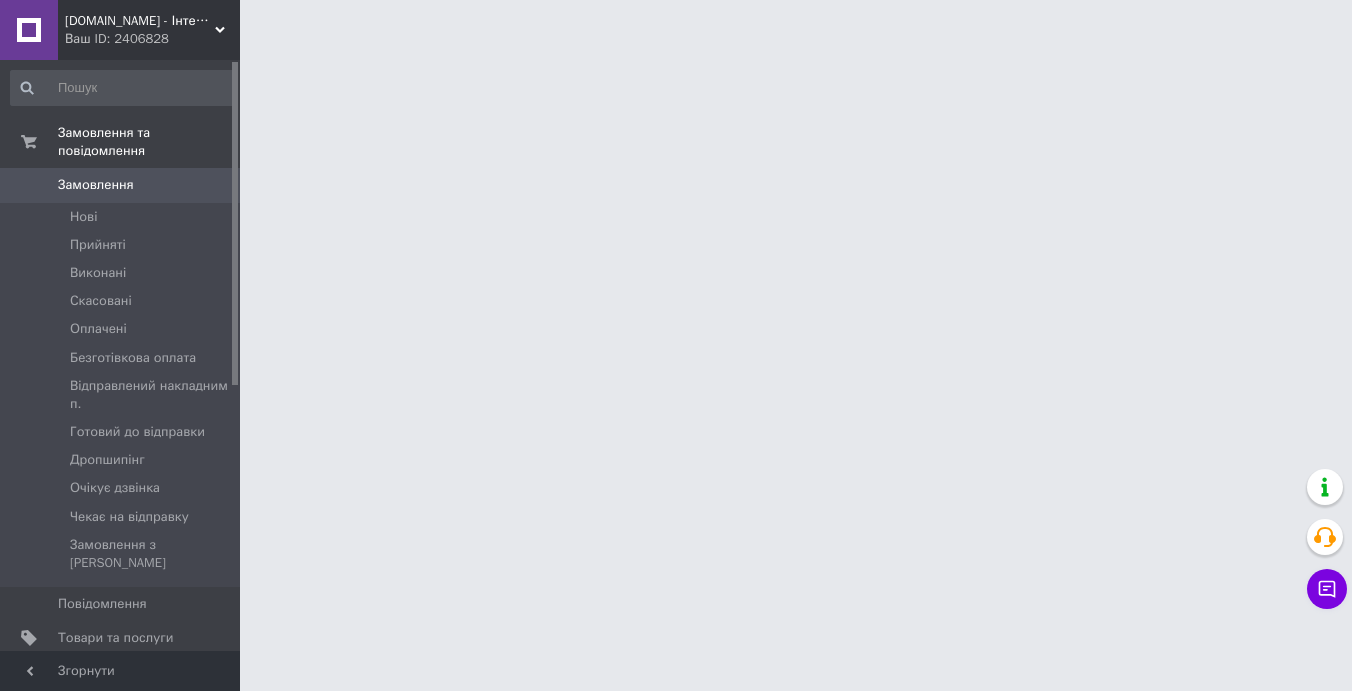 scroll, scrollTop: 0, scrollLeft: 0, axis: both 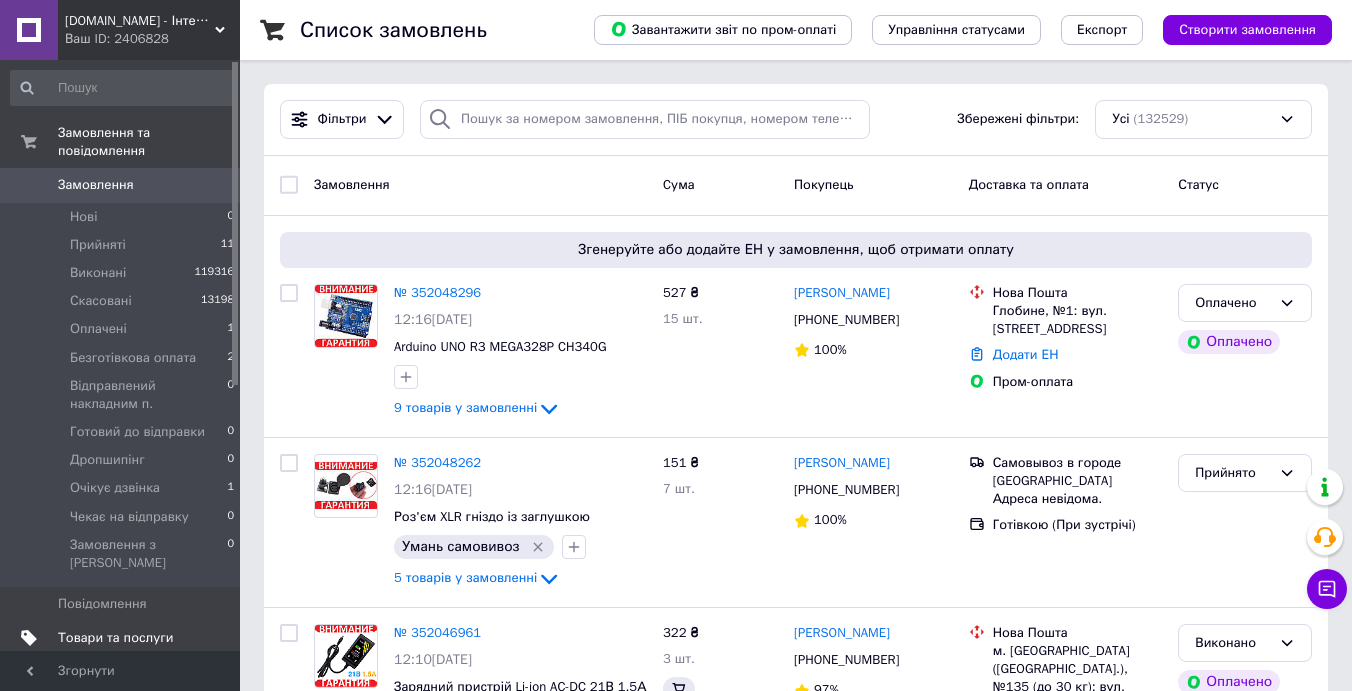 click on "Товари та послуги" at bounding box center [115, 638] 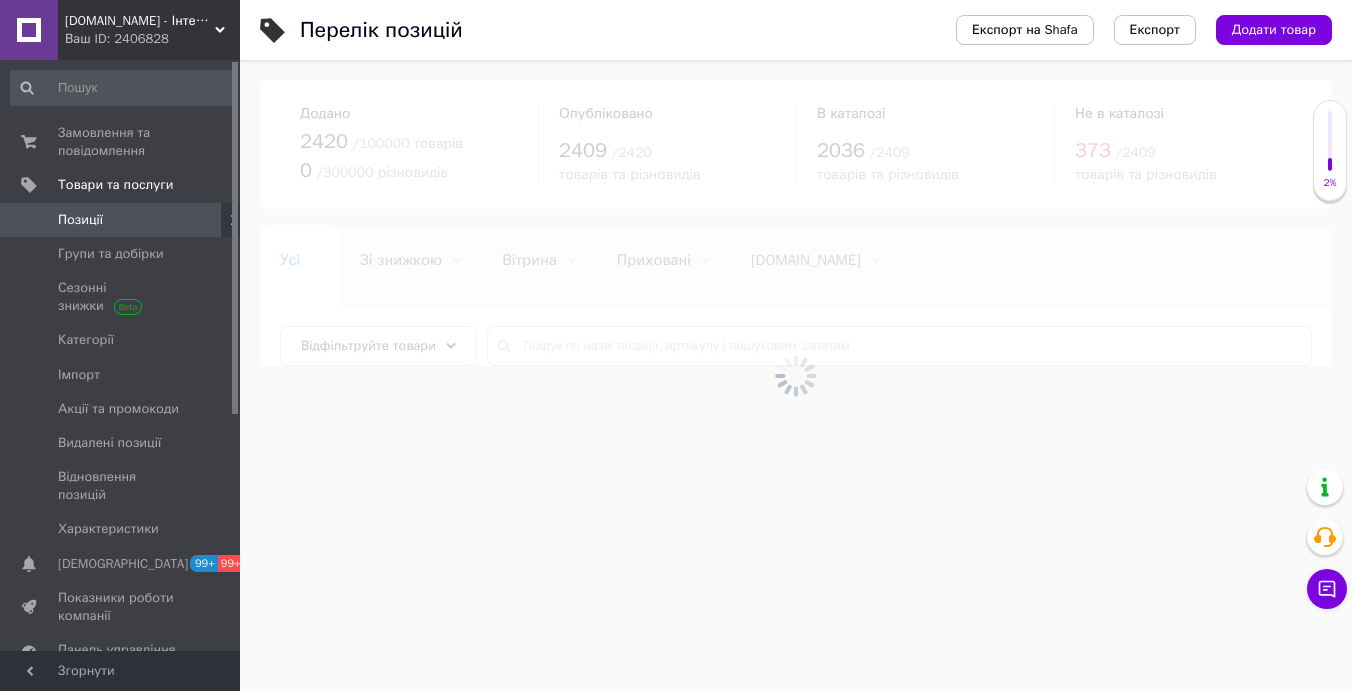 click at bounding box center (796, 375) 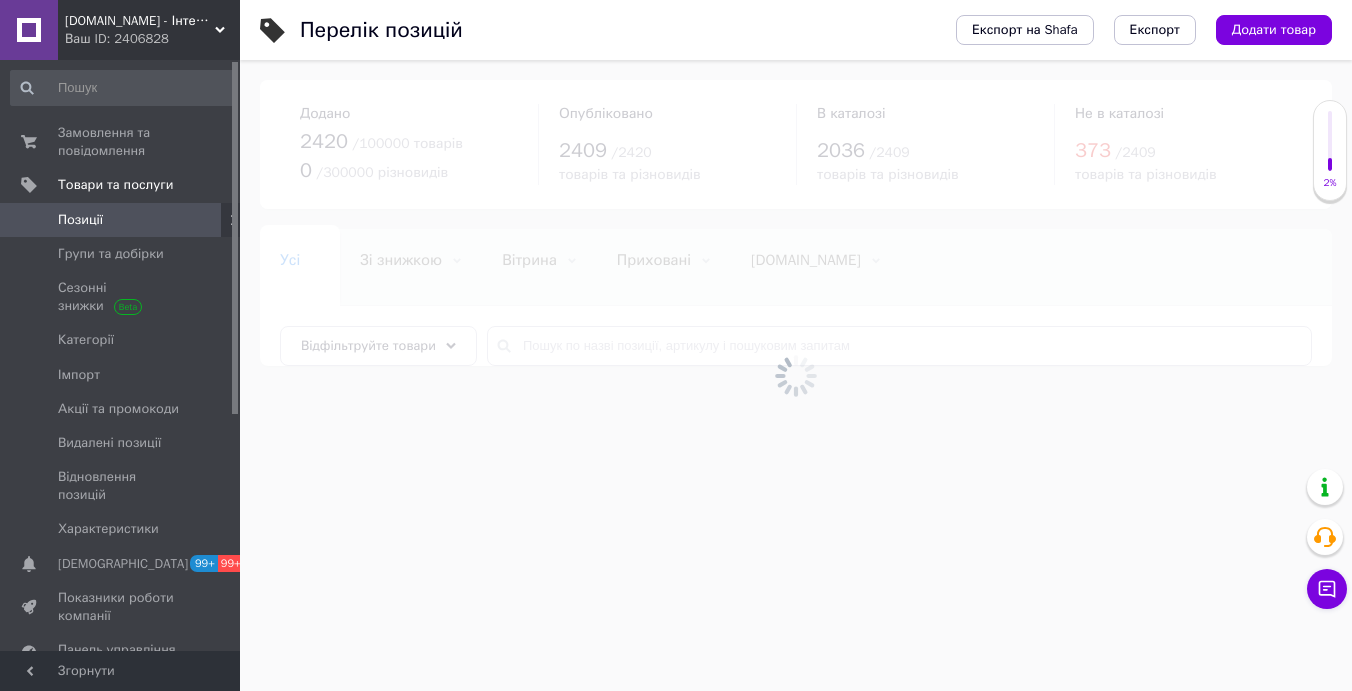 click at bounding box center [796, 375] 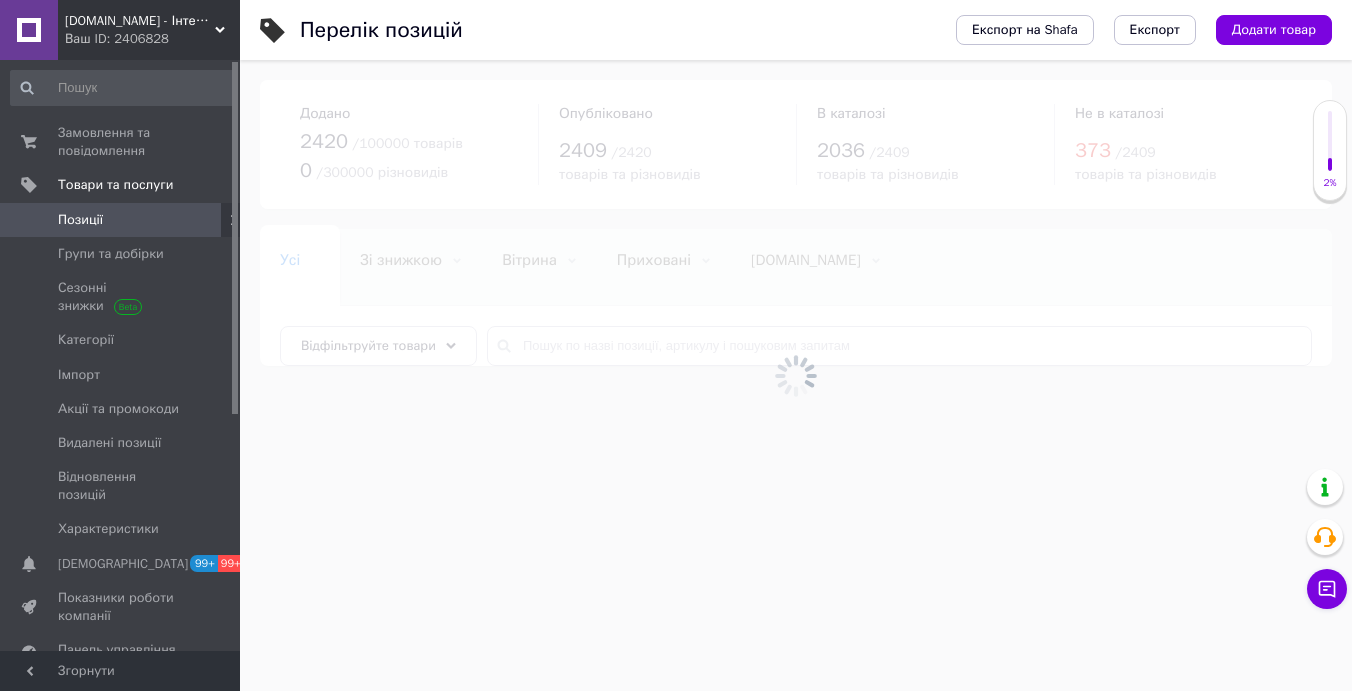 click at bounding box center (796, 375) 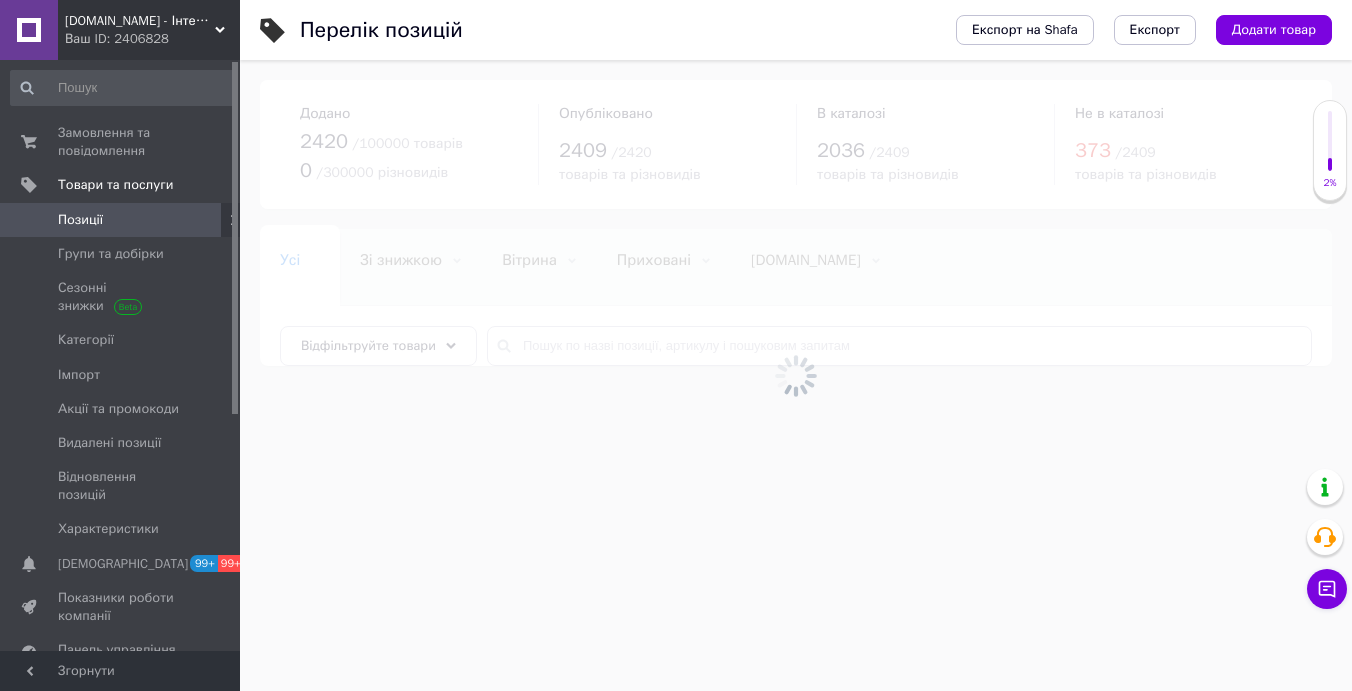 click at bounding box center [796, 375] 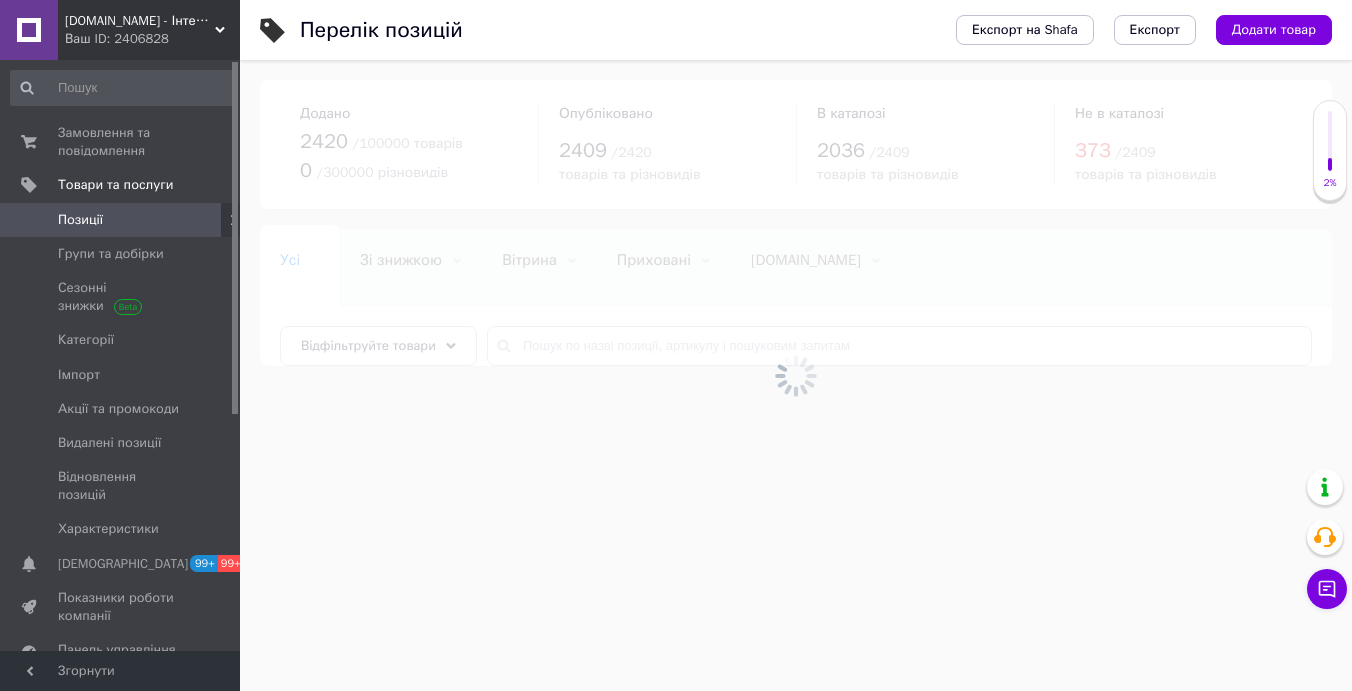 click at bounding box center (796, 375) 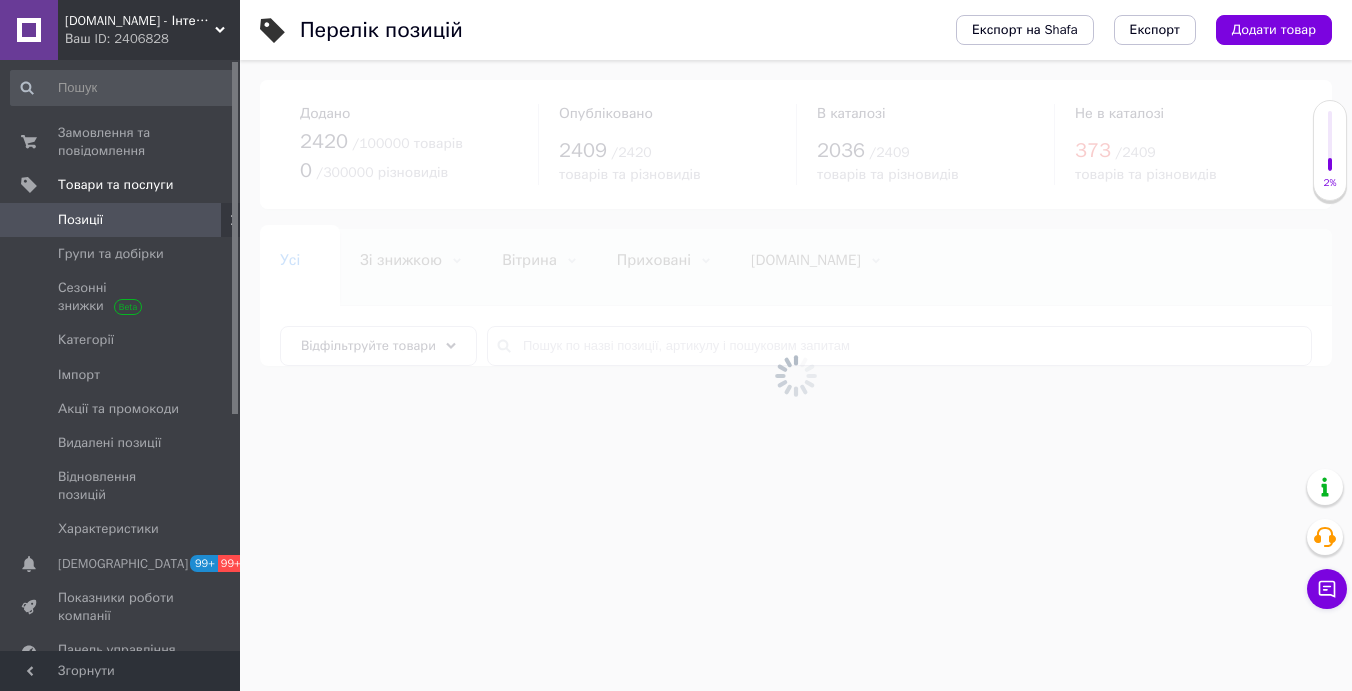 click at bounding box center (796, 375) 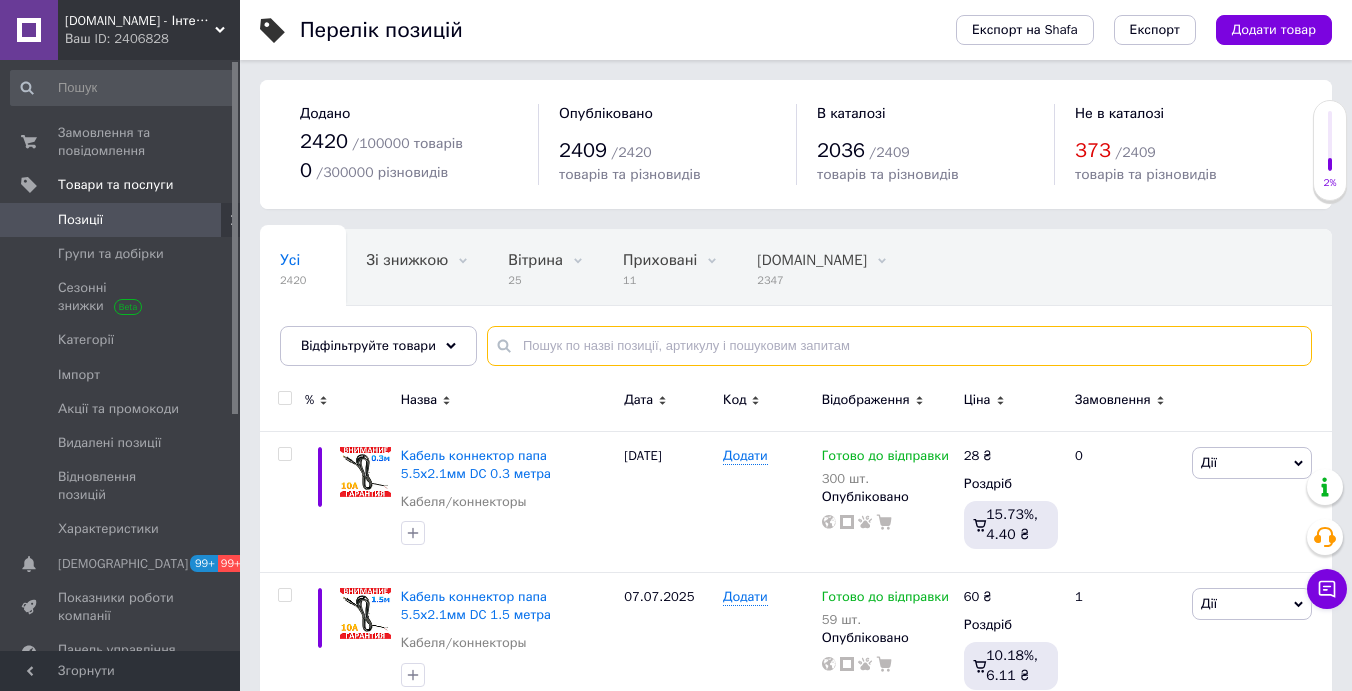 click at bounding box center [899, 346] 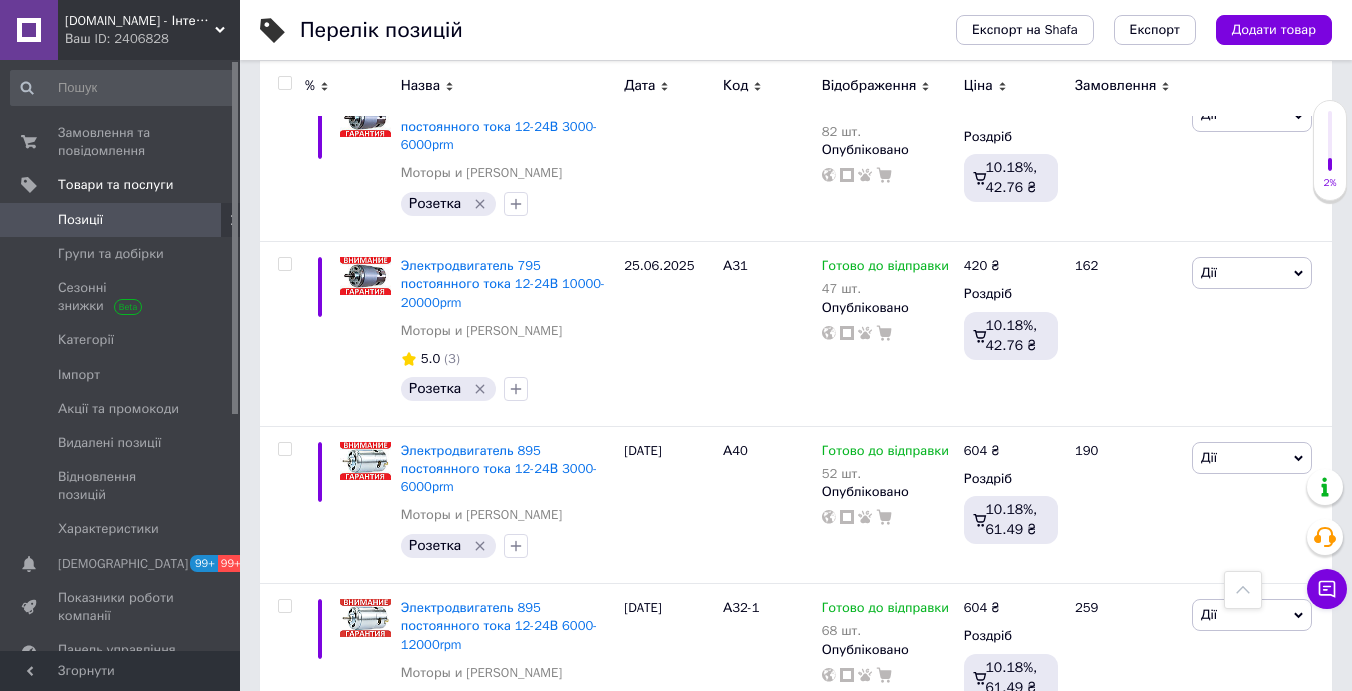 scroll, scrollTop: 1124, scrollLeft: 0, axis: vertical 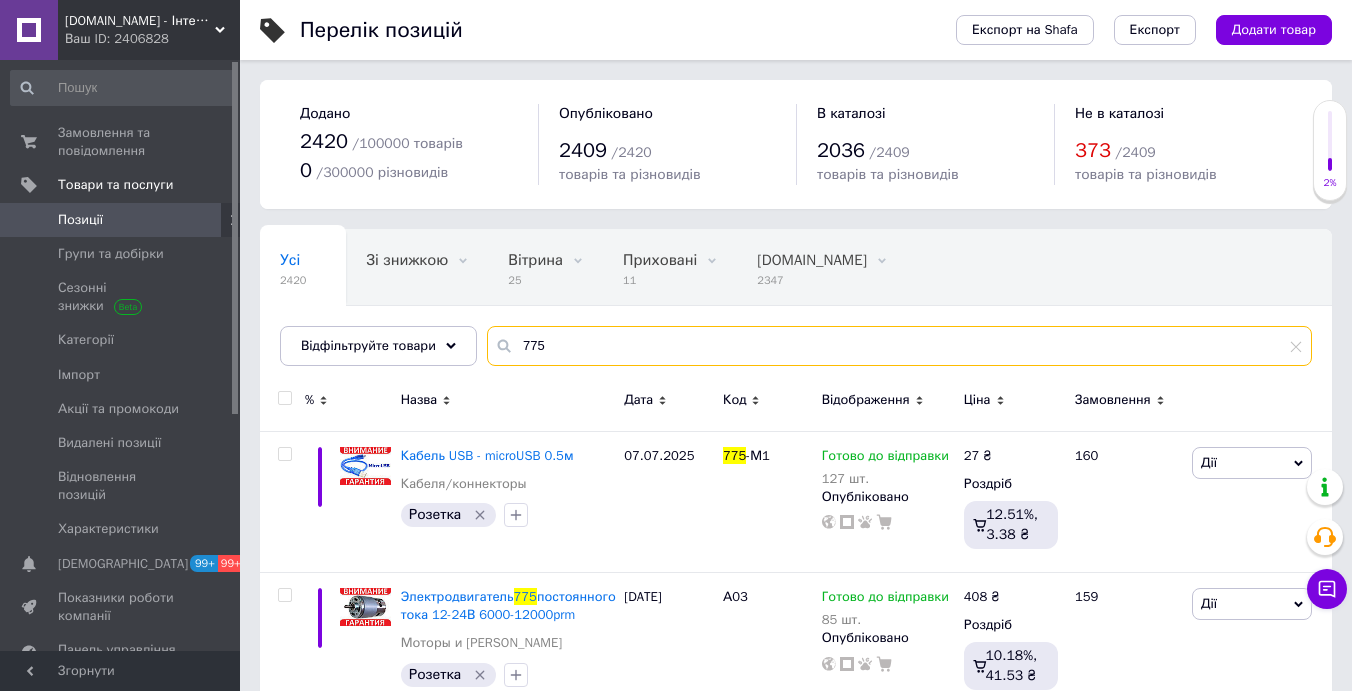 click on "775" at bounding box center (899, 346) 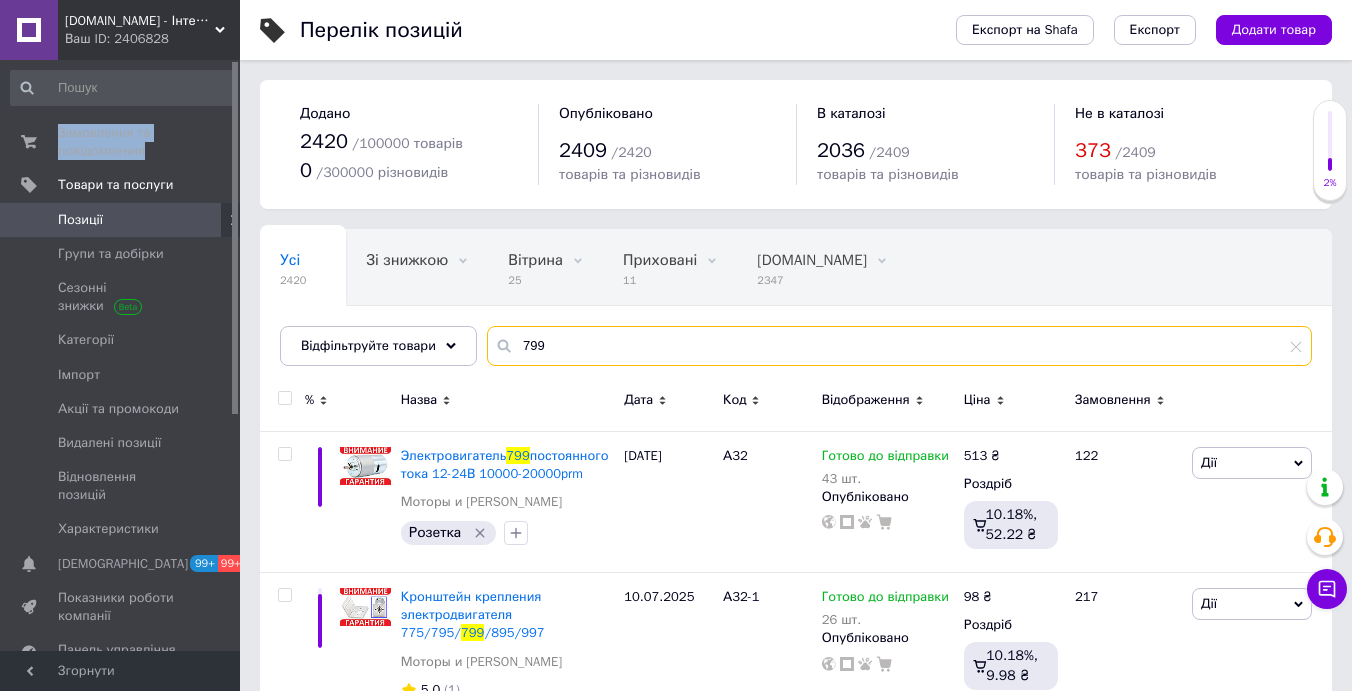 click on "799" at bounding box center [899, 346] 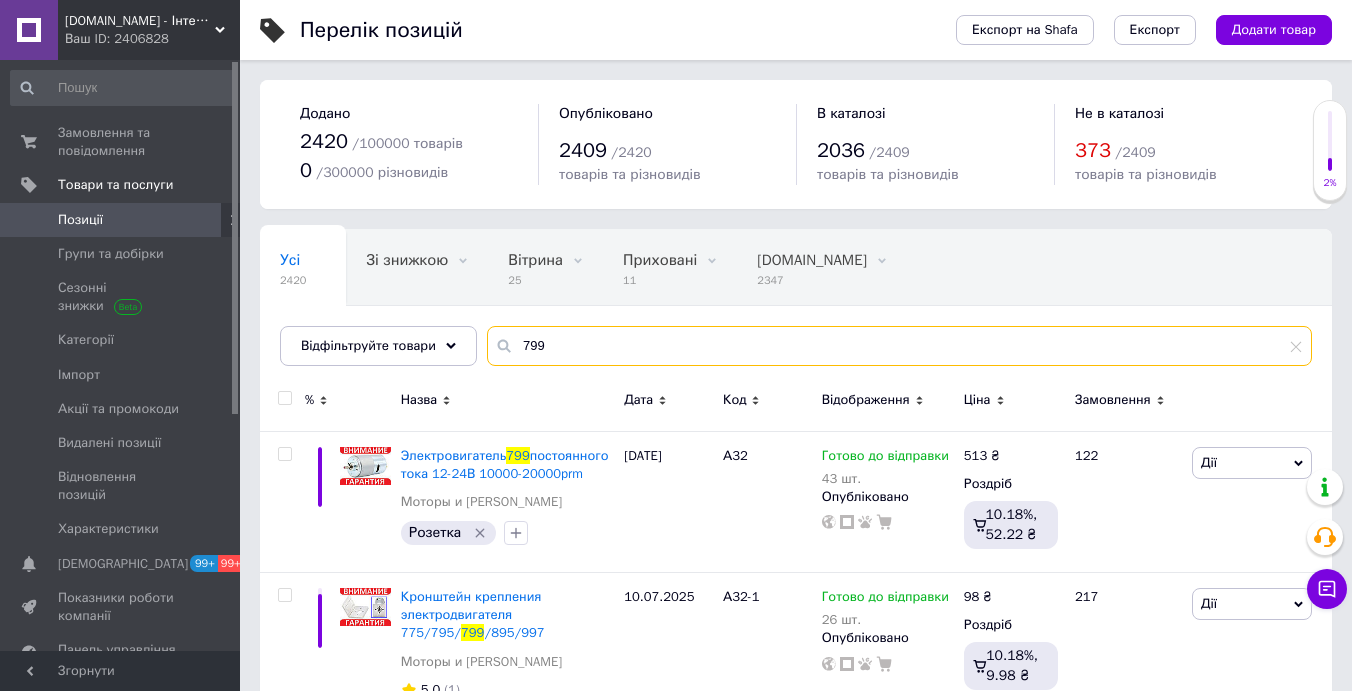 click on "799" at bounding box center [899, 346] 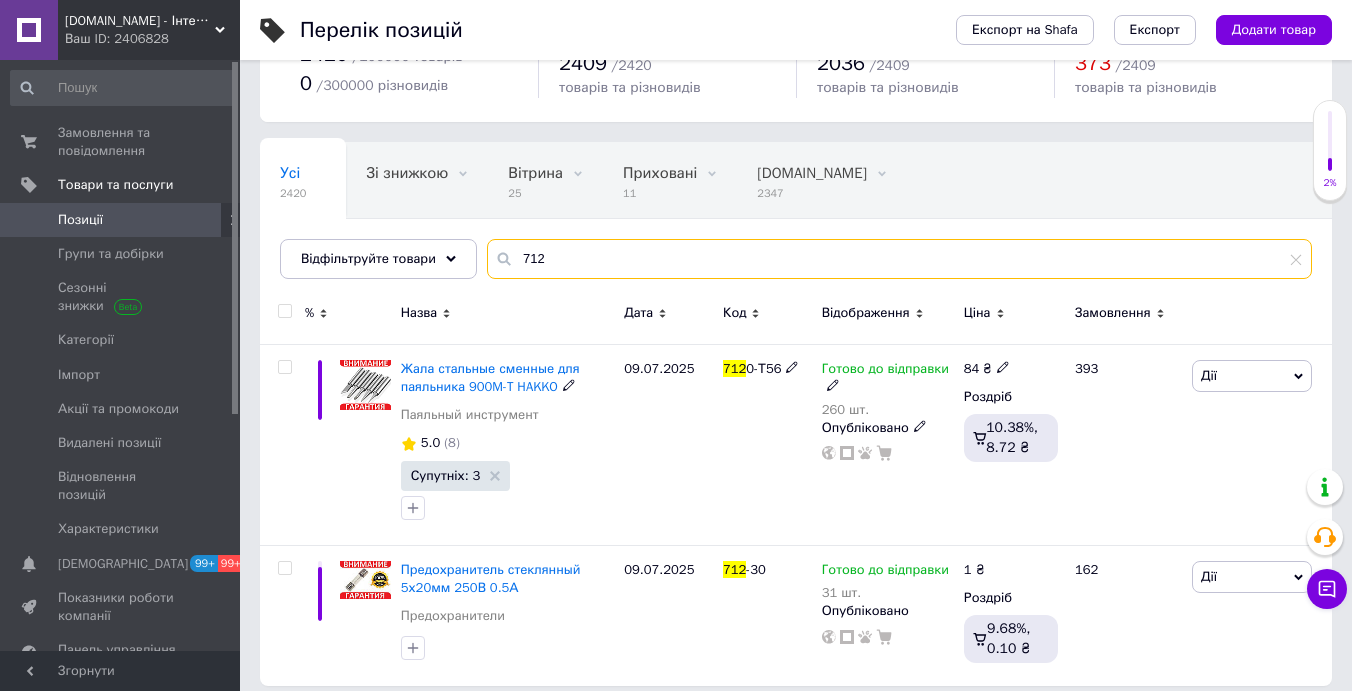 scroll, scrollTop: 94, scrollLeft: 0, axis: vertical 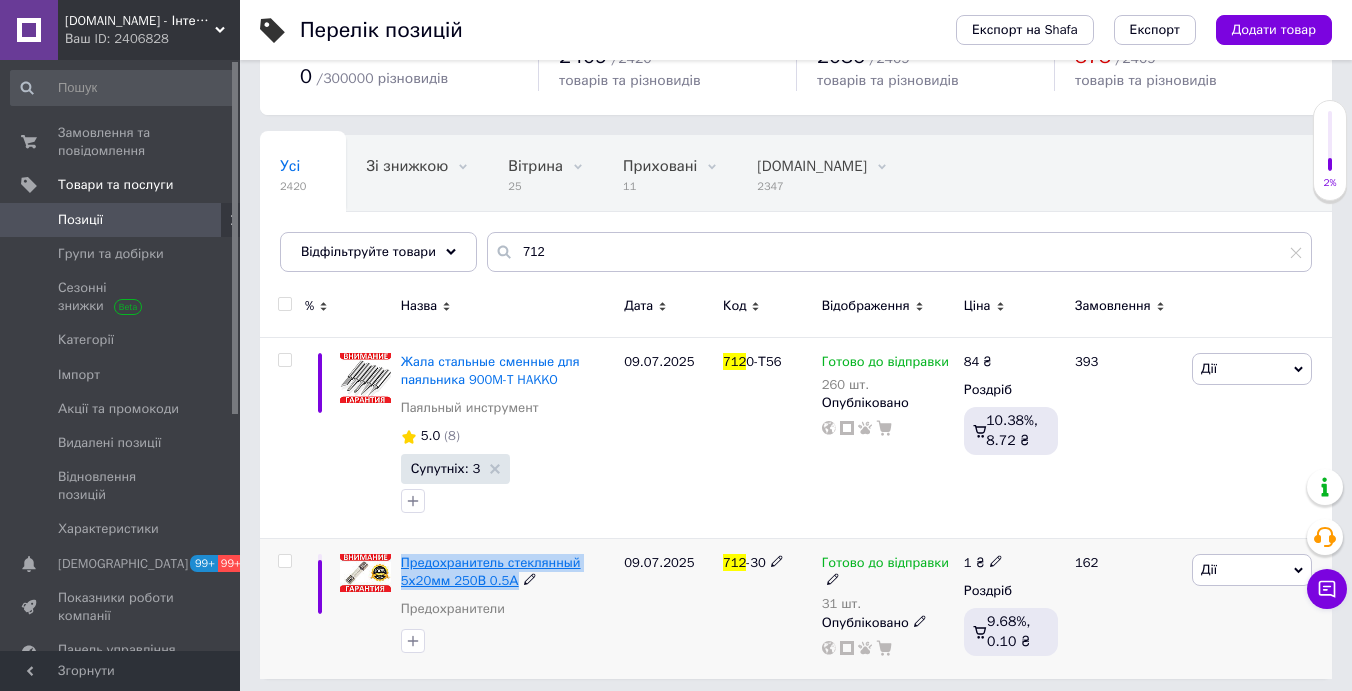 drag, startPoint x: 525, startPoint y: 580, endPoint x: 400, endPoint y: 557, distance: 127.09839 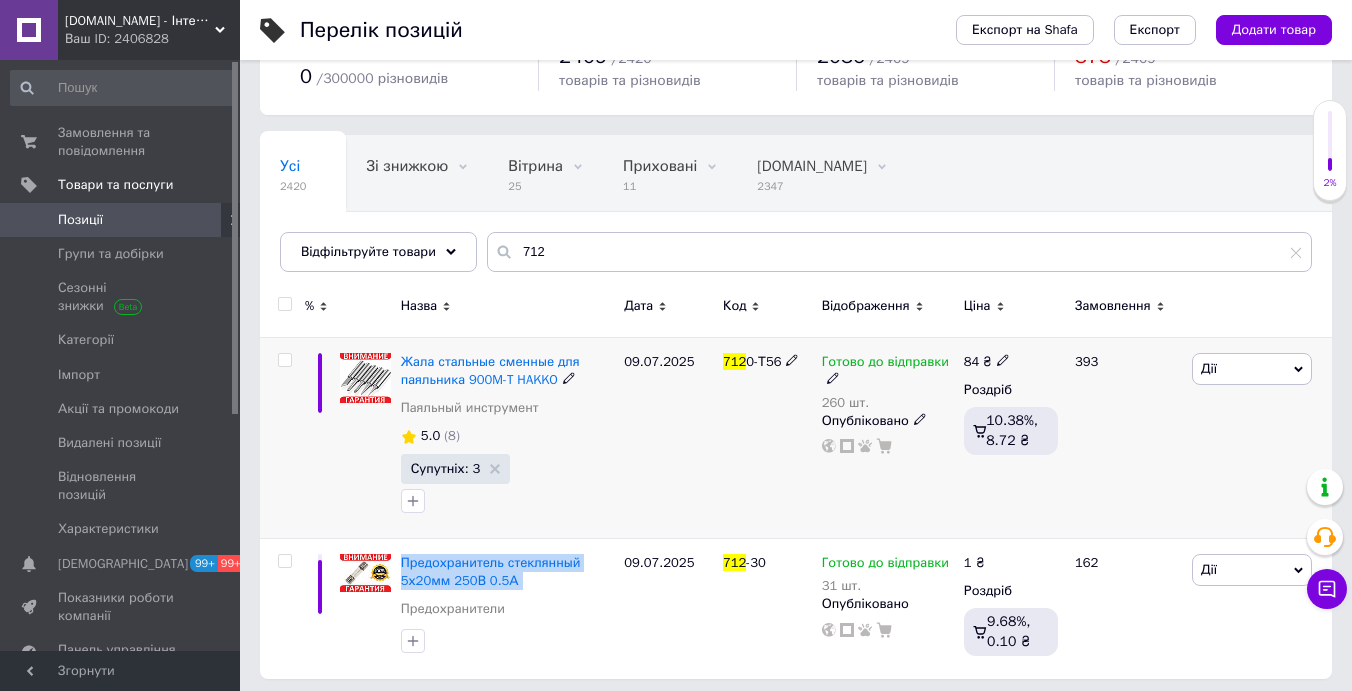 scroll, scrollTop: 102, scrollLeft: 0, axis: vertical 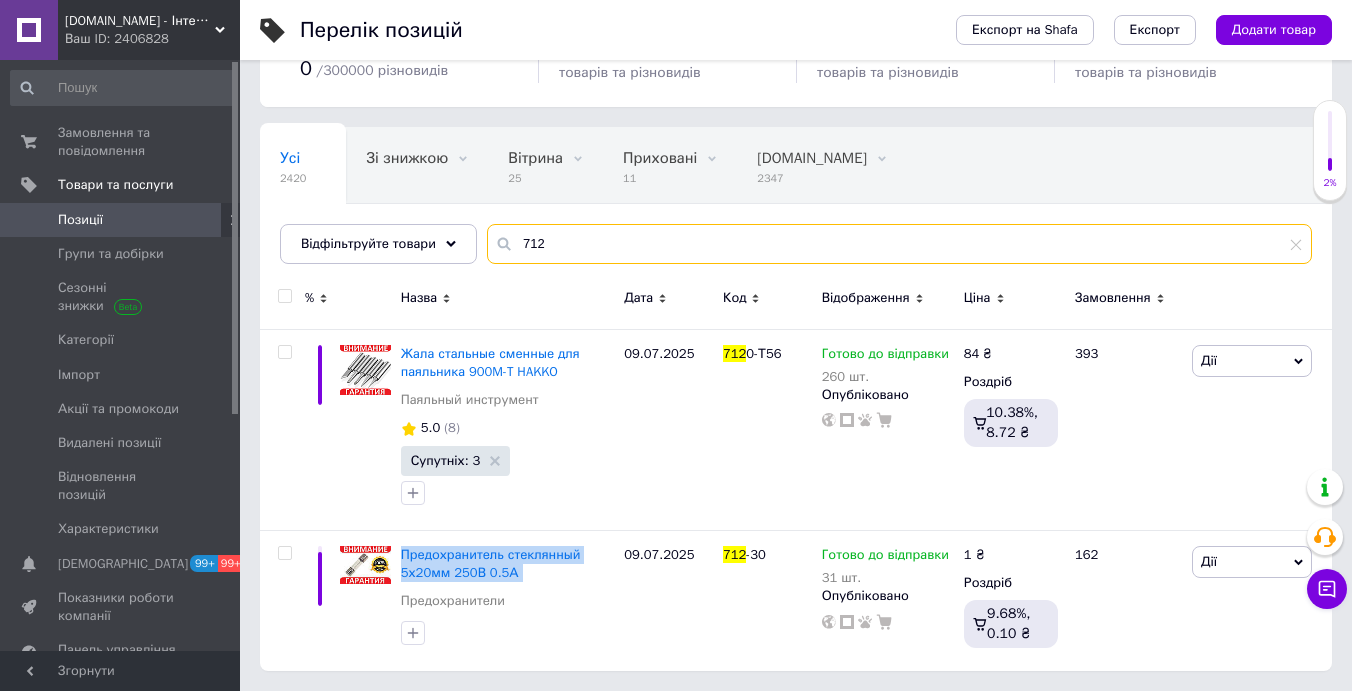 click on "712" at bounding box center (899, 244) 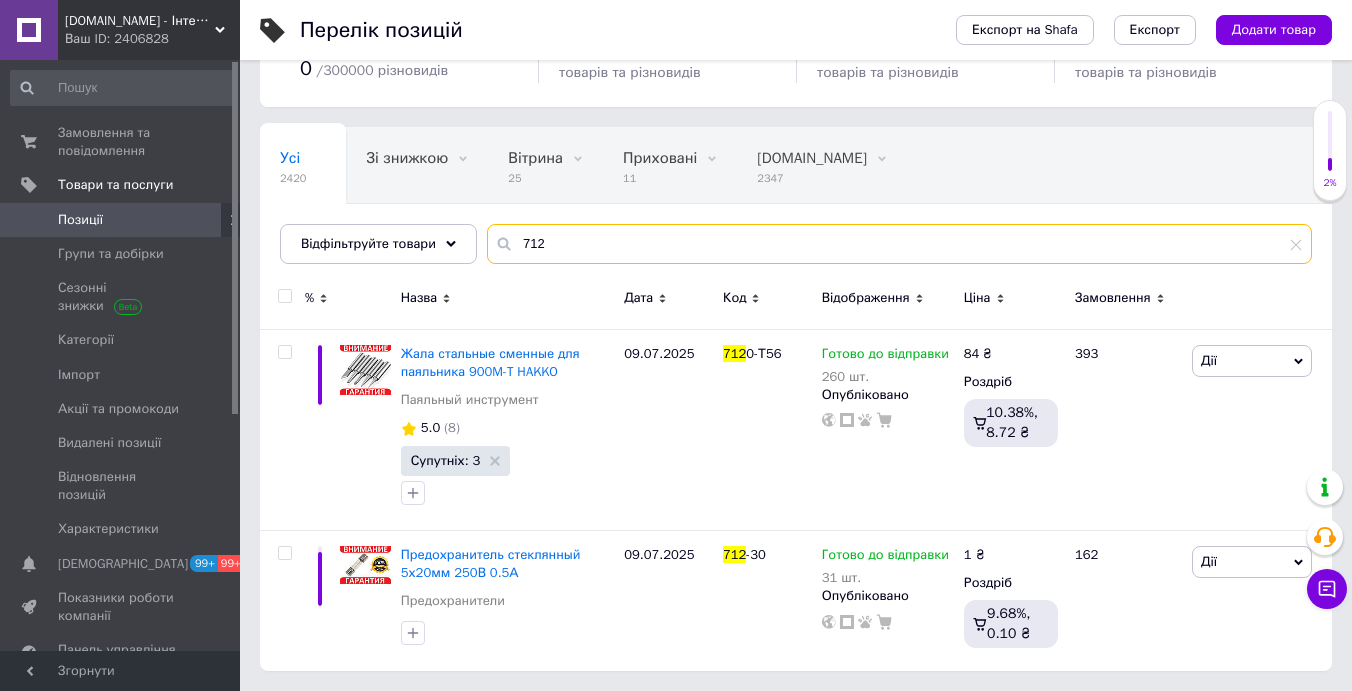 click on "712" at bounding box center (899, 244) 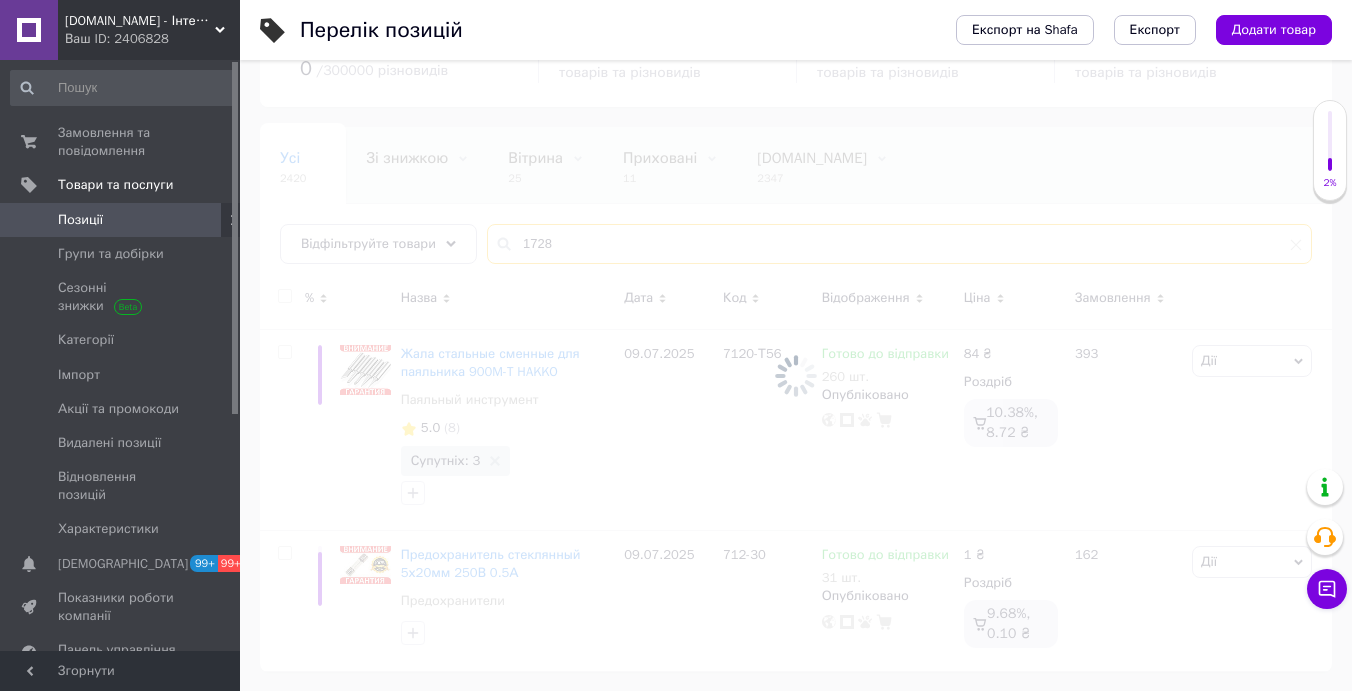 scroll, scrollTop: 0, scrollLeft: 0, axis: both 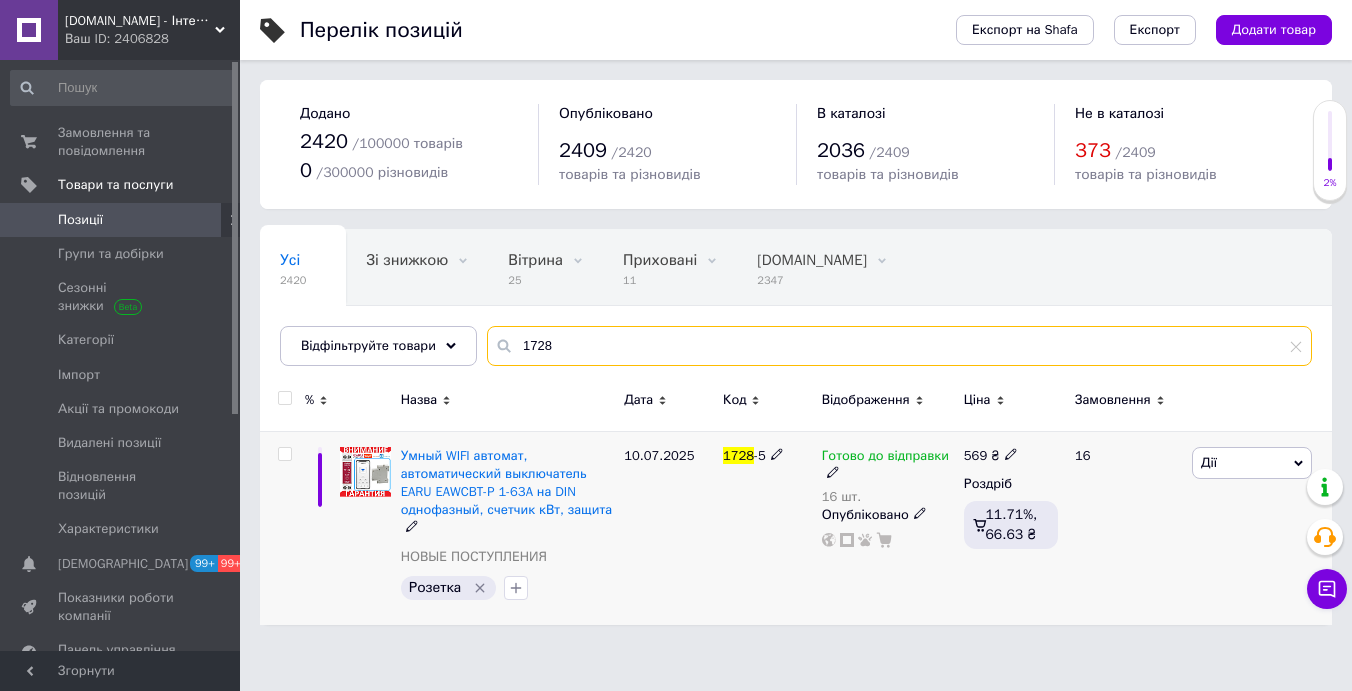 type on "1728" 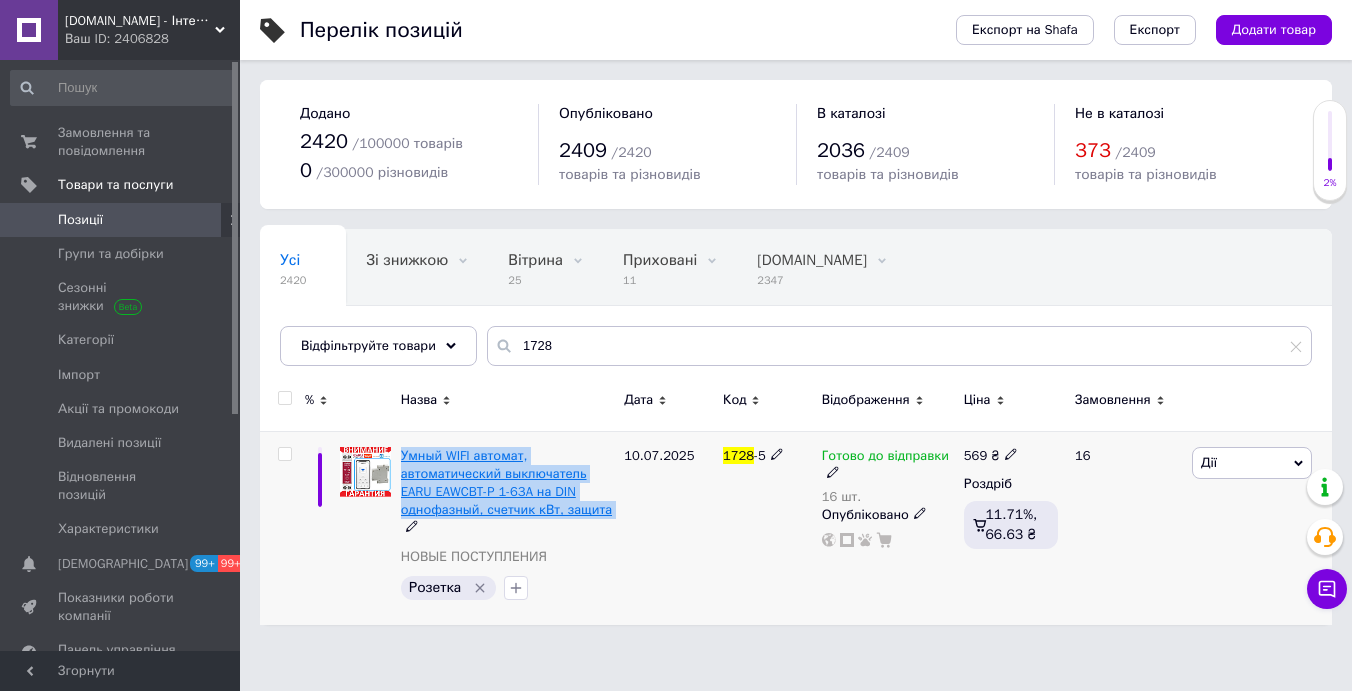 drag, startPoint x: 480, startPoint y: 527, endPoint x: 404, endPoint y: 457, distance: 103.32473 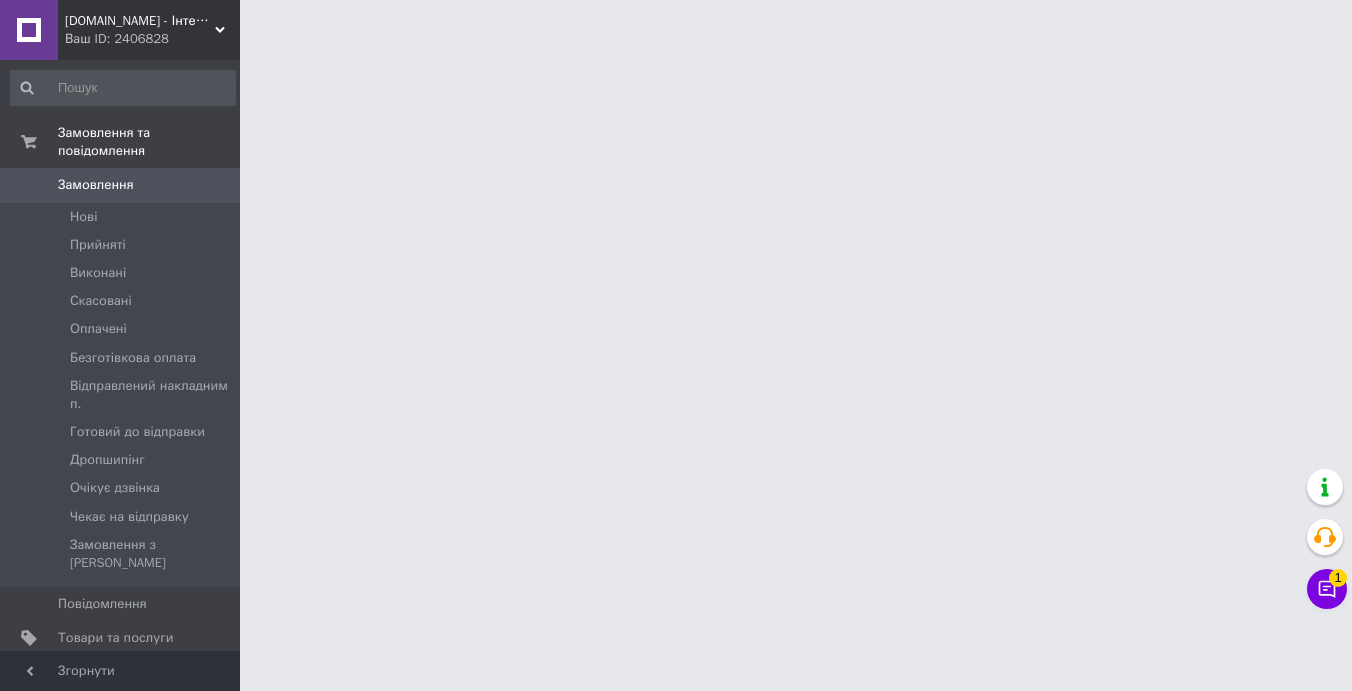 scroll, scrollTop: 0, scrollLeft: 0, axis: both 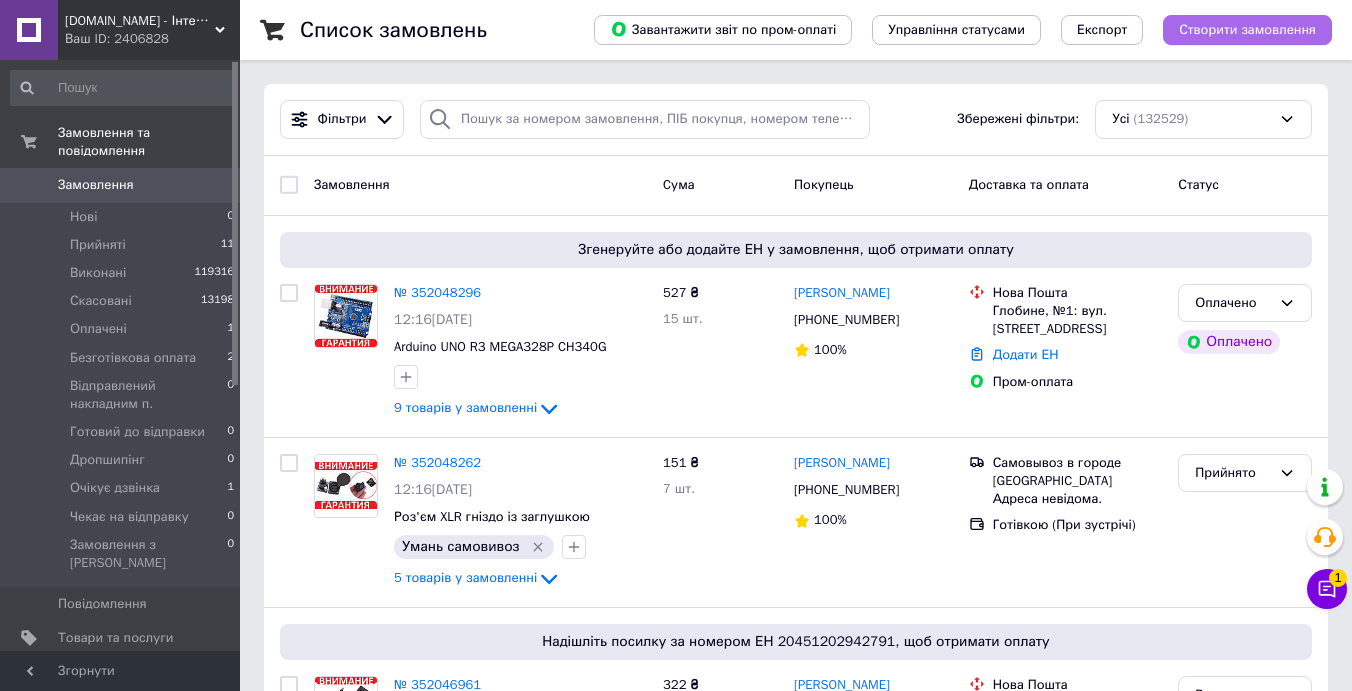click on "Створити замовлення" at bounding box center [1247, 30] 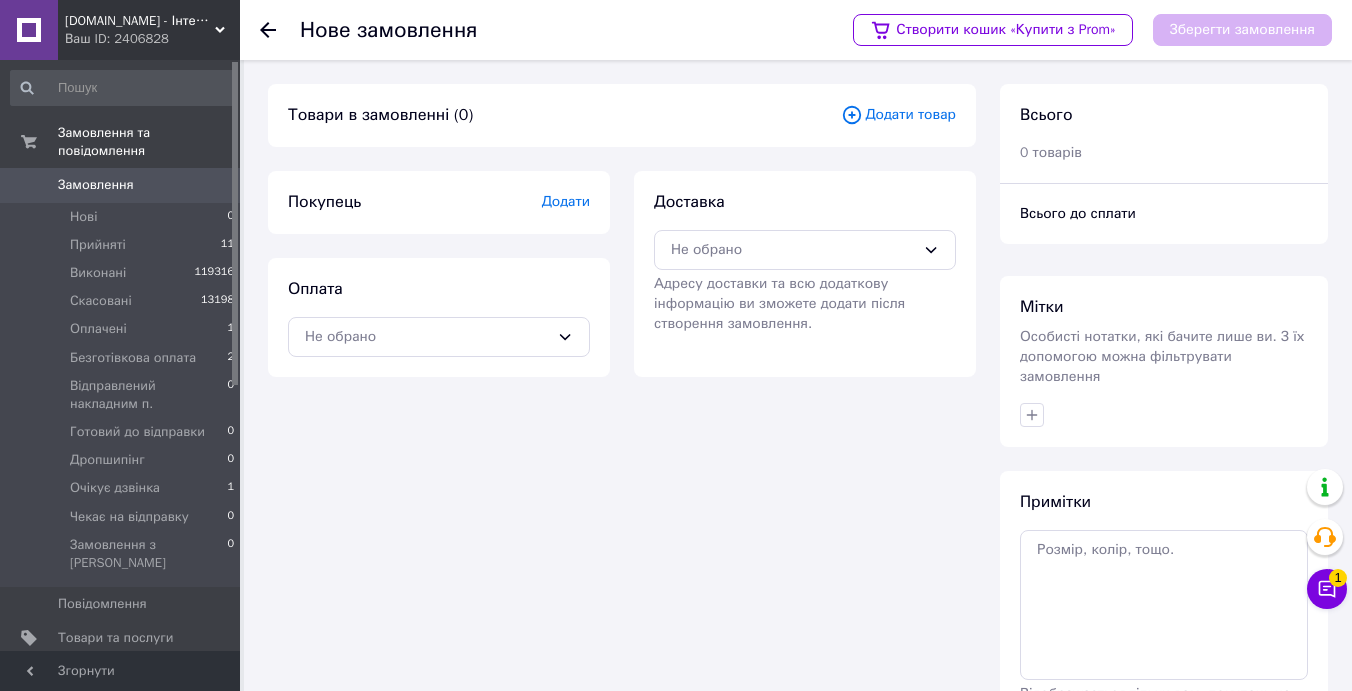 click on "Додати" at bounding box center [566, 201] 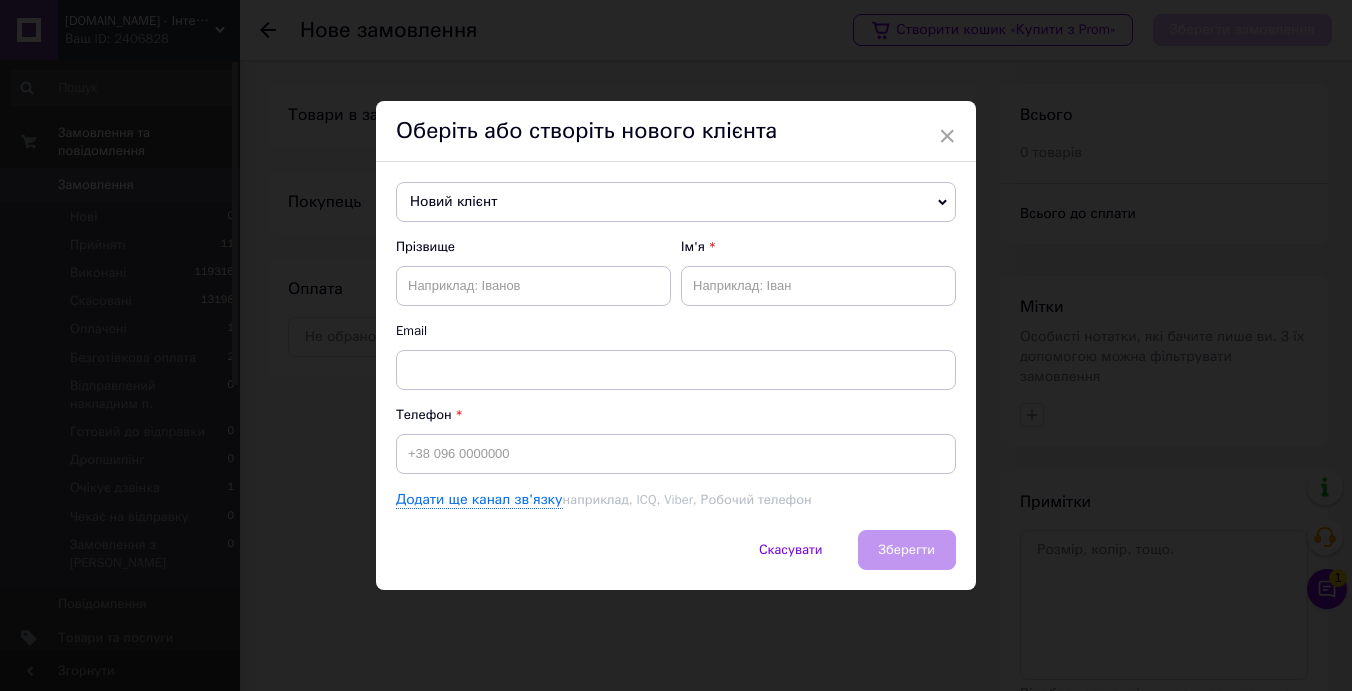 click on "Новий клієнт" at bounding box center (676, 202) 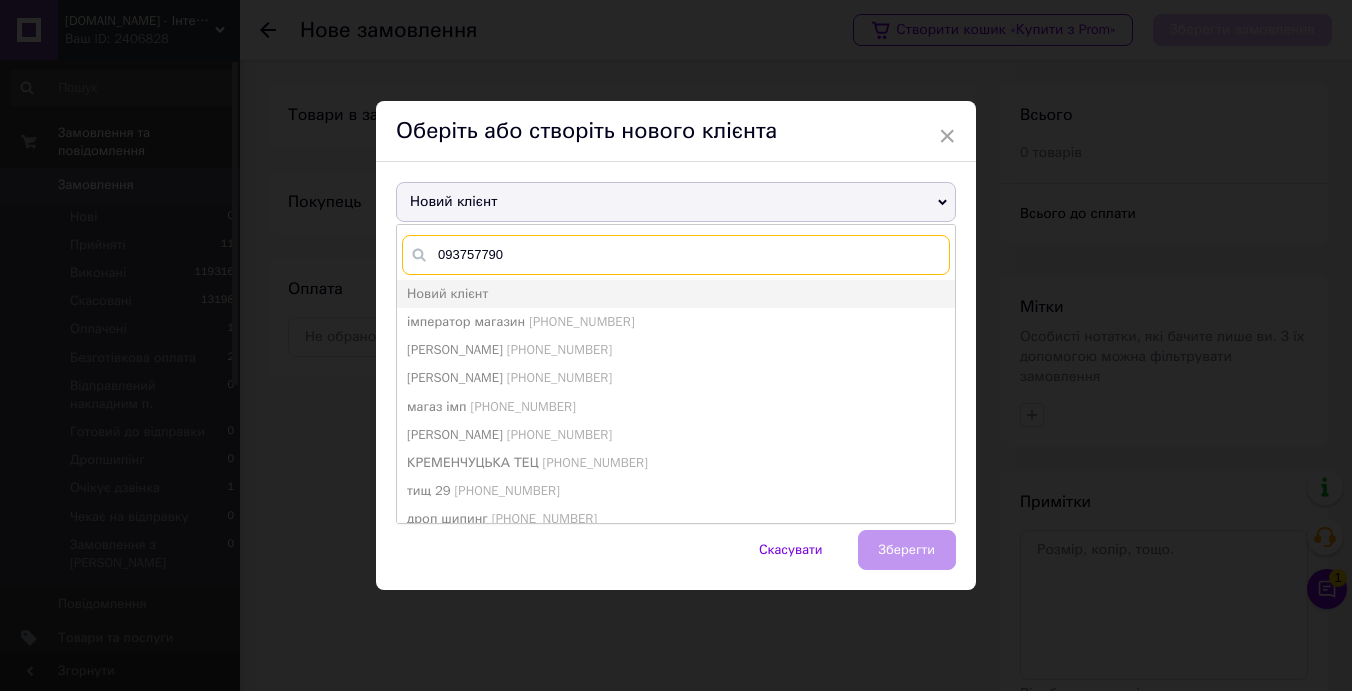 type on "0937577901" 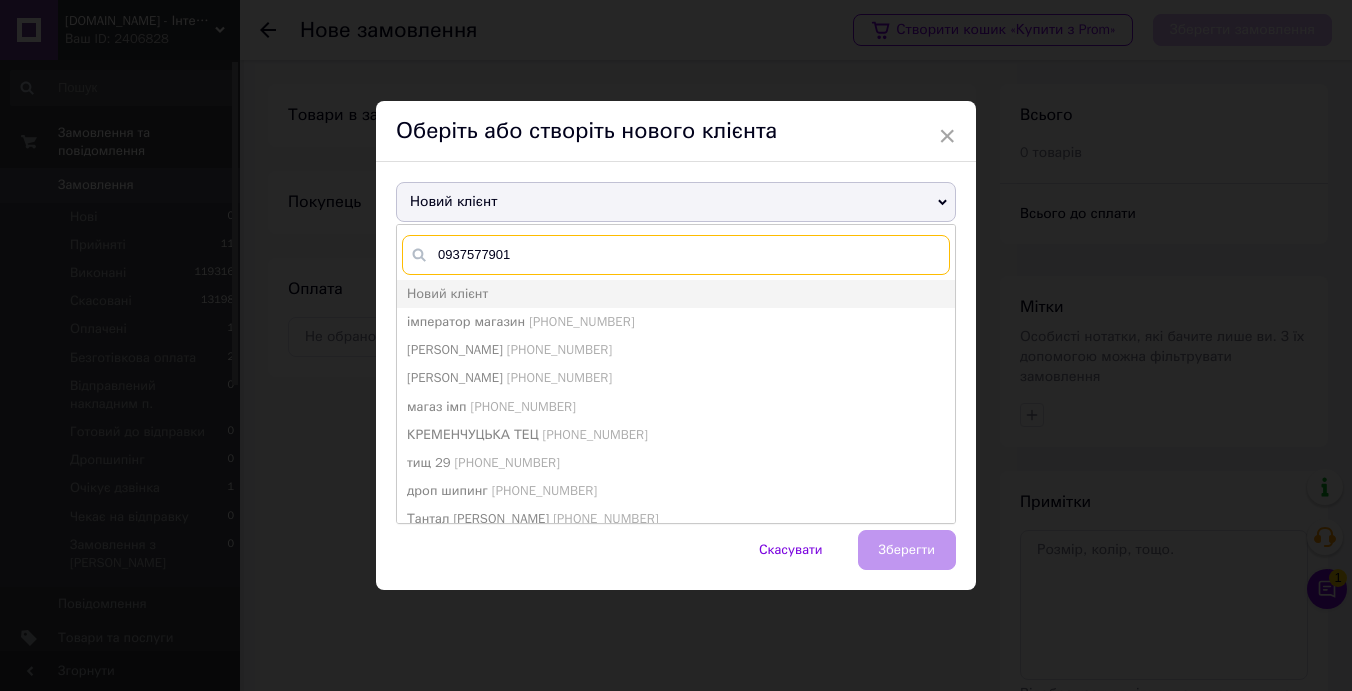 click on "0937577901" at bounding box center (676, 255) 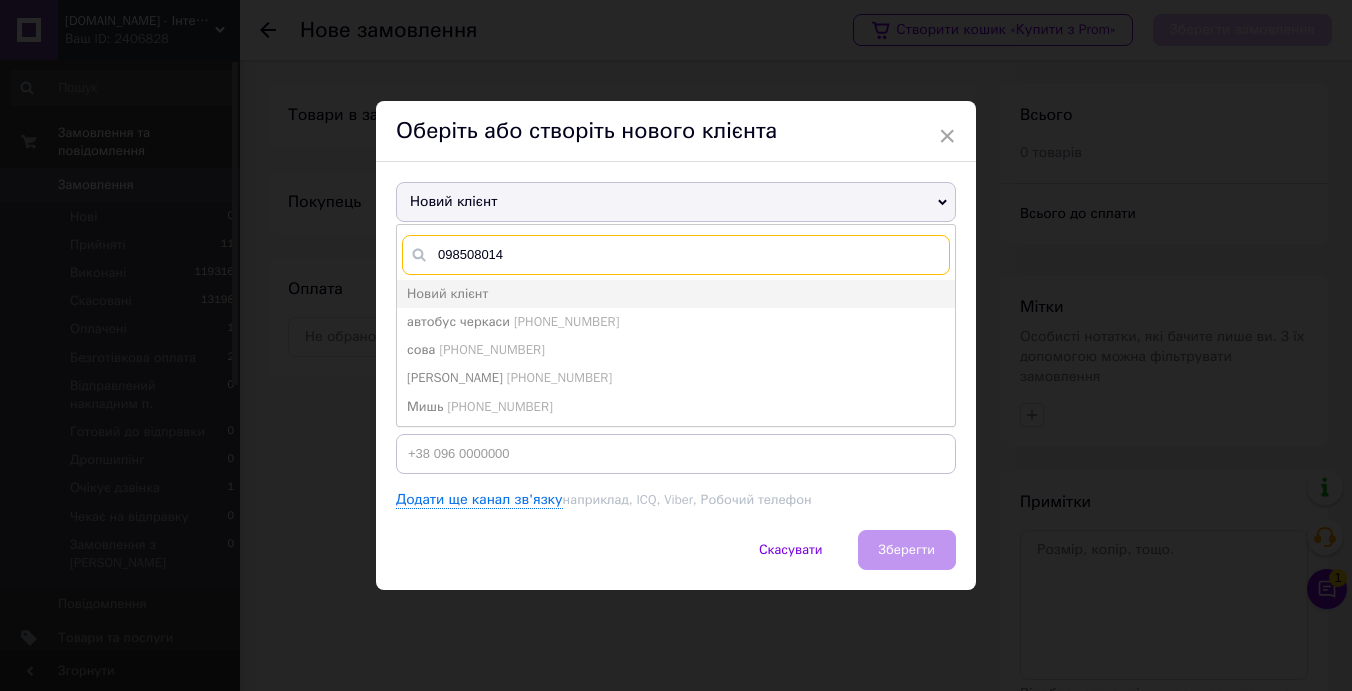type on "0985080142" 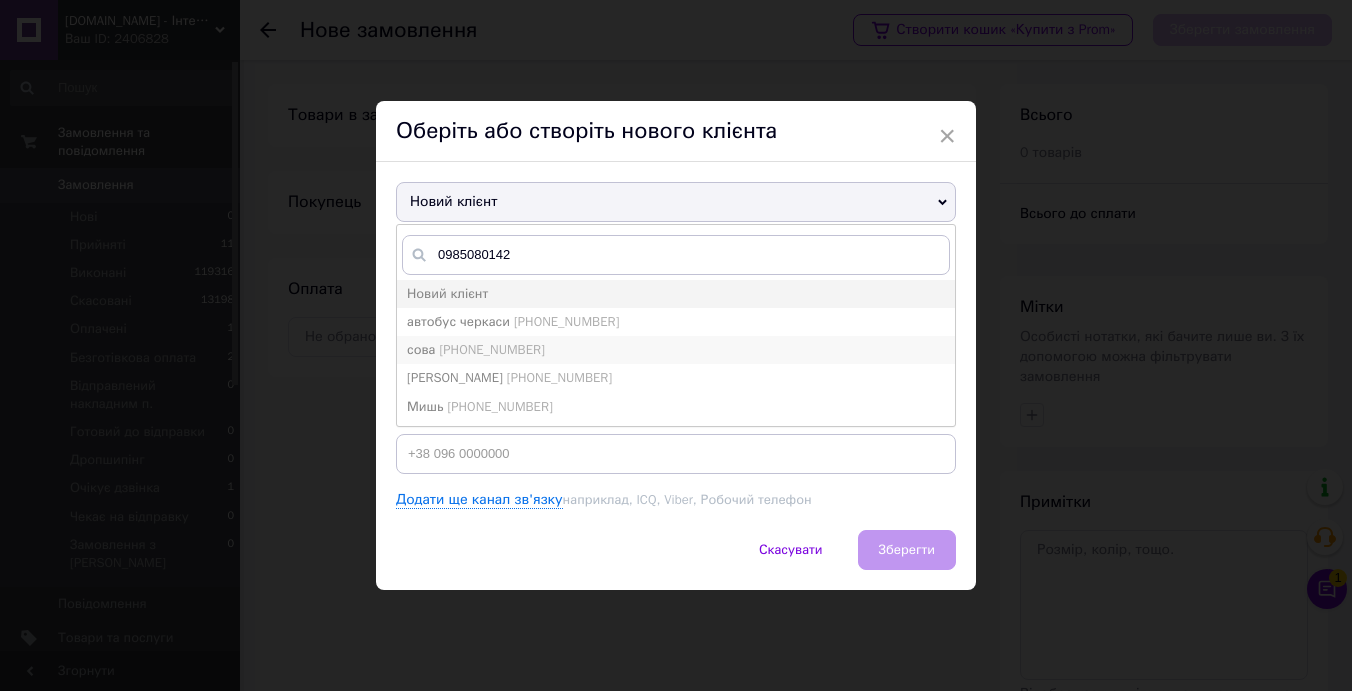 click on "сова   +380985080142" at bounding box center [676, 350] 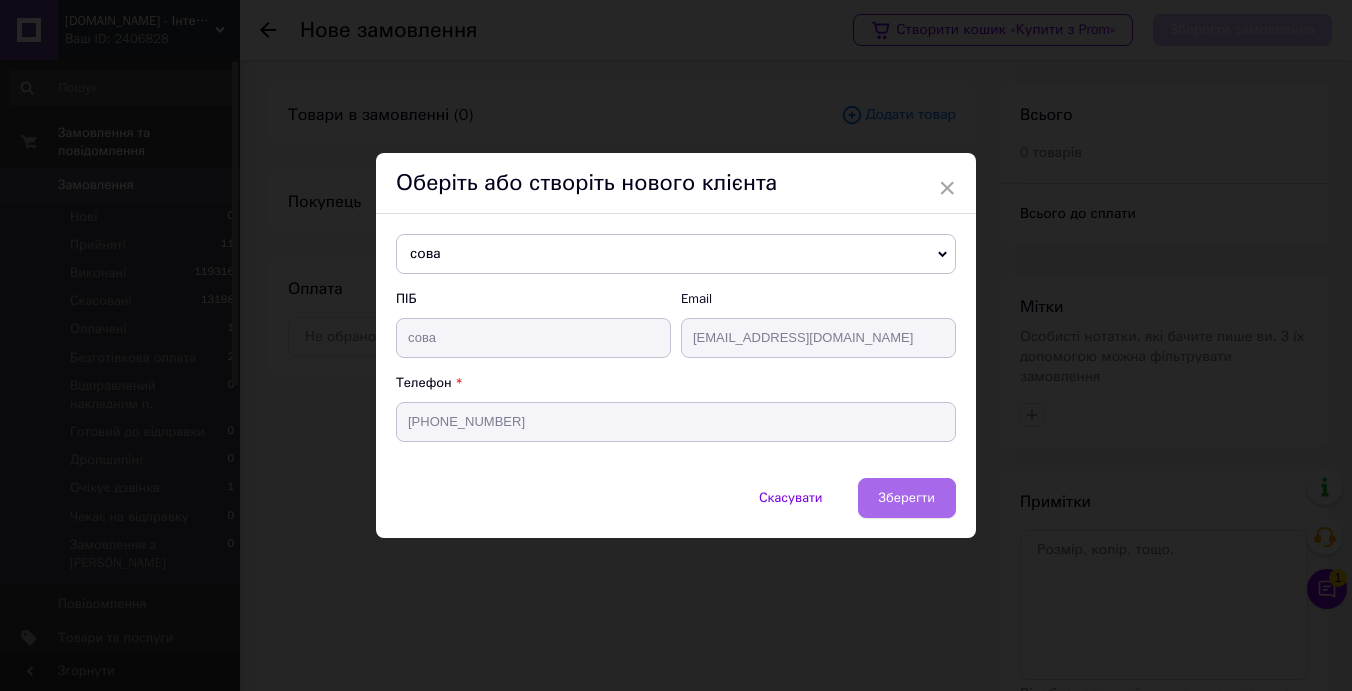 click on "Зберегти" at bounding box center [907, 497] 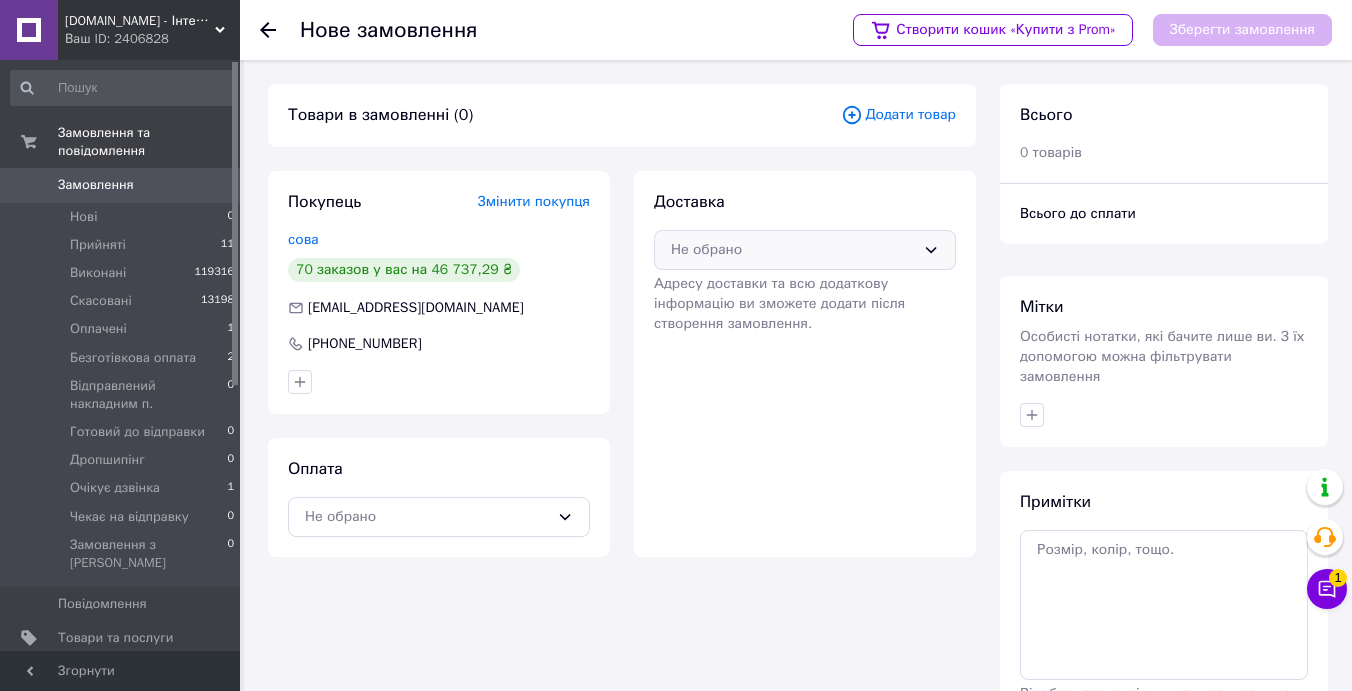 click on "Не обрано" at bounding box center [793, 250] 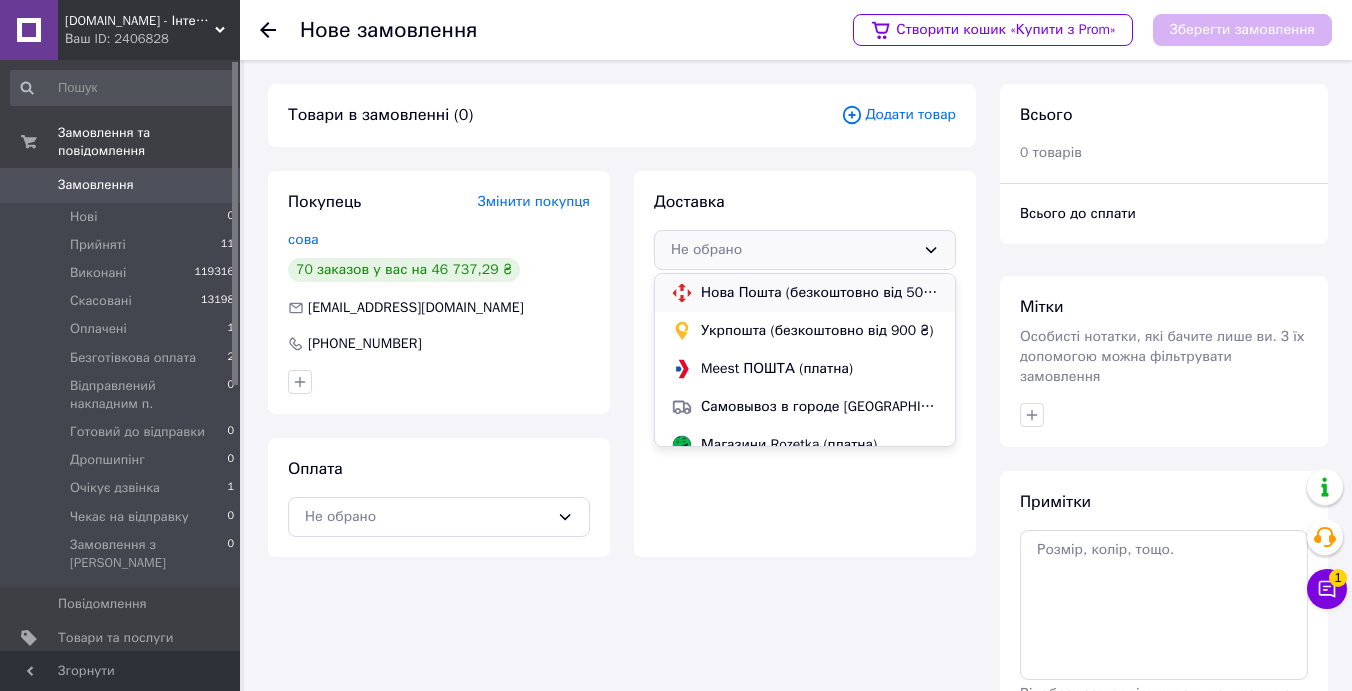 click on "Нова Пошта (безкоштовно від 5000 ₴)" at bounding box center [820, 293] 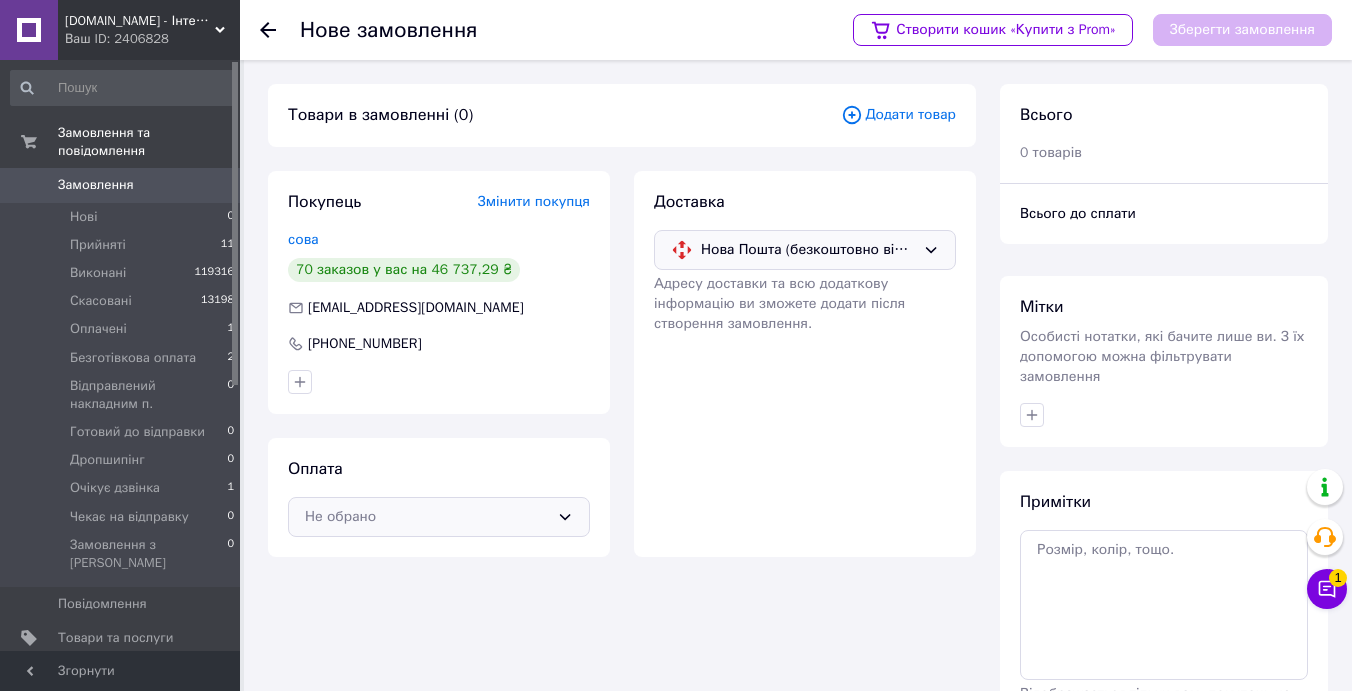 click on "Не обрано" at bounding box center [439, 517] 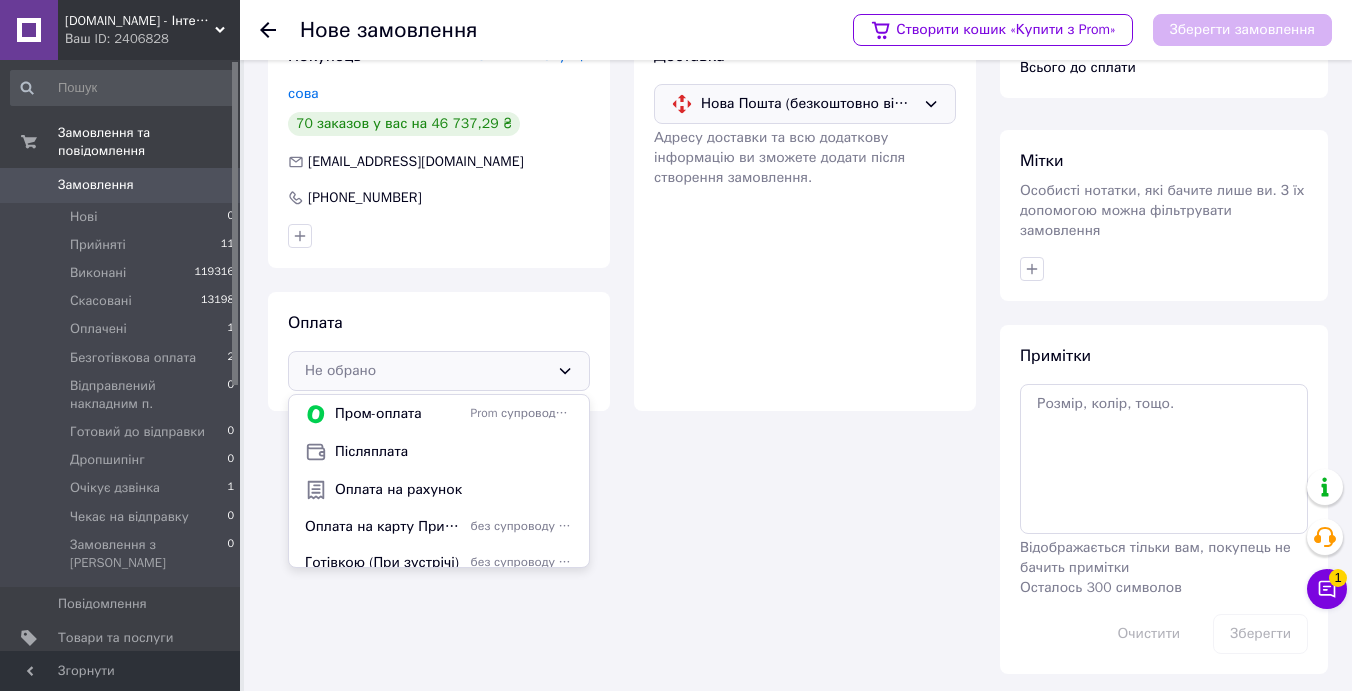scroll, scrollTop: 147, scrollLeft: 0, axis: vertical 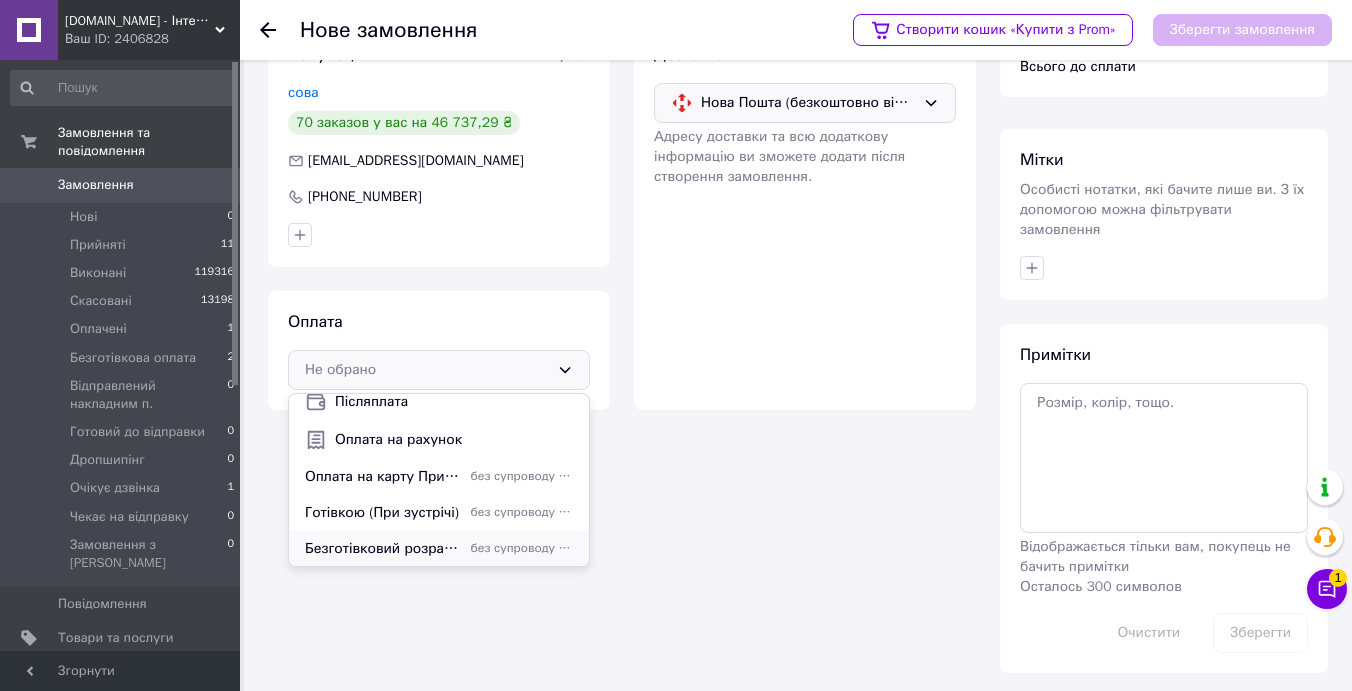 click on "без супроводу Prom" at bounding box center [522, 548] 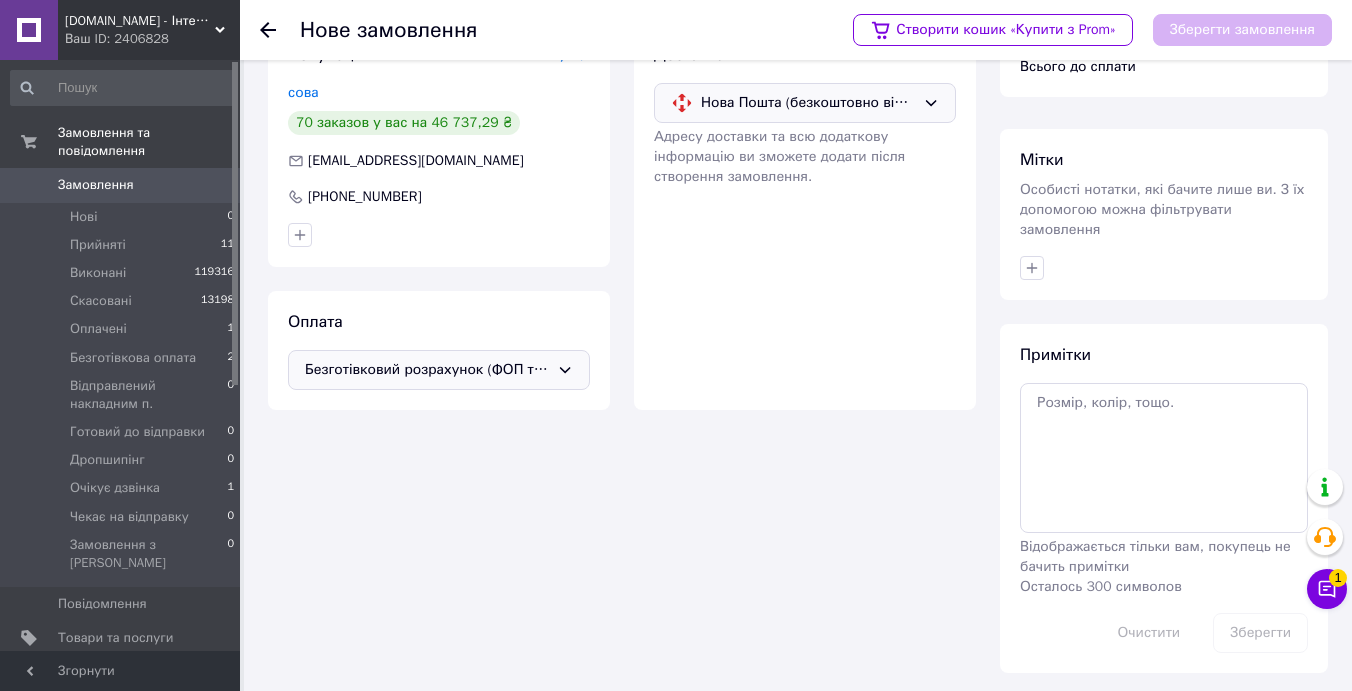 scroll, scrollTop: 0, scrollLeft: 0, axis: both 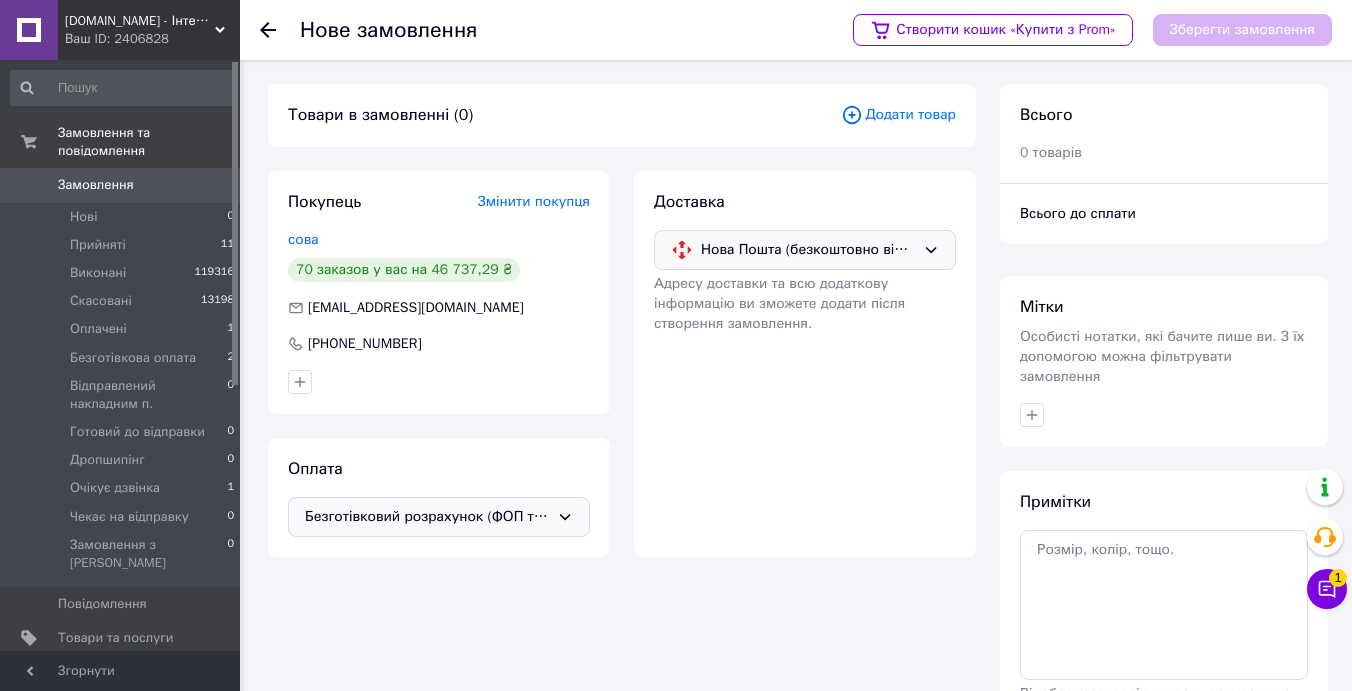 click on "Додати товар" at bounding box center [898, 115] 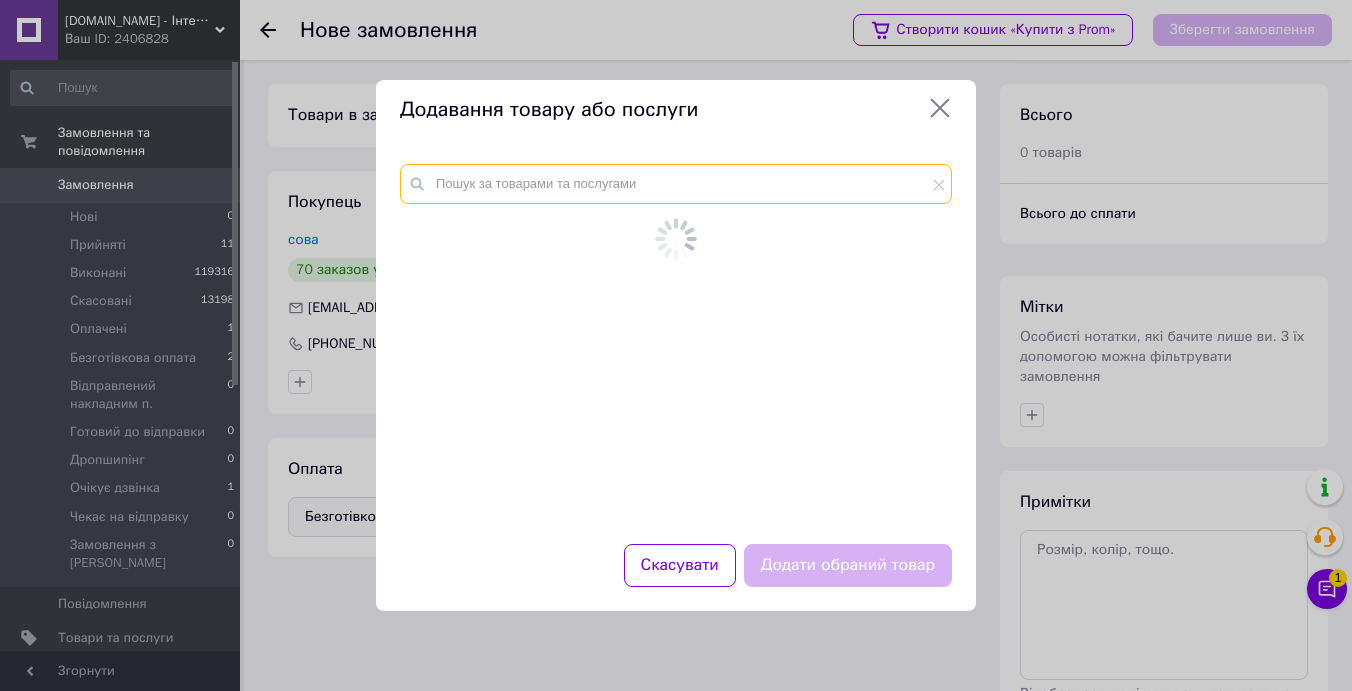 click at bounding box center [676, 184] 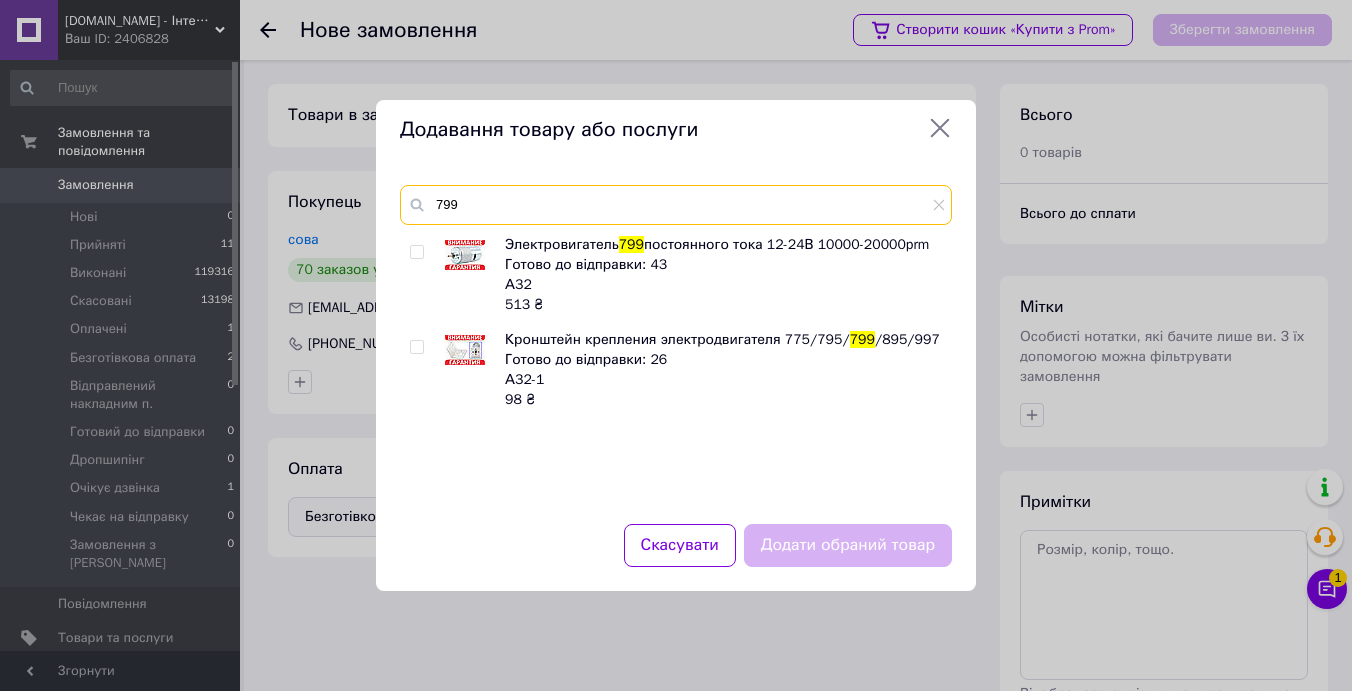 type on "799" 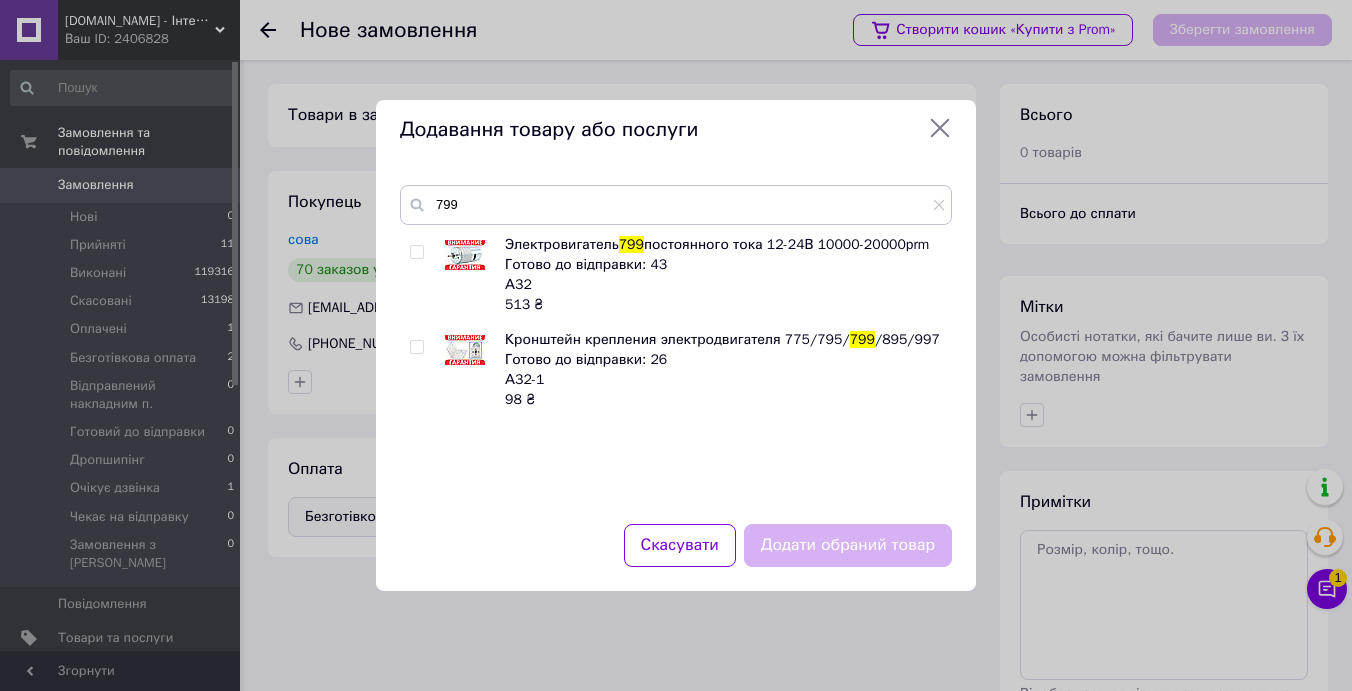 click at bounding box center (416, 252) 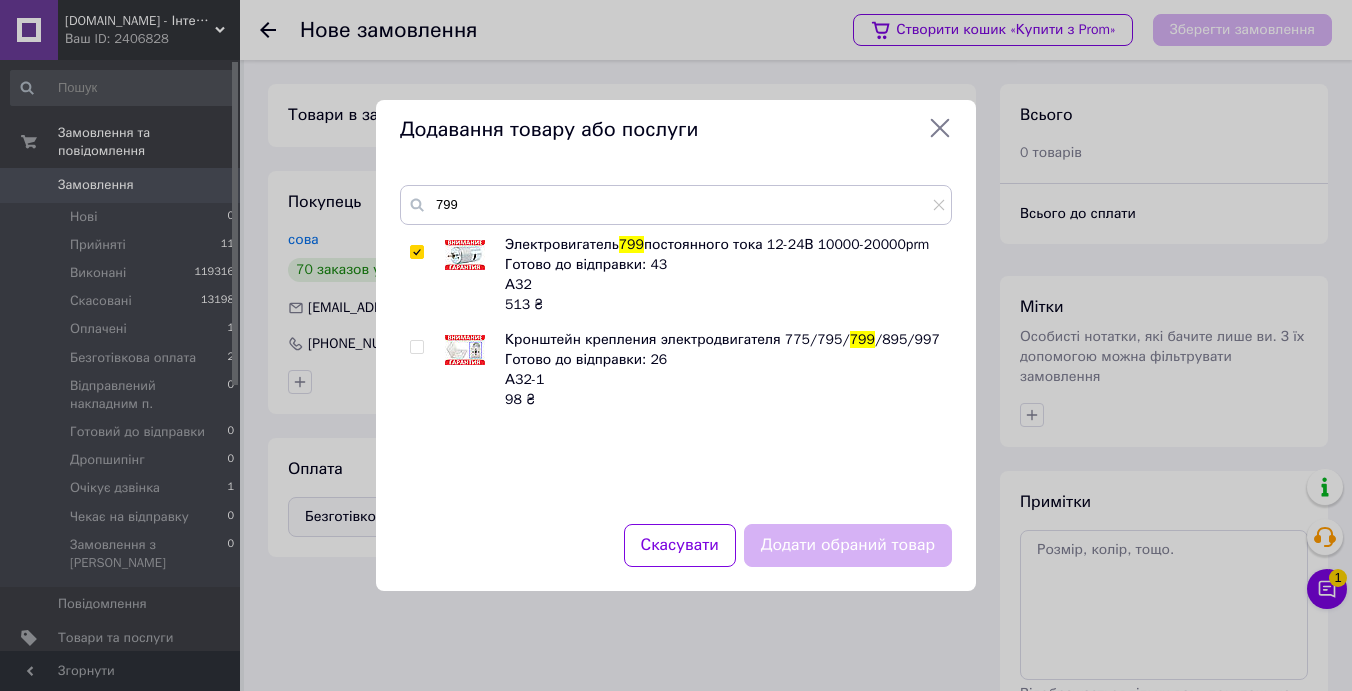 checkbox on "true" 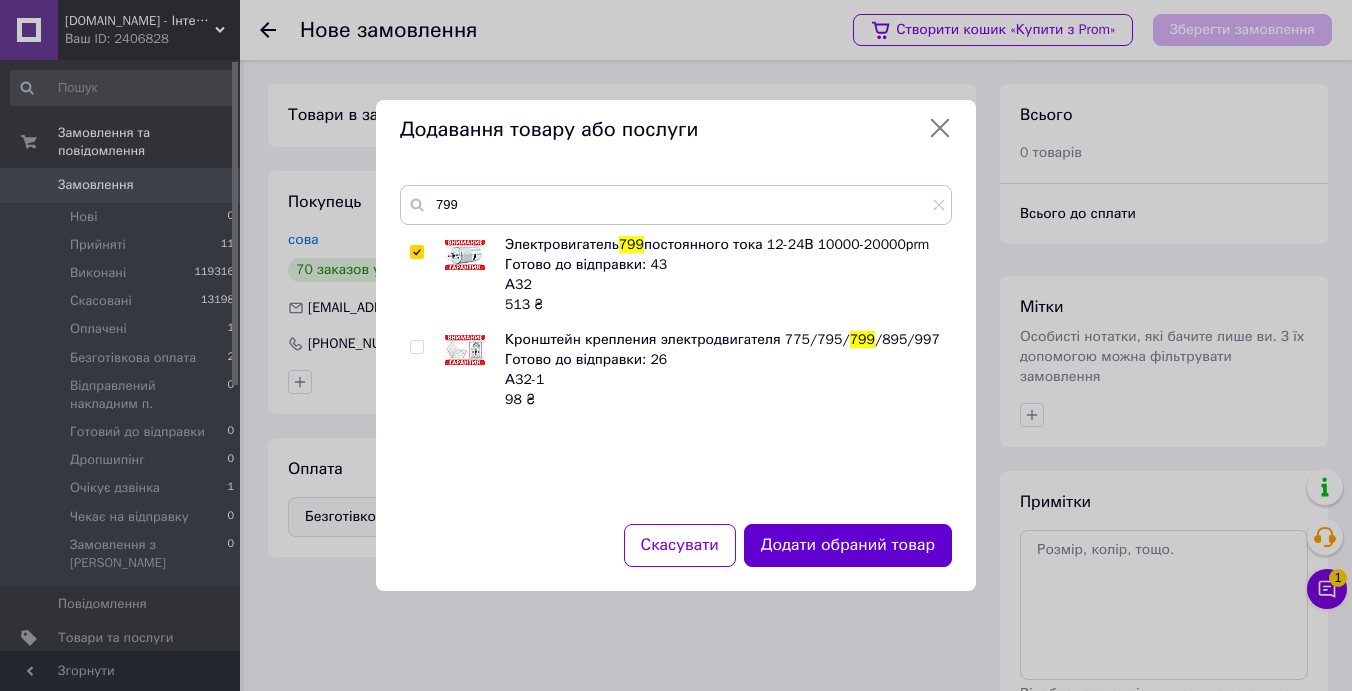 click on "Додати обраний товар" at bounding box center [848, 545] 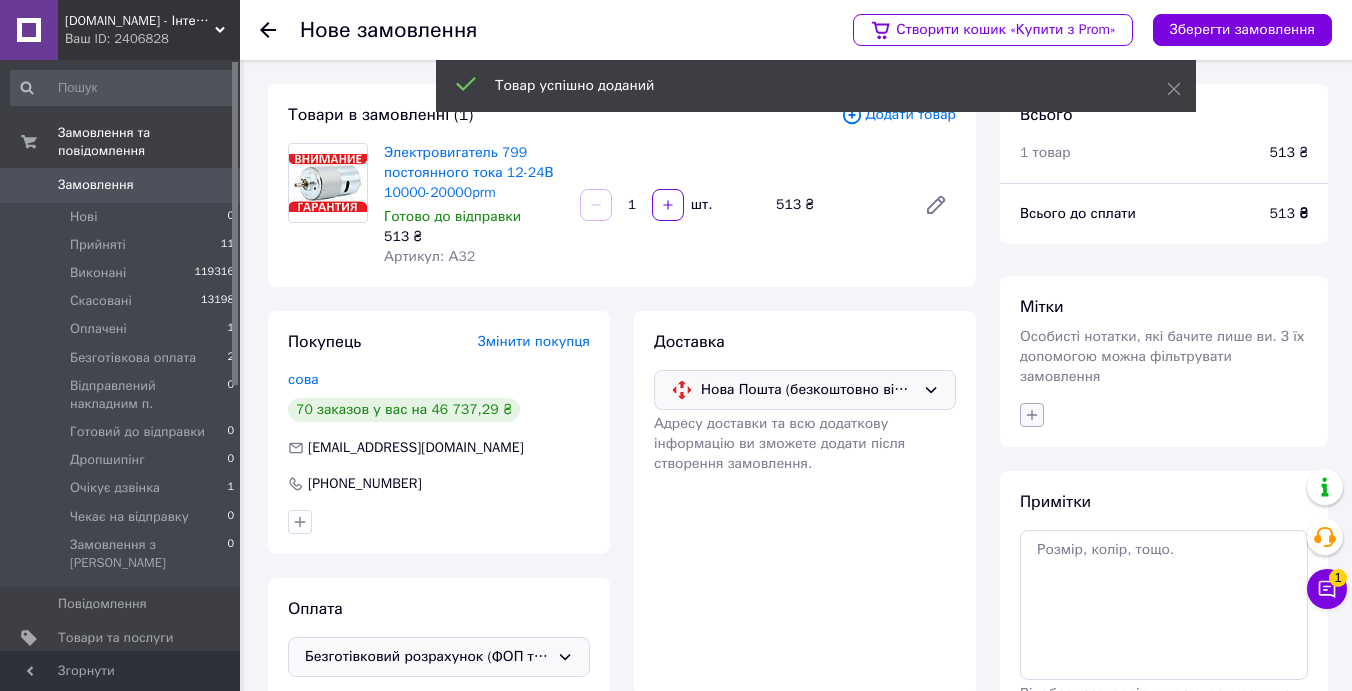 click at bounding box center (1032, 415) 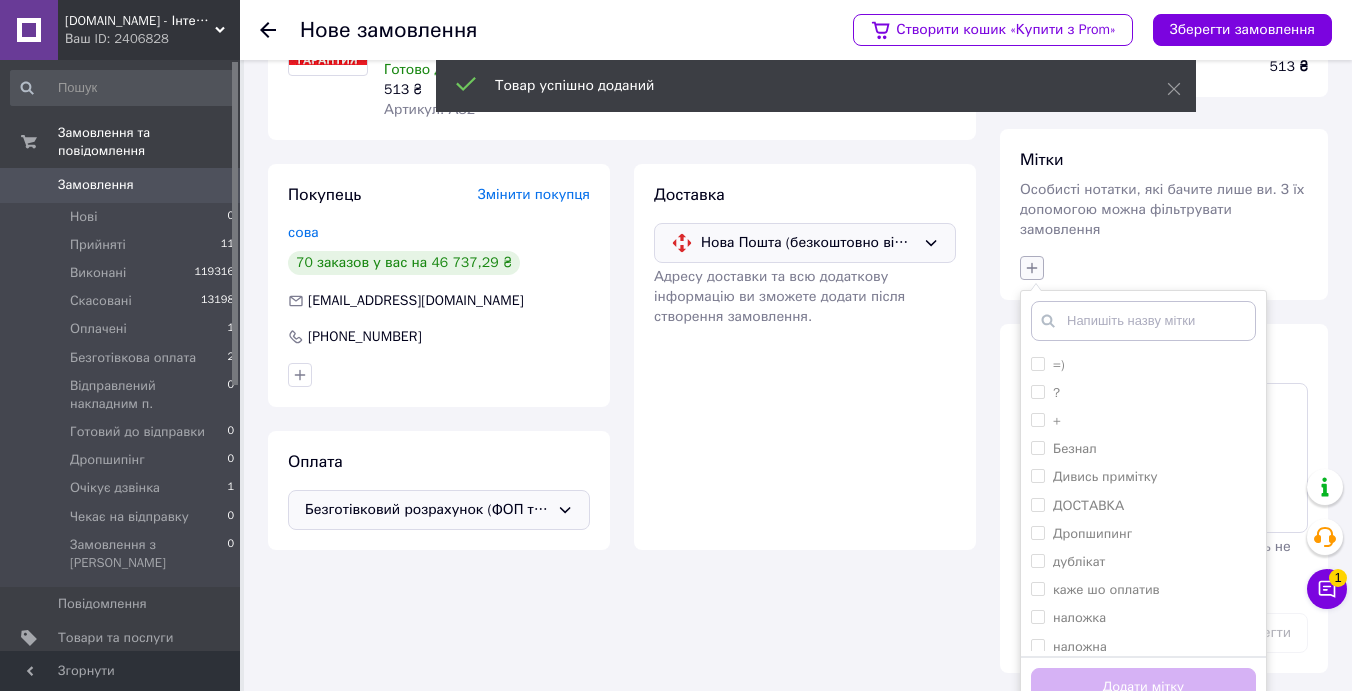 scroll, scrollTop: 169, scrollLeft: 0, axis: vertical 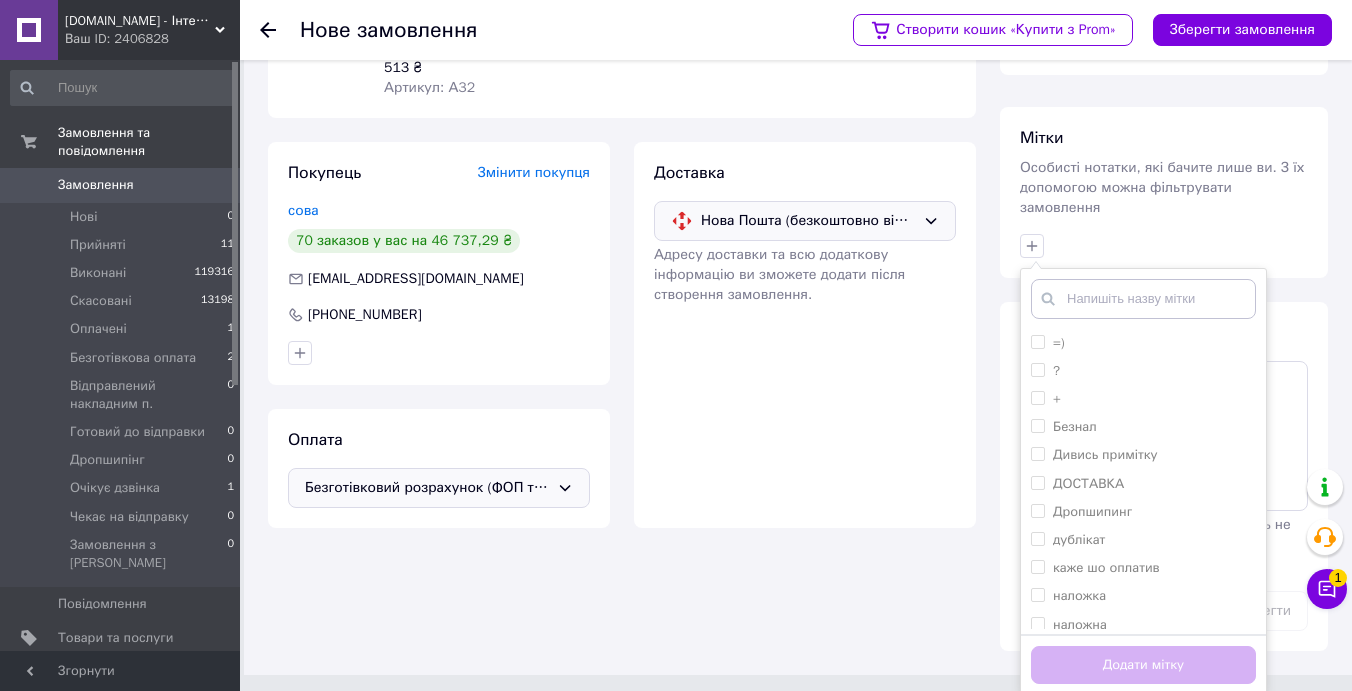 click on "Безготівковий розрахунок (ФОП та ТОВ)" at bounding box center [427, 488] 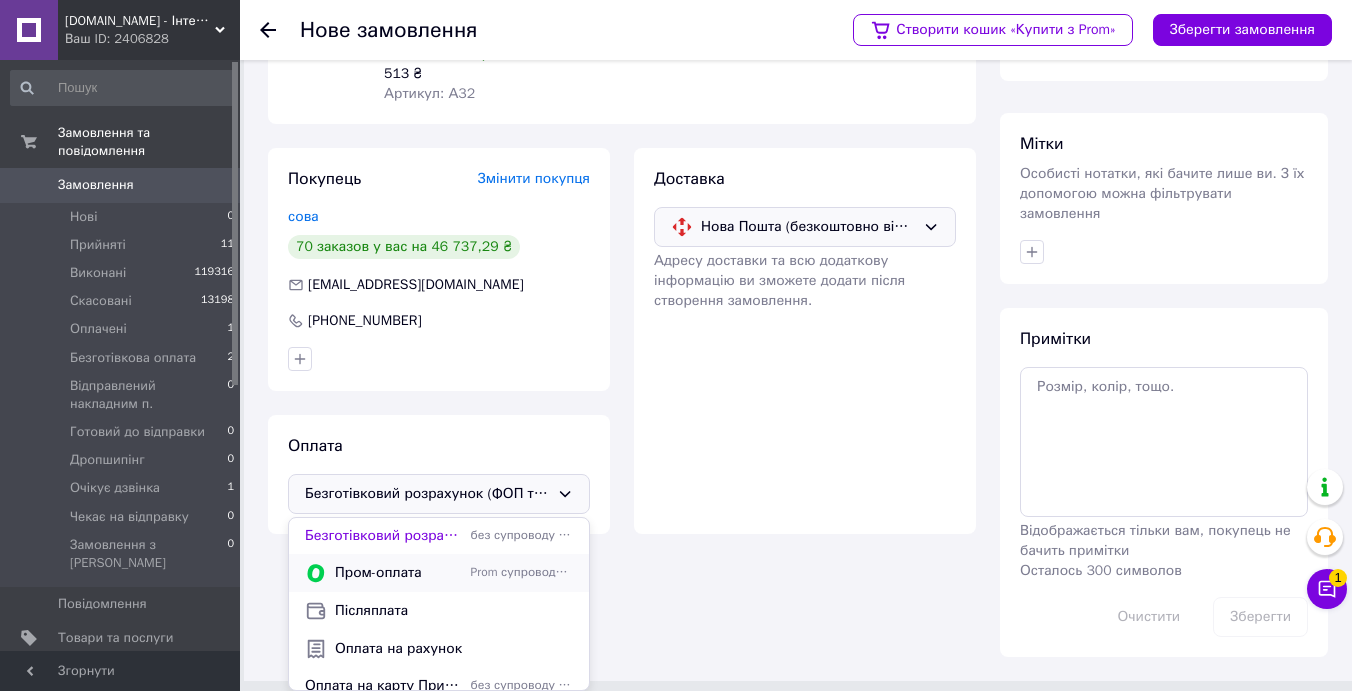 scroll, scrollTop: 49, scrollLeft: 0, axis: vertical 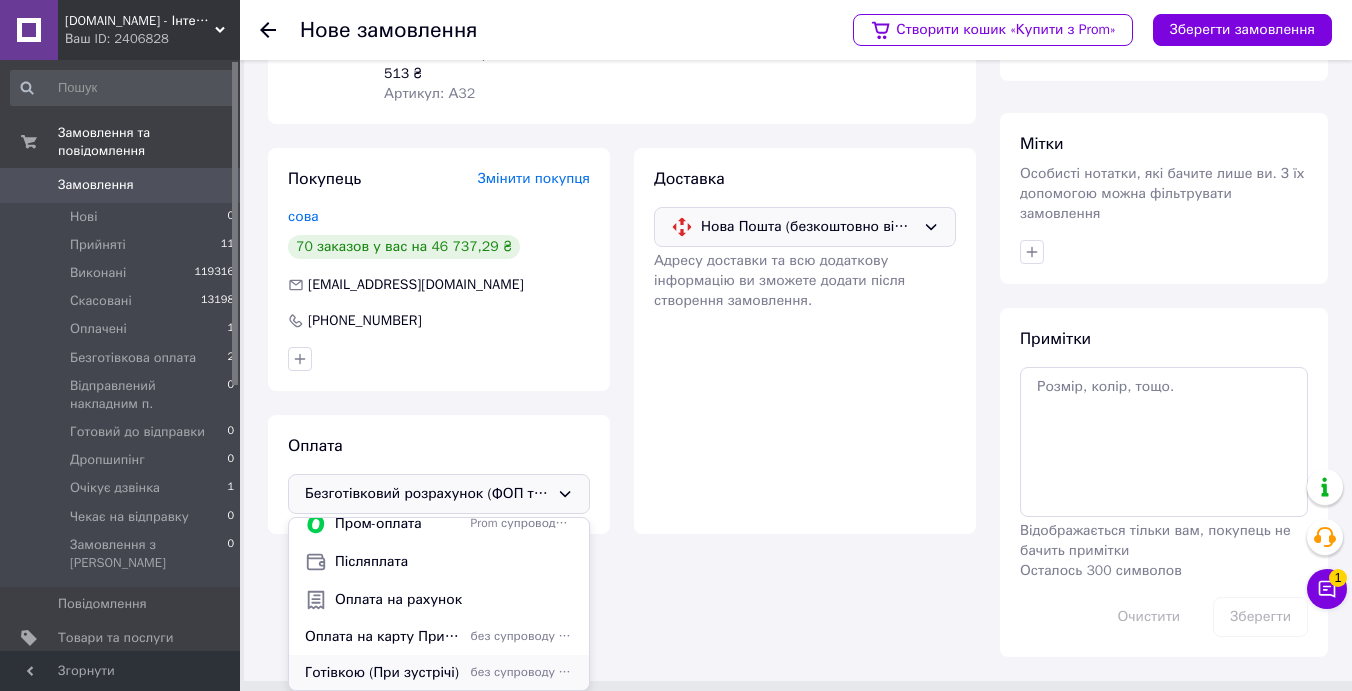 click on "Готівкою (При зустрічі)" at bounding box center (384, 673) 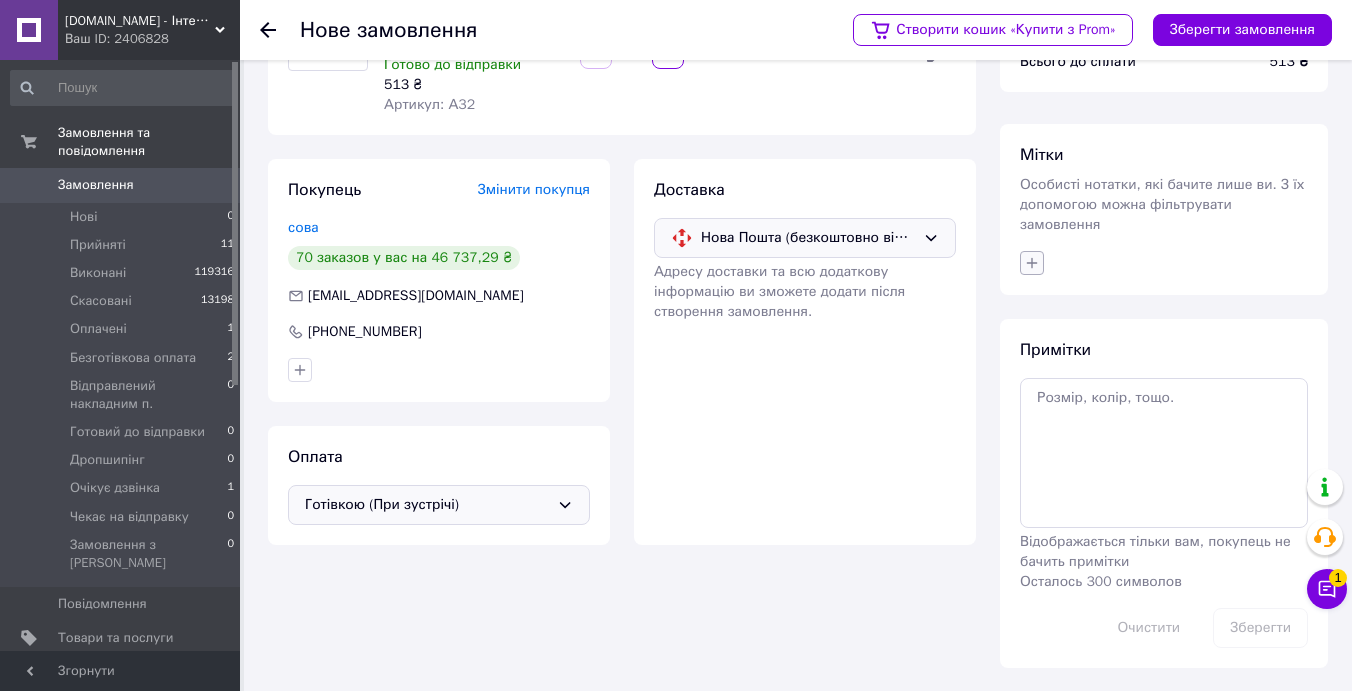 click 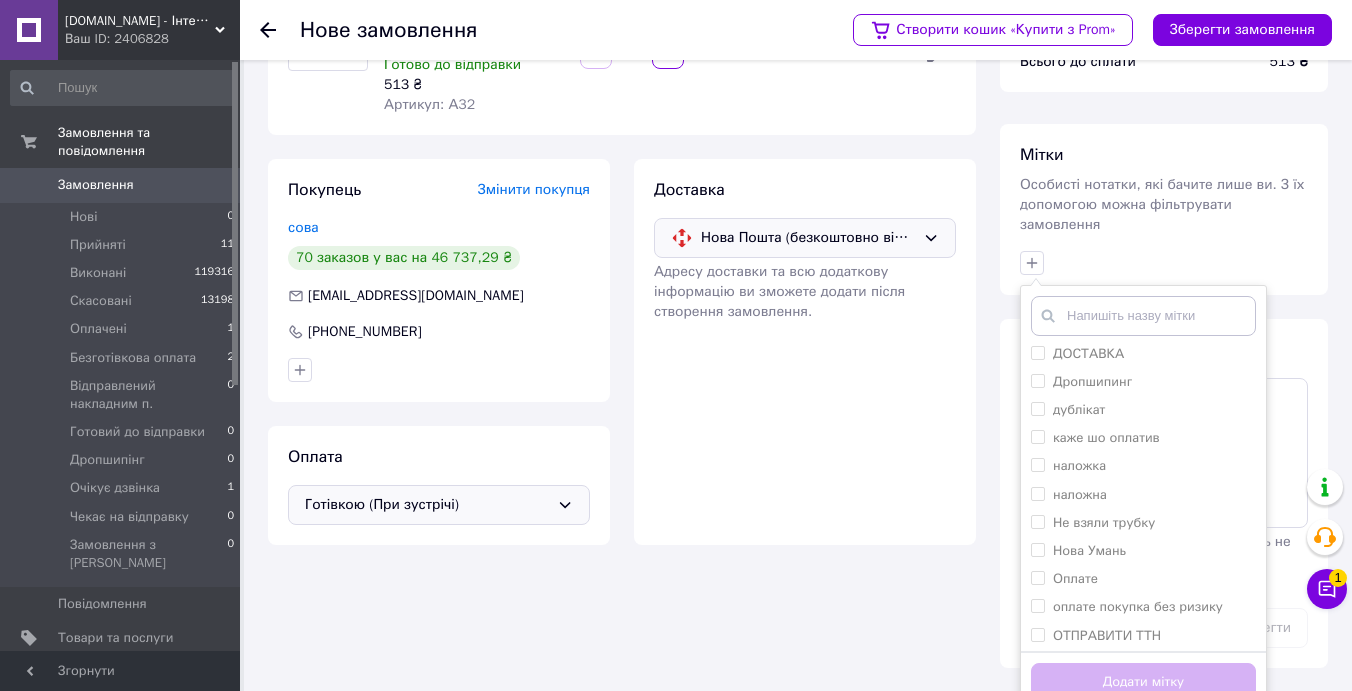 scroll, scrollTop: 159, scrollLeft: 0, axis: vertical 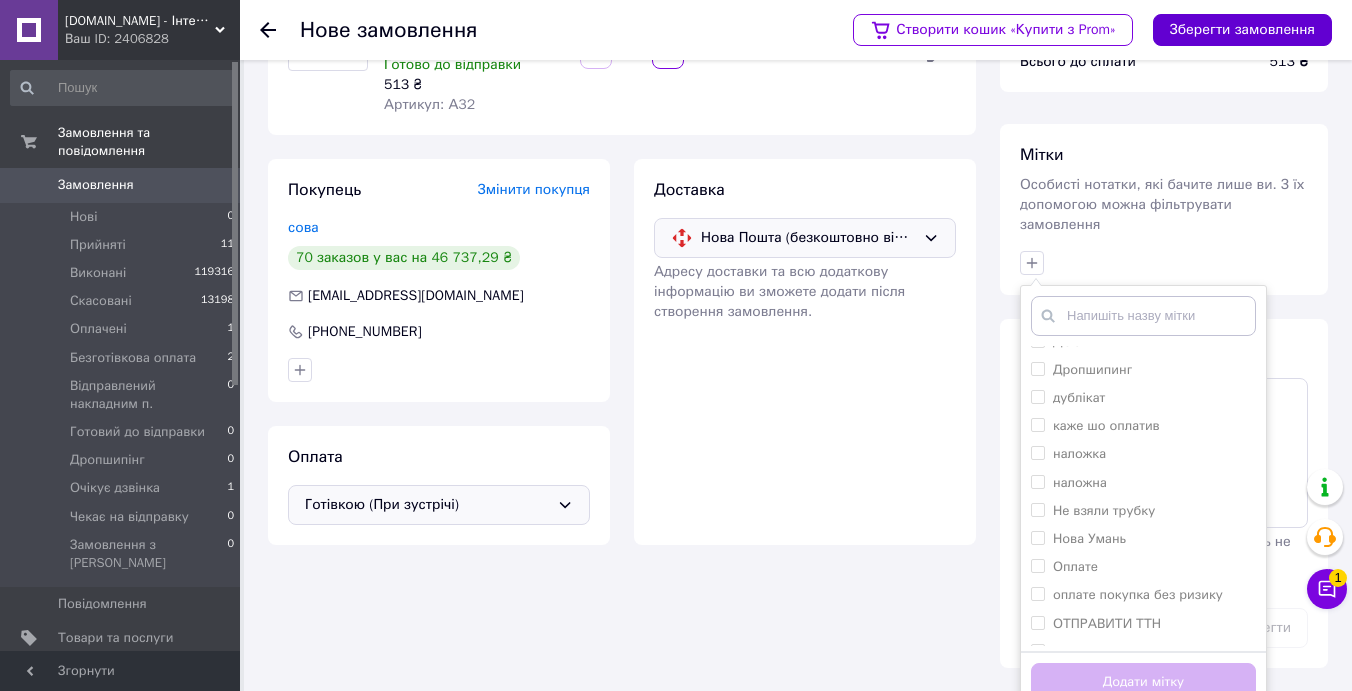 click on "Зберегти замовлення" at bounding box center [1242, 30] 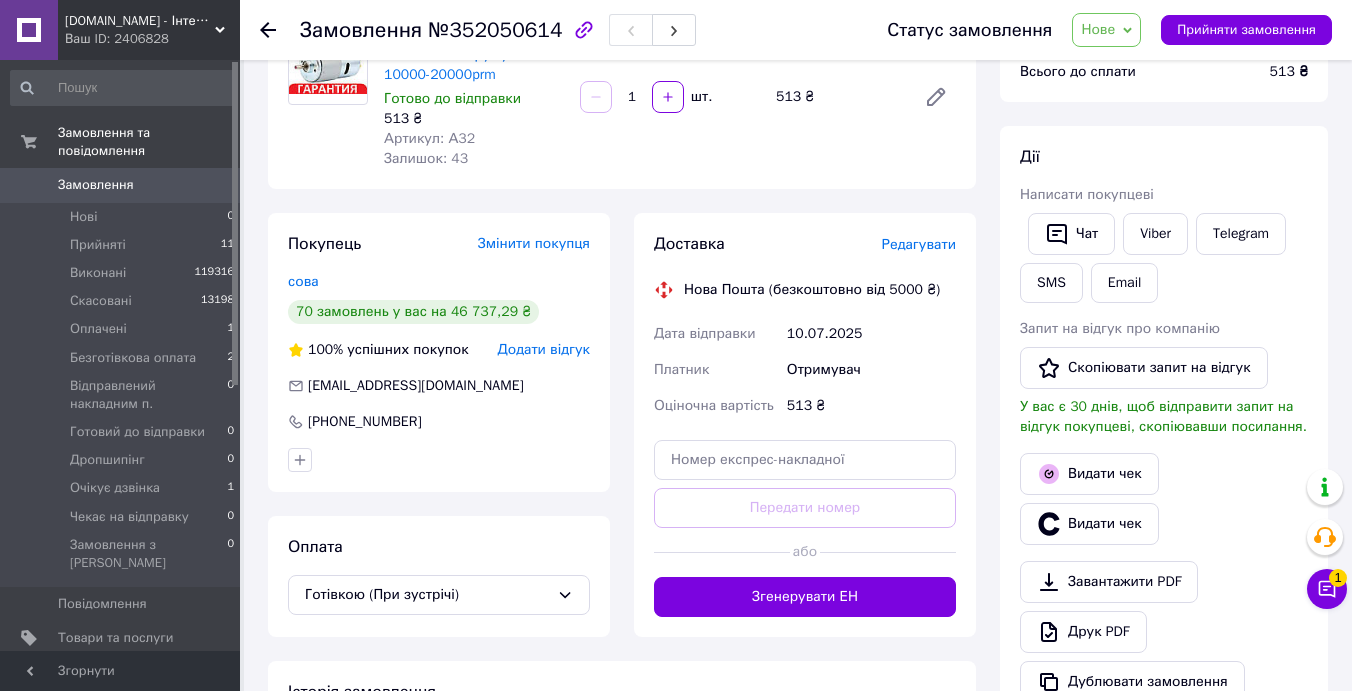 scroll, scrollTop: 227, scrollLeft: 0, axis: vertical 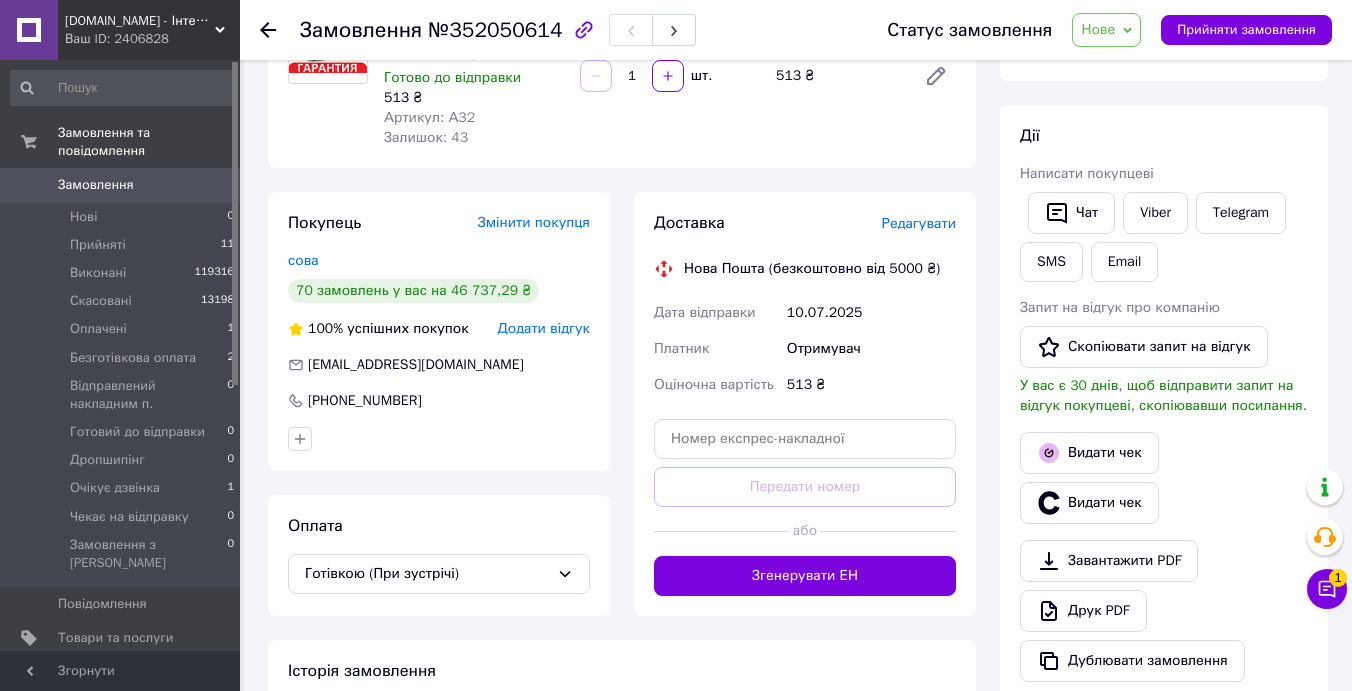 click on "Редагувати" at bounding box center (919, 223) 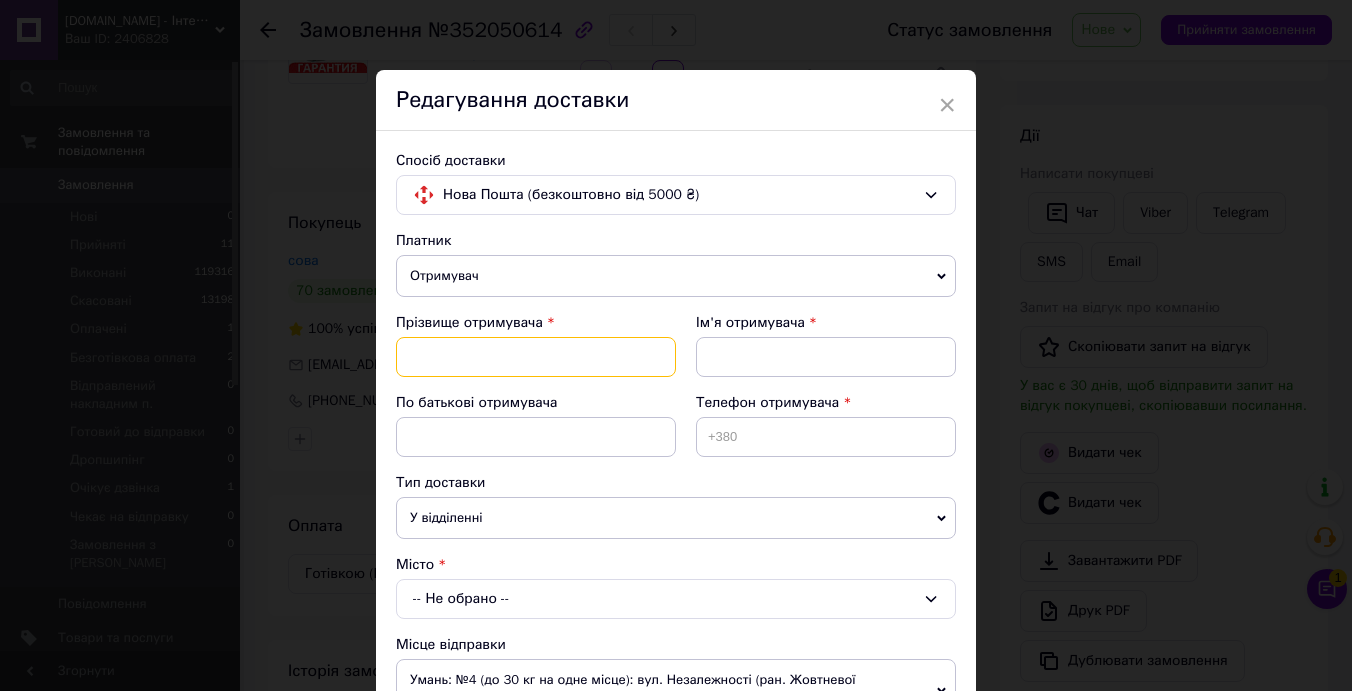 click at bounding box center (536, 357) 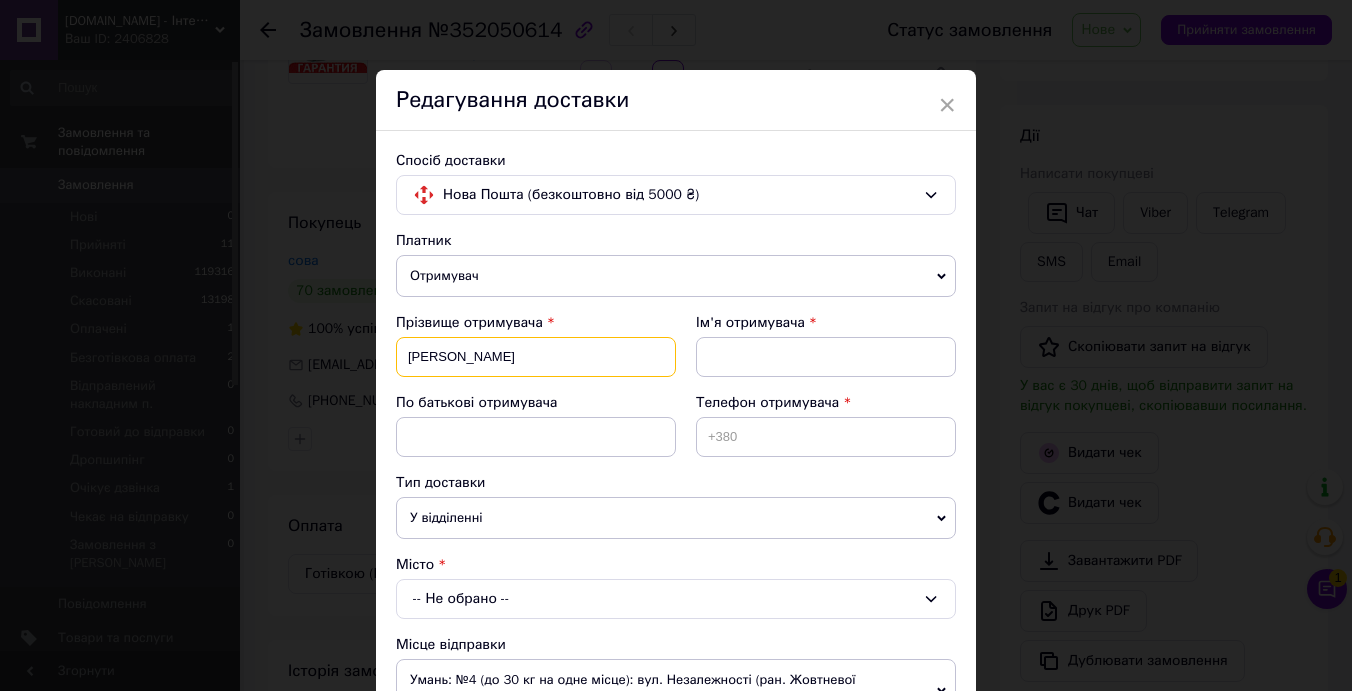 type on "Мочульський" 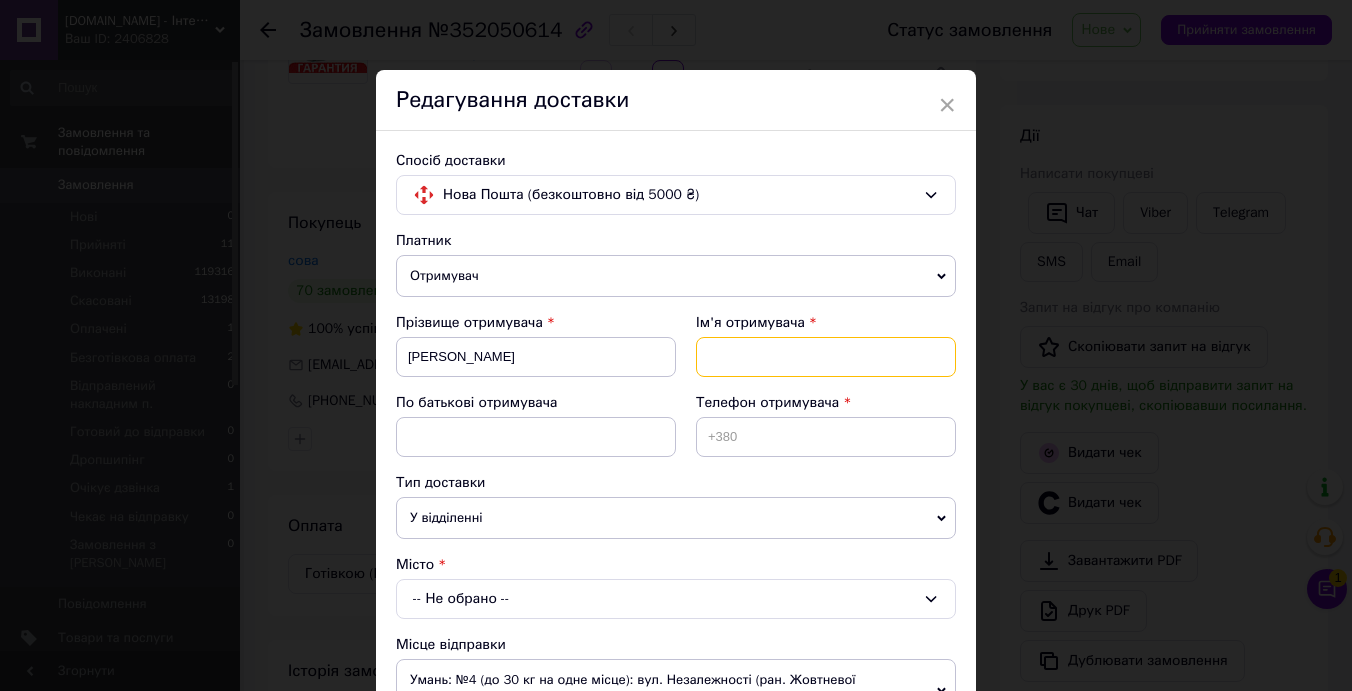 click at bounding box center [826, 357] 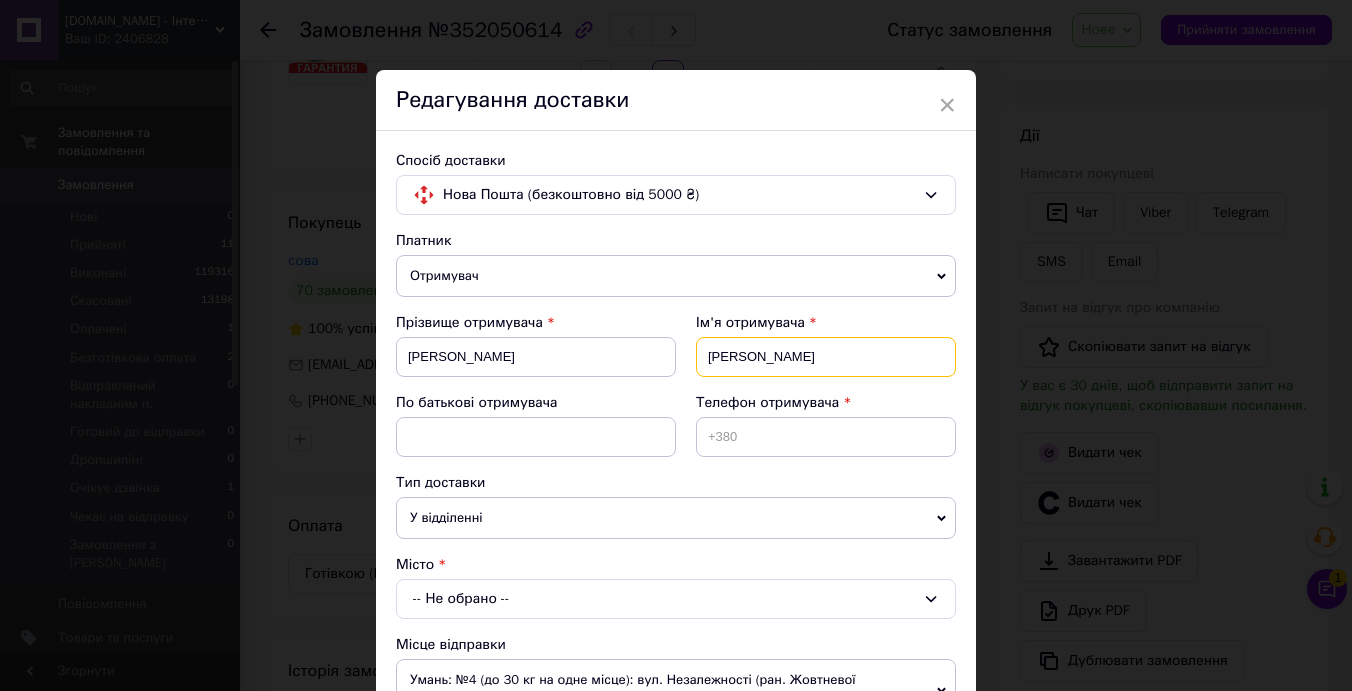 type on "Сергій" 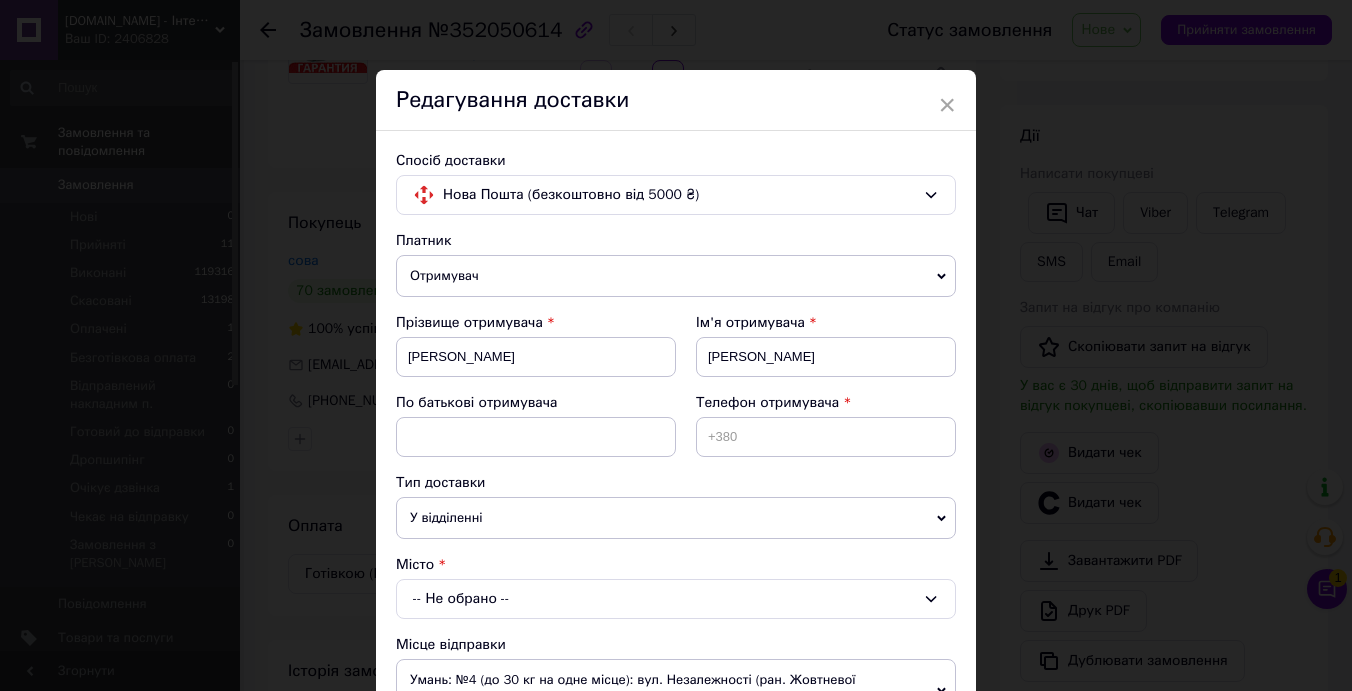 click on "Телефон отримувача" at bounding box center [826, 403] 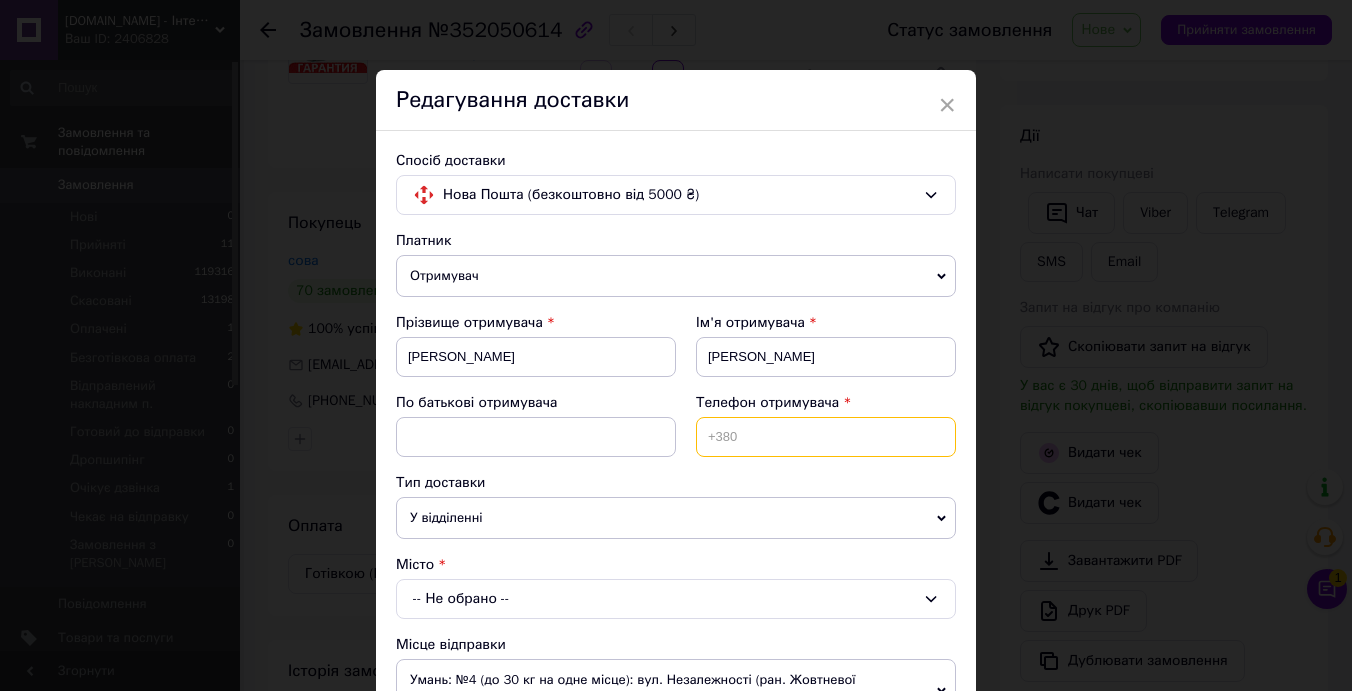 click at bounding box center (826, 437) 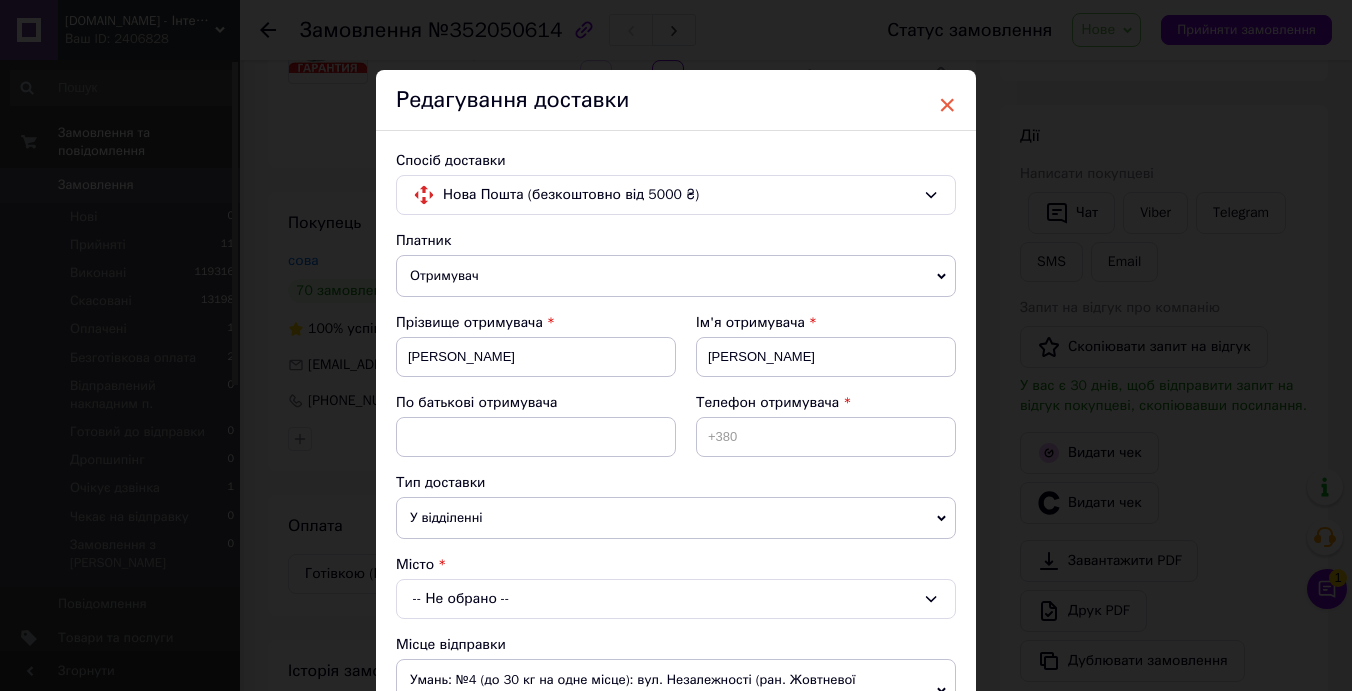 click on "×" at bounding box center (947, 105) 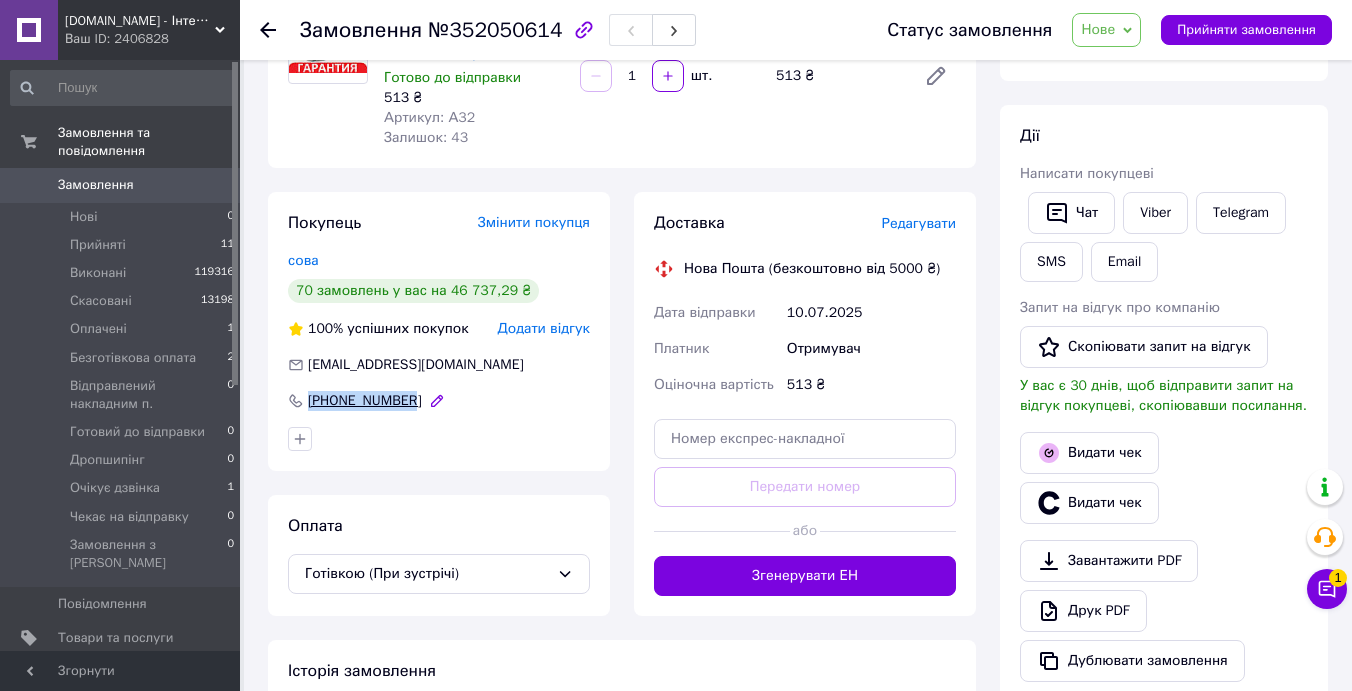 drag, startPoint x: 431, startPoint y: 400, endPoint x: 311, endPoint y: 400, distance: 120 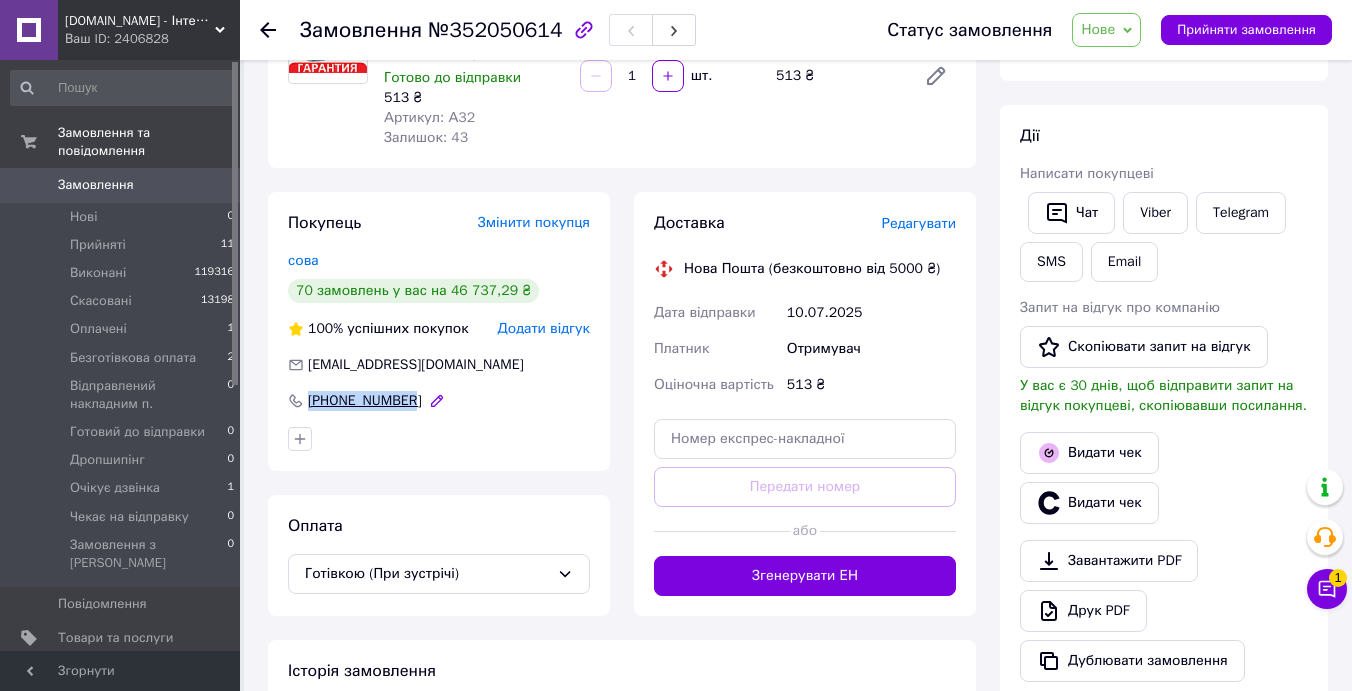 click on "+380985080142" at bounding box center (439, 401) 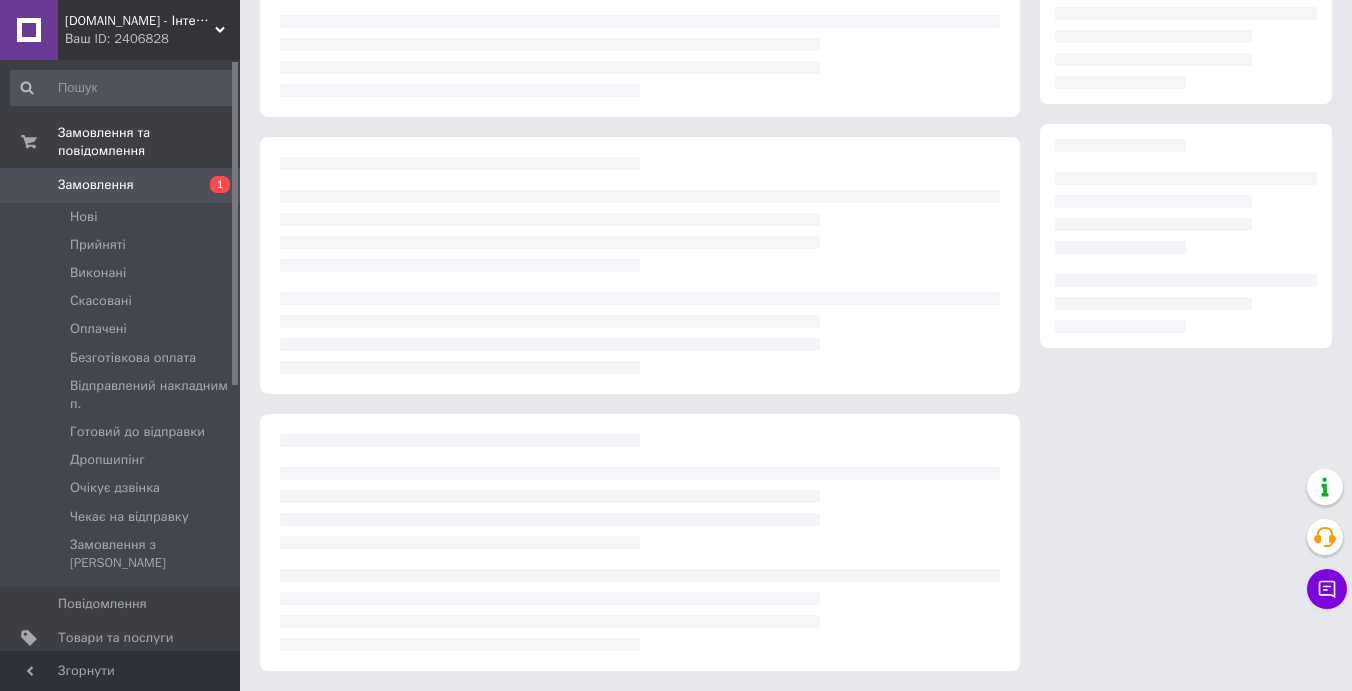 scroll, scrollTop: 201, scrollLeft: 0, axis: vertical 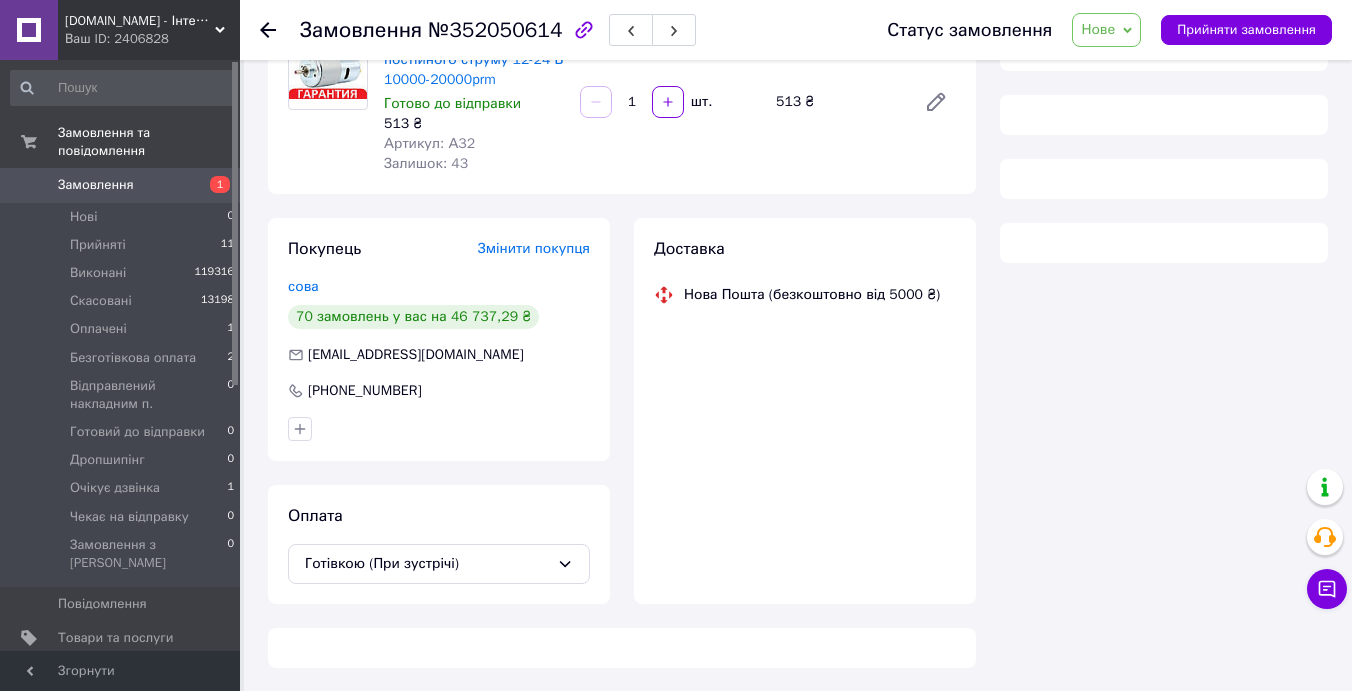 click on "Прийняти замовлення" at bounding box center [1246, 30] 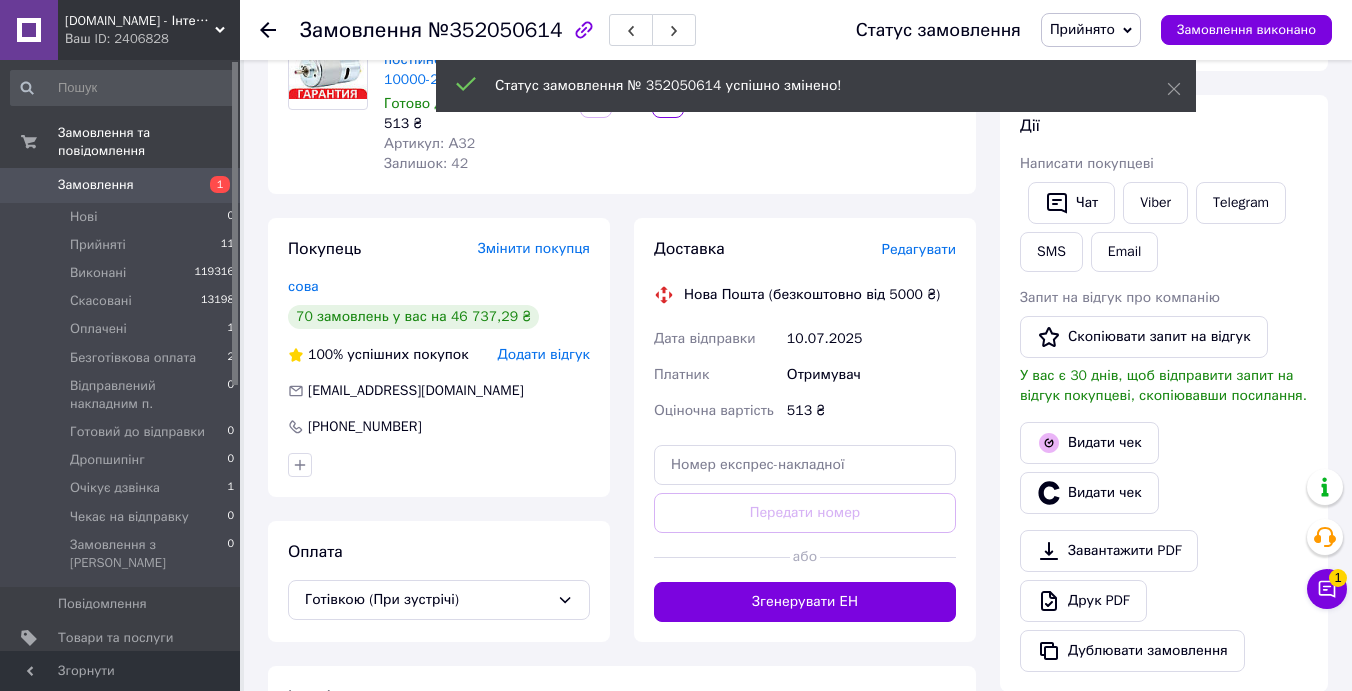 click on "Редагувати" at bounding box center [919, 249] 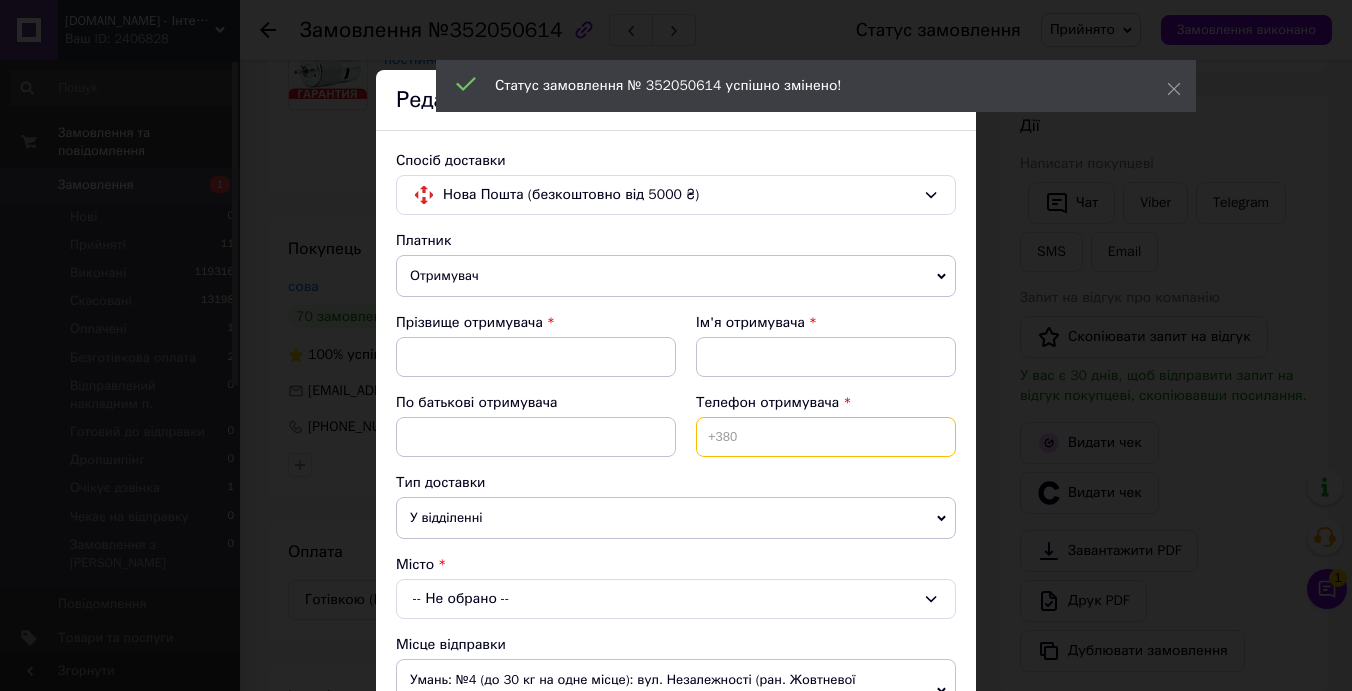 click at bounding box center [826, 437] 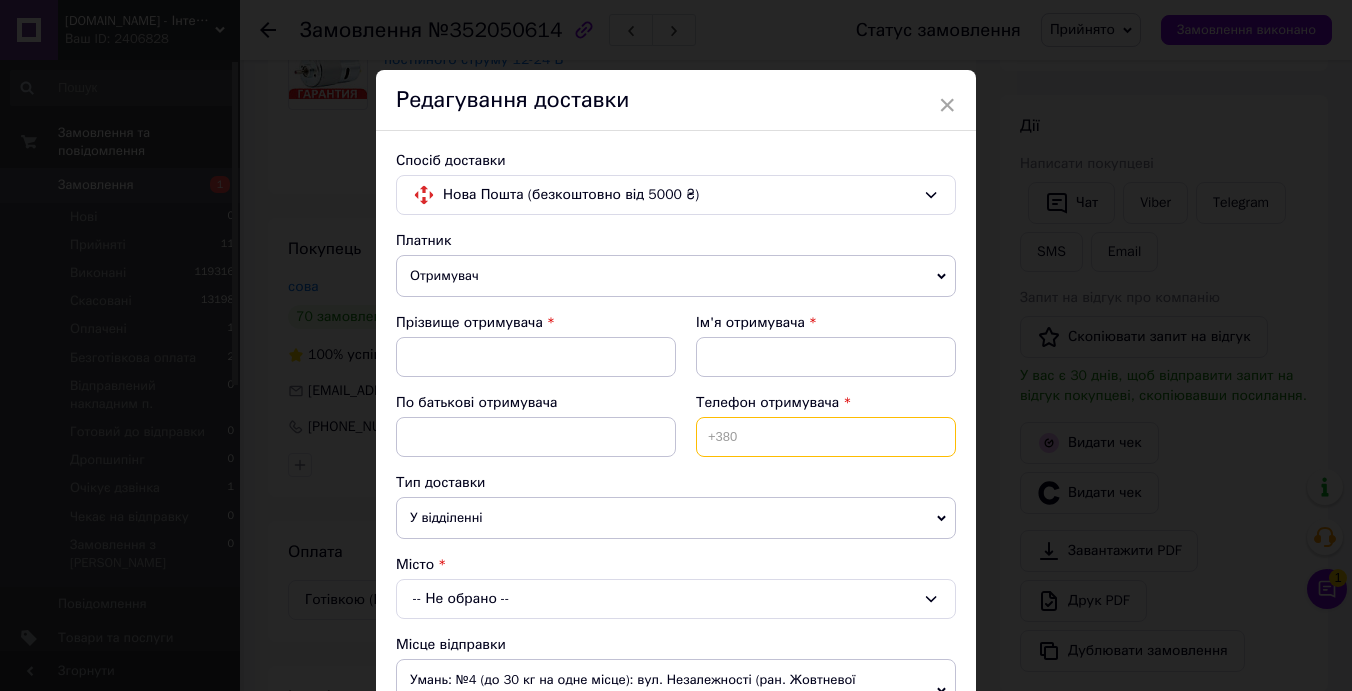 paste on "[PHONE_NUMBER]" 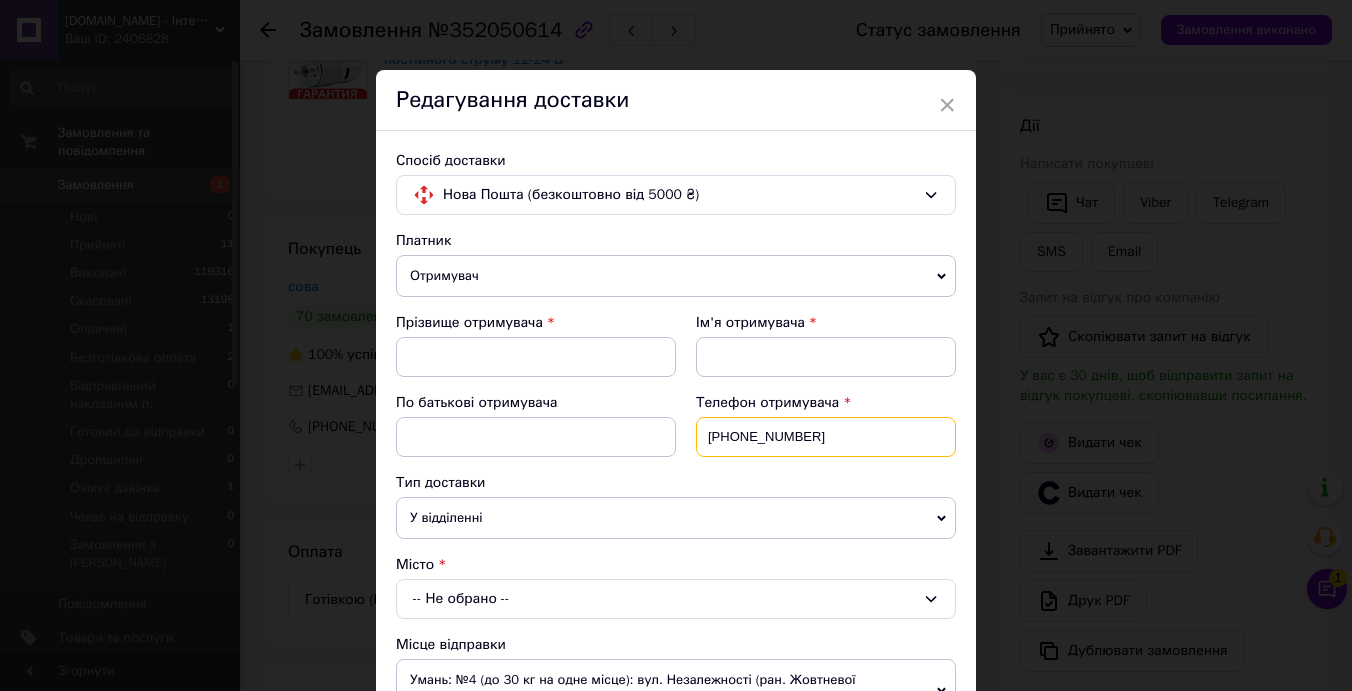 type on "[PHONE_NUMBER]" 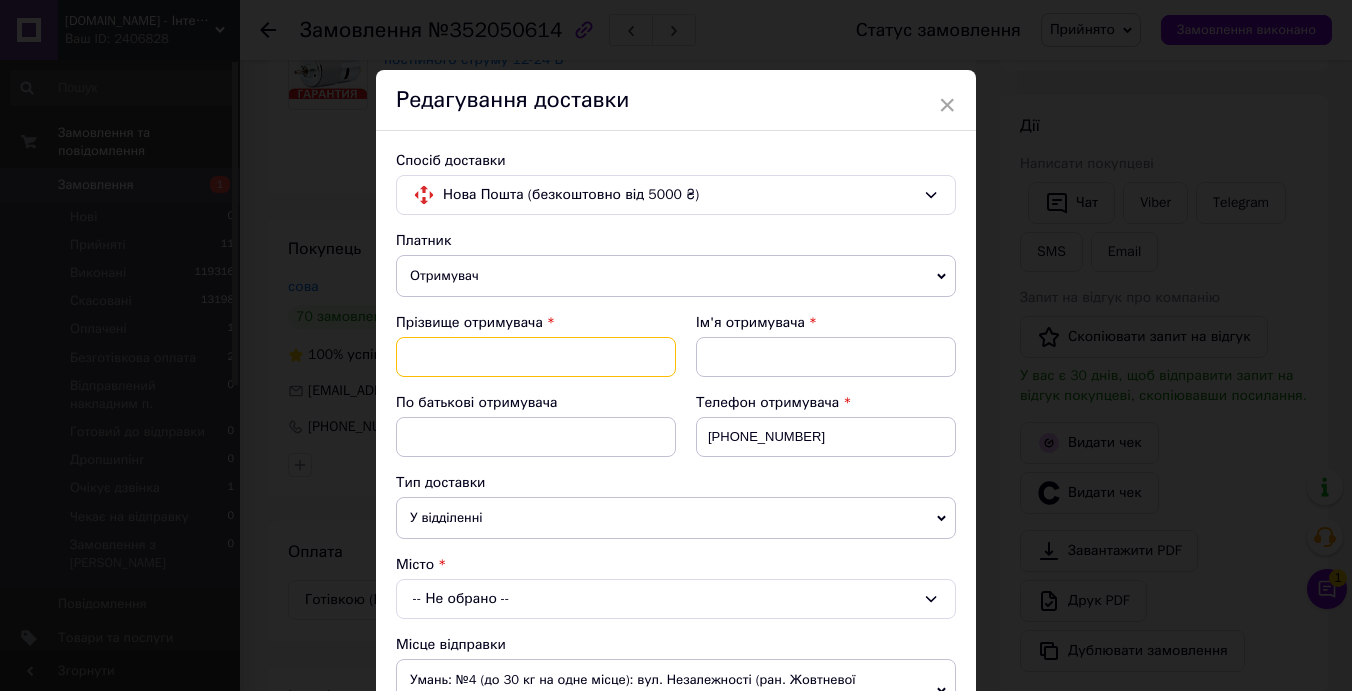 click at bounding box center [536, 357] 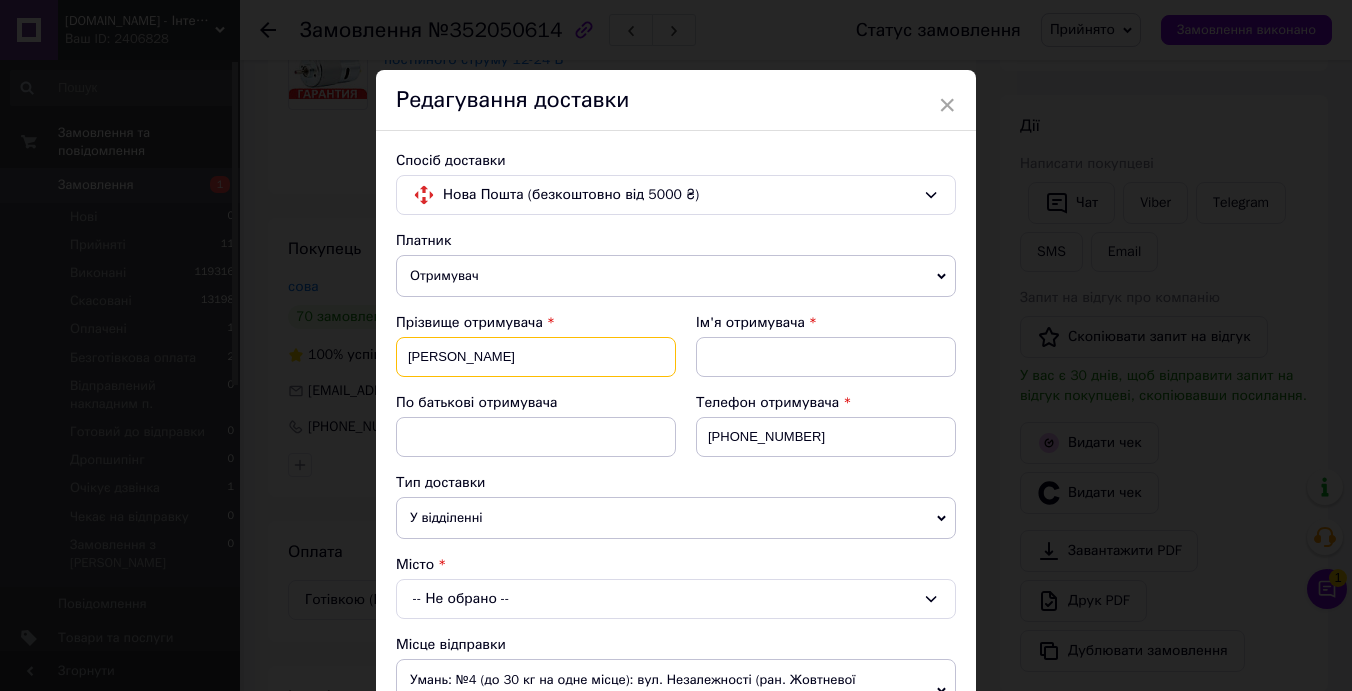 type on "[PERSON_NAME]" 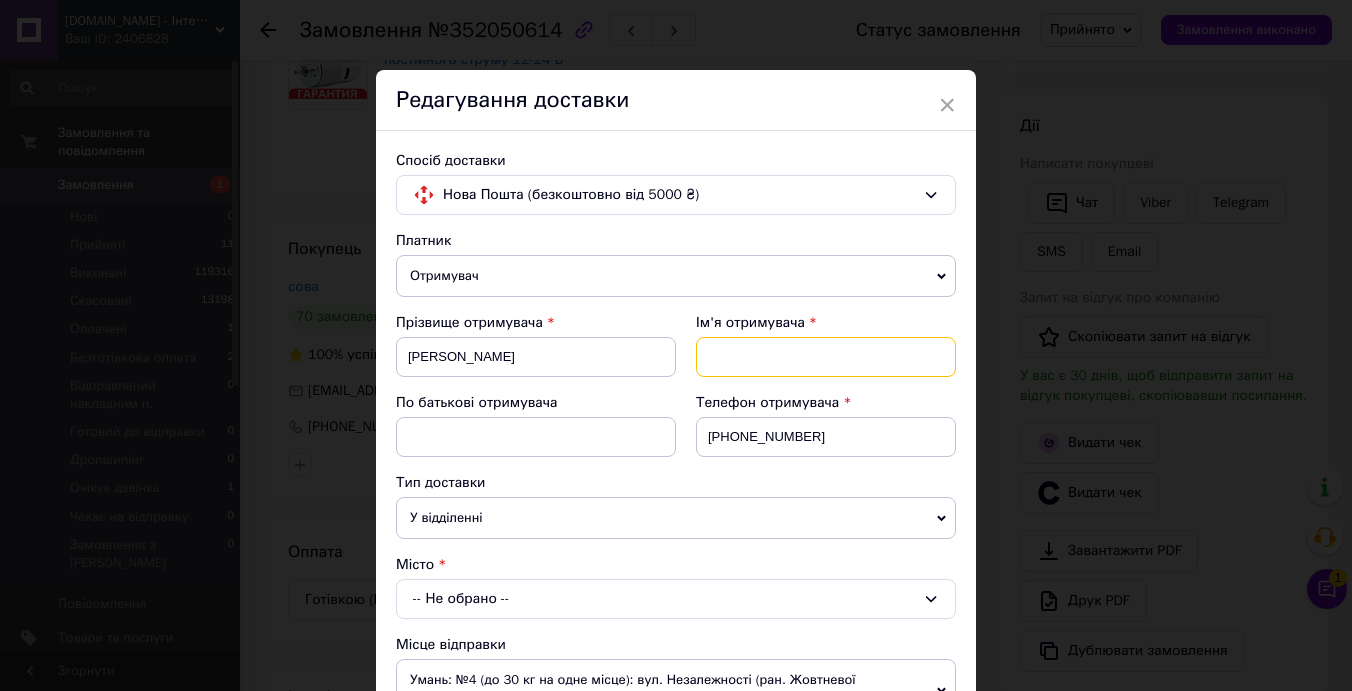 click at bounding box center (826, 357) 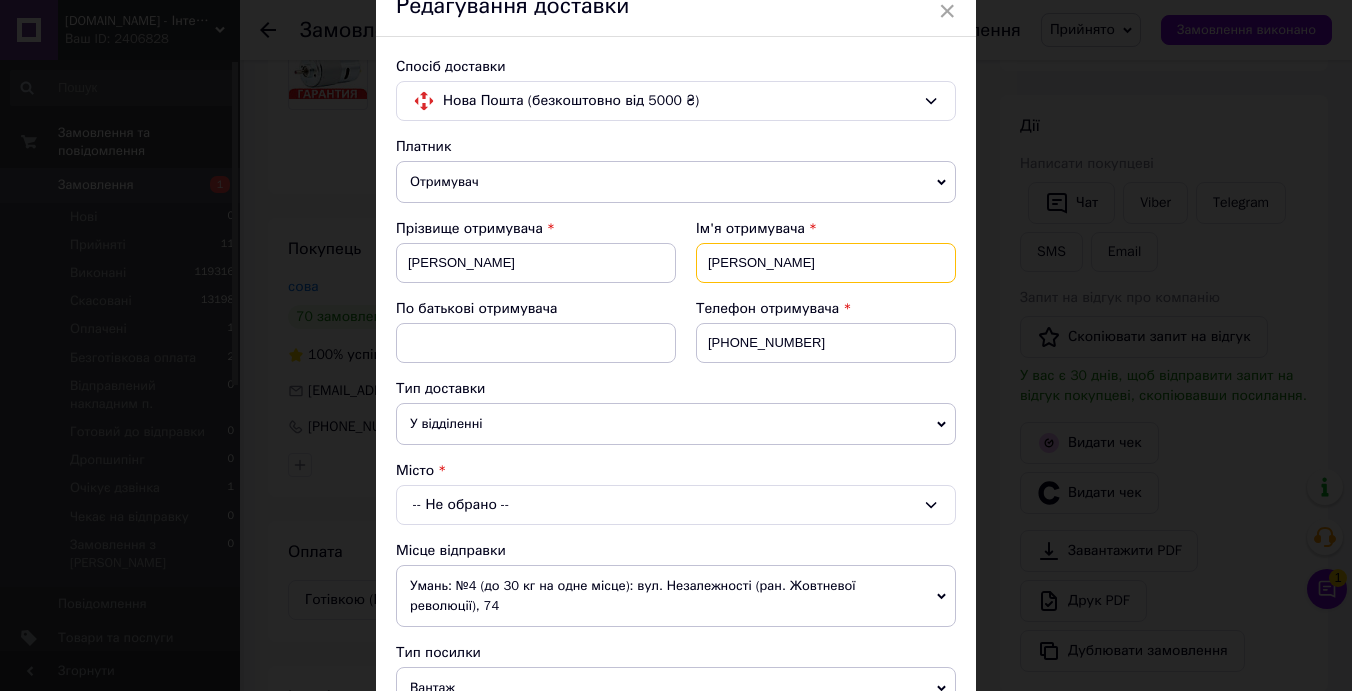 scroll, scrollTop: 99, scrollLeft: 0, axis: vertical 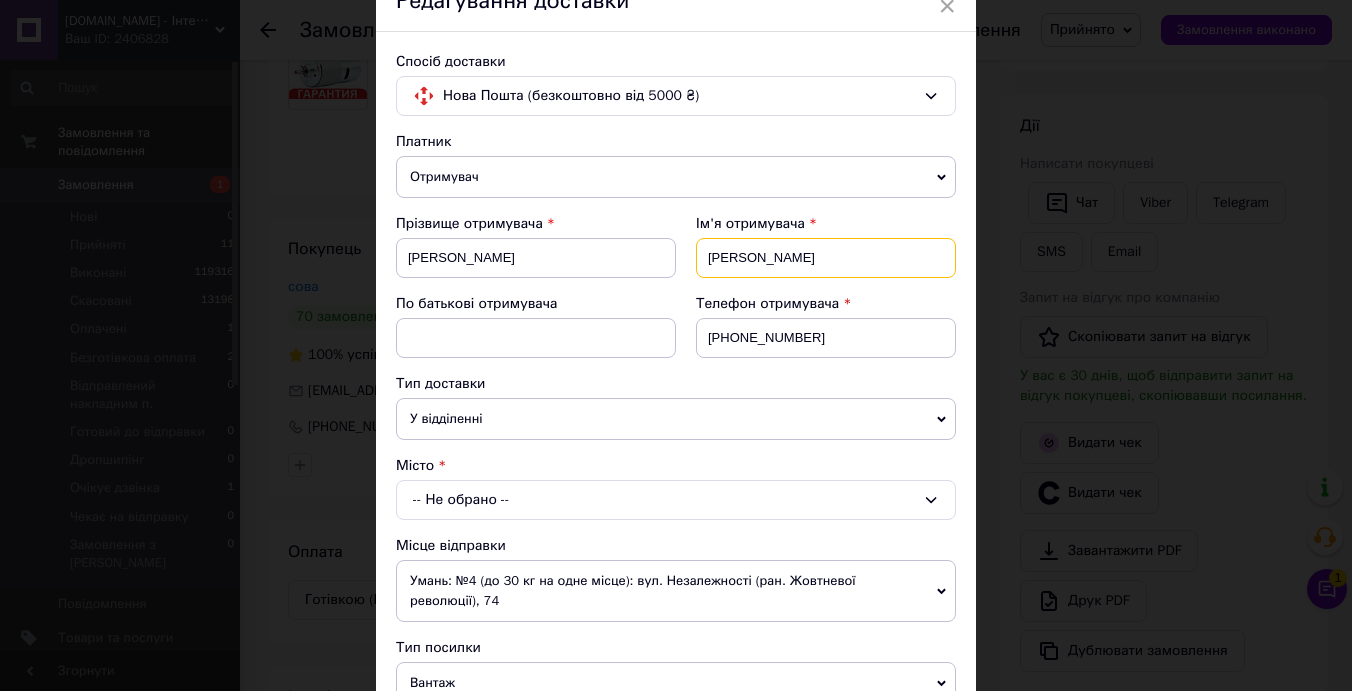 type on "[PERSON_NAME]" 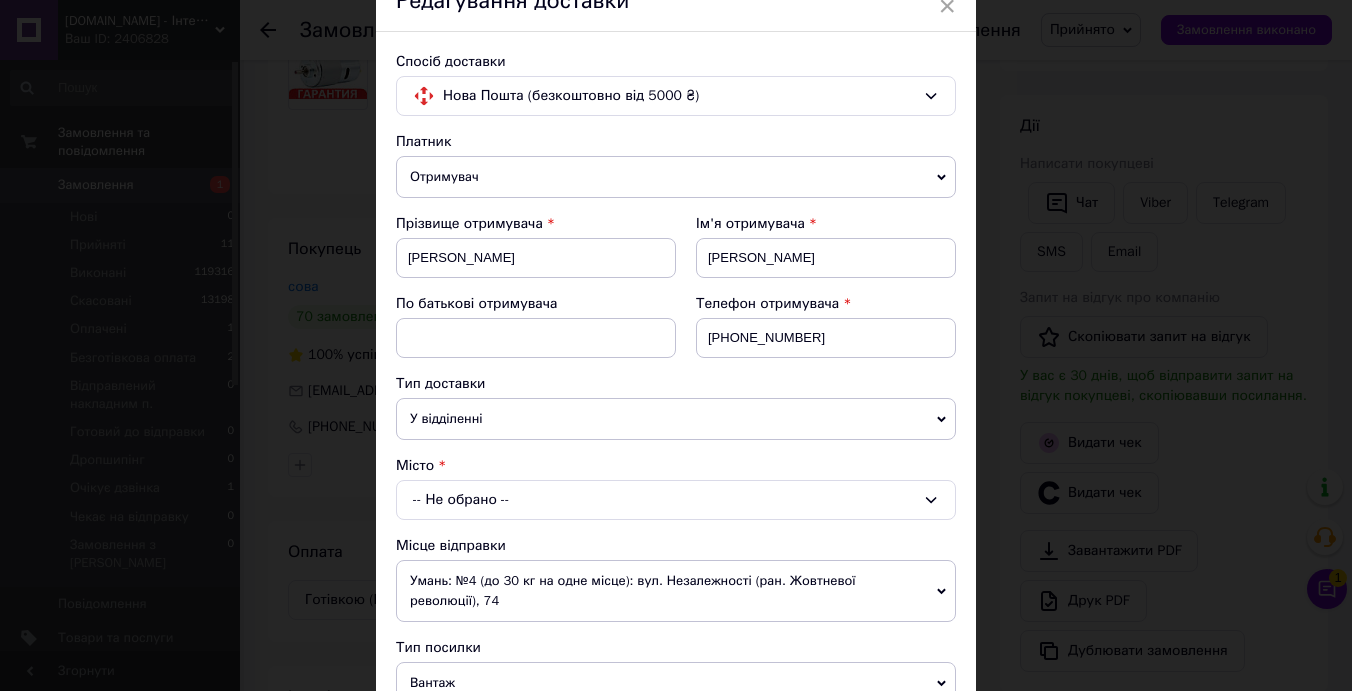 click on "-- Не обрано --" at bounding box center [676, 500] 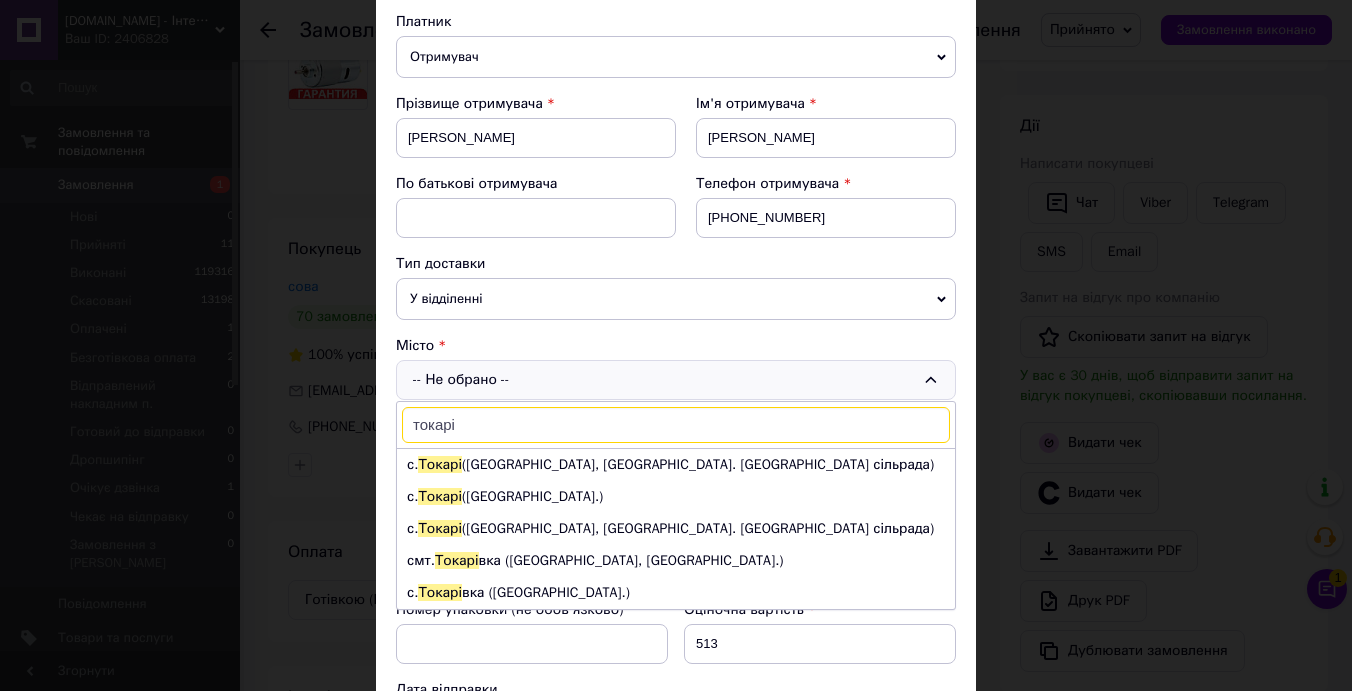 scroll, scrollTop: 240, scrollLeft: 0, axis: vertical 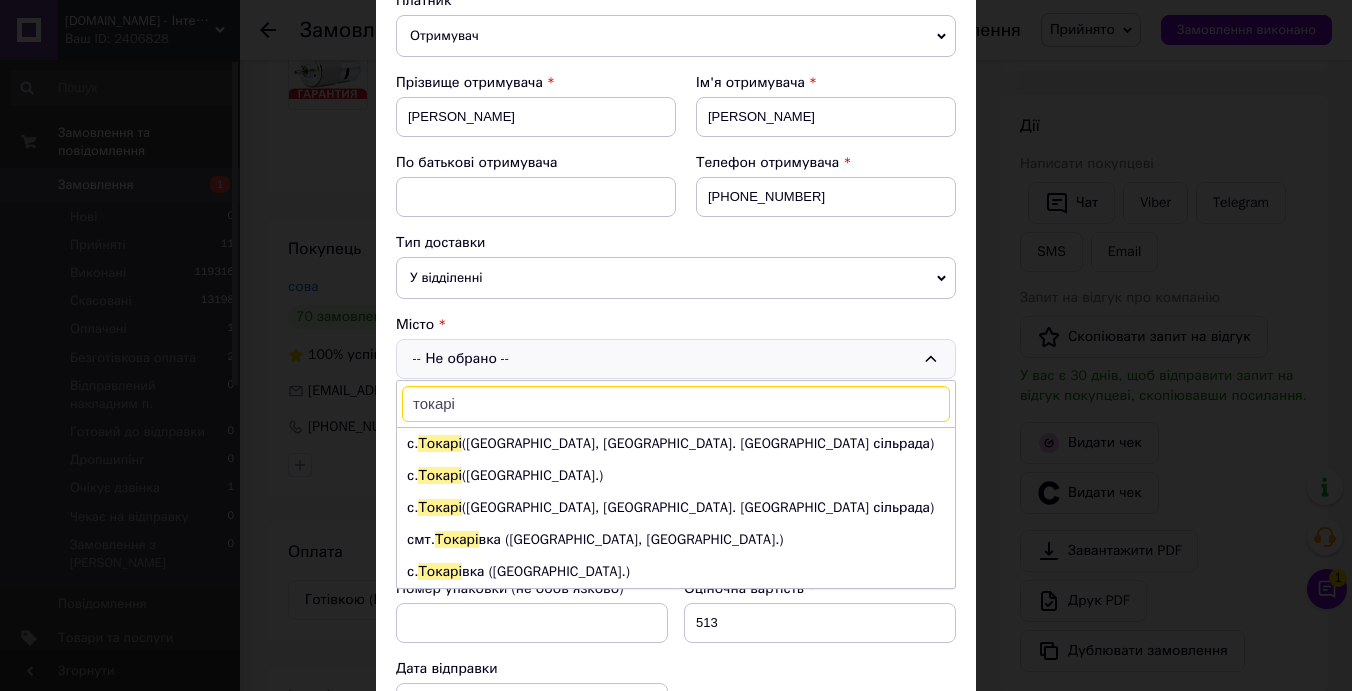 type on "токарі" 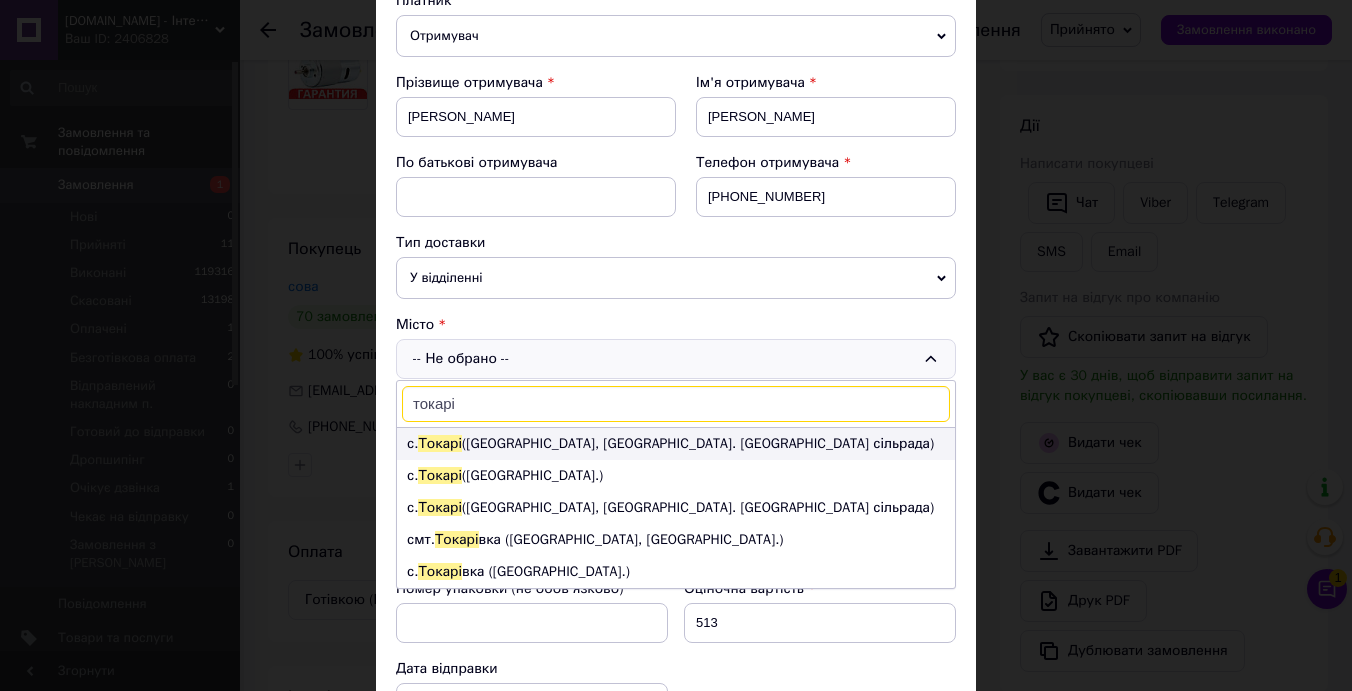 click on "с.  [GEOGRAPHIC_DATA]  ([GEOGRAPHIC_DATA], [GEOGRAPHIC_DATA]. [GEOGRAPHIC_DATA] сільрада)" at bounding box center [676, 444] 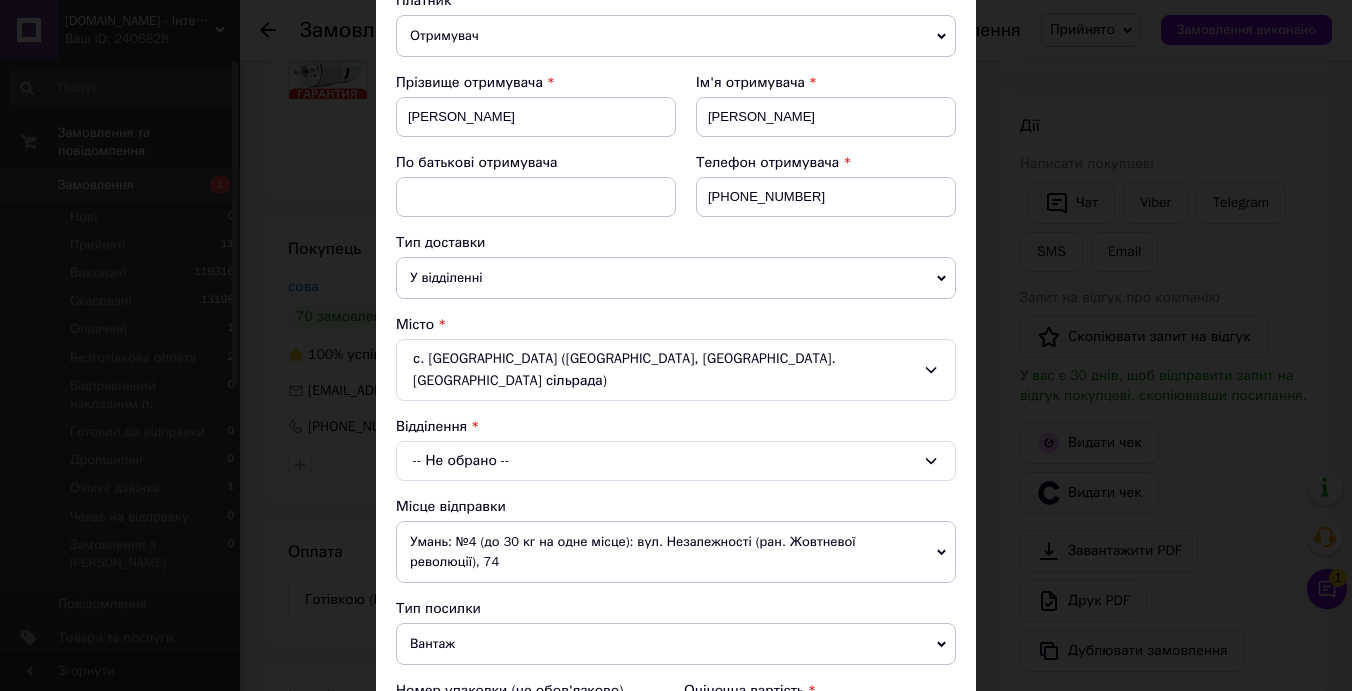 click on "-- Не обрано --" at bounding box center [676, 461] 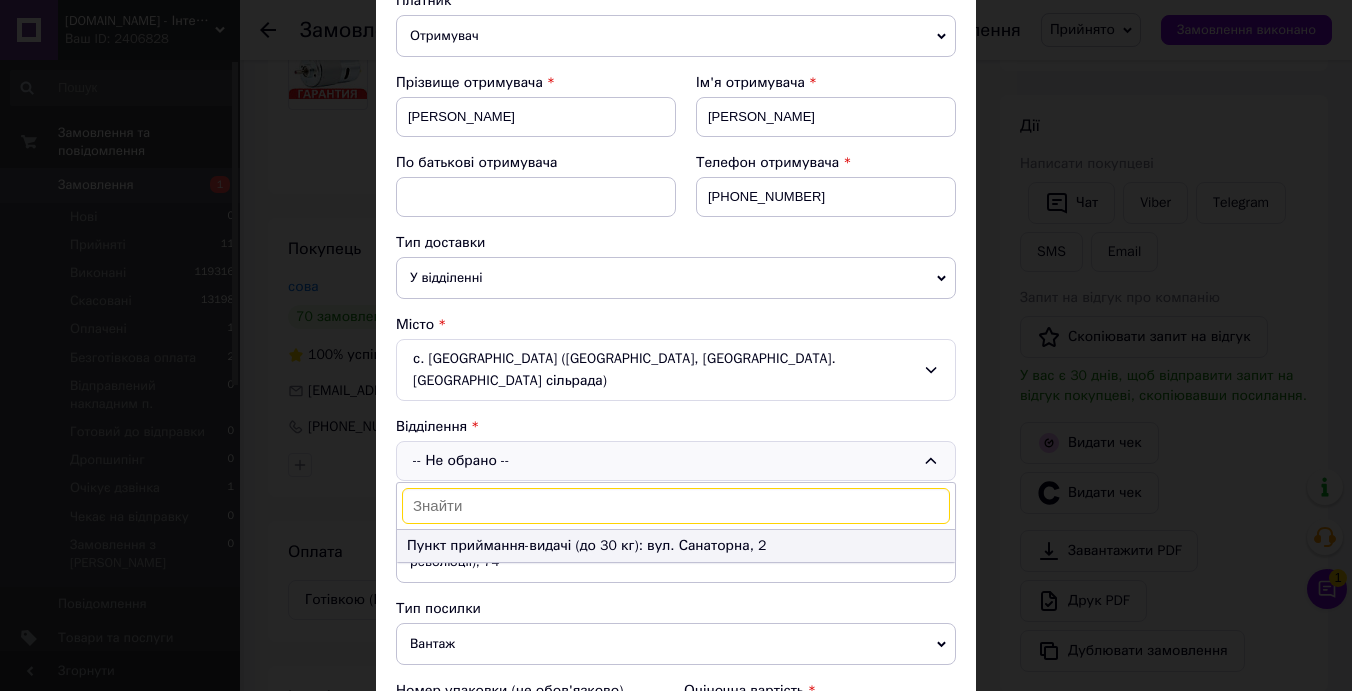 click on "Пункт приймання-видачі (до 30 кг): вул. Санаторна, 2" at bounding box center [676, 546] 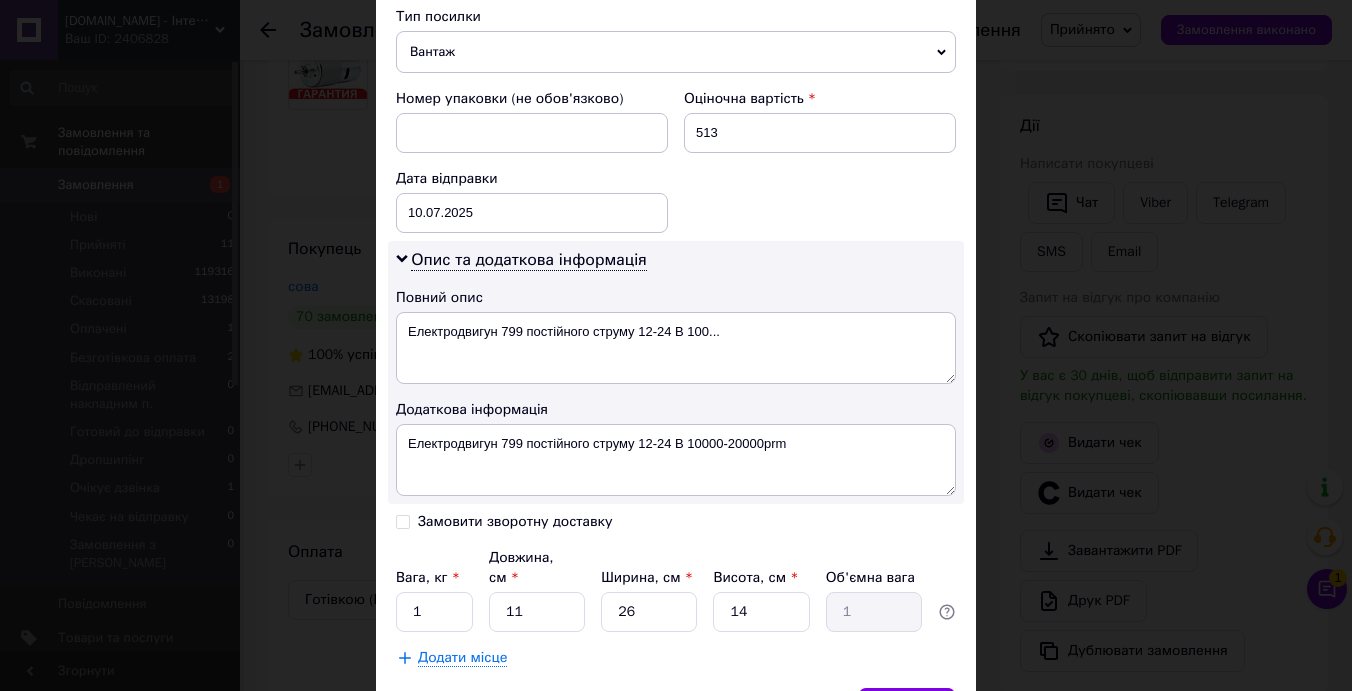 scroll, scrollTop: 937, scrollLeft: 0, axis: vertical 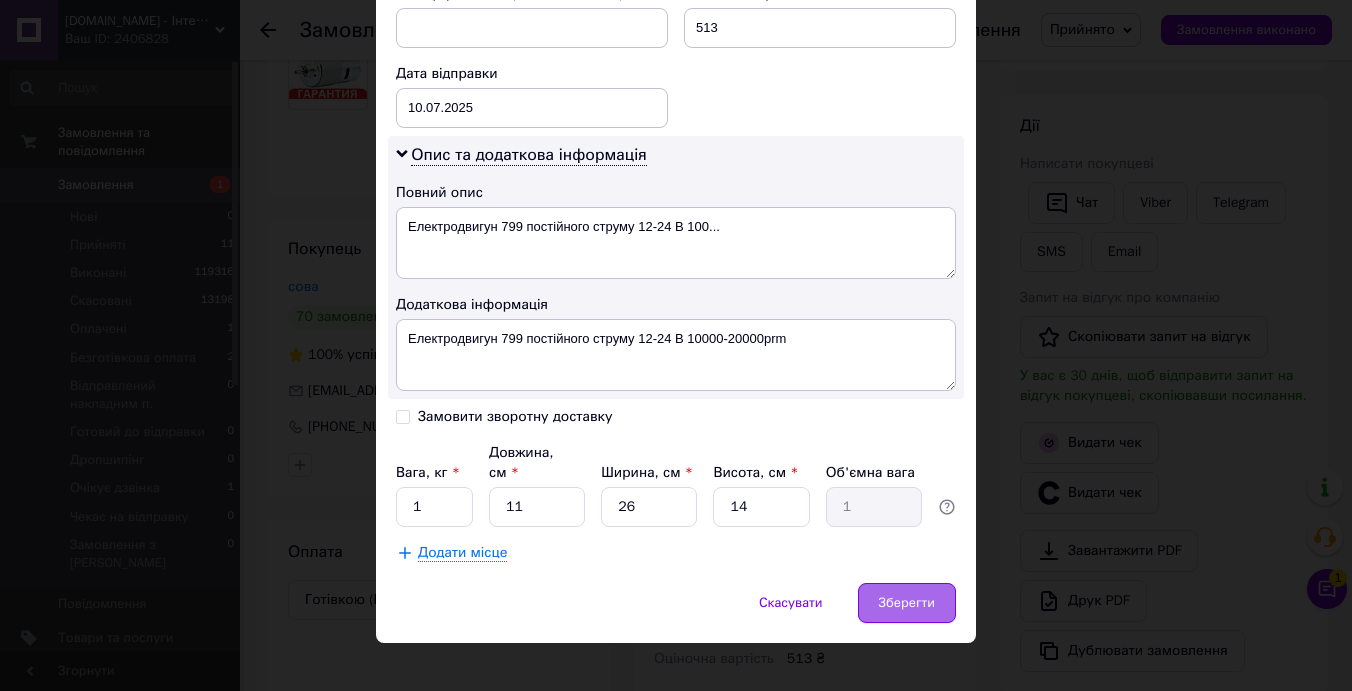 click on "Зберегти" at bounding box center [907, 603] 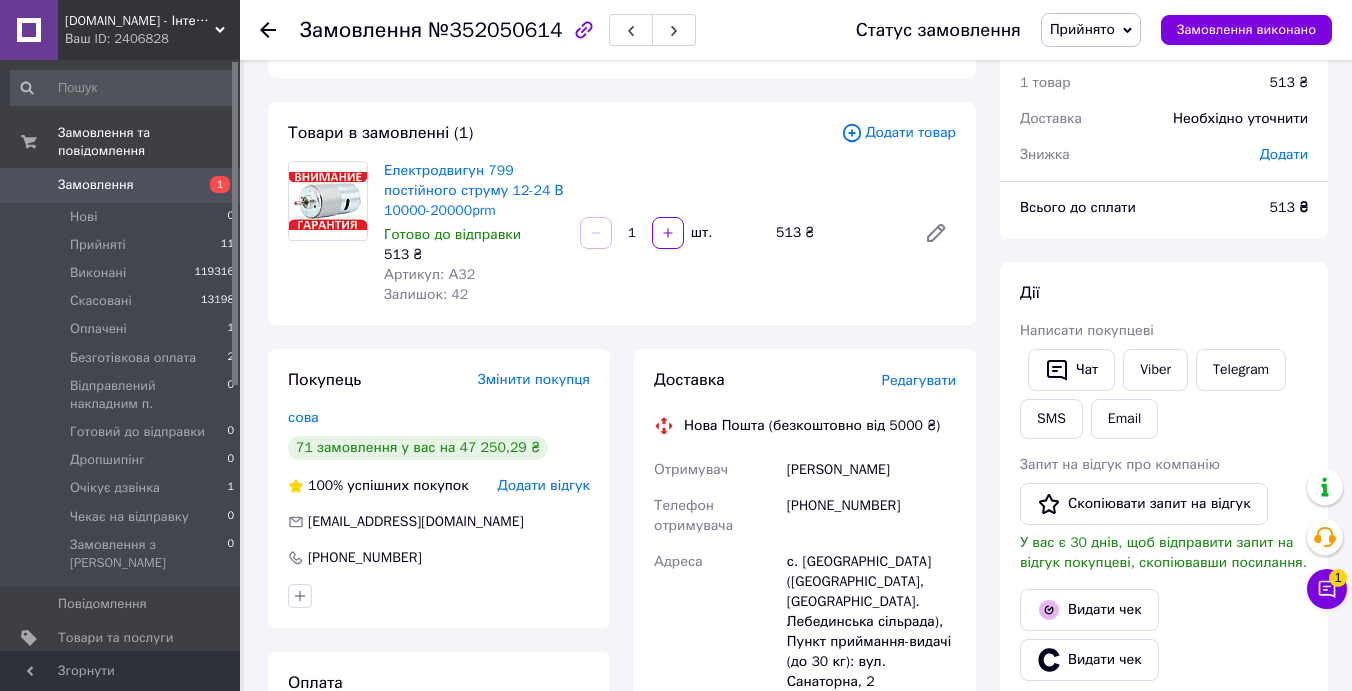 scroll, scrollTop: 0, scrollLeft: 0, axis: both 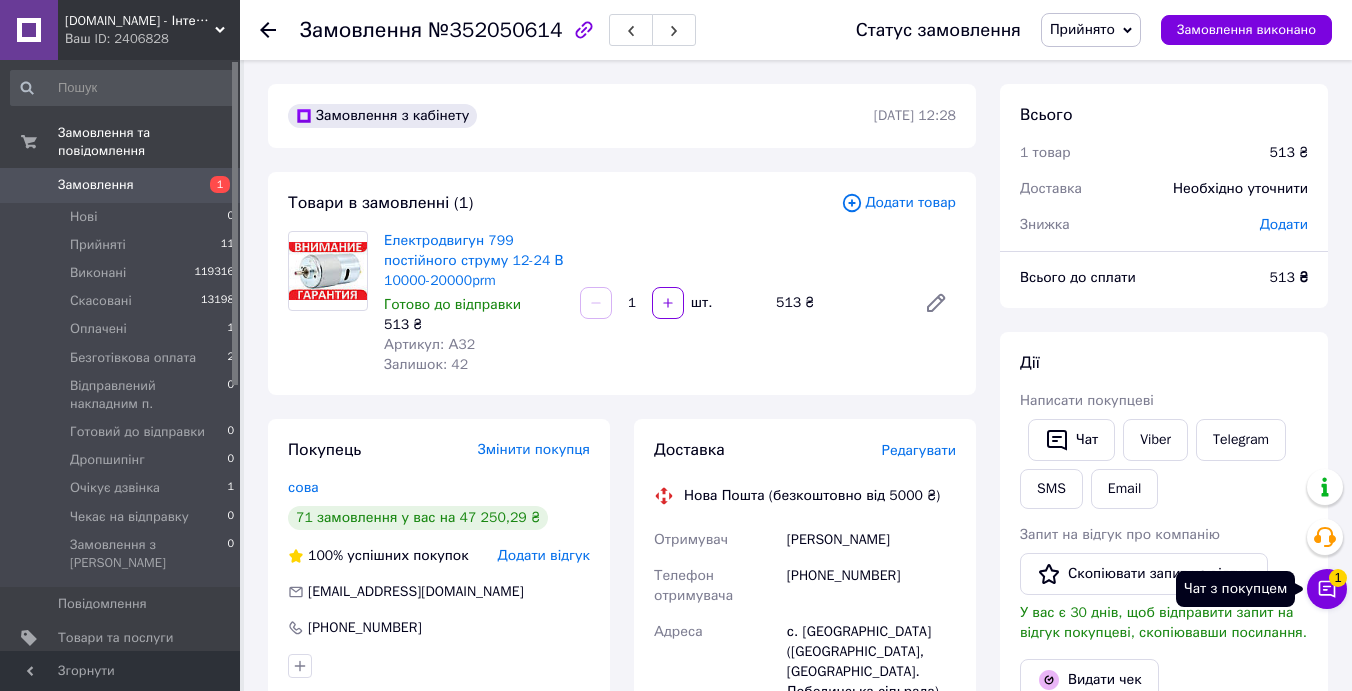 click on "Чат з покупцем 1" at bounding box center [1327, 589] 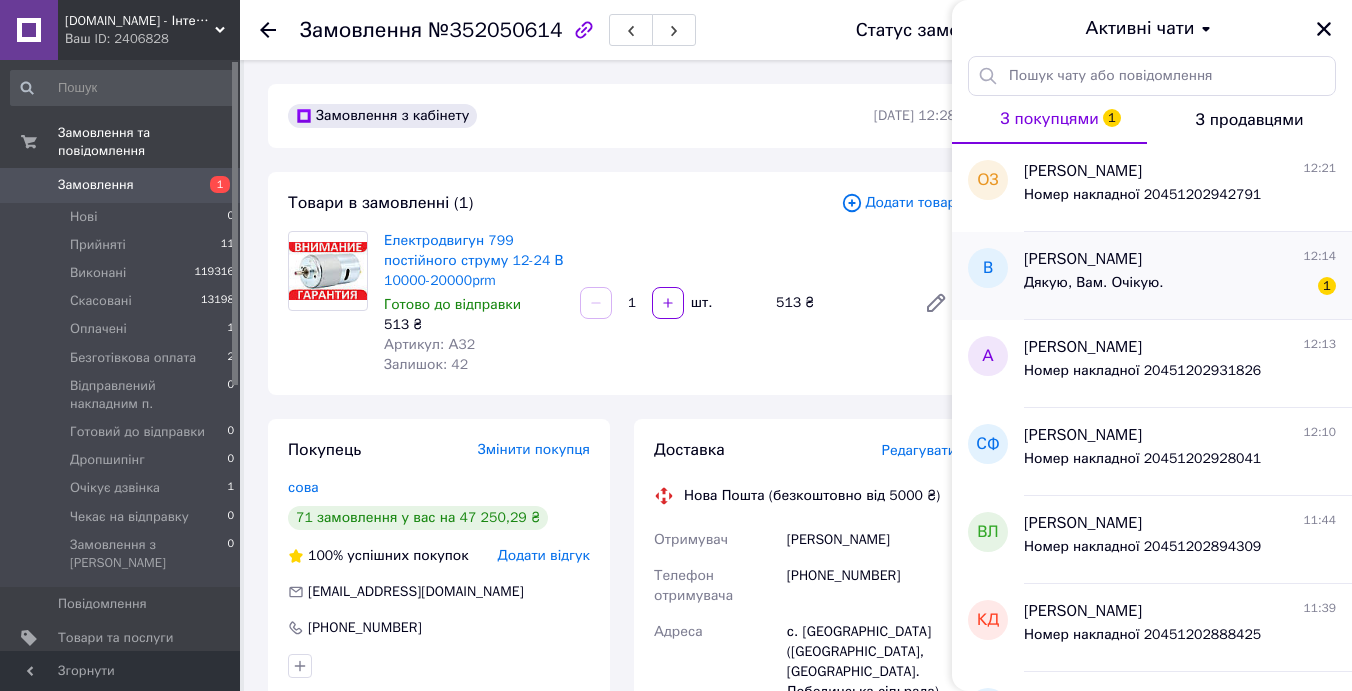 click on "Дякую, Вам. Очікую. 1" at bounding box center (1180, 287) 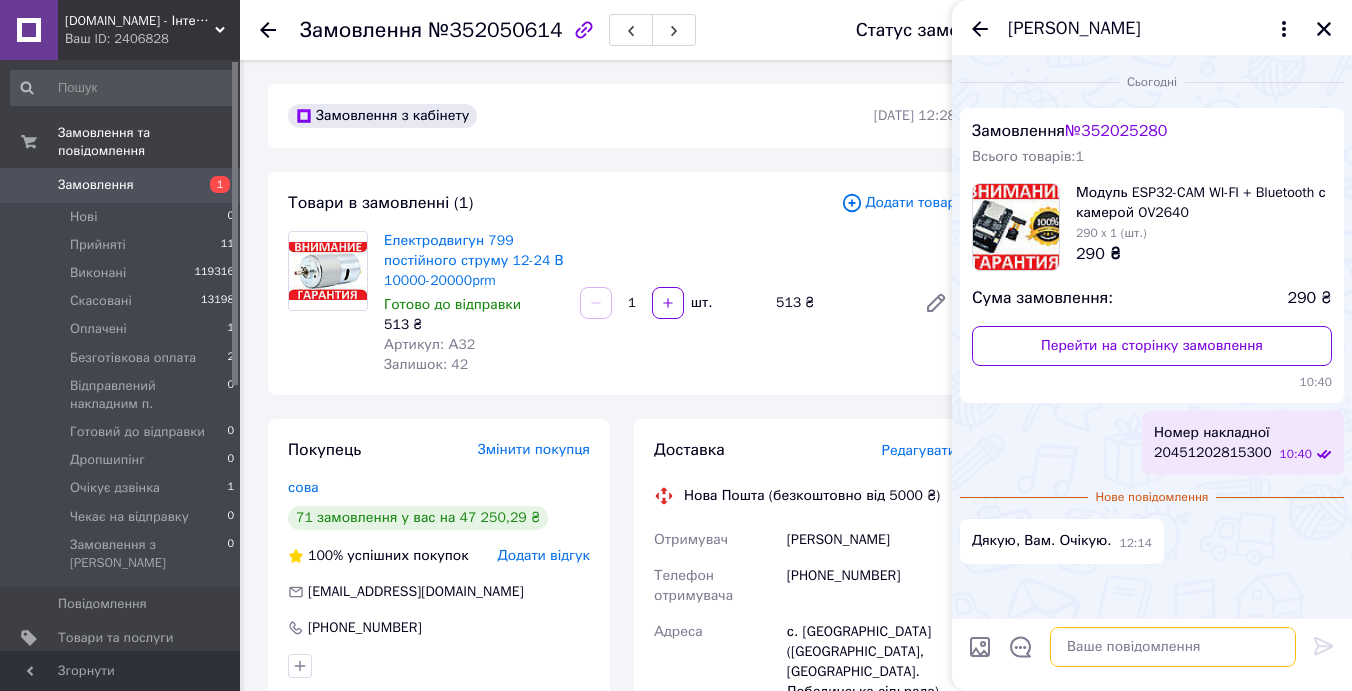 click at bounding box center [1173, 647] 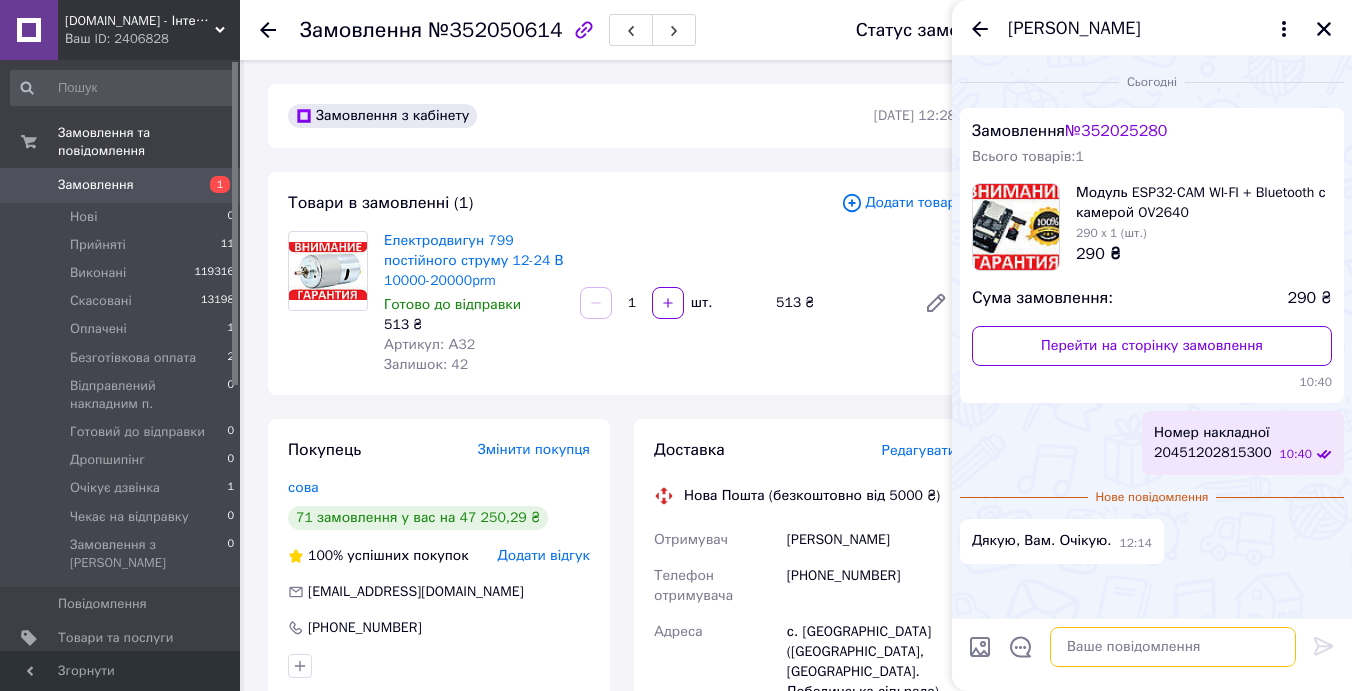 type on "+" 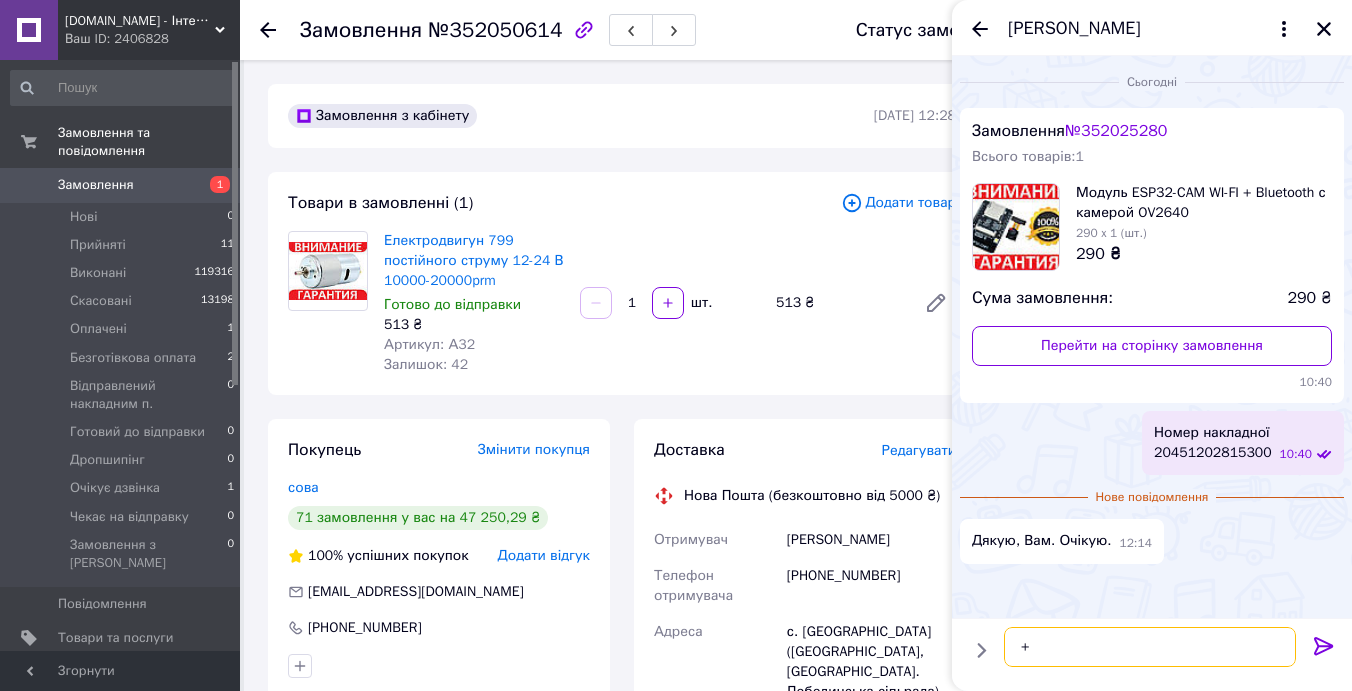 type 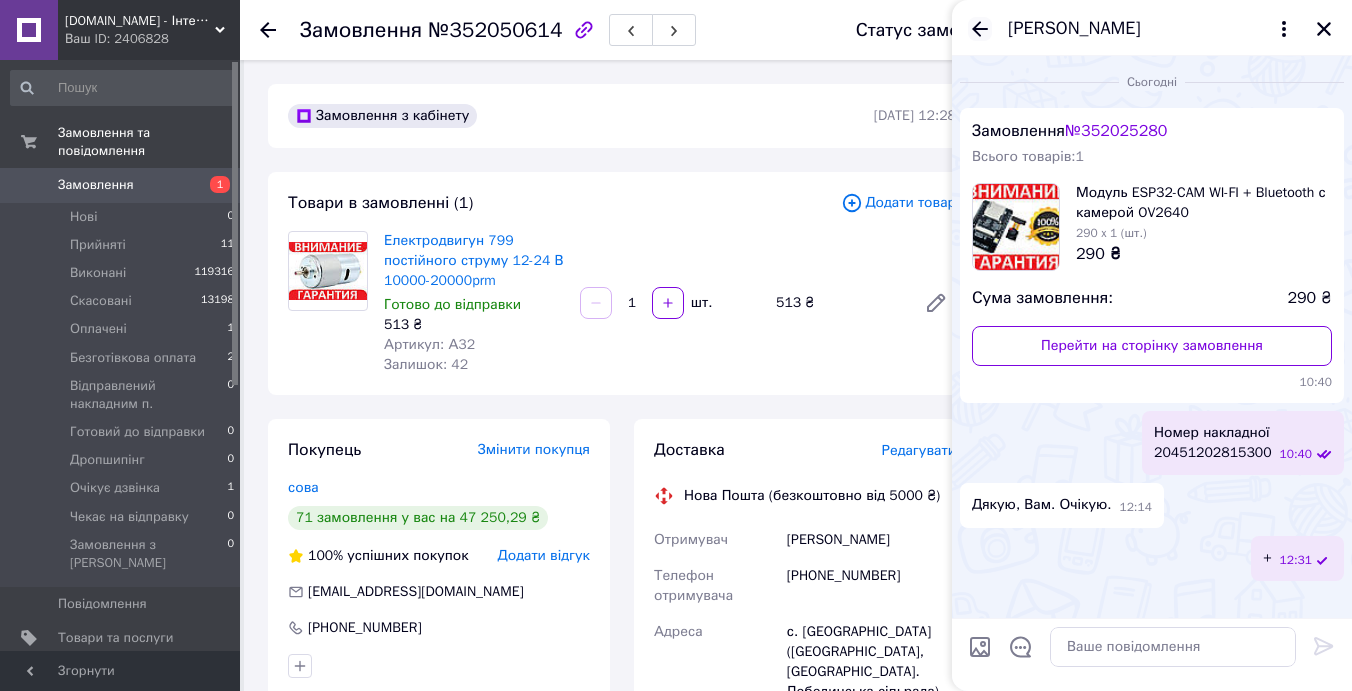 click 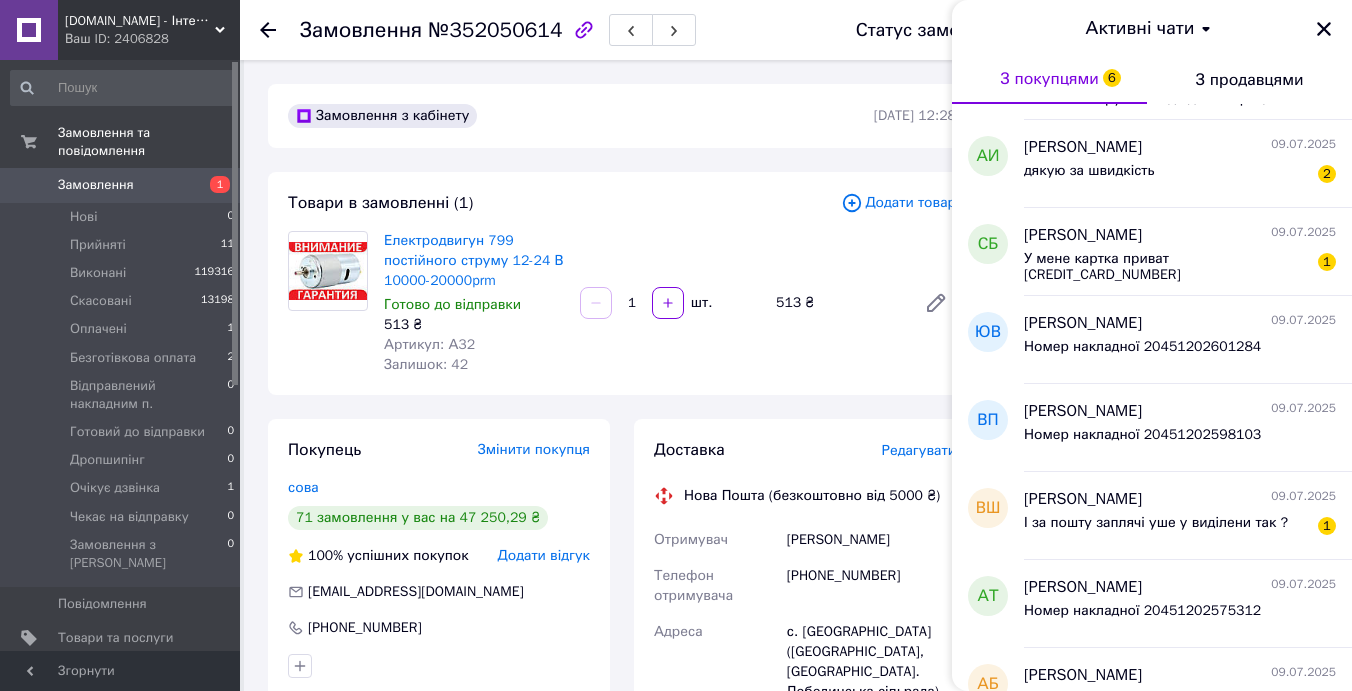 scroll, scrollTop: 3067, scrollLeft: 0, axis: vertical 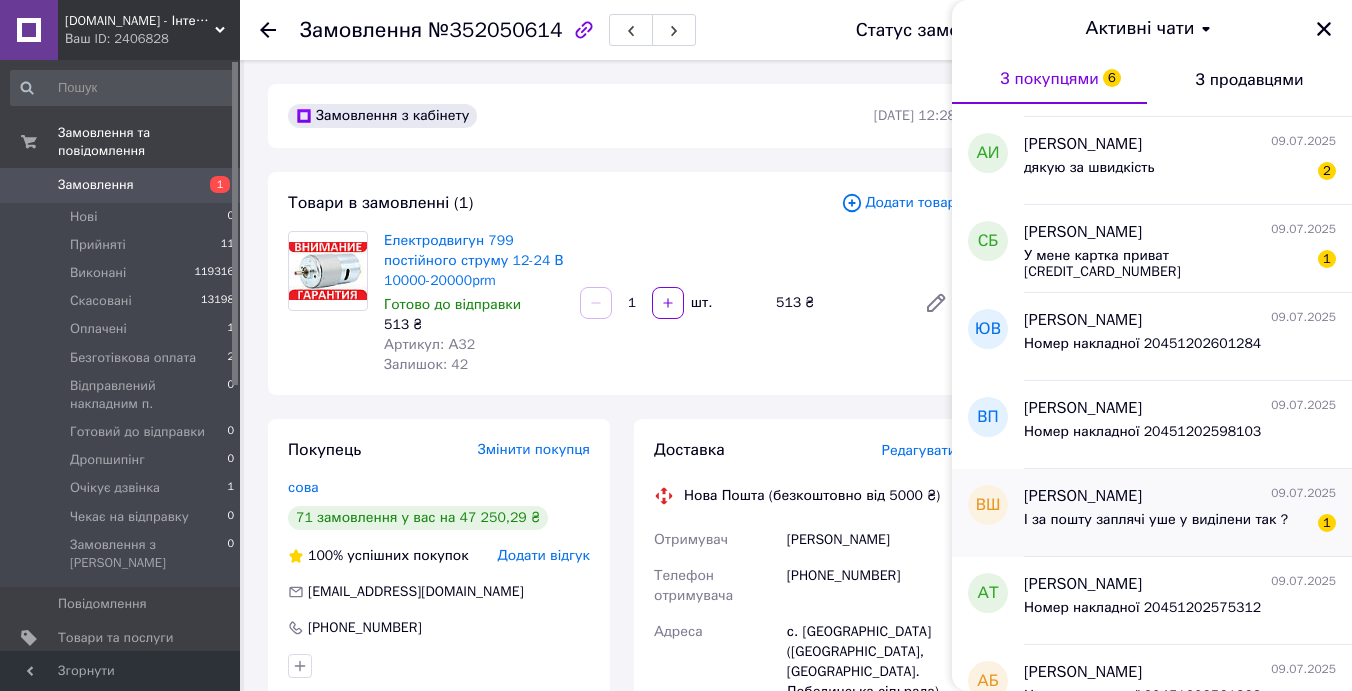 click on "І за пошту заплячі уше у виділени так ? 1" at bounding box center [1180, 524] 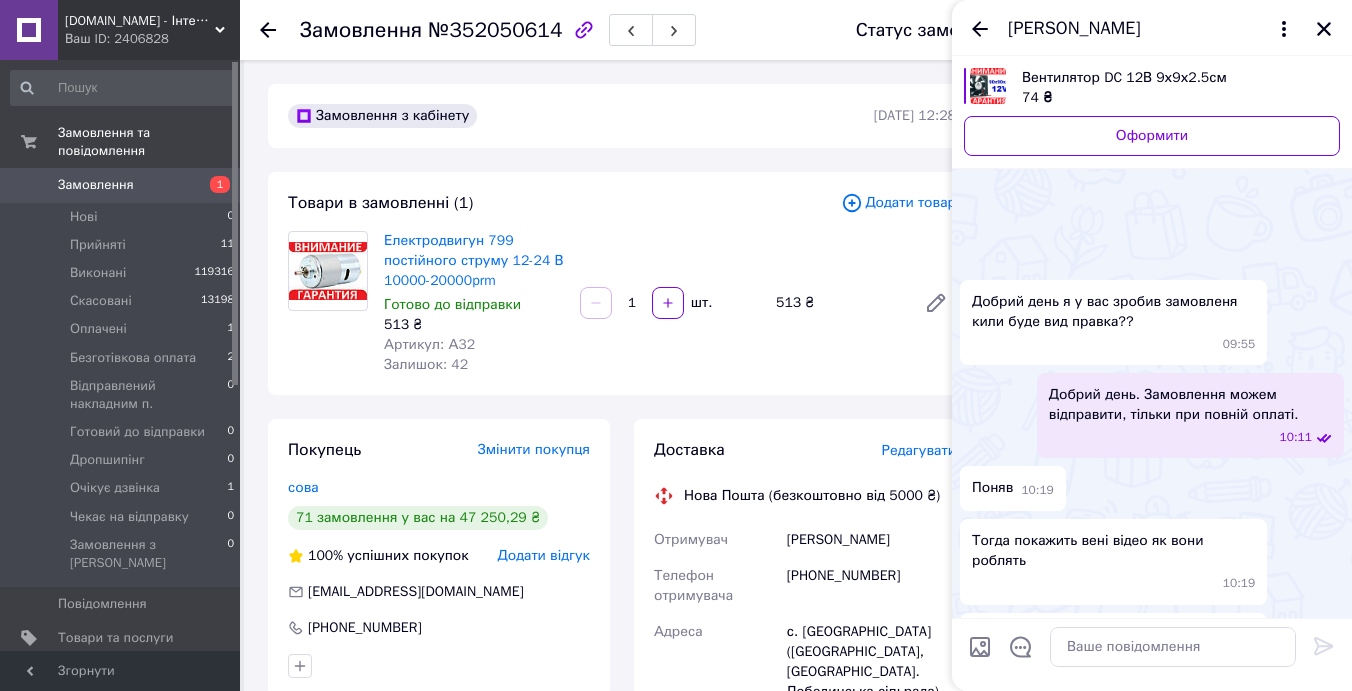scroll, scrollTop: 1280, scrollLeft: 0, axis: vertical 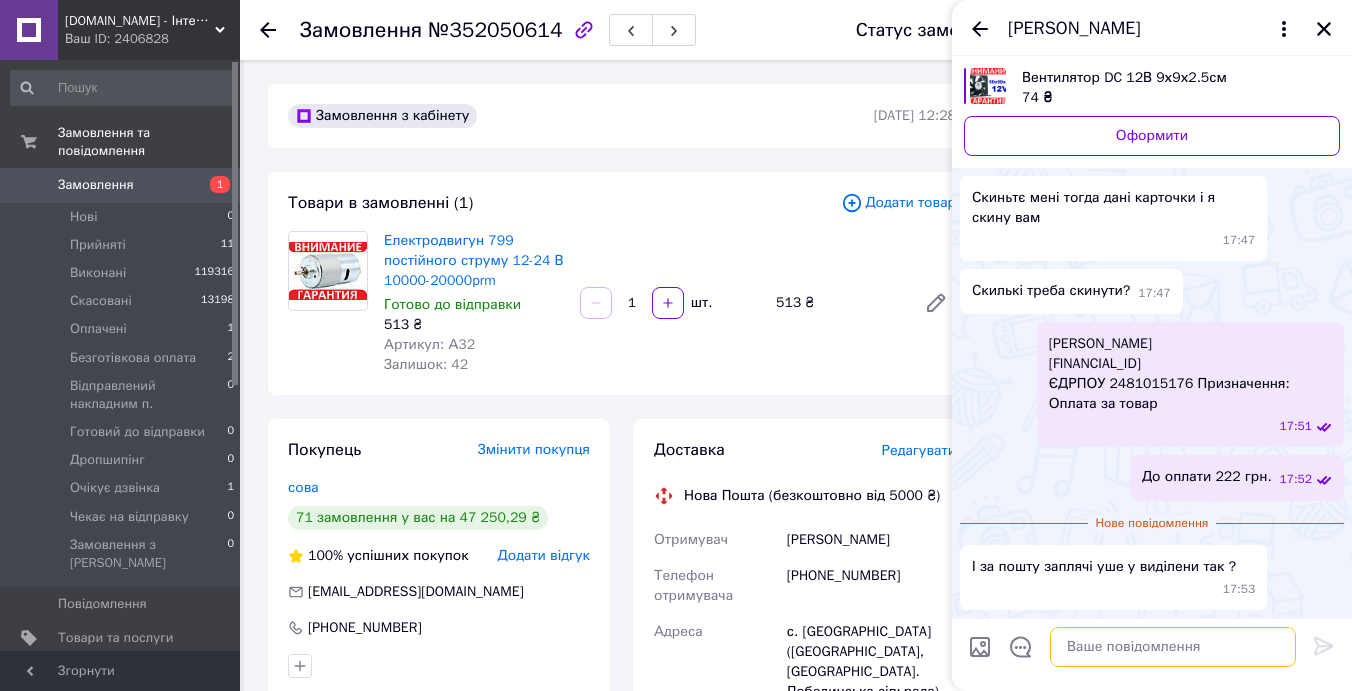 click at bounding box center [1173, 647] 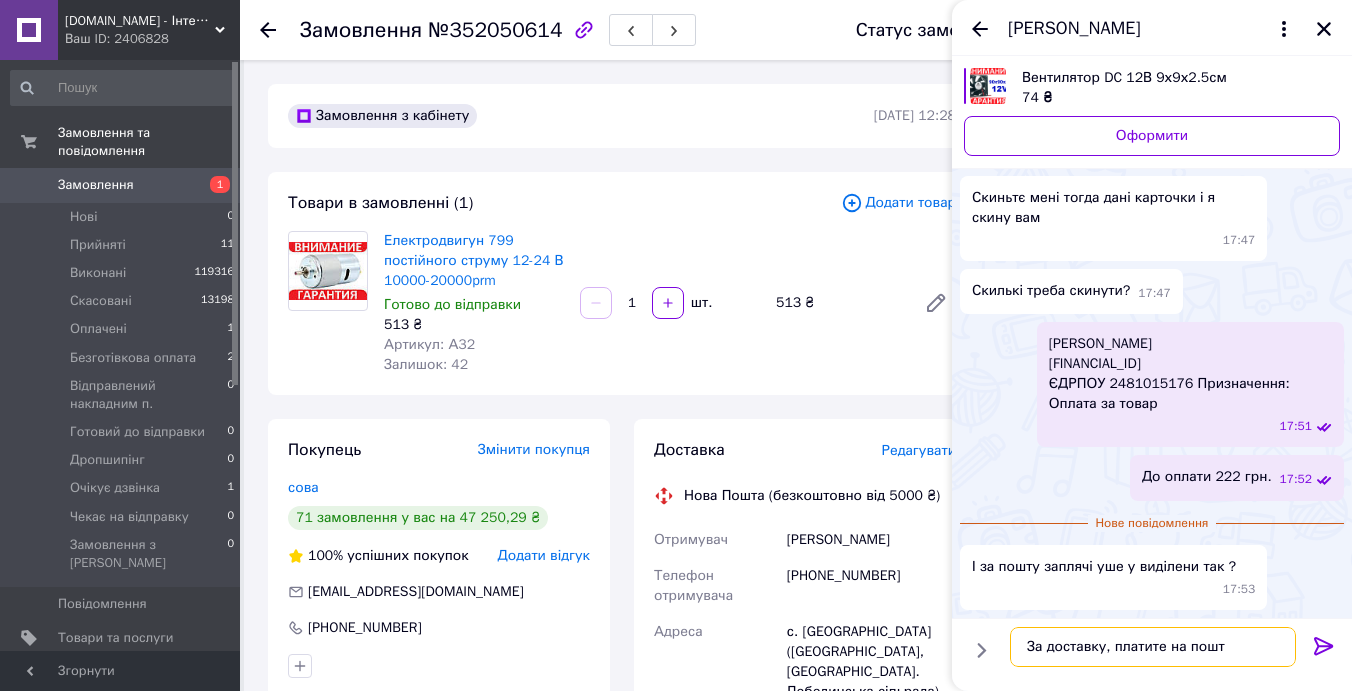 type on "За доставку, платите на пошті" 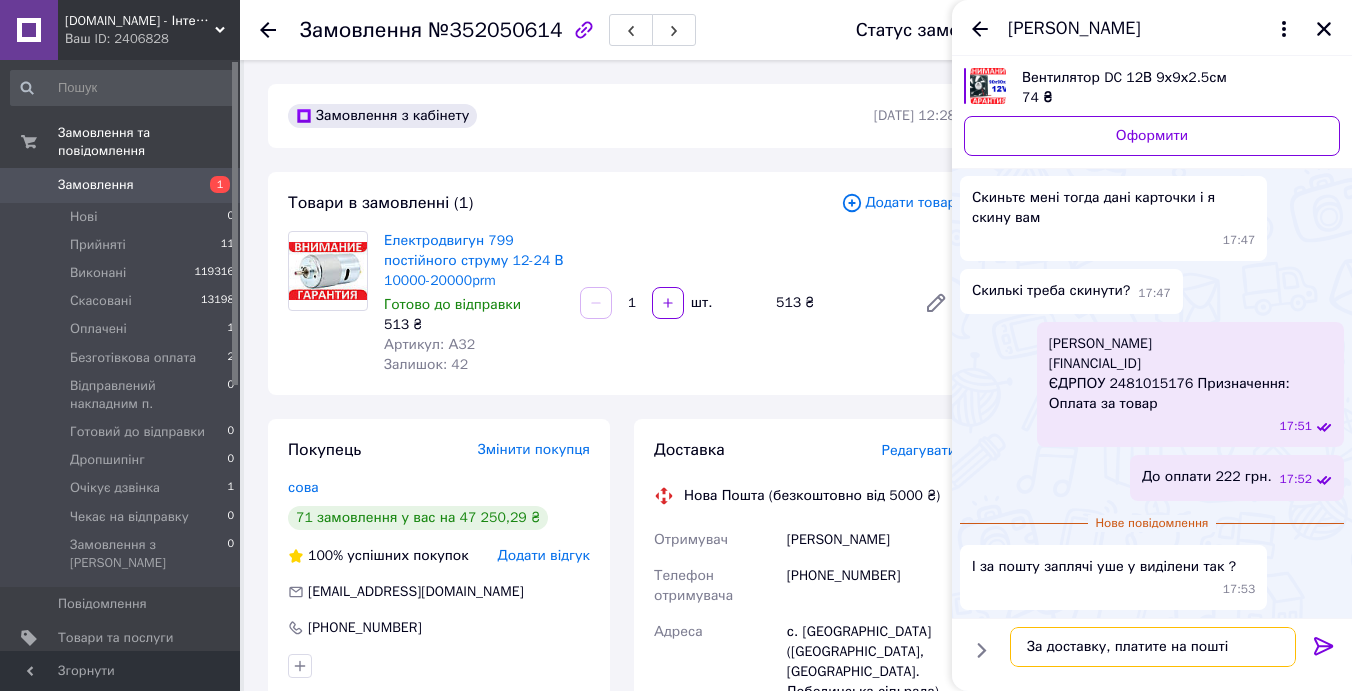 type 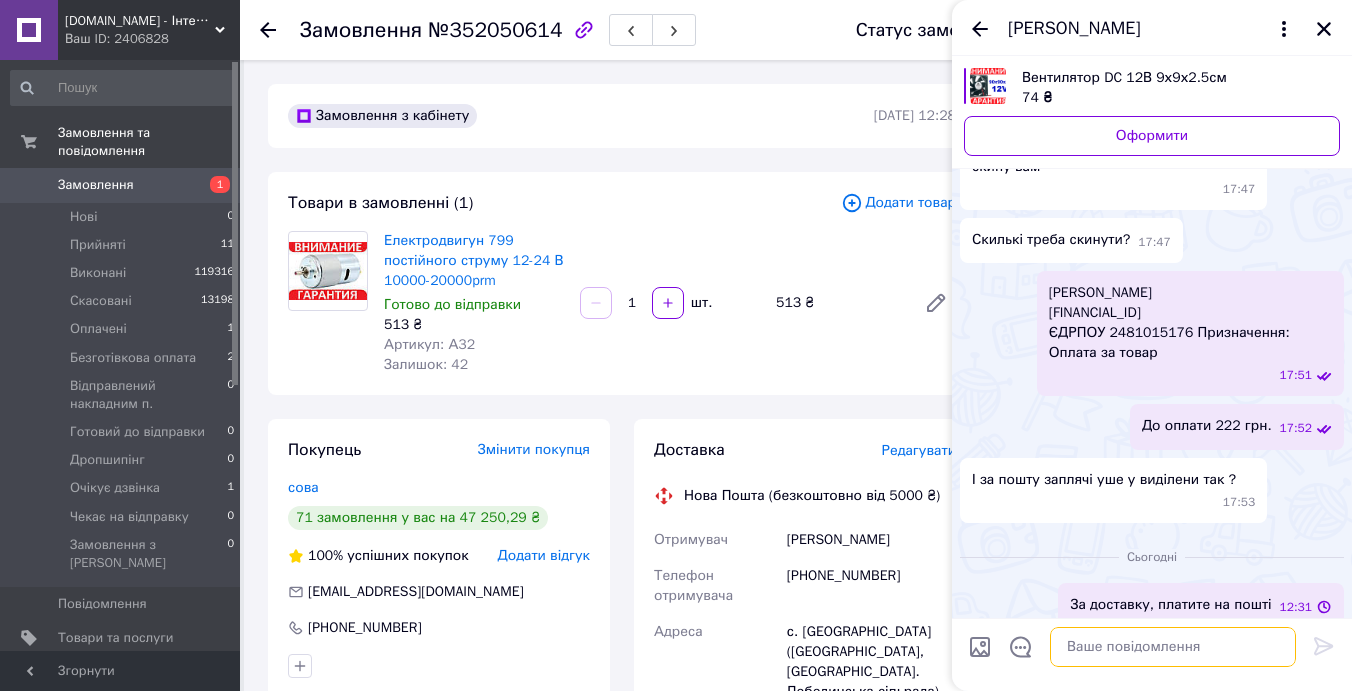 scroll, scrollTop: 1298, scrollLeft: 0, axis: vertical 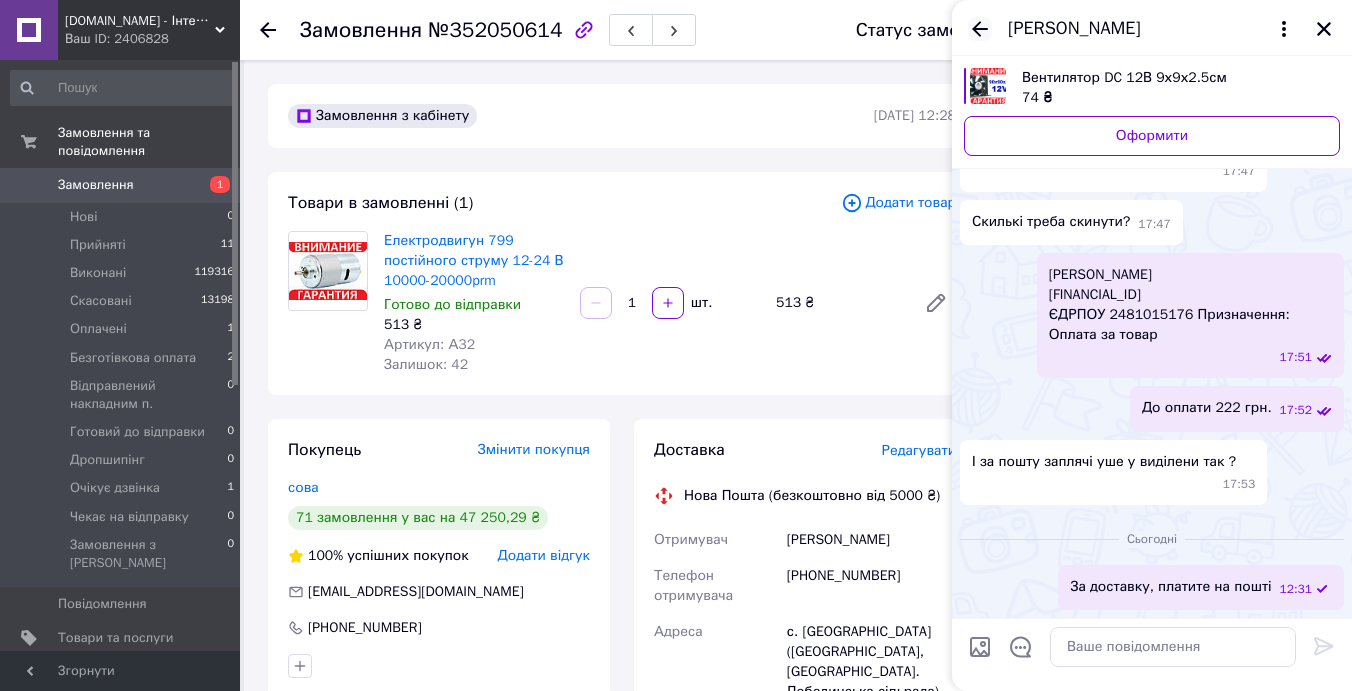 click 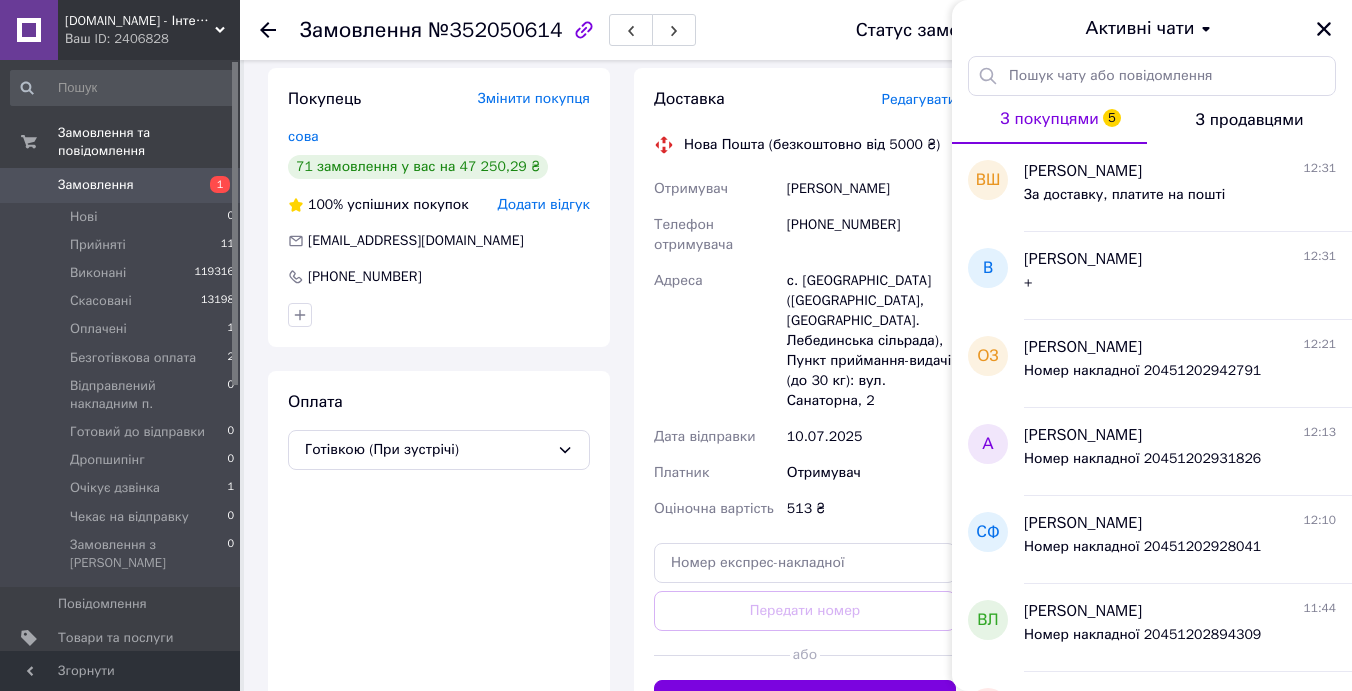 scroll, scrollTop: 413, scrollLeft: 0, axis: vertical 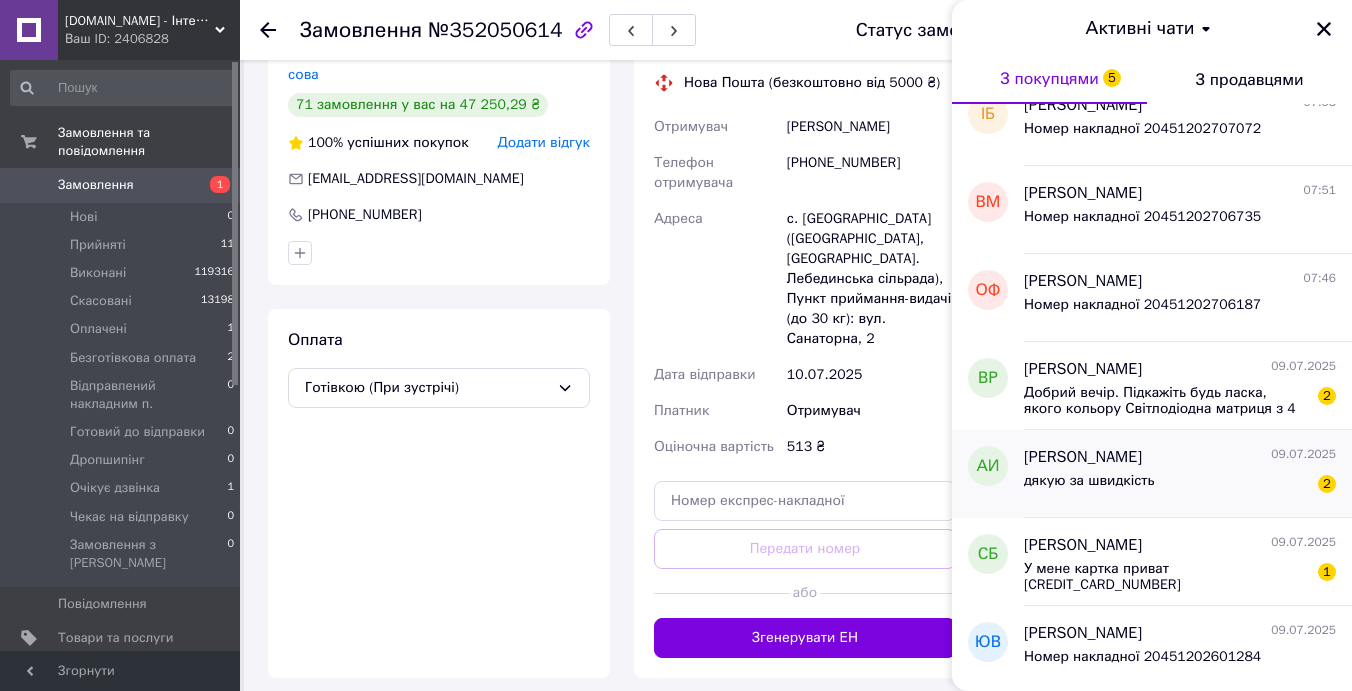 click on "дякую за швидкість" at bounding box center [1089, 481] 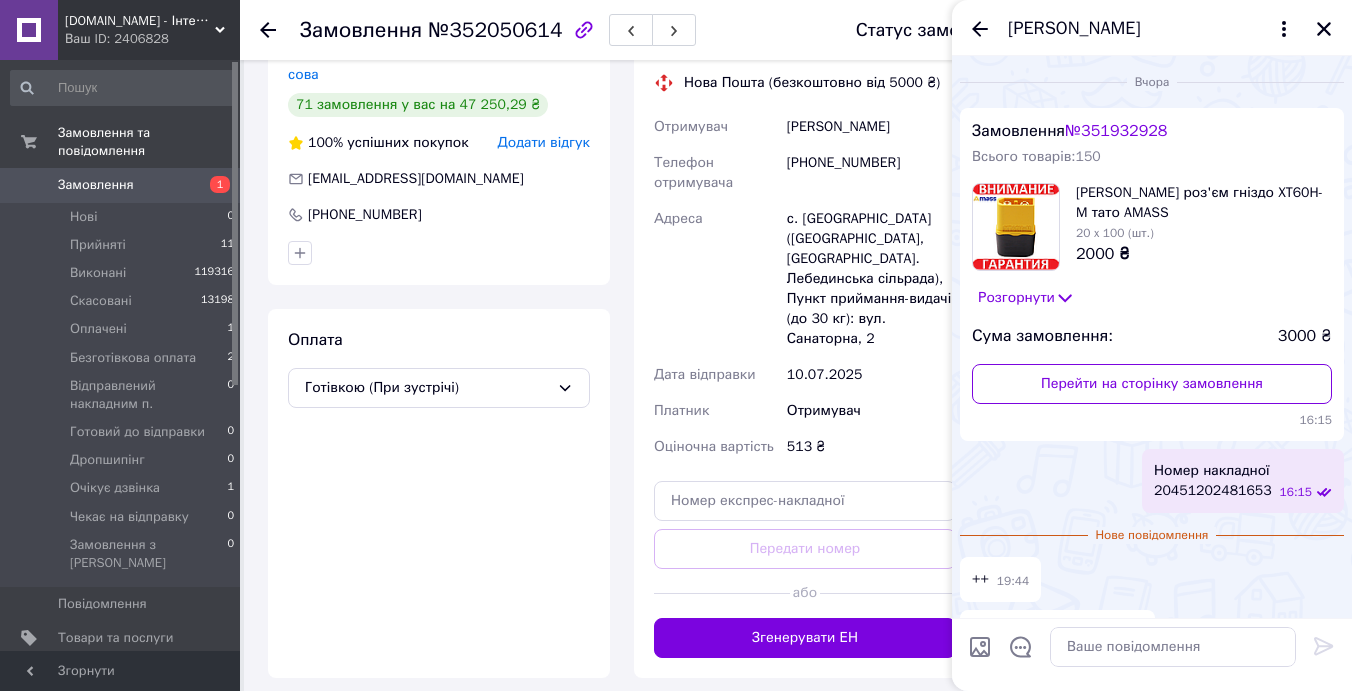 scroll, scrollTop: 45, scrollLeft: 0, axis: vertical 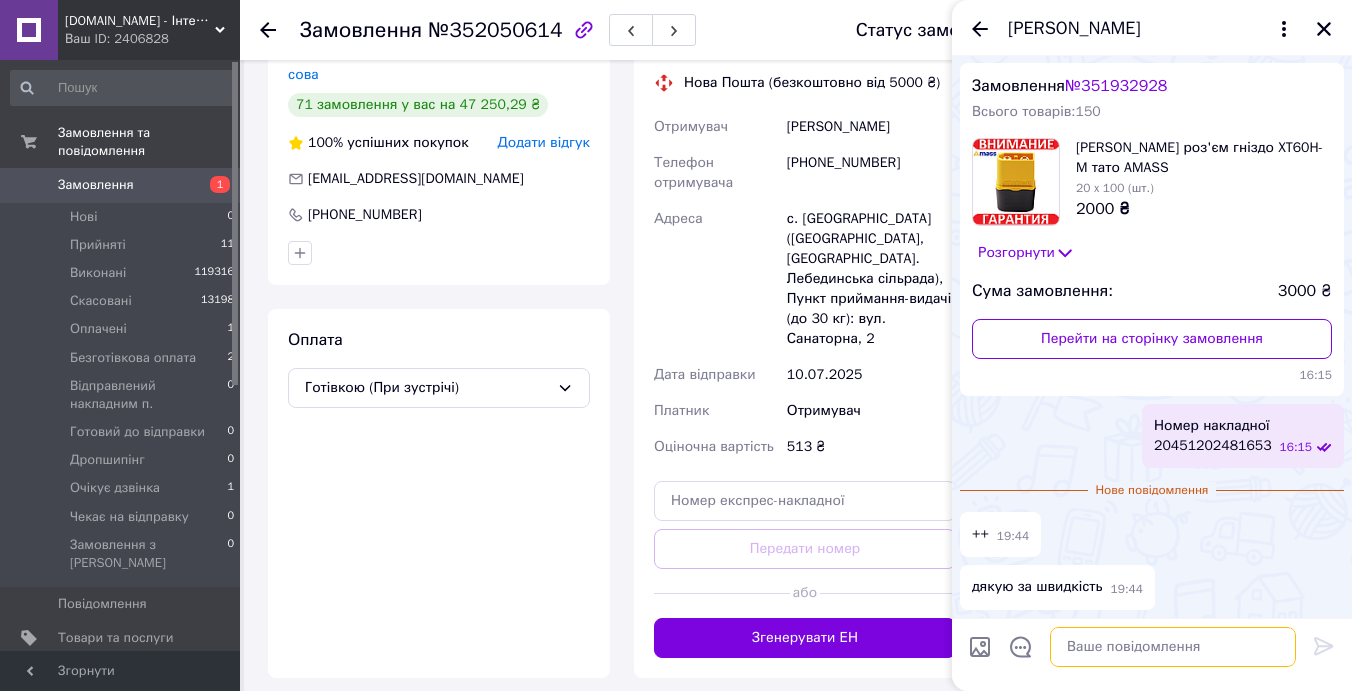 click at bounding box center (1173, 647) 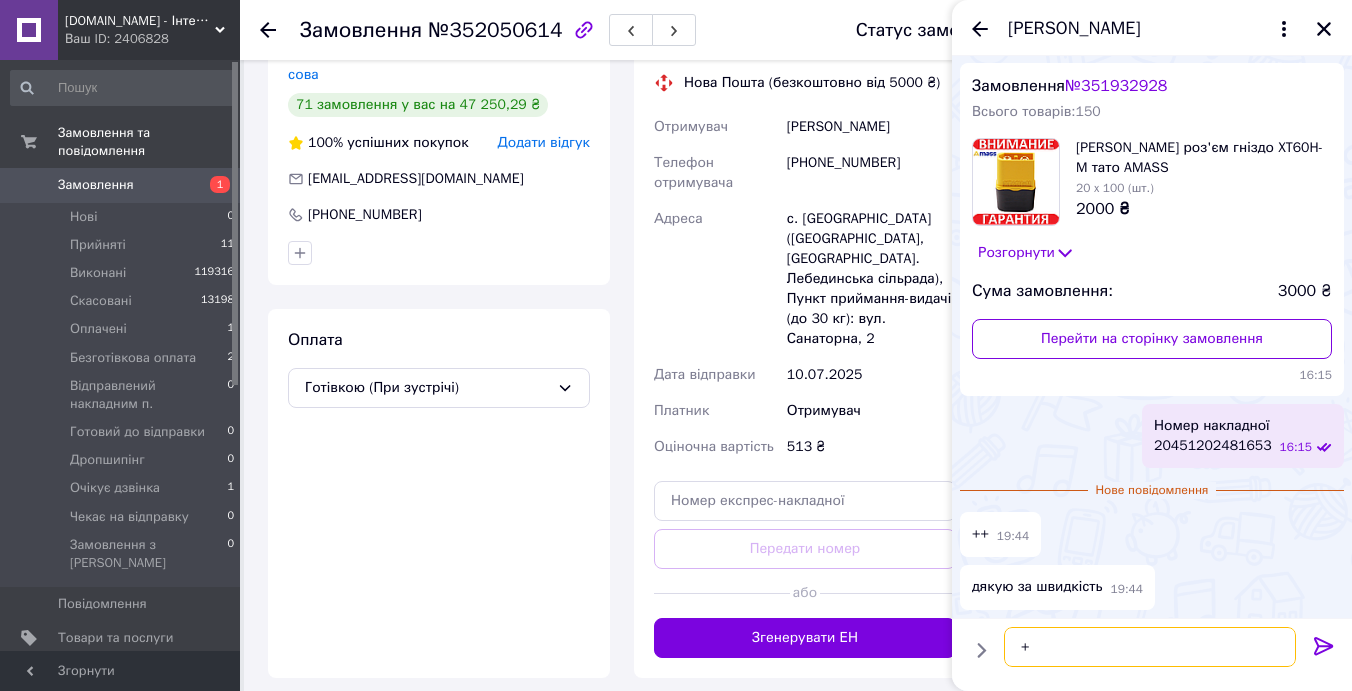 type 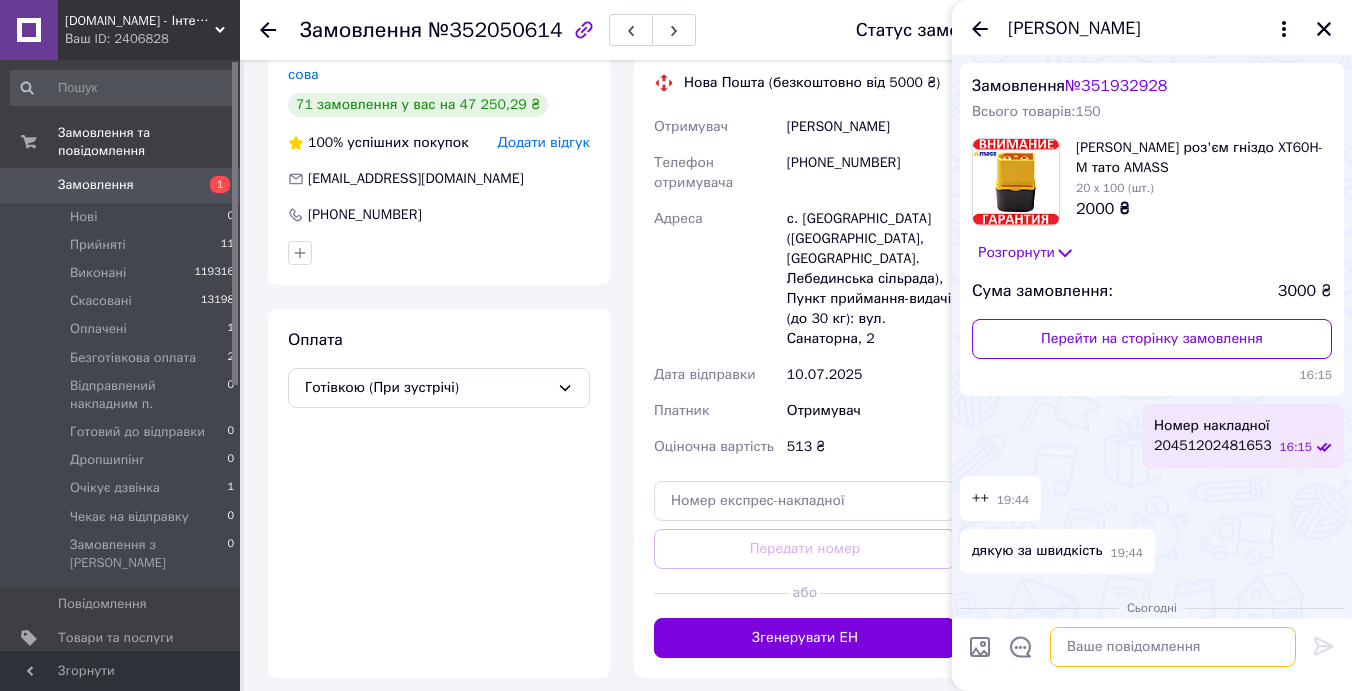 scroll, scrollTop: 114, scrollLeft: 0, axis: vertical 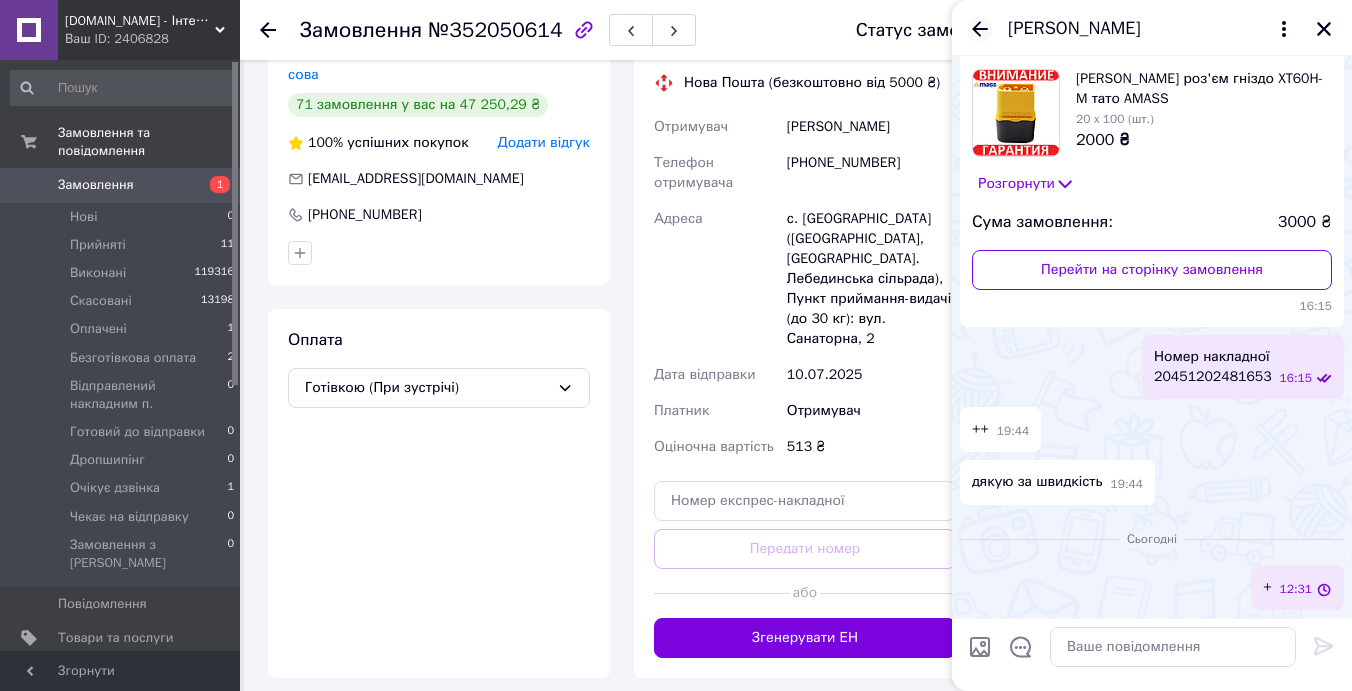 click 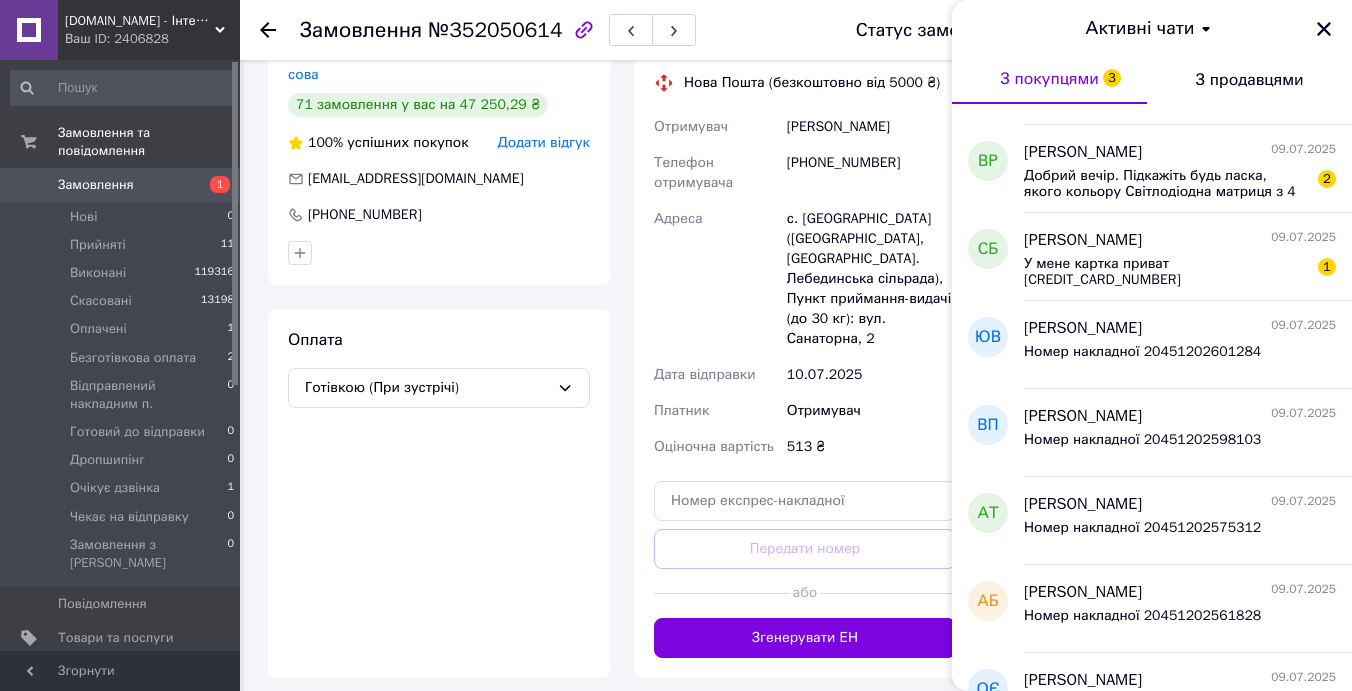 scroll, scrollTop: 3120, scrollLeft: 0, axis: vertical 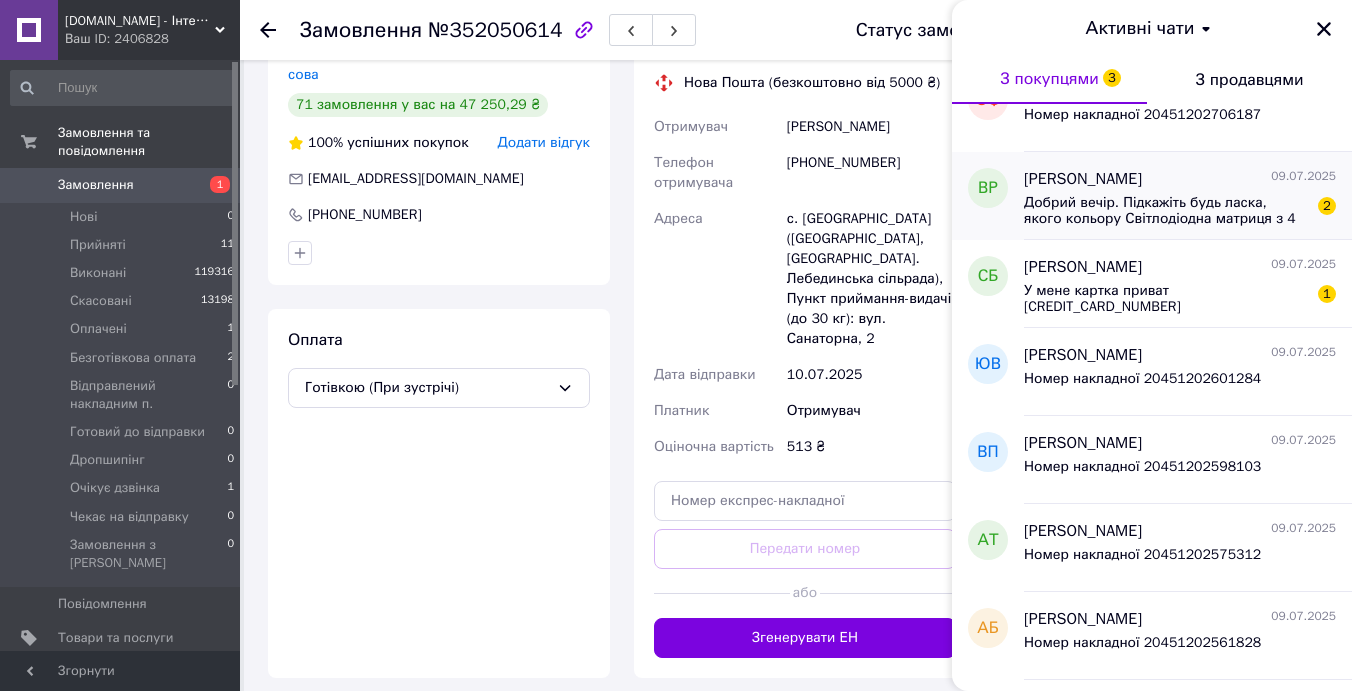 click on "Добрий вечір. Підкажіть будь ласка, якого кольору Світлодіодна матриця з 4 матричних дисплеїв на MAX7219" at bounding box center [1166, 211] 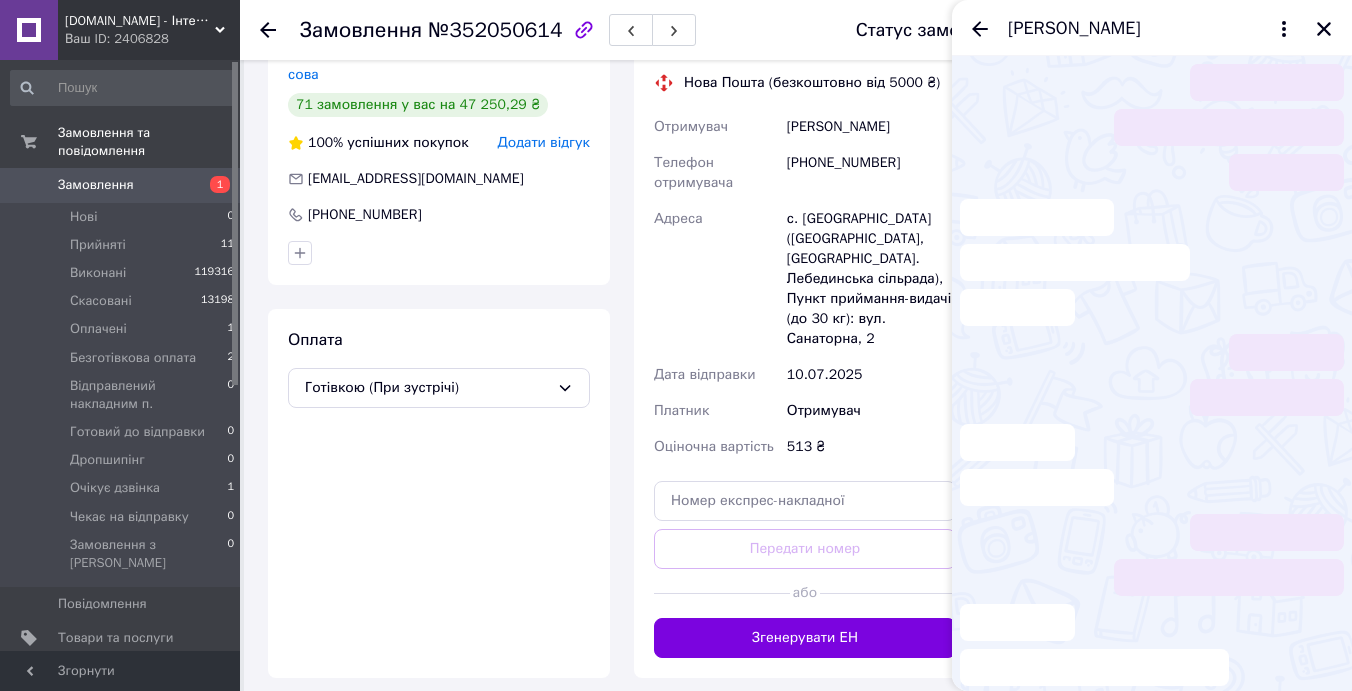 scroll, scrollTop: 329, scrollLeft: 0, axis: vertical 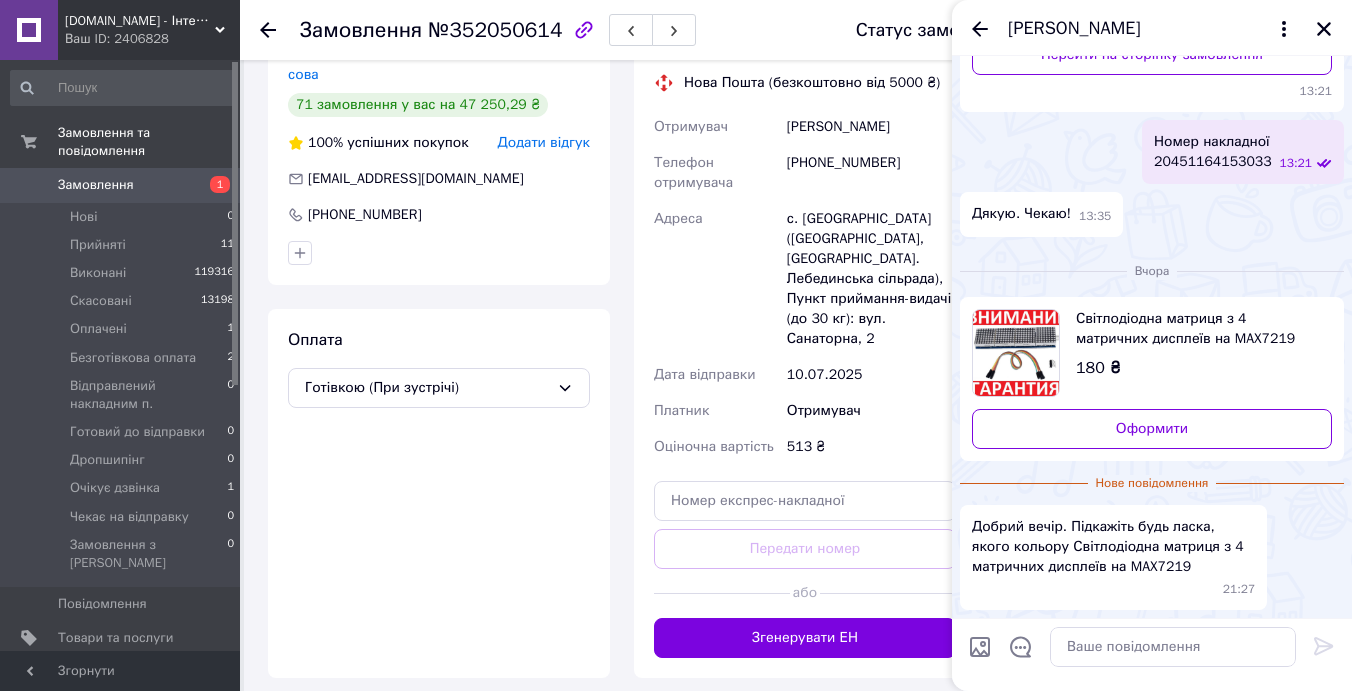 click on "Світлодіодна матриця з 4 матричних дисплеїв на MAX7219" at bounding box center (1196, 329) 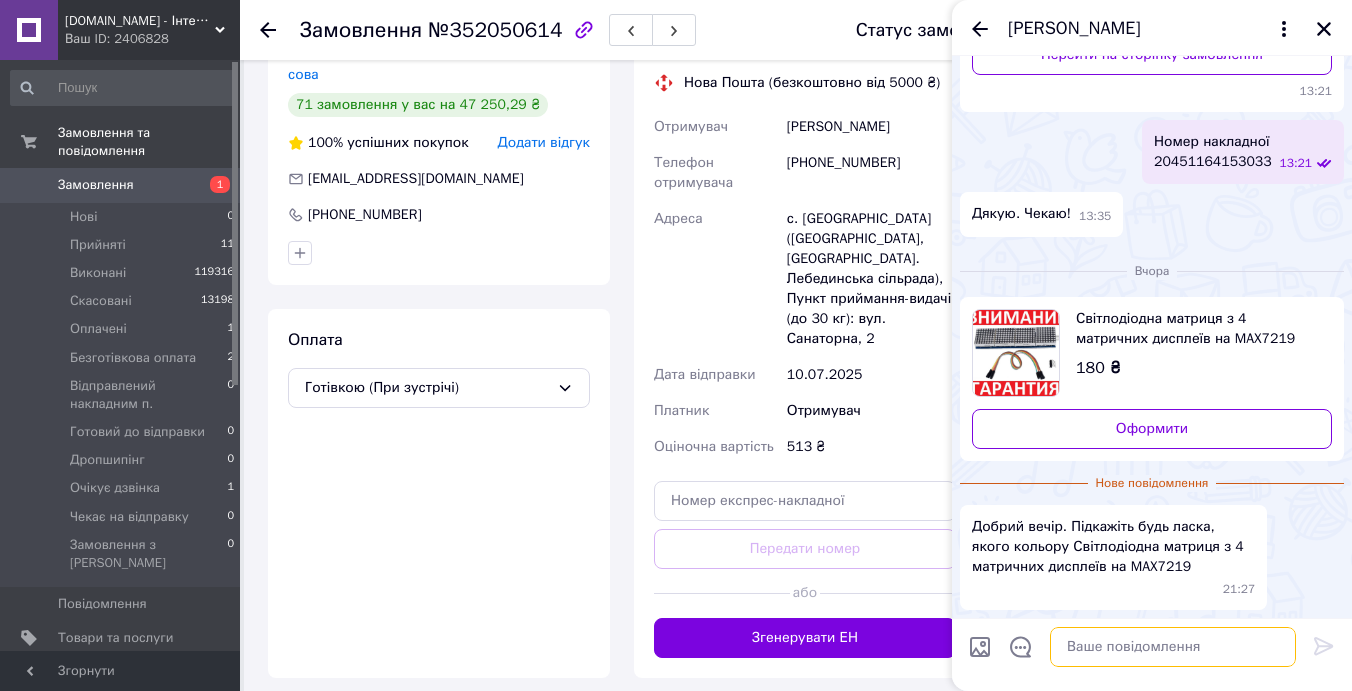 click at bounding box center [1173, 647] 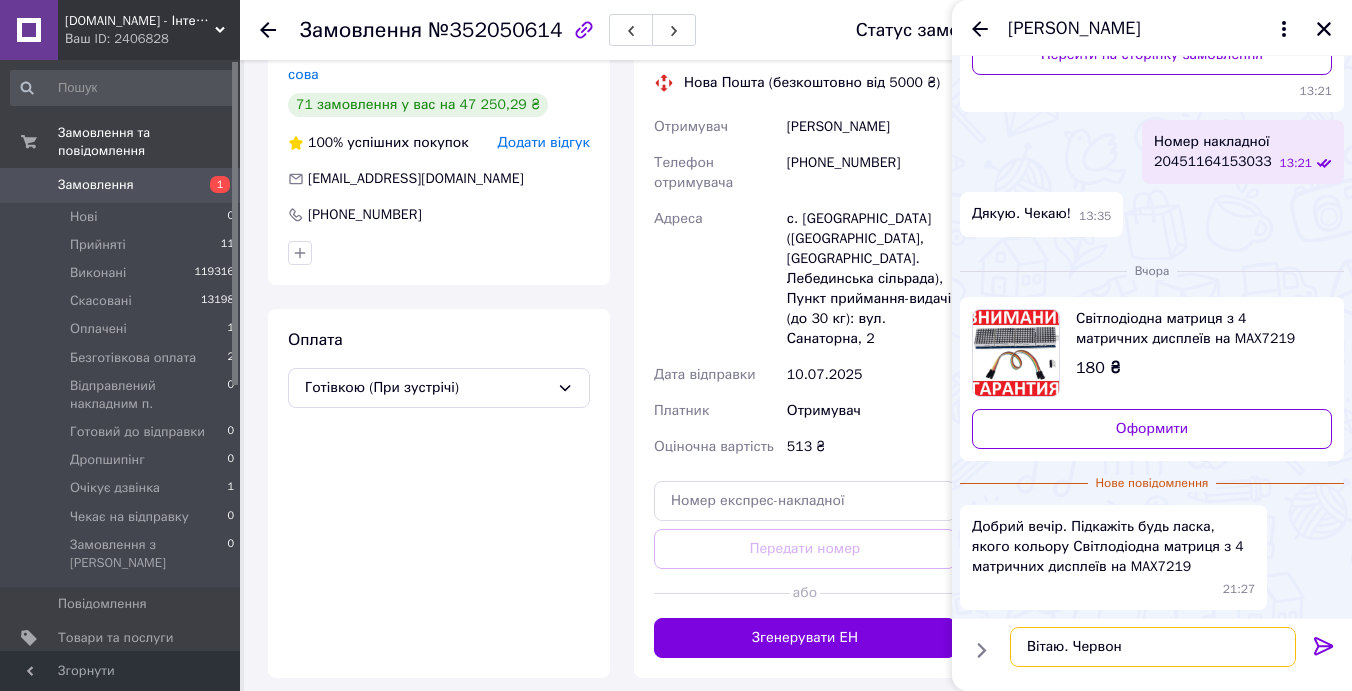 type on "Вітаю. Червона" 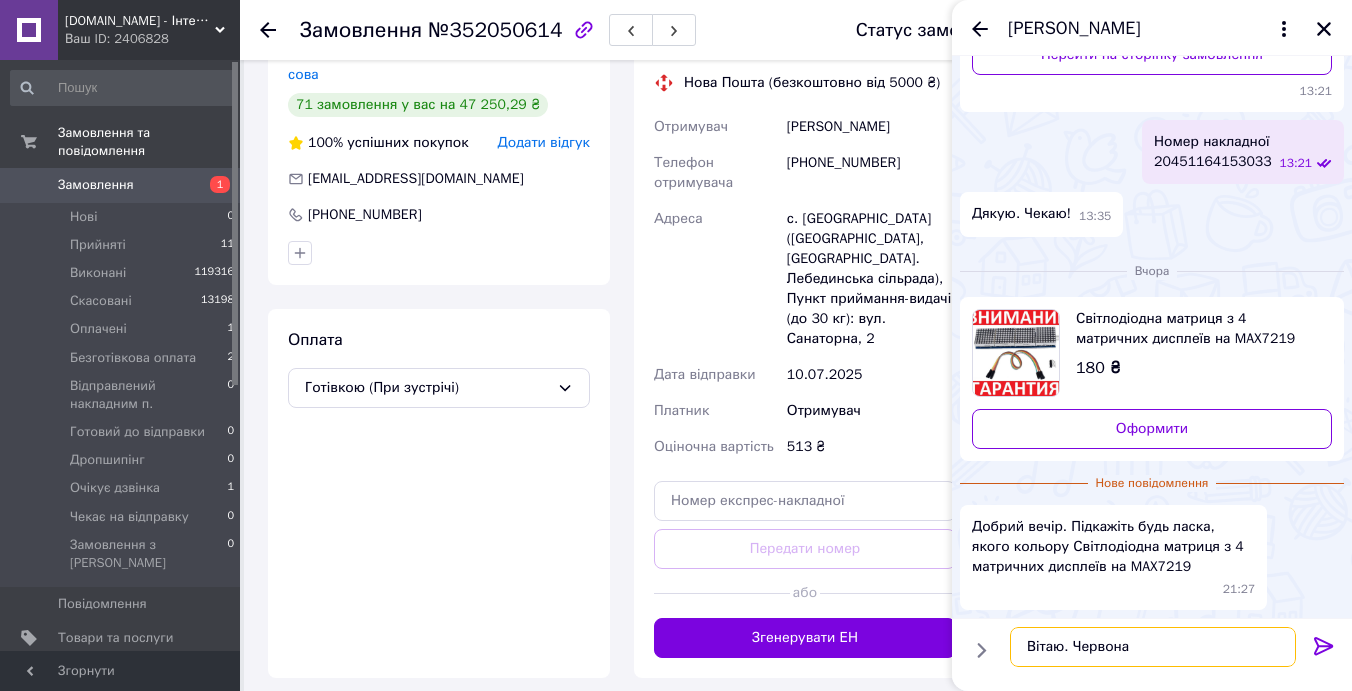 type 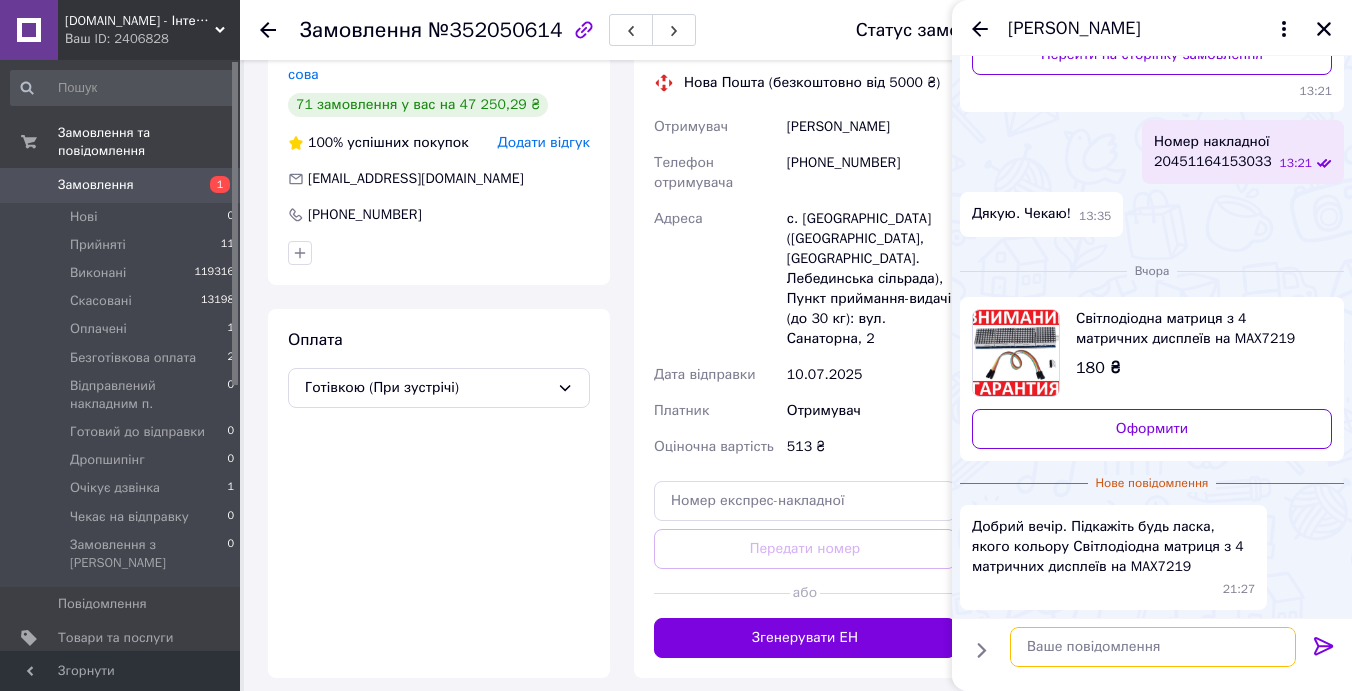 scroll, scrollTop: 398, scrollLeft: 0, axis: vertical 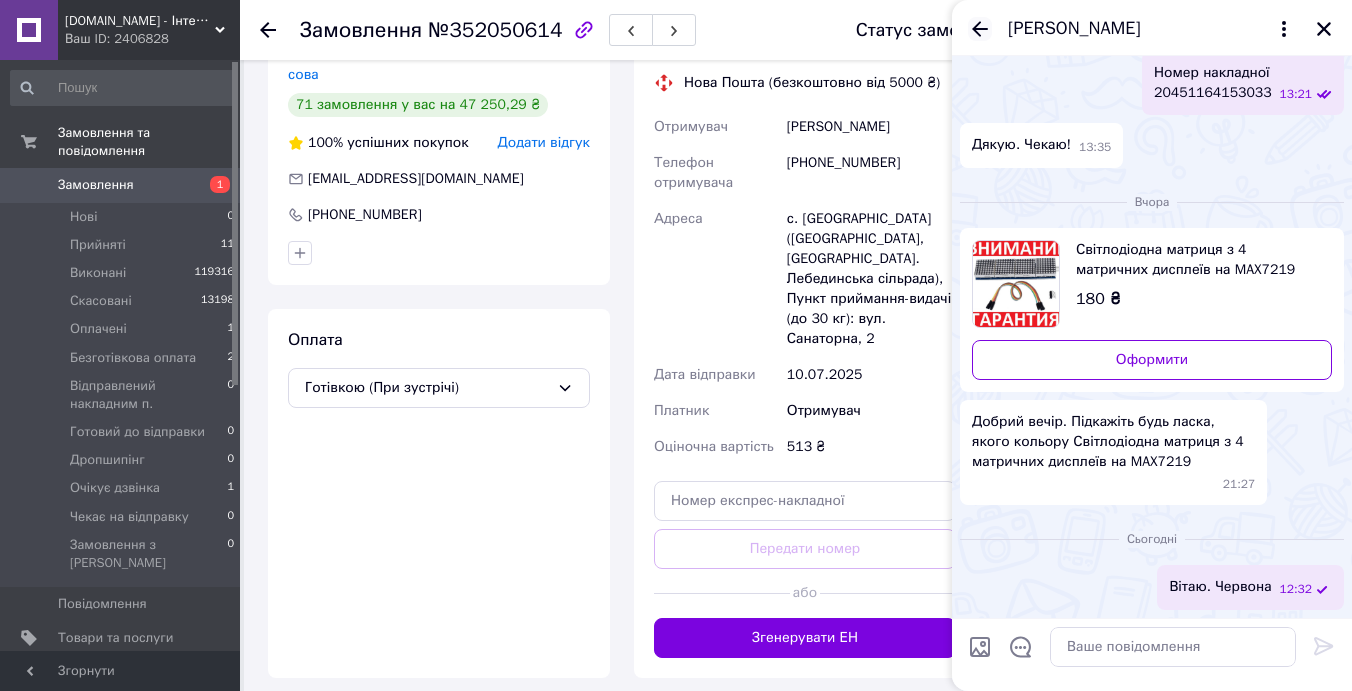 click 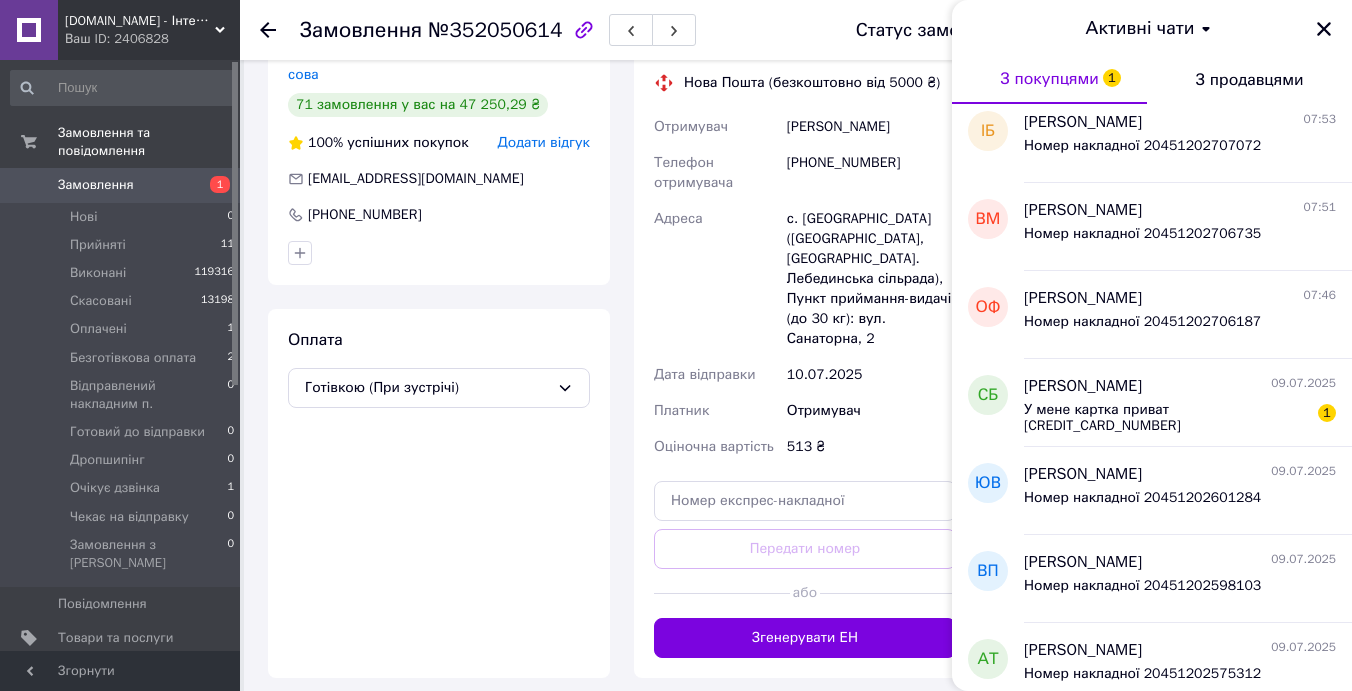 scroll, scrollTop: 2998, scrollLeft: 0, axis: vertical 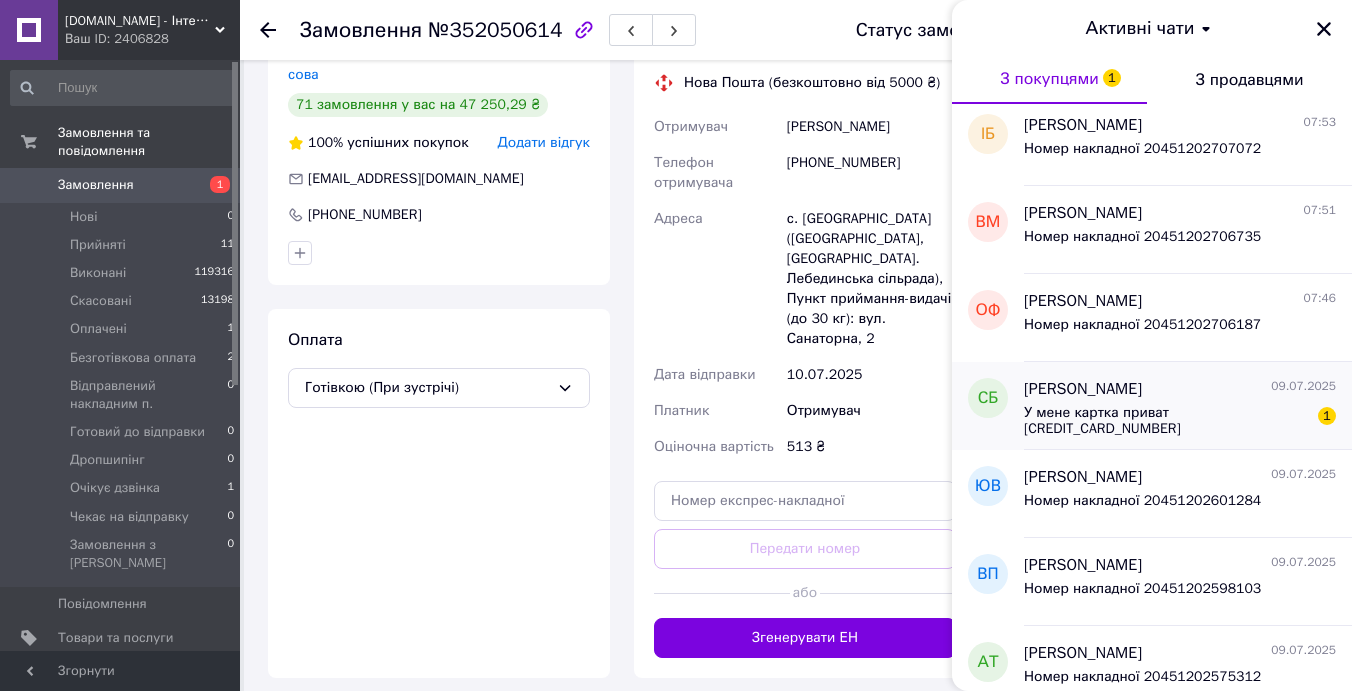 click on "У мене картка приват 4149609018678930" at bounding box center (1166, 421) 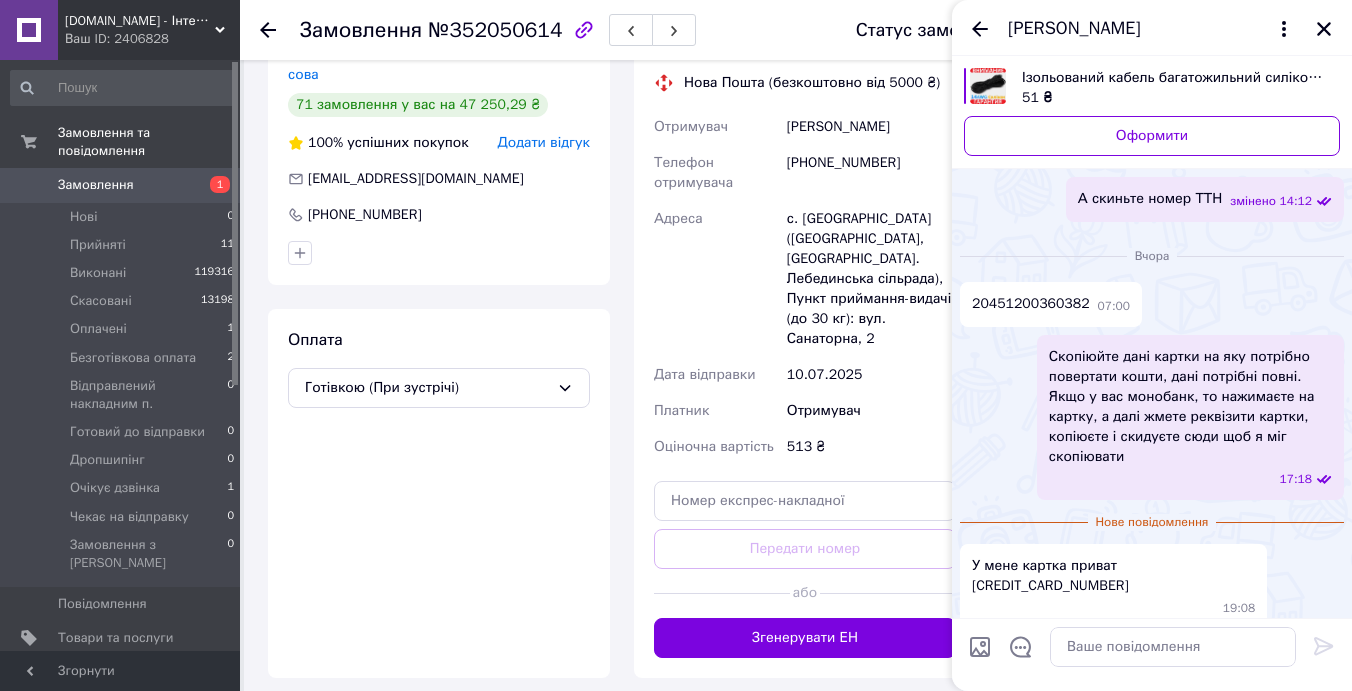 scroll, scrollTop: 4707, scrollLeft: 0, axis: vertical 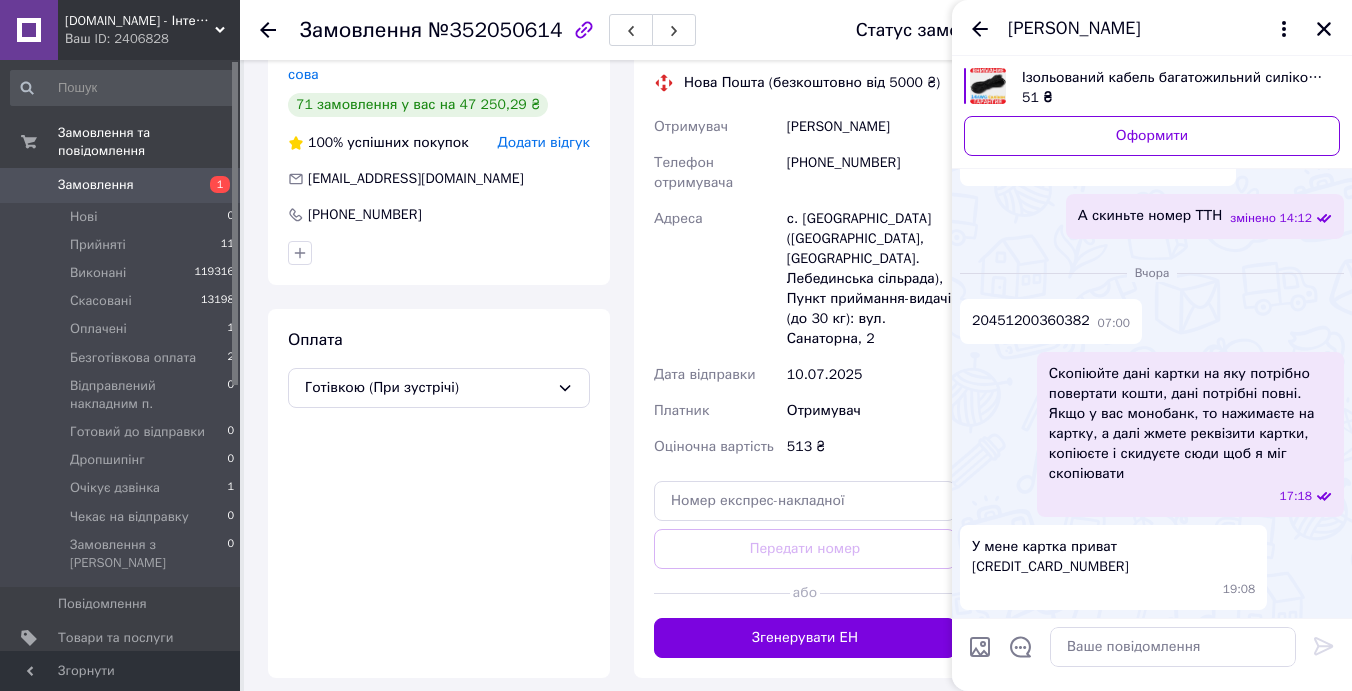 click on "У мене картка приват 4149609018678930" at bounding box center [1113, 557] 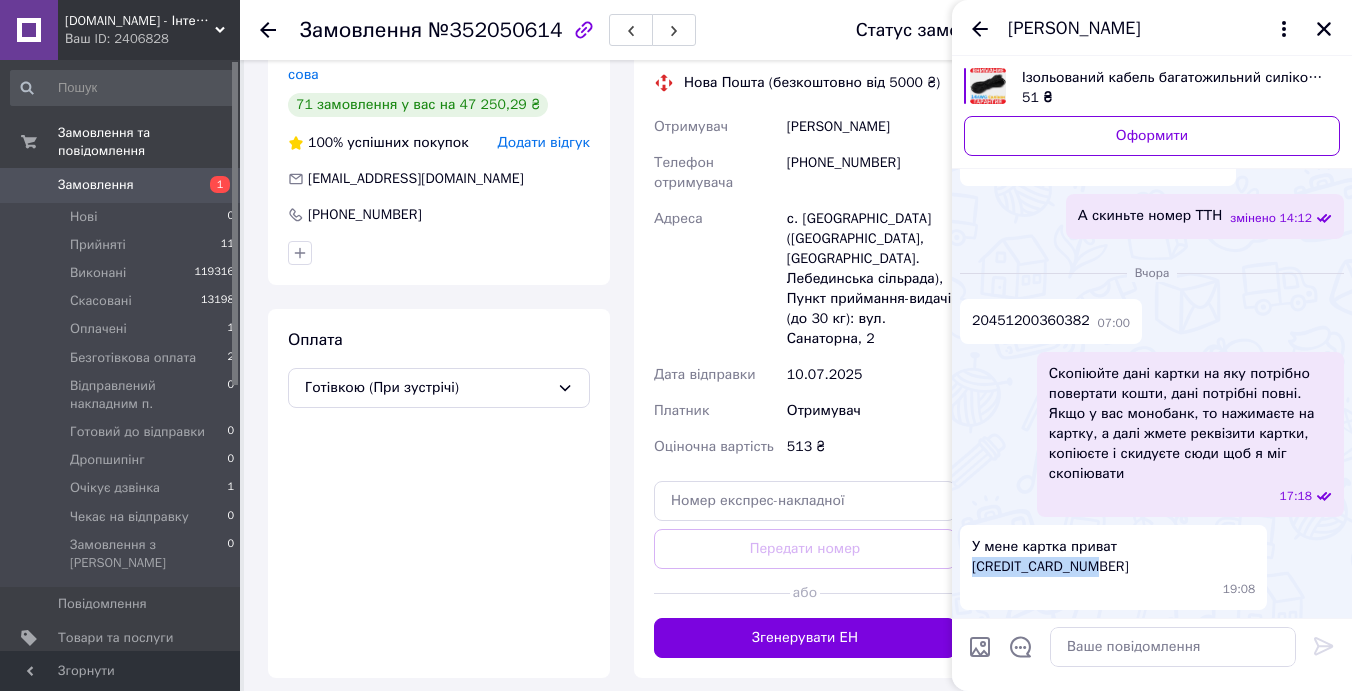 scroll, scrollTop: 4703, scrollLeft: 0, axis: vertical 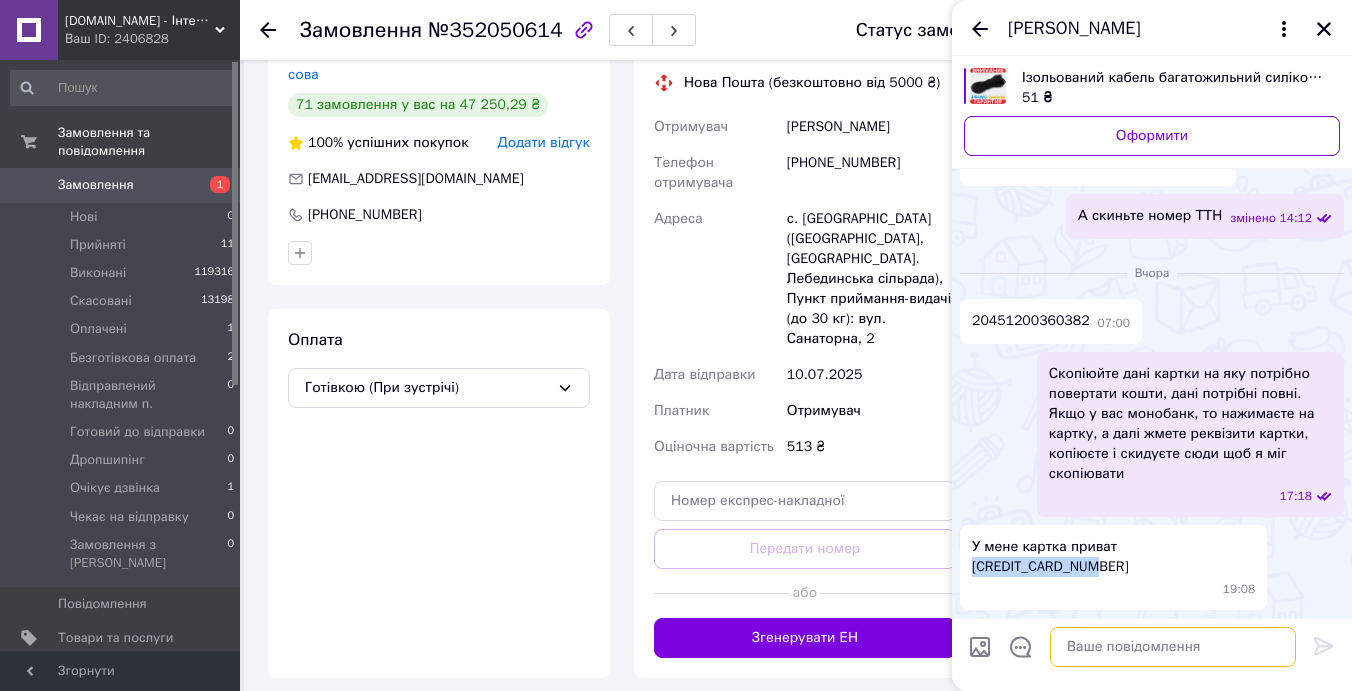 click at bounding box center [1173, 647] 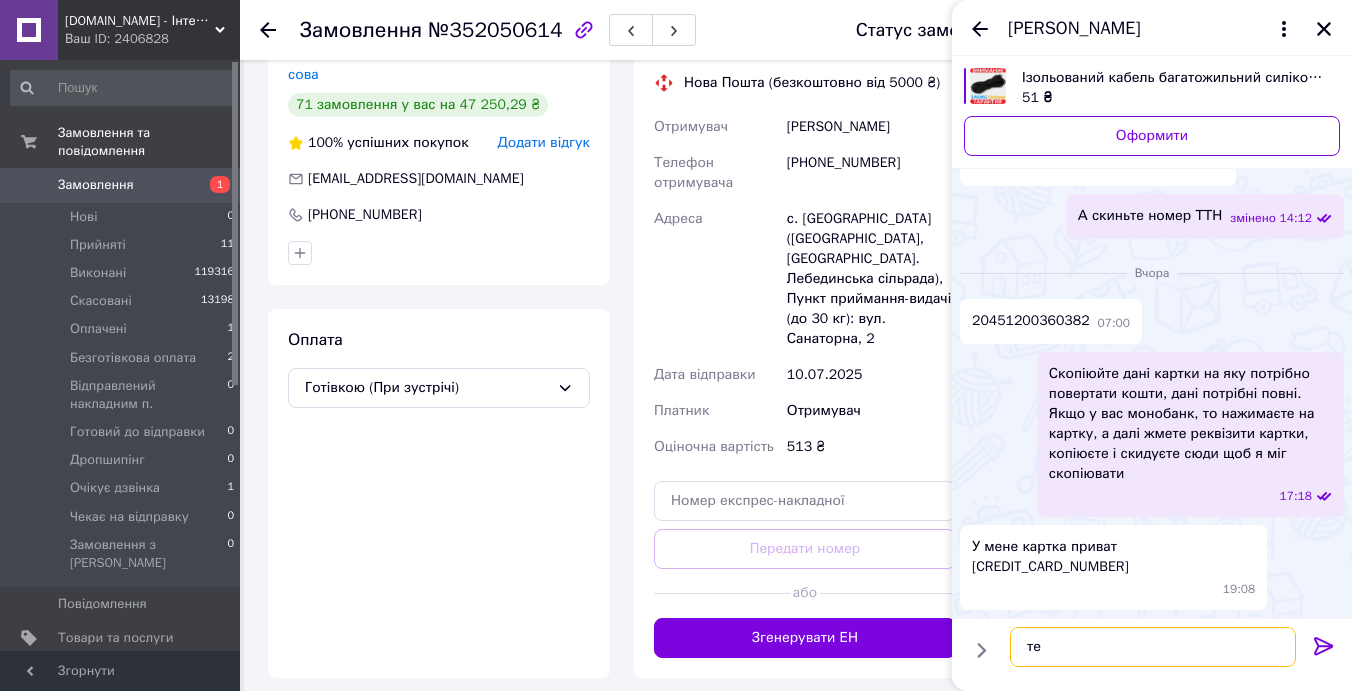 type on "т" 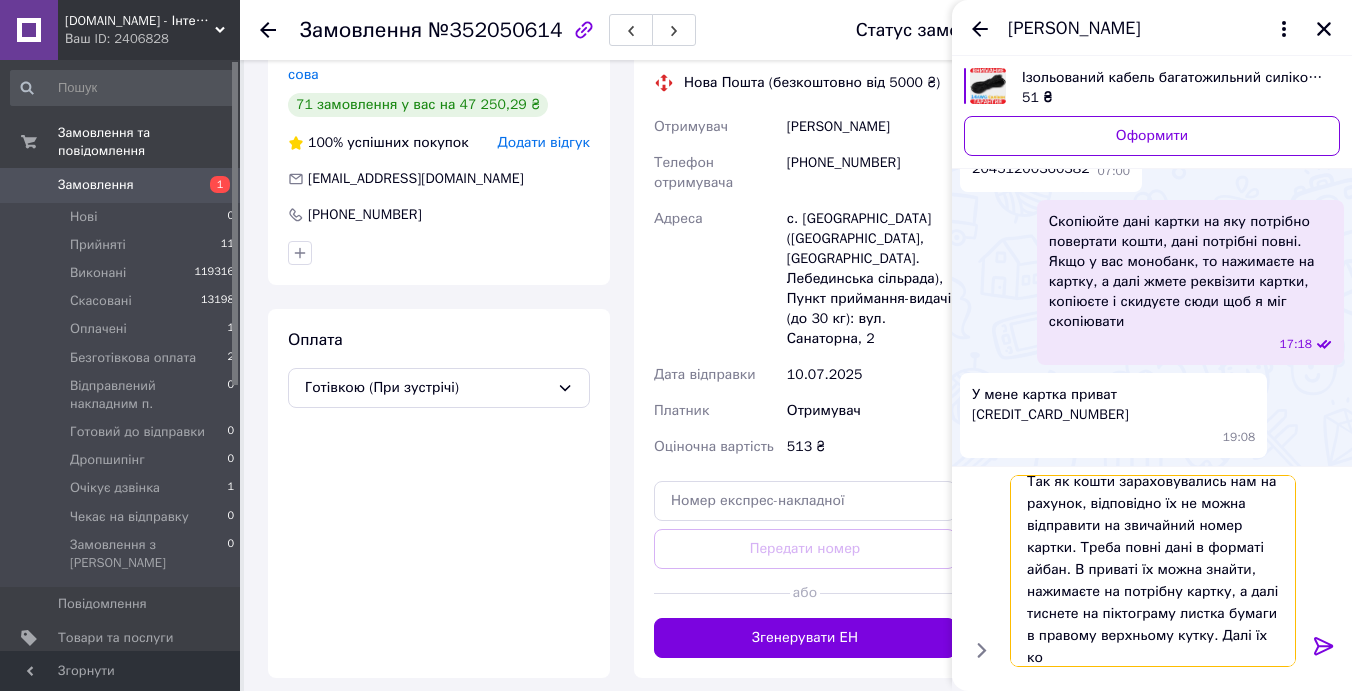 scroll, scrollTop: 2, scrollLeft: 0, axis: vertical 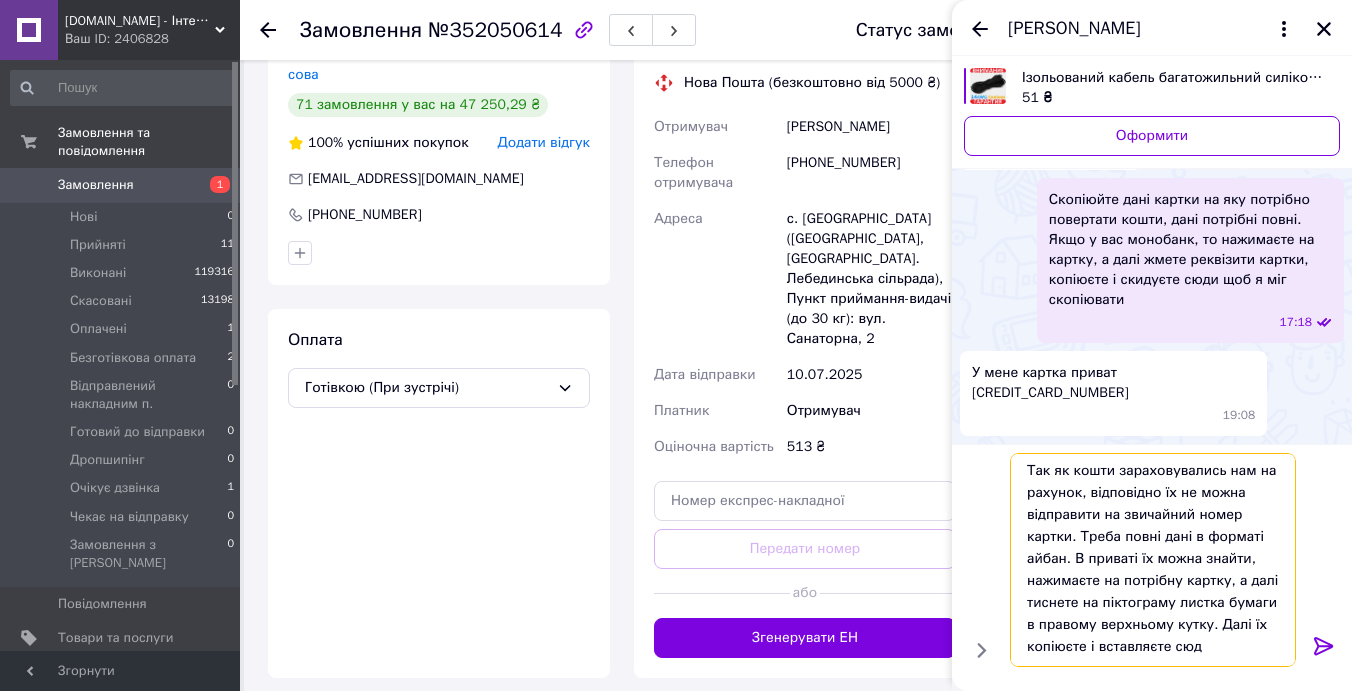 type on "Так як кошти зараховувались нам на рахунок, відповідно їх не можна відправити на звичайний номер картки. Треба повні дані в форматі айбан. В приваті їх можна знайти, нажимаєте на потрібну картку, а далі тиснете на піктограму листка бумаги в правому верхньому кутку. Далі їх копіюєте і вставляєте сюди" 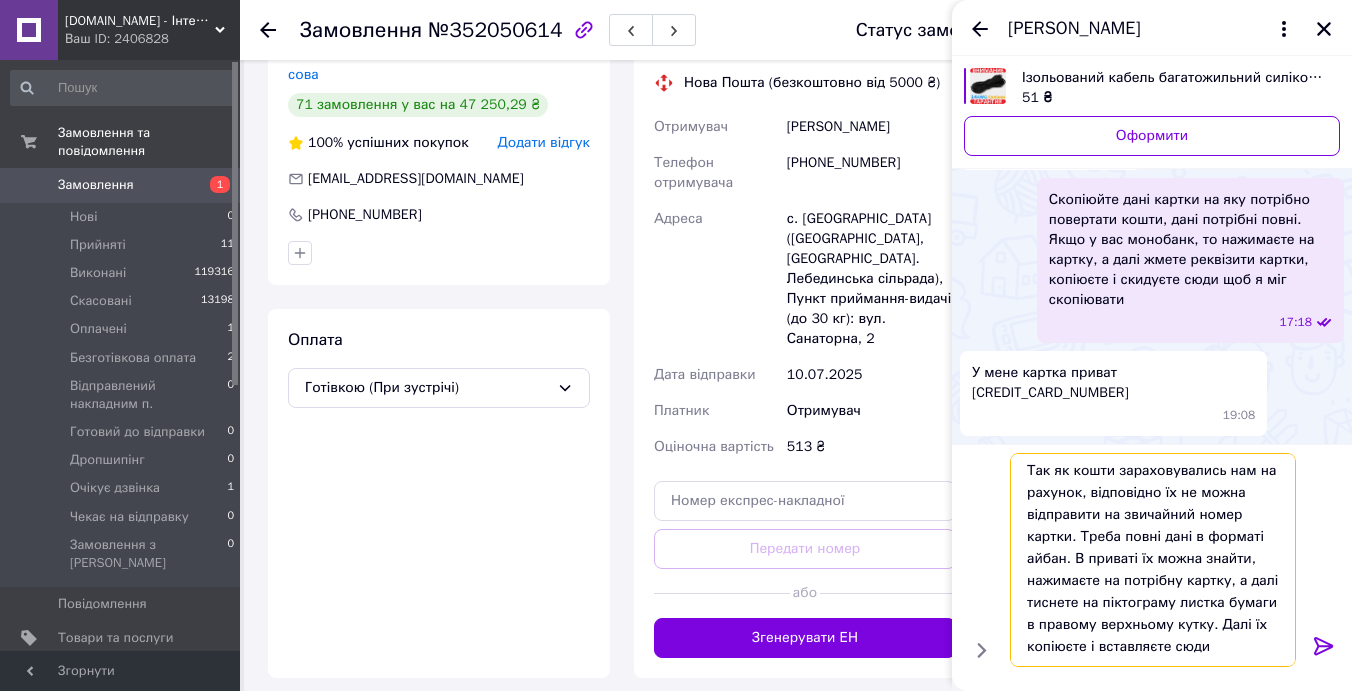 type 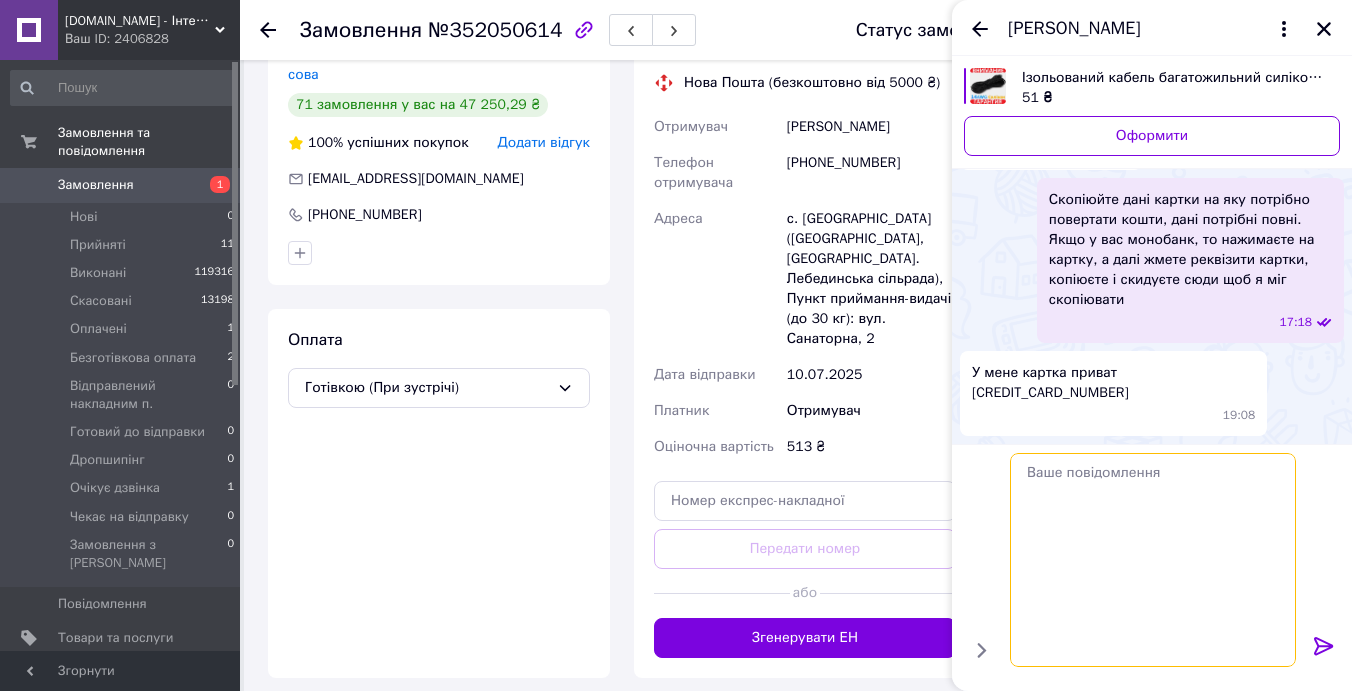 scroll, scrollTop: 0, scrollLeft: 0, axis: both 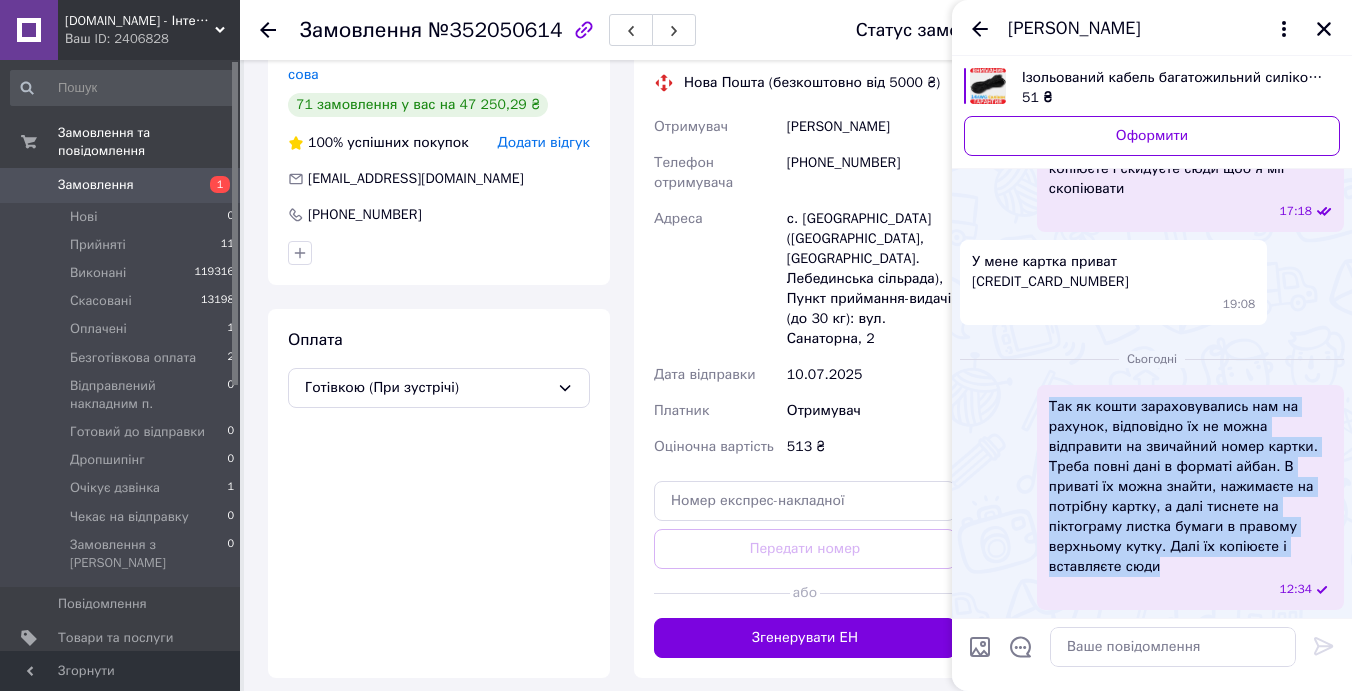 drag, startPoint x: 1050, startPoint y: 404, endPoint x: 1192, endPoint y: 562, distance: 212.43352 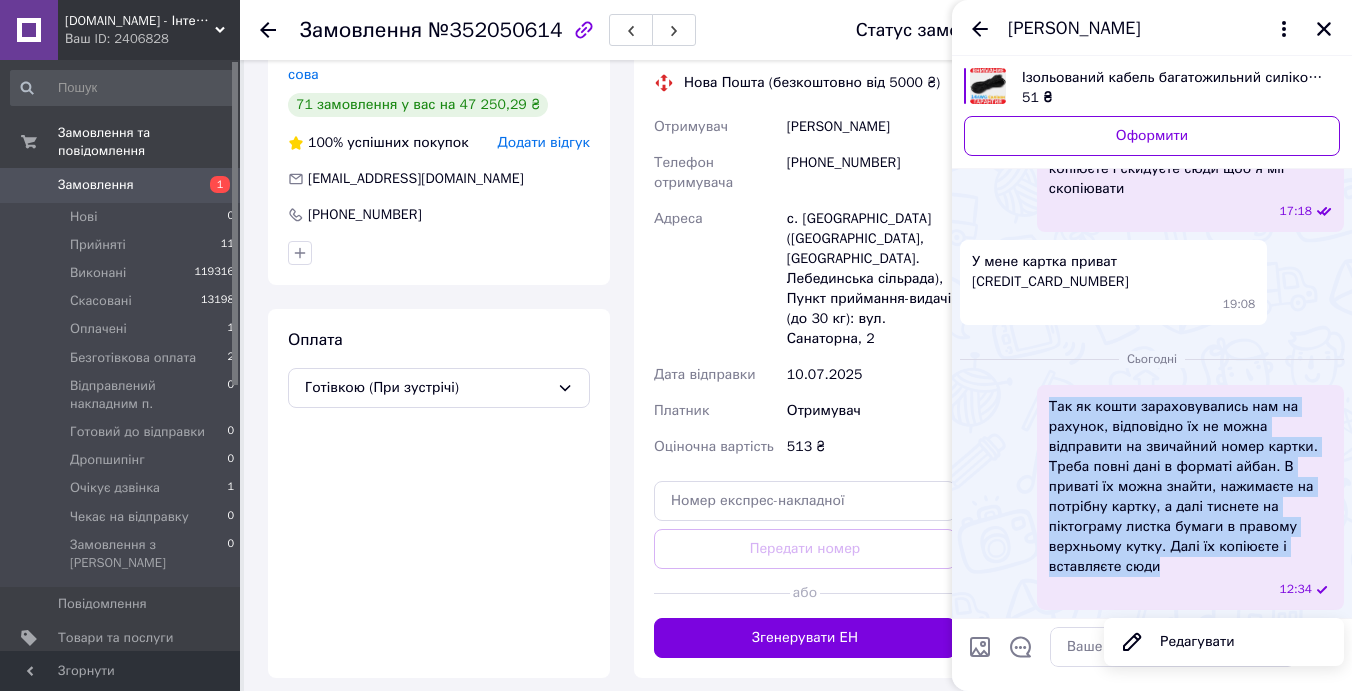 copy on "Так як кошти зараховувались нам на рахунок, відповідно їх не можна відправити на звичайний номер картки. Треба повні дані в форматі айбан. В приваті їх можна знайти, нажимаєте на потрібну картку, а далі тиснете на піктограму листка бумаги в правому верхньому кутку. Далі їх копіюєте і вставляєте сюди" 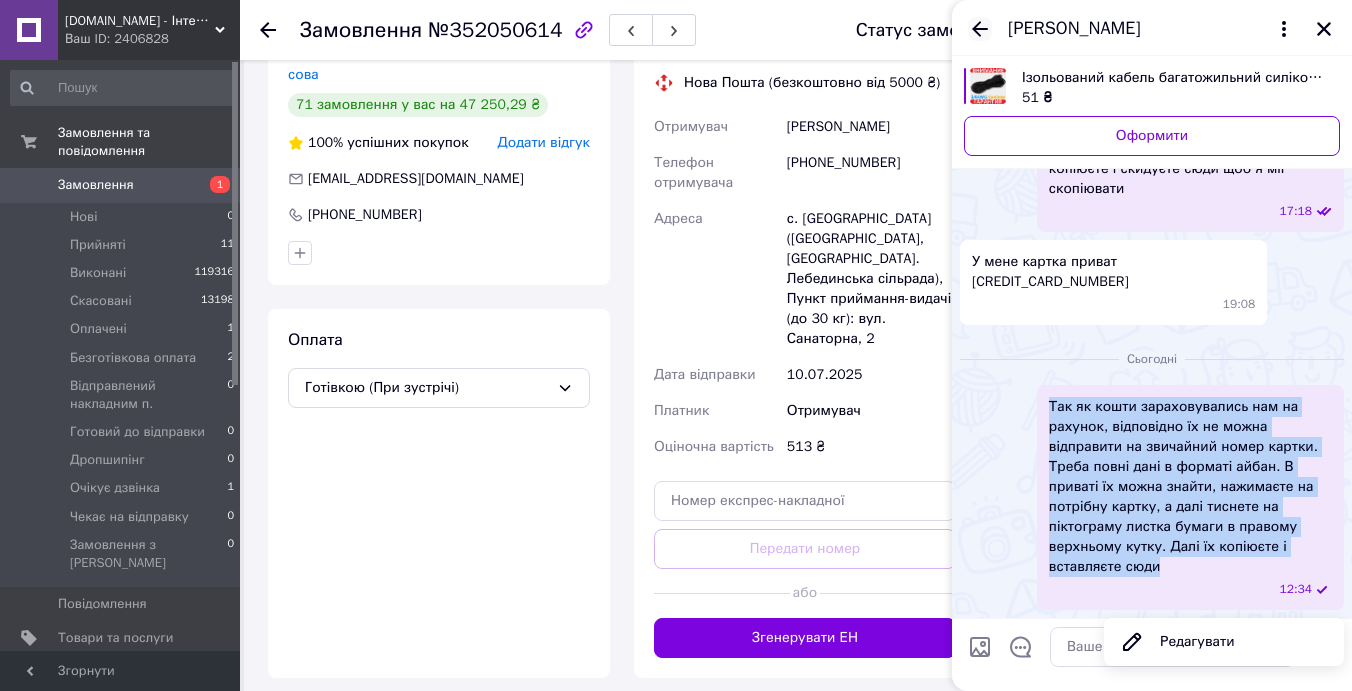 click 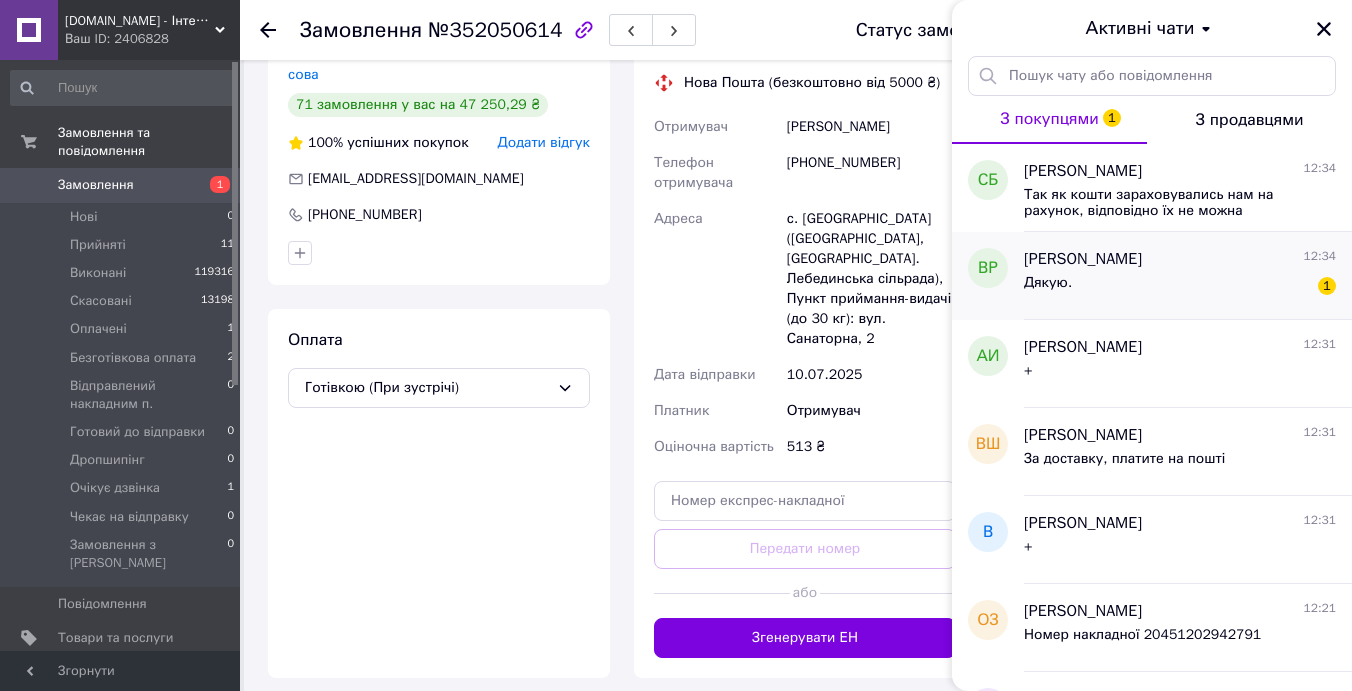 click on "Віталій Рева 12:34 Дякую. 1" at bounding box center (1188, 276) 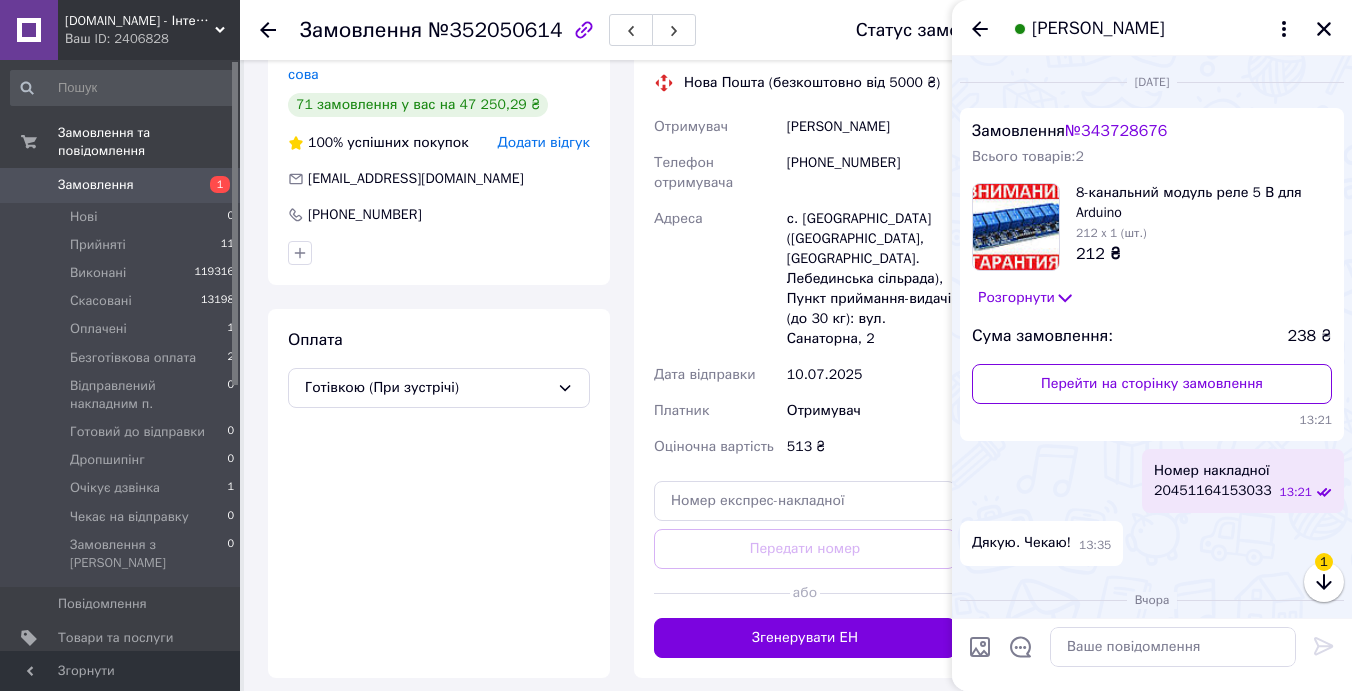 scroll, scrollTop: 487, scrollLeft: 0, axis: vertical 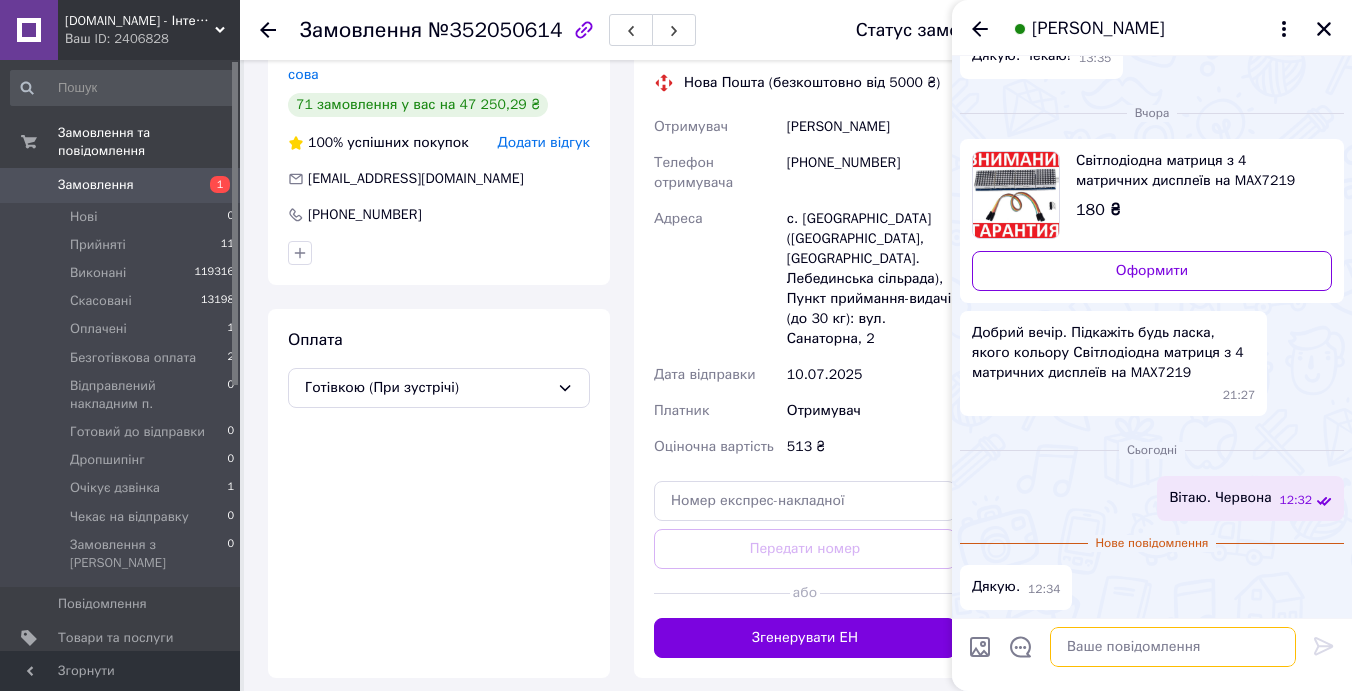 click at bounding box center [1173, 647] 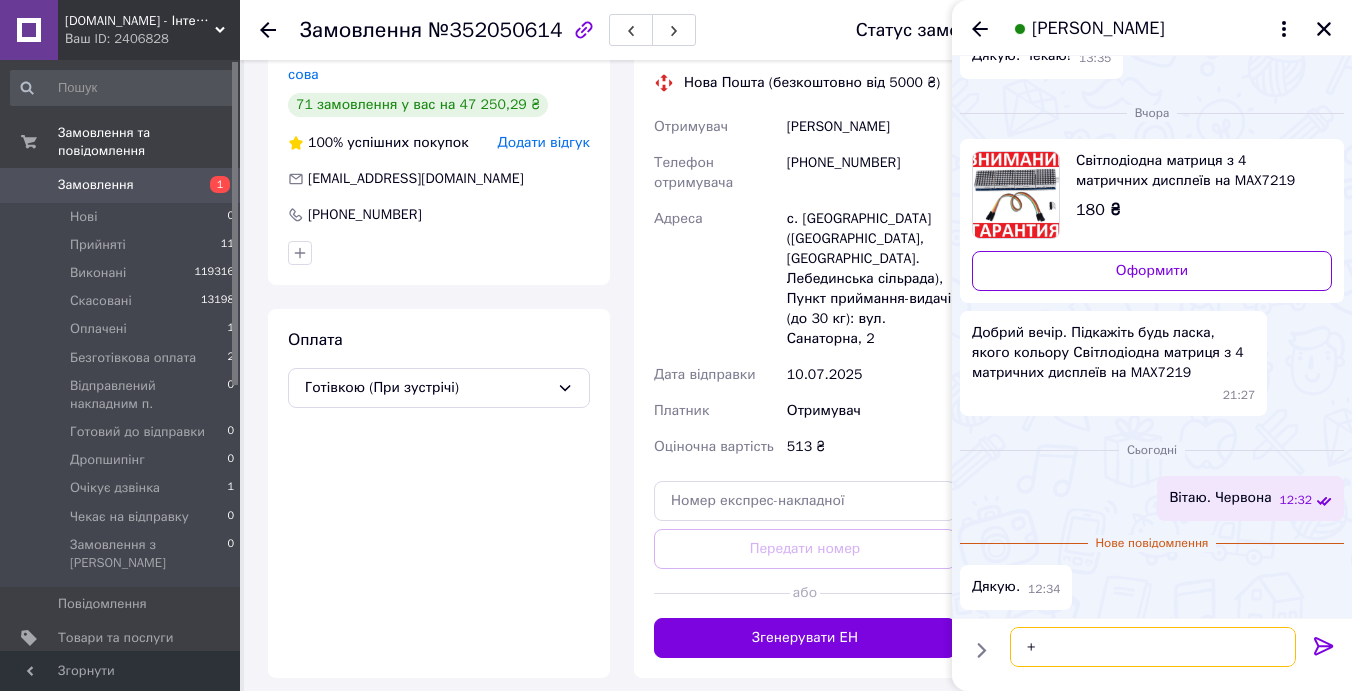 type 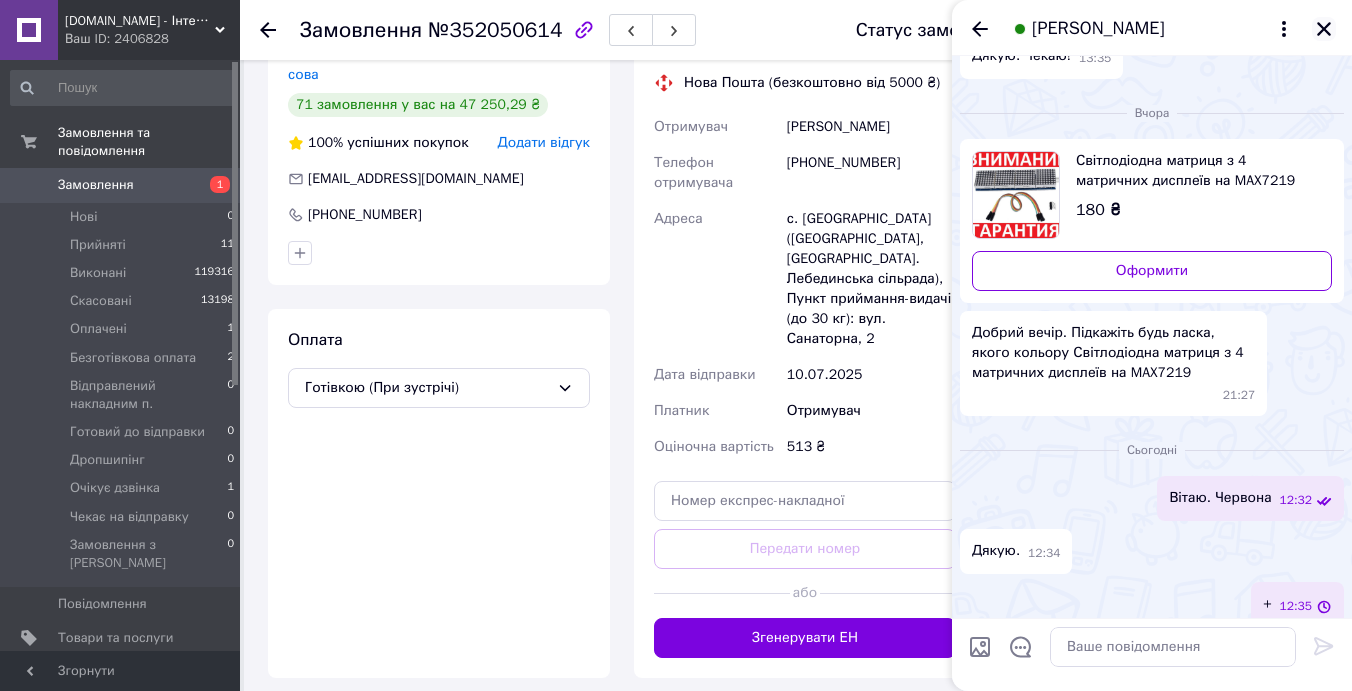 click 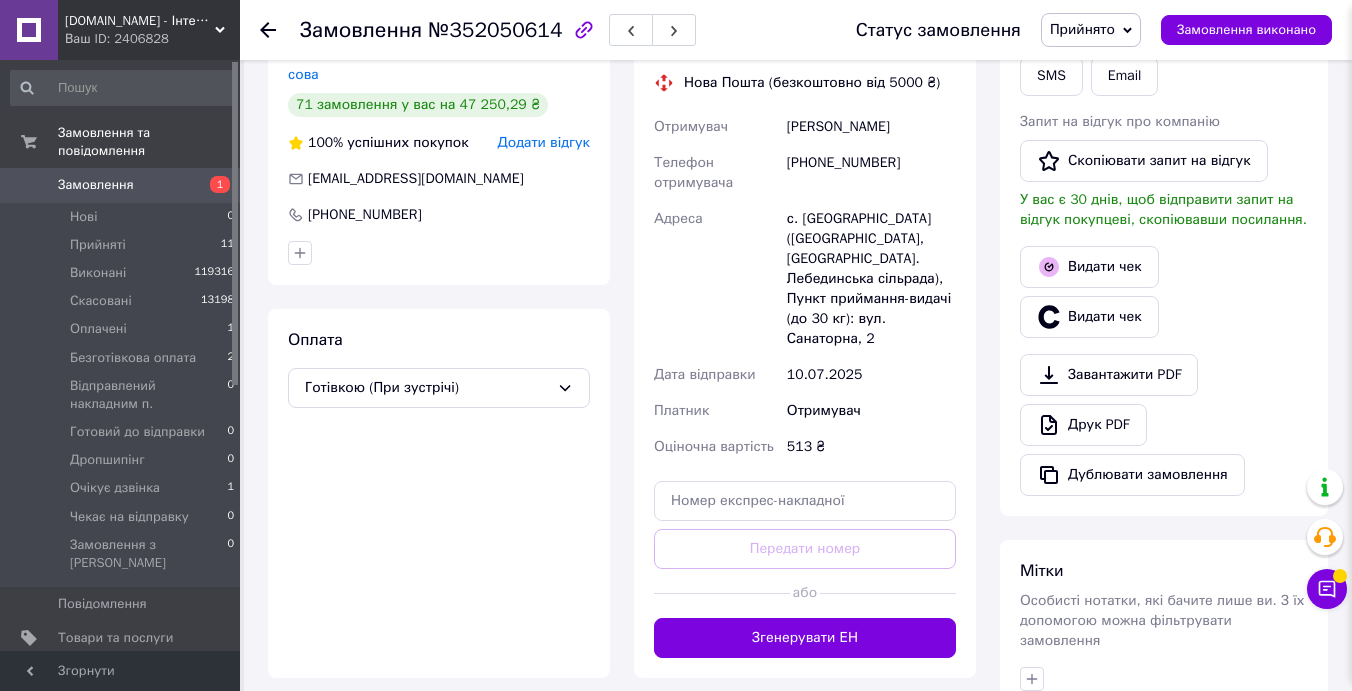 scroll, scrollTop: 504, scrollLeft: 0, axis: vertical 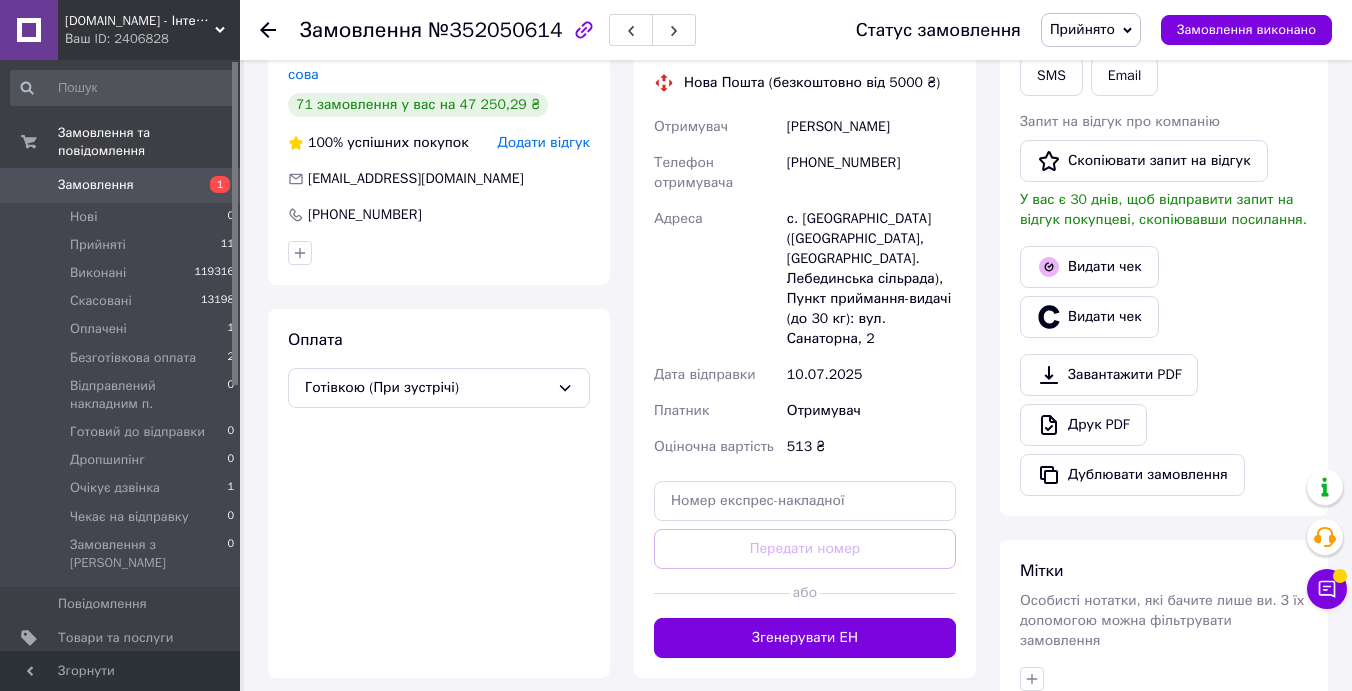 click on "Замовлення" at bounding box center [96, 185] 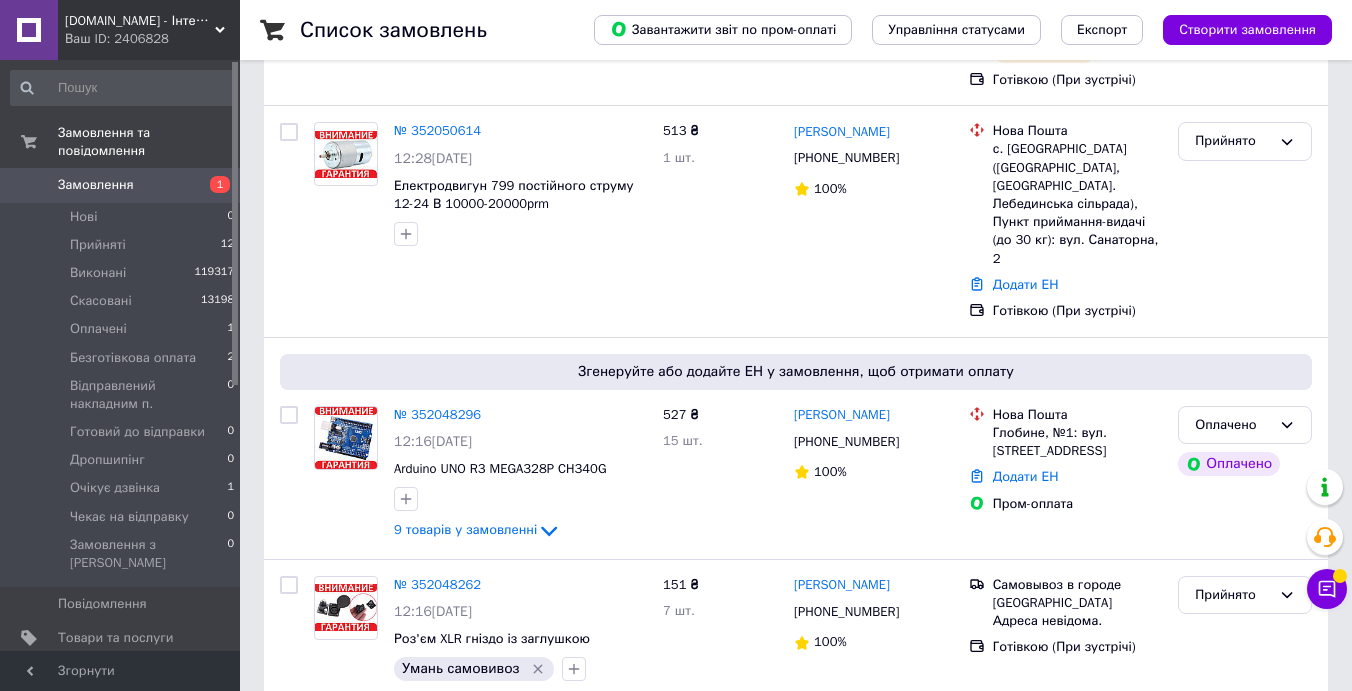 scroll, scrollTop: 316, scrollLeft: 0, axis: vertical 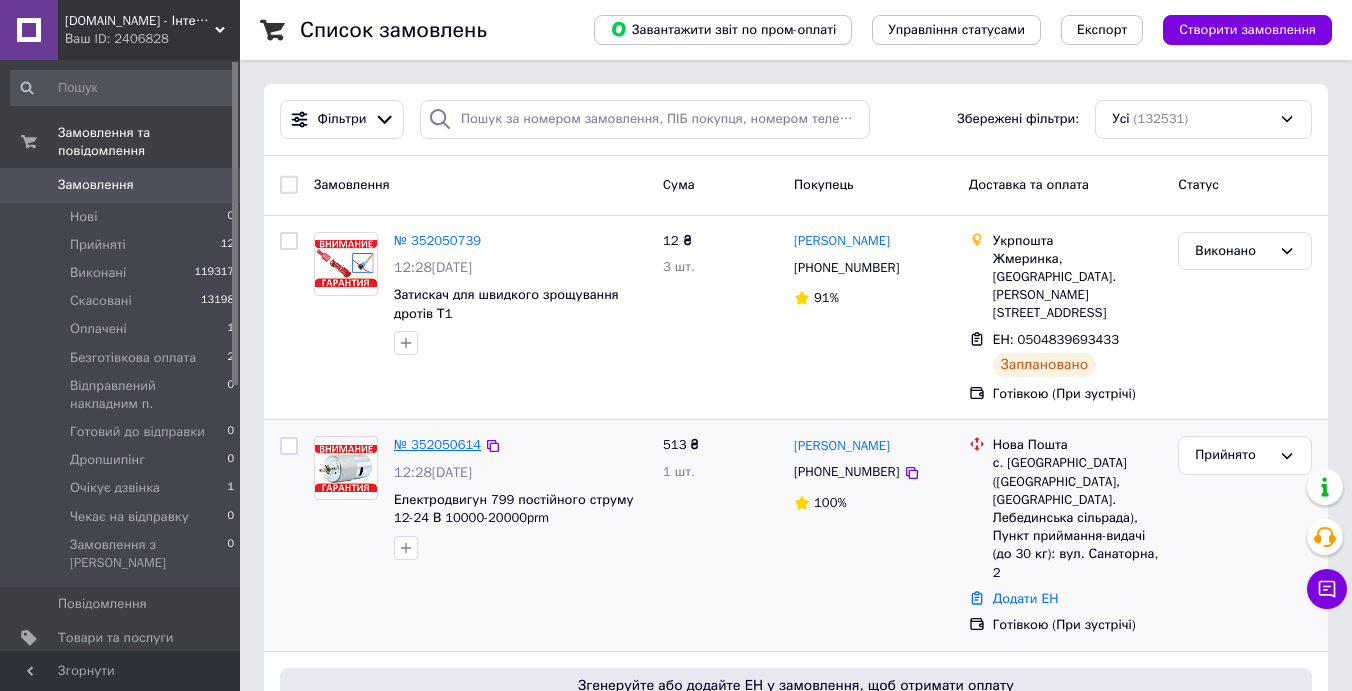 click on "№ 352050614" at bounding box center [437, 444] 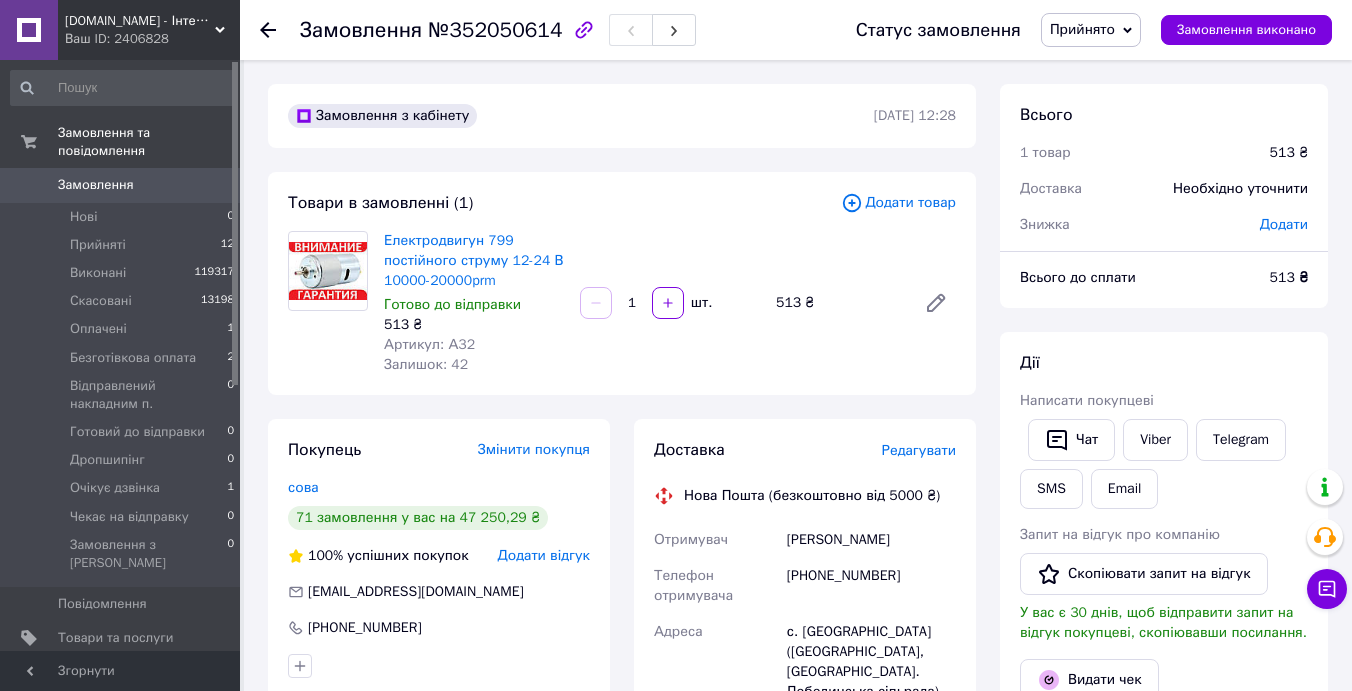 click on "Редагувати" at bounding box center [919, 450] 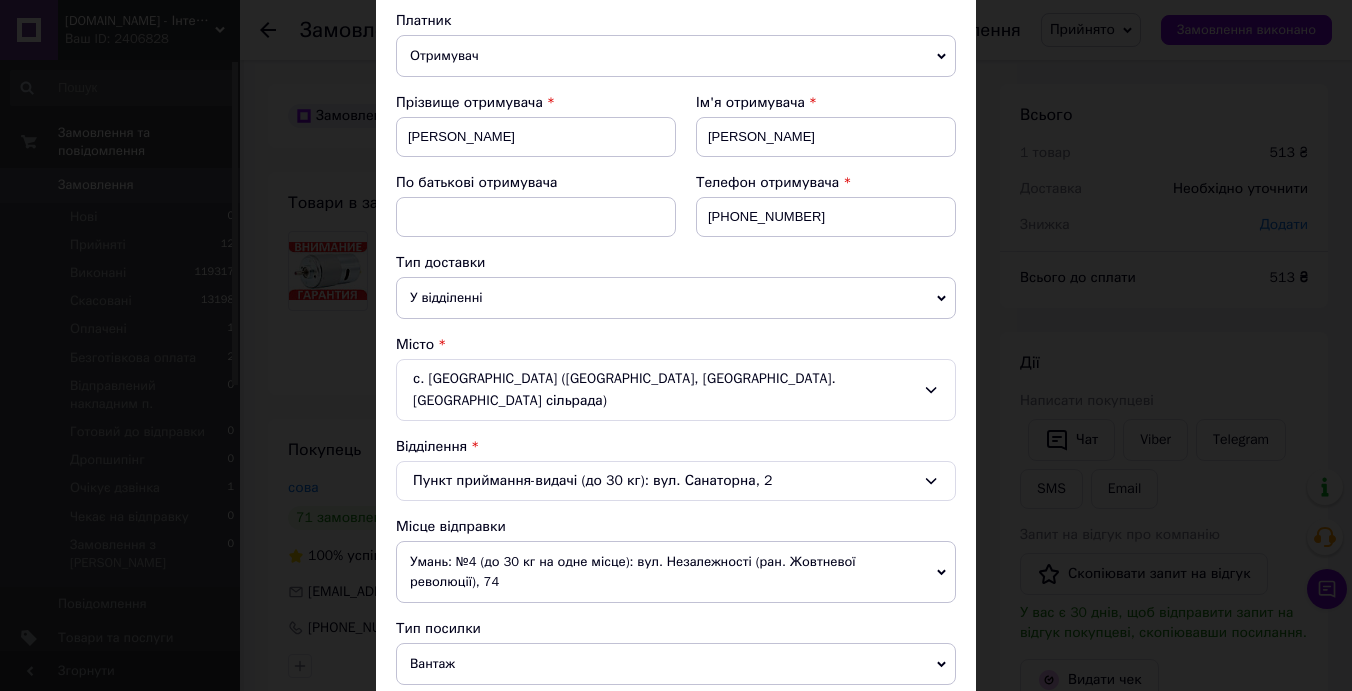 scroll, scrollTop: 251, scrollLeft: 0, axis: vertical 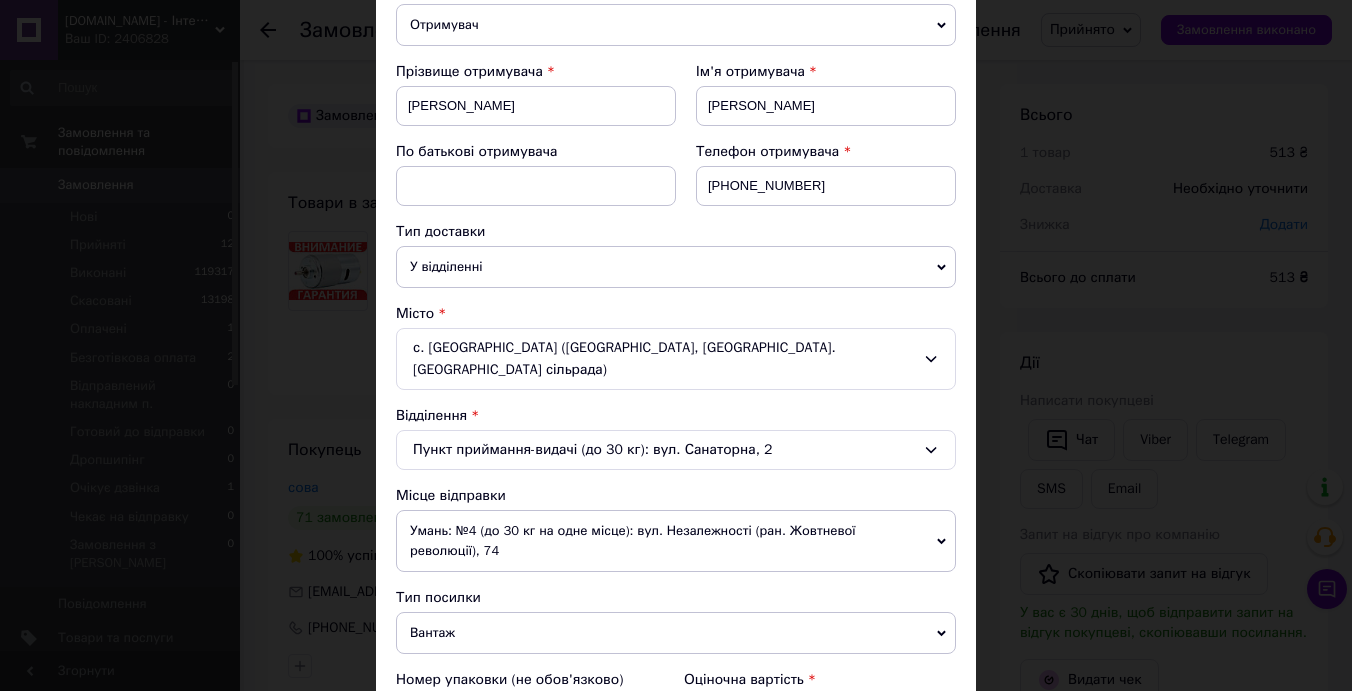 click on "с. [GEOGRAPHIC_DATA] ([GEOGRAPHIC_DATA], [GEOGRAPHIC_DATA]. [GEOGRAPHIC_DATA] сільрада)" at bounding box center [676, 359] 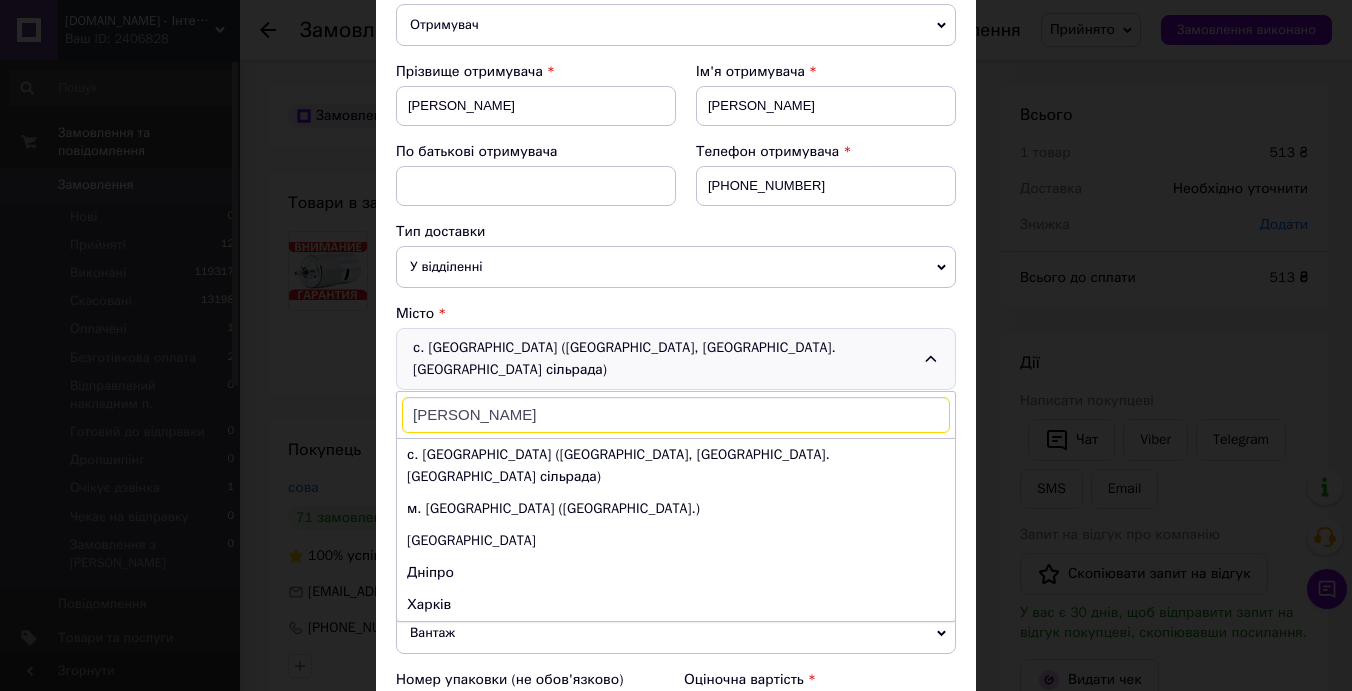 type on "токарі" 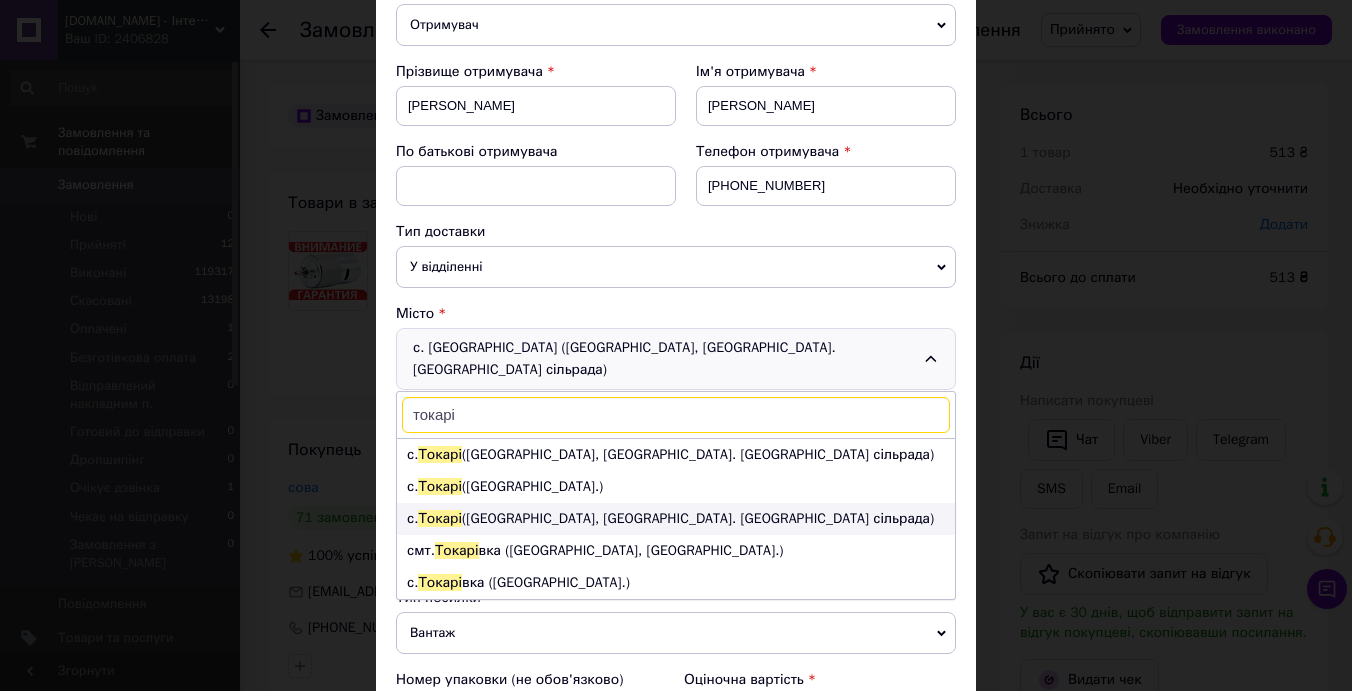 click on "с.  Токарі  (Сумська обл., Сумський р-н. Бездрицька сільрада)" at bounding box center [676, 519] 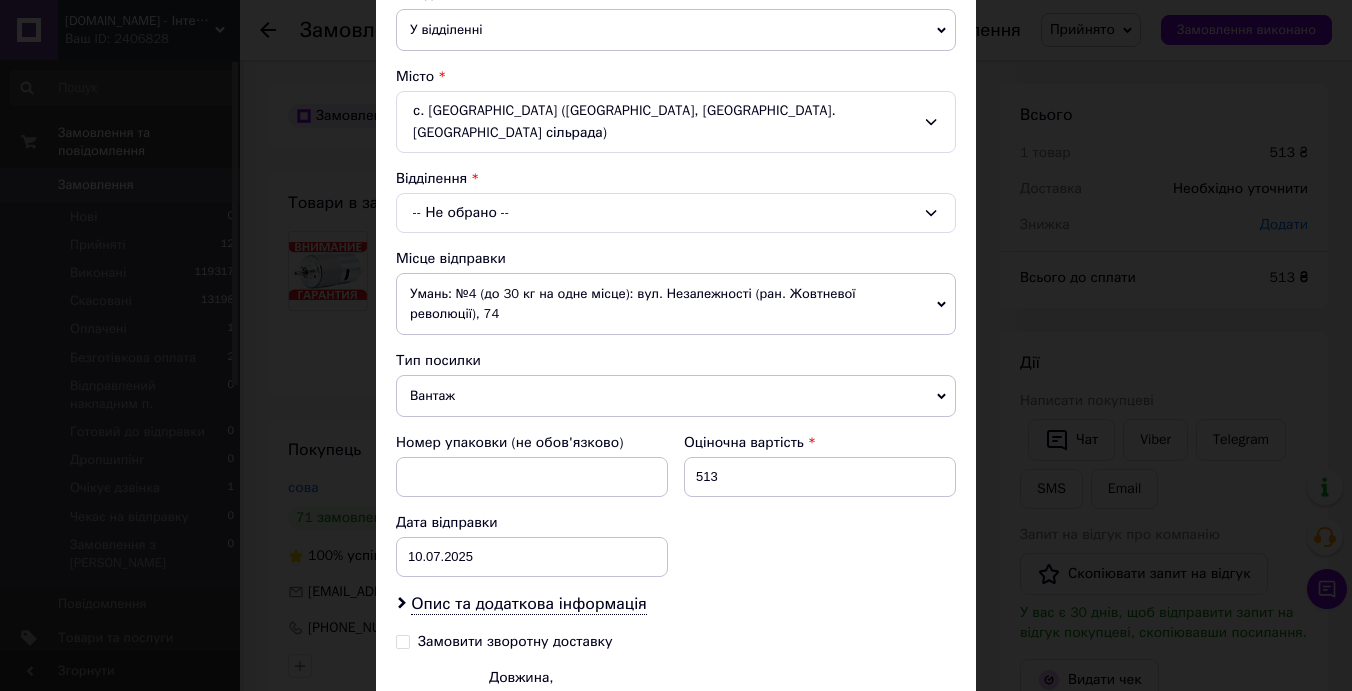 scroll, scrollTop: 713, scrollLeft: 0, axis: vertical 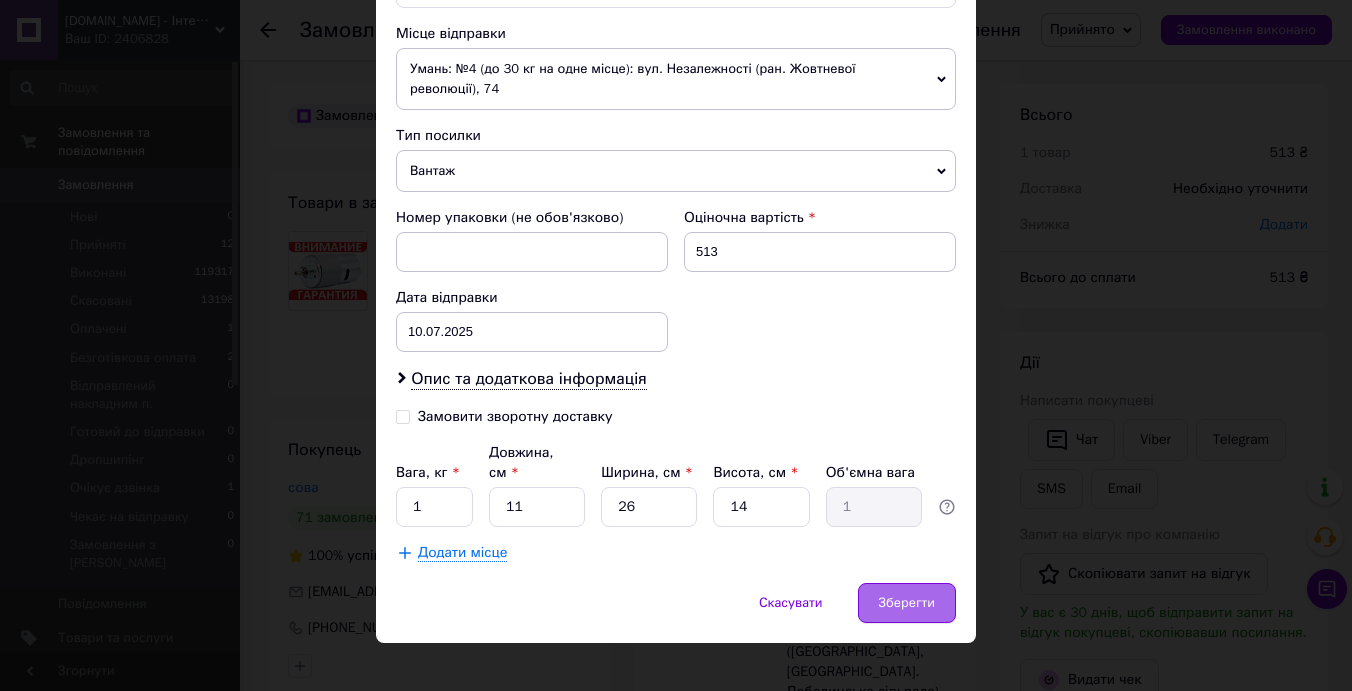 click on "Зберегти" at bounding box center (907, 603) 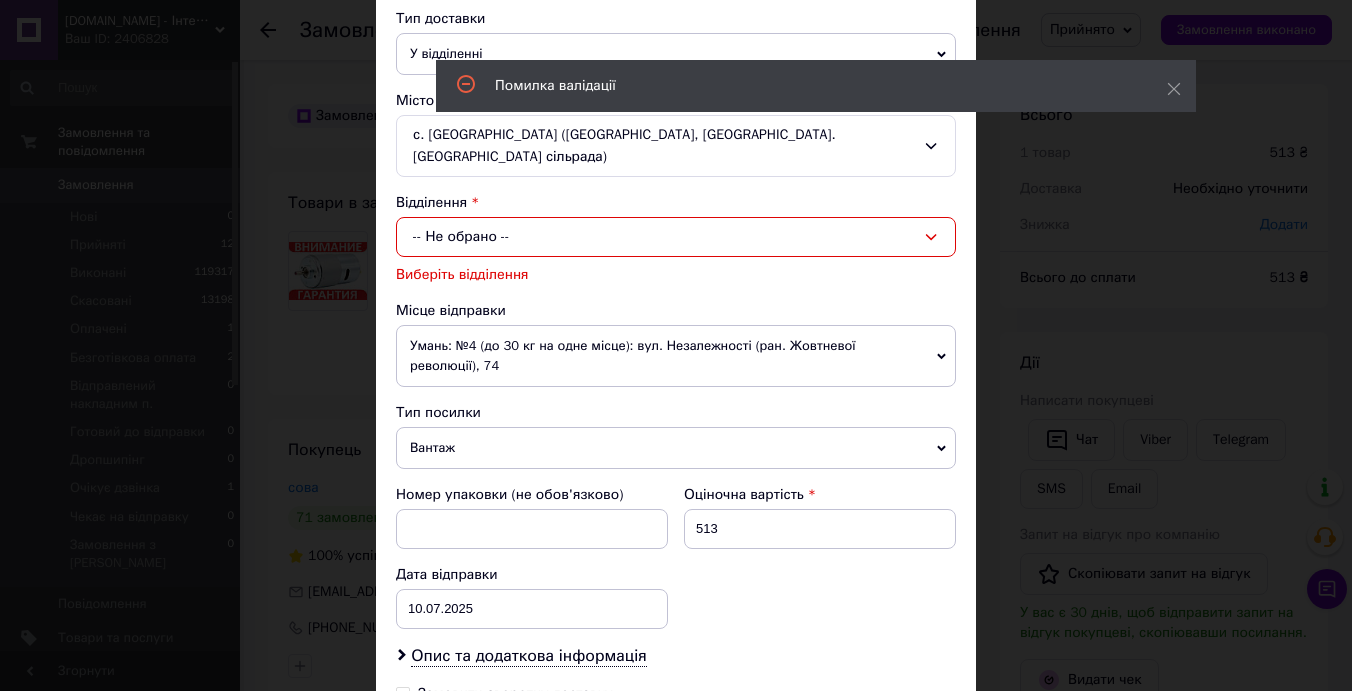 scroll, scrollTop: 432, scrollLeft: 0, axis: vertical 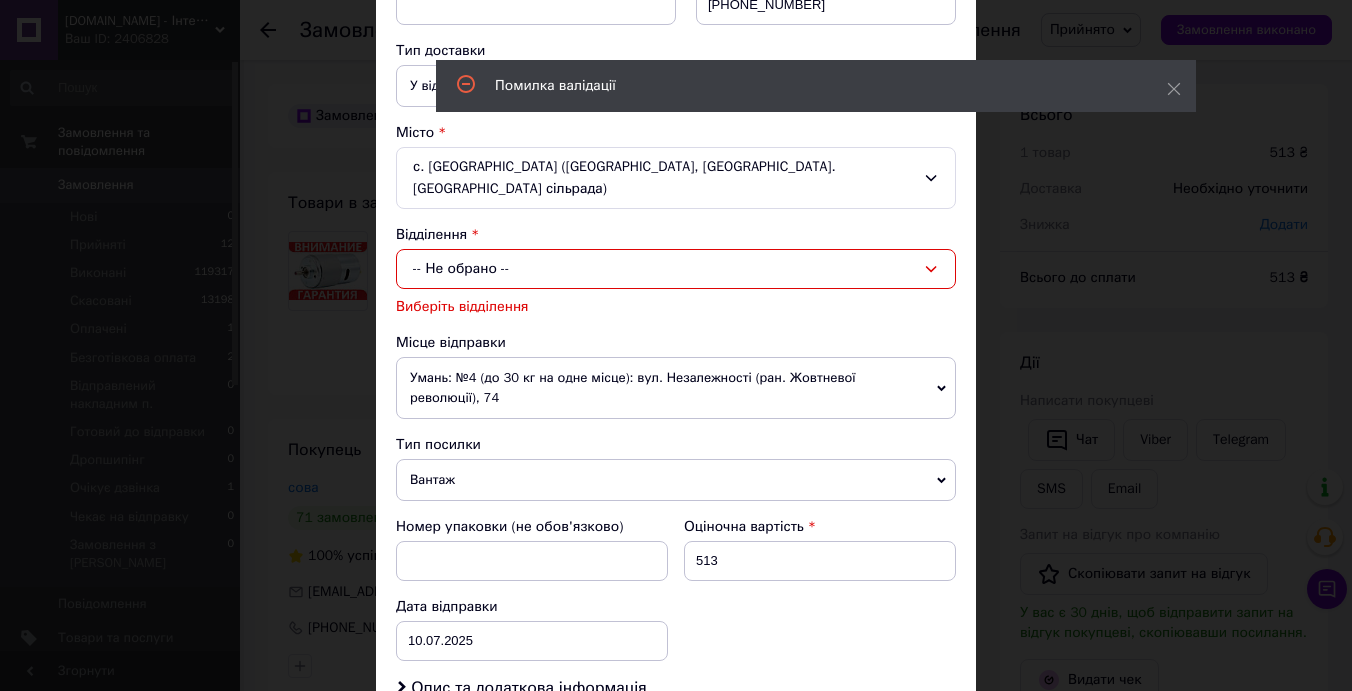 click on "-- Не обрано --" at bounding box center (676, 269) 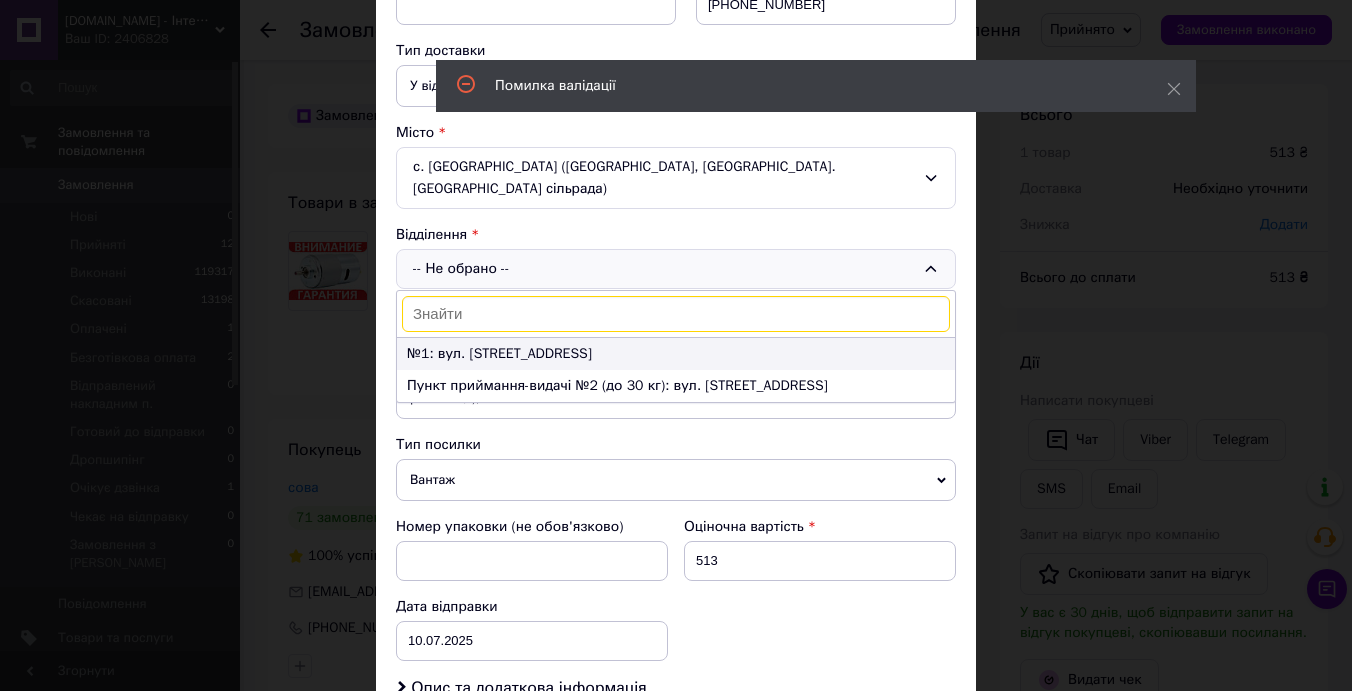 click on "№1: вул. Центральна, 4" at bounding box center [676, 354] 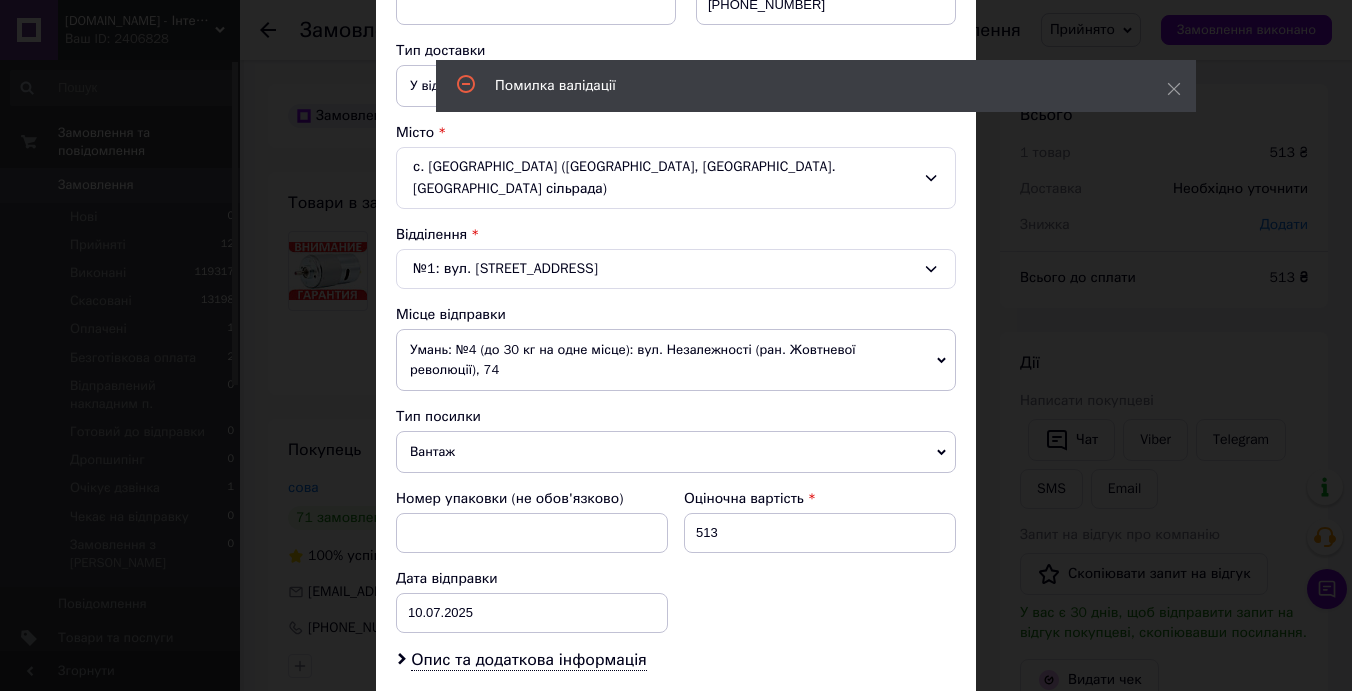 scroll, scrollTop: 713, scrollLeft: 0, axis: vertical 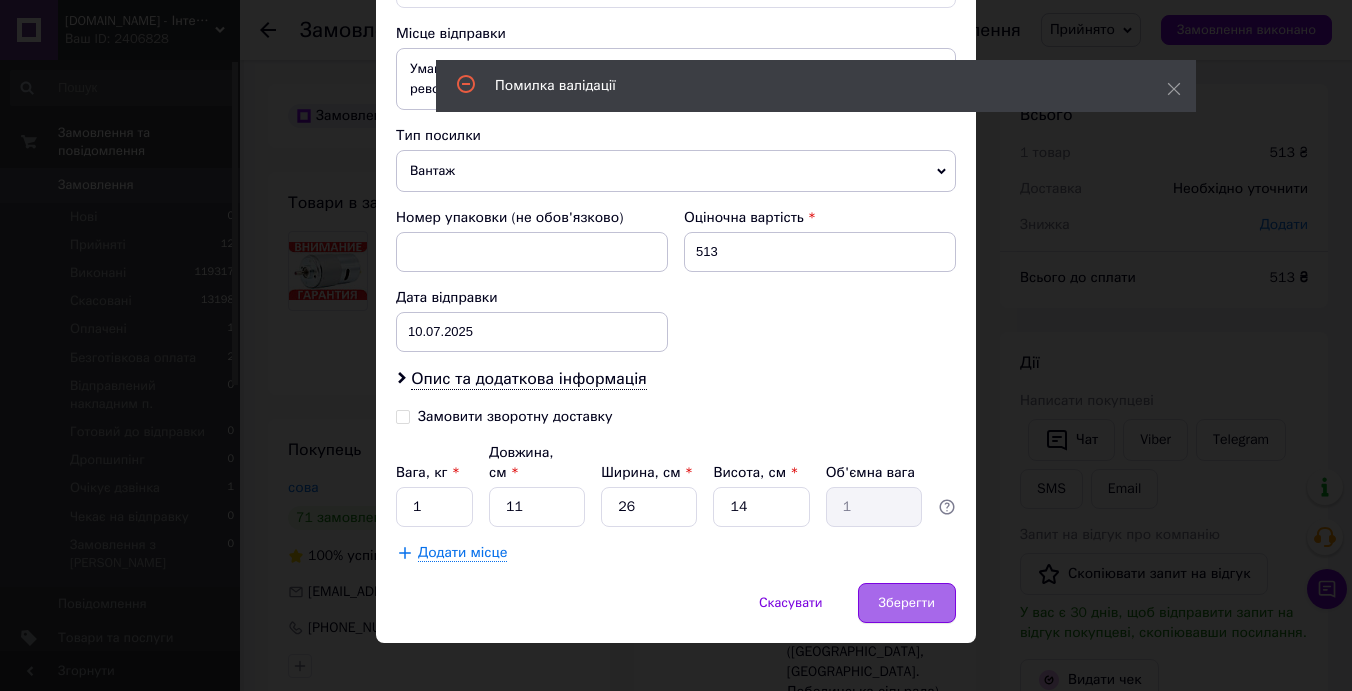 click on "Зберегти" at bounding box center [907, 603] 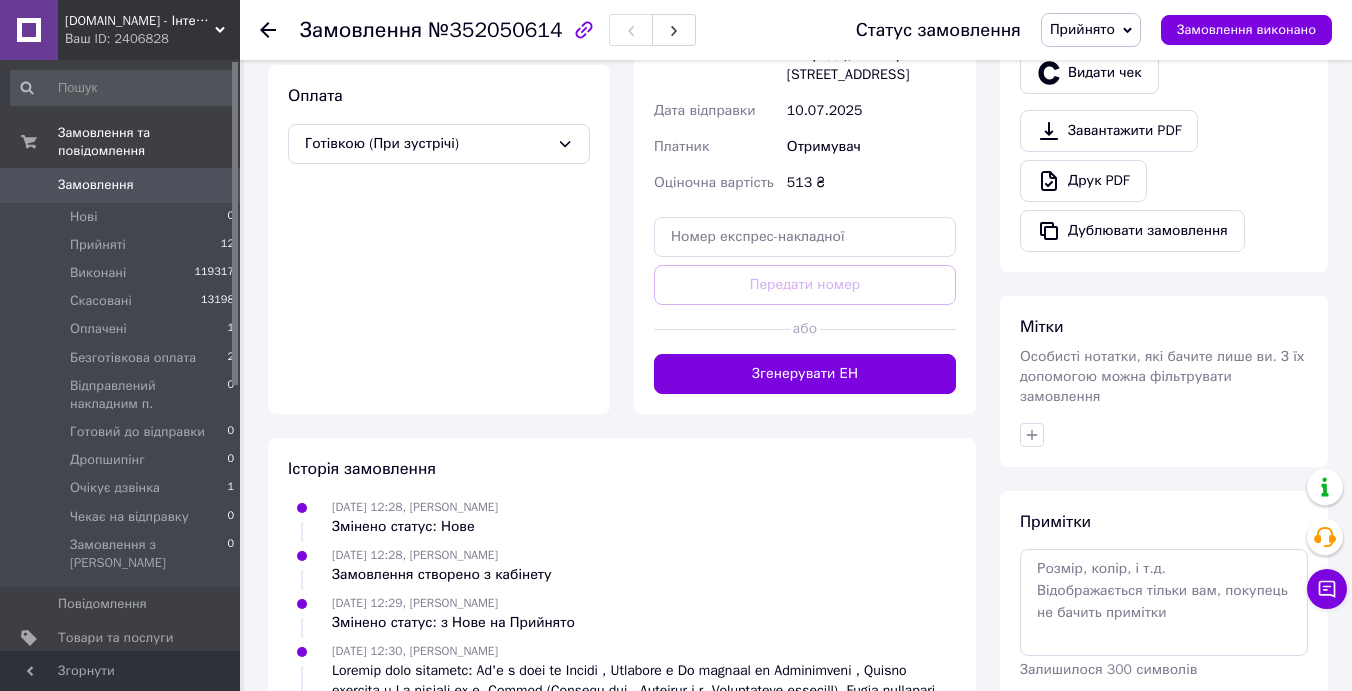 scroll, scrollTop: 746, scrollLeft: 0, axis: vertical 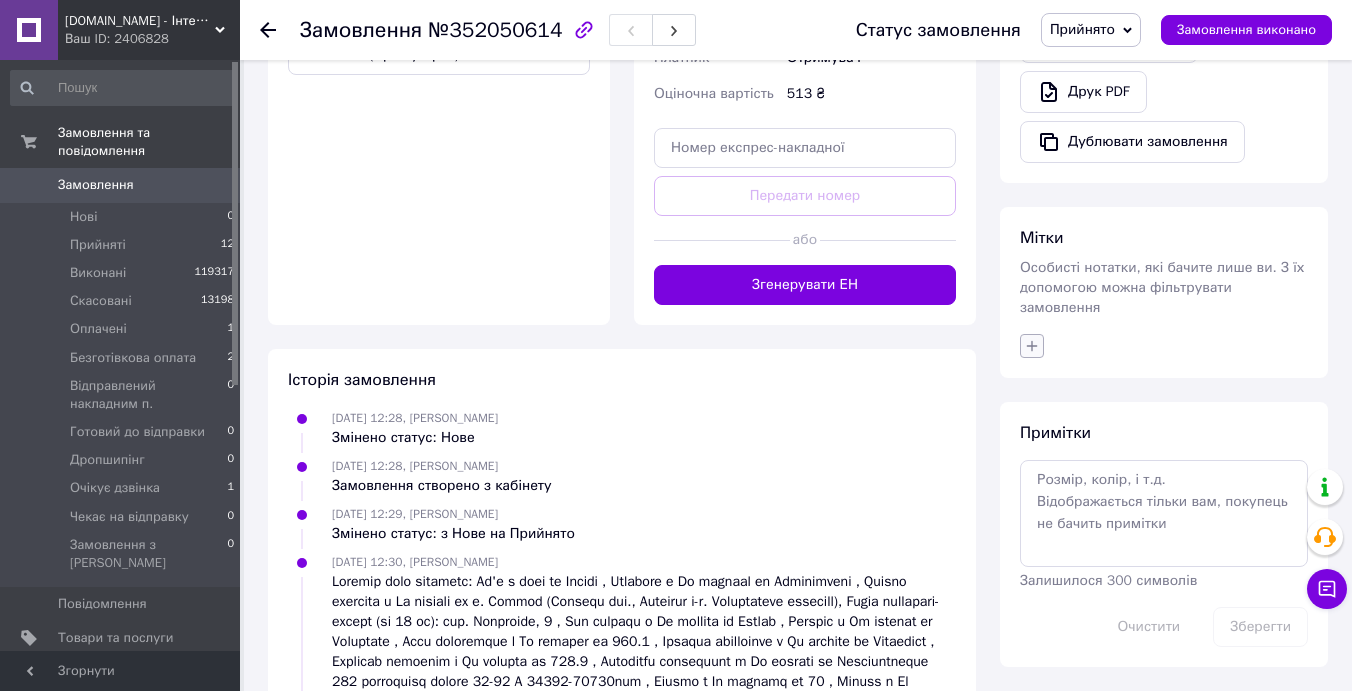 click 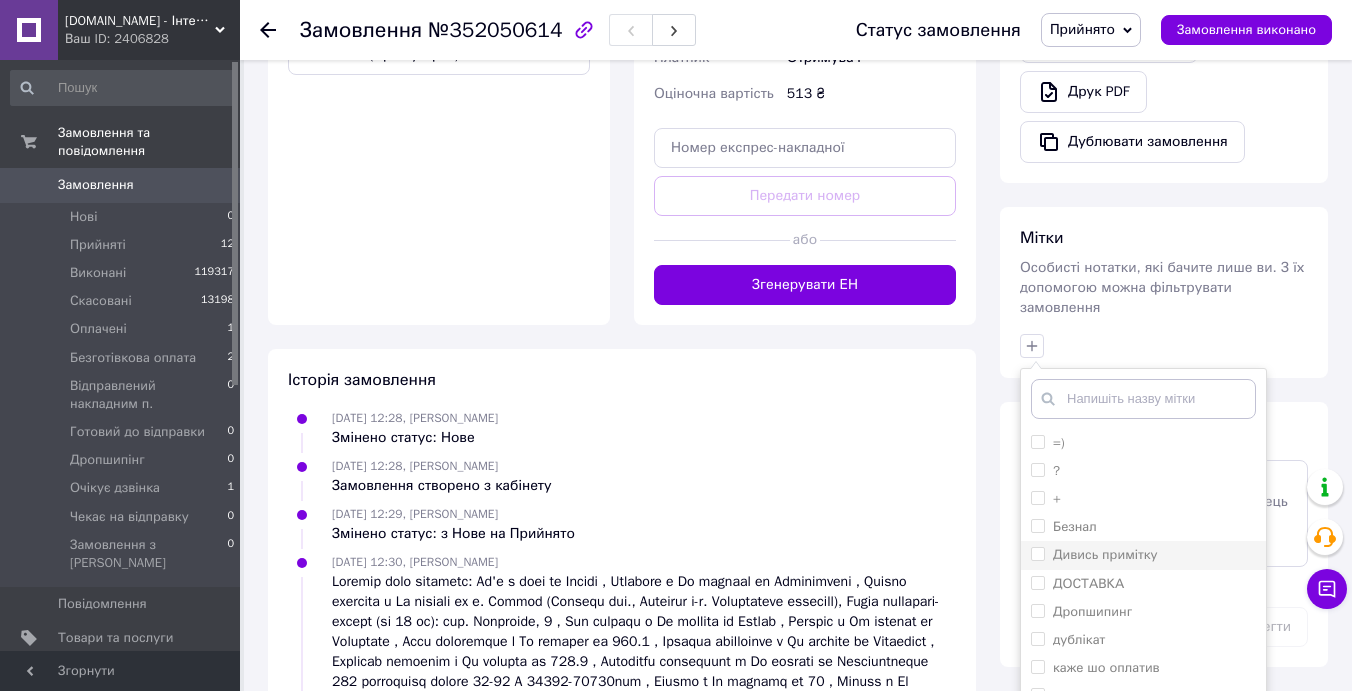click on "Дивись примітку" at bounding box center (1105, 554) 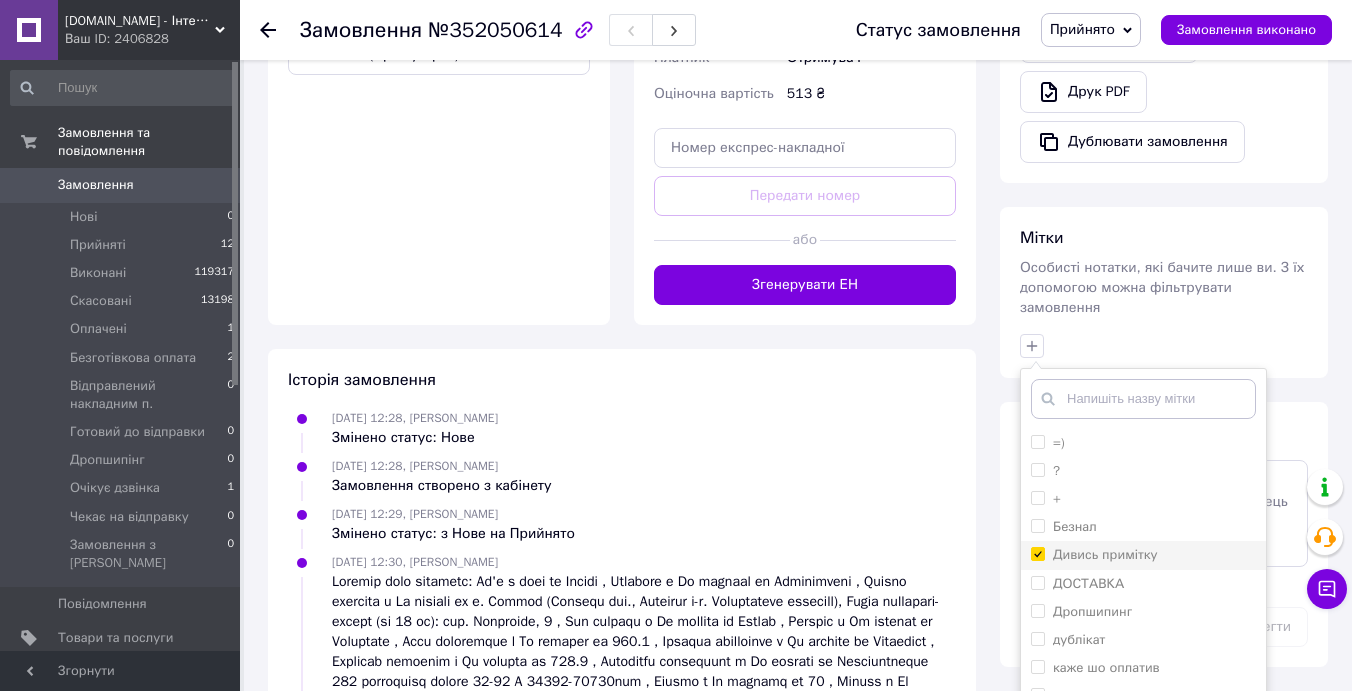 checkbox on "true" 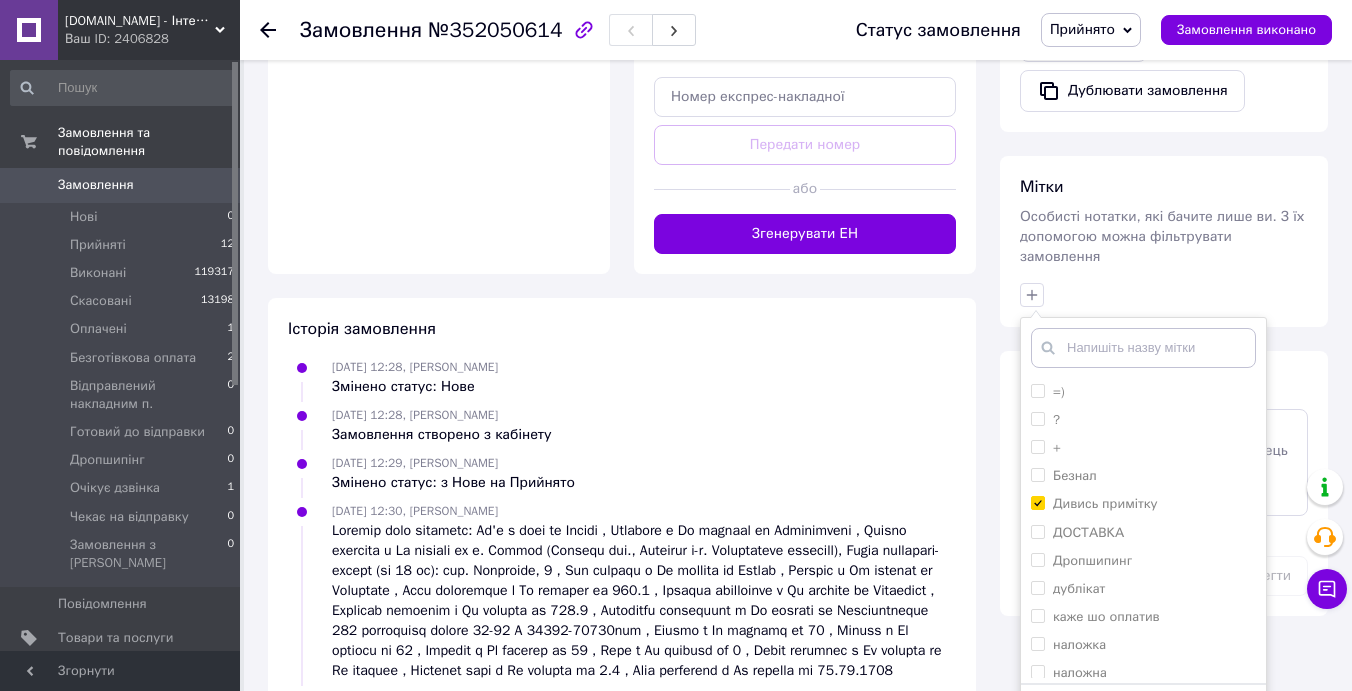 scroll, scrollTop: 826, scrollLeft: 0, axis: vertical 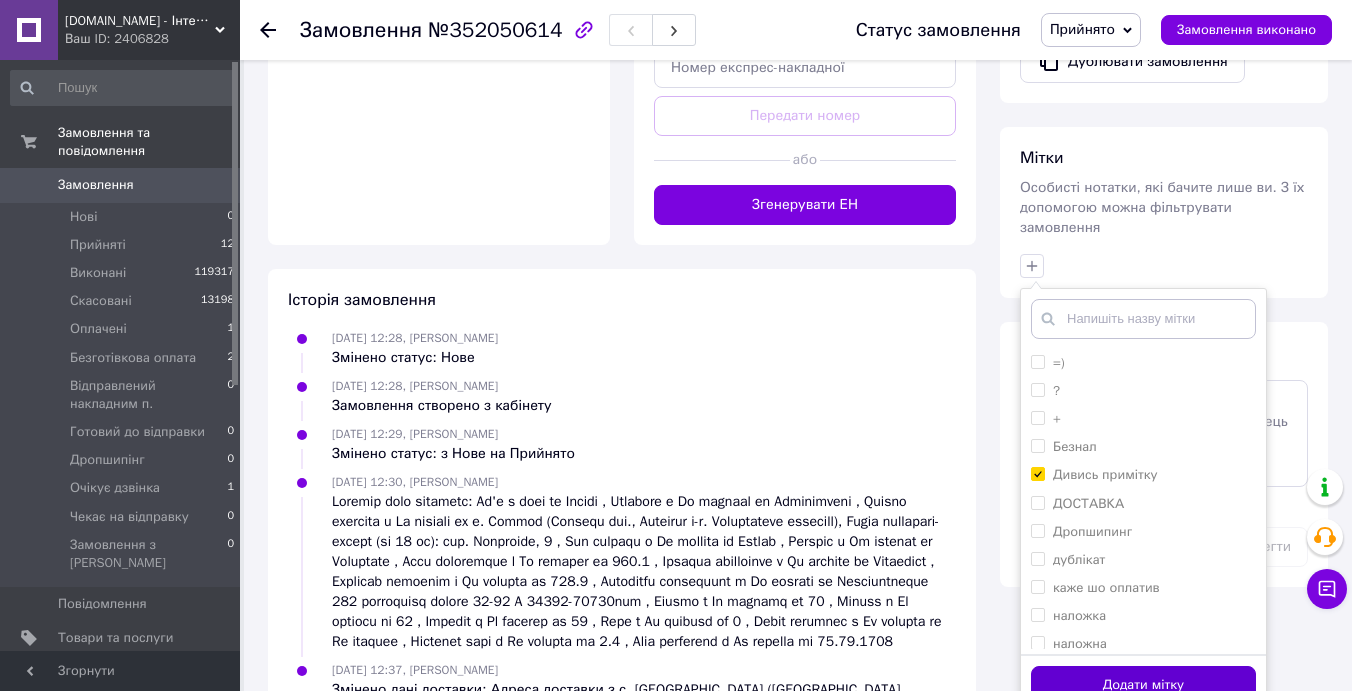 click on "Додати мітку" at bounding box center [1143, 685] 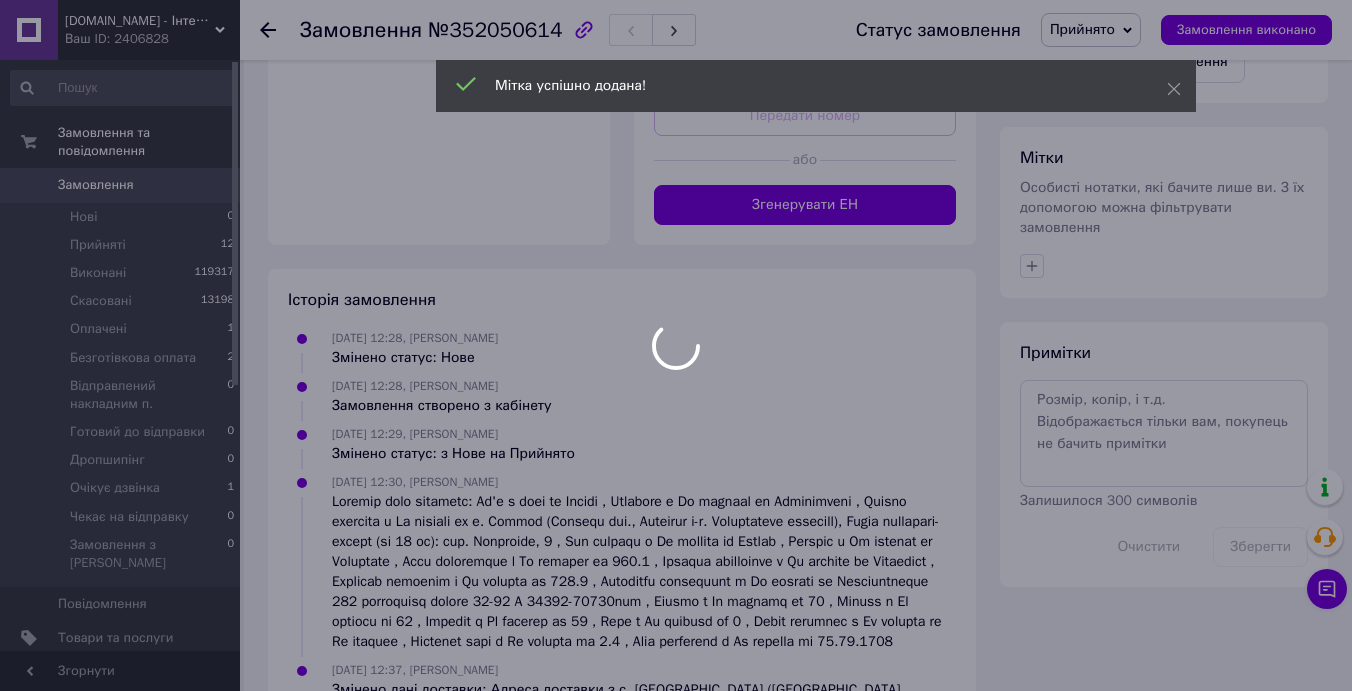 click at bounding box center (676, 345) 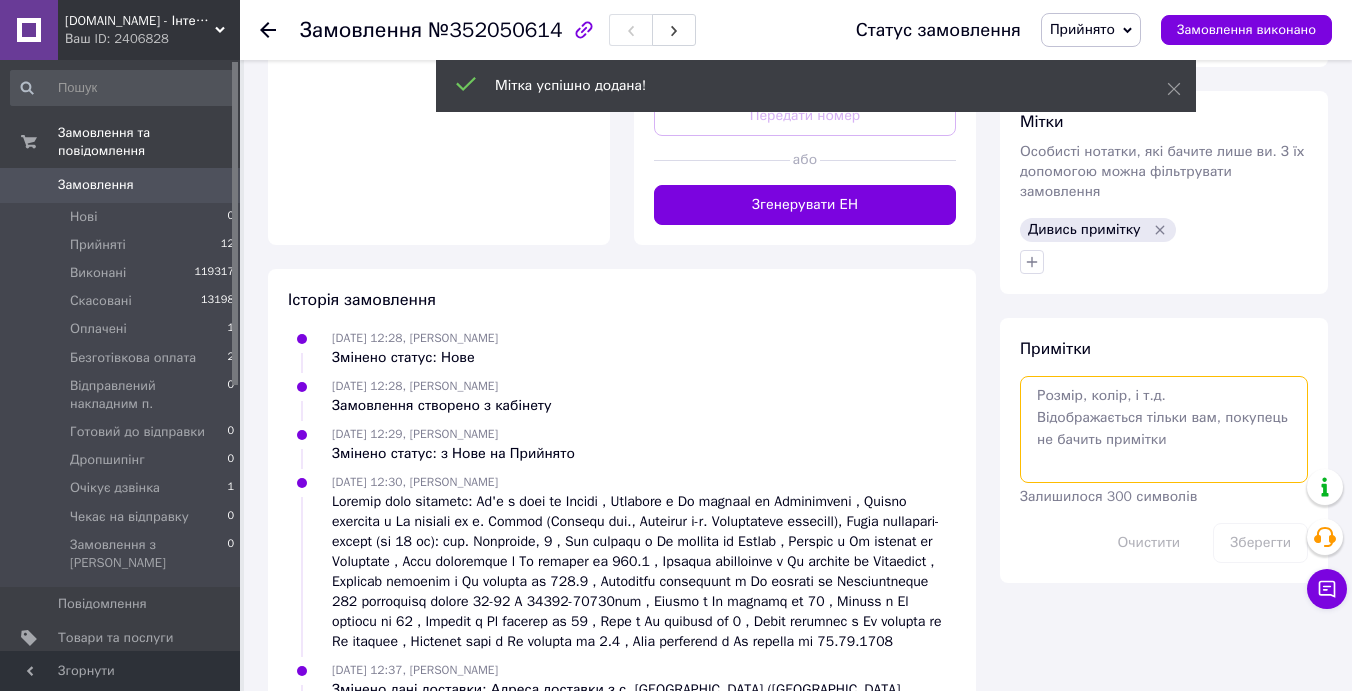 click at bounding box center (1164, 429) 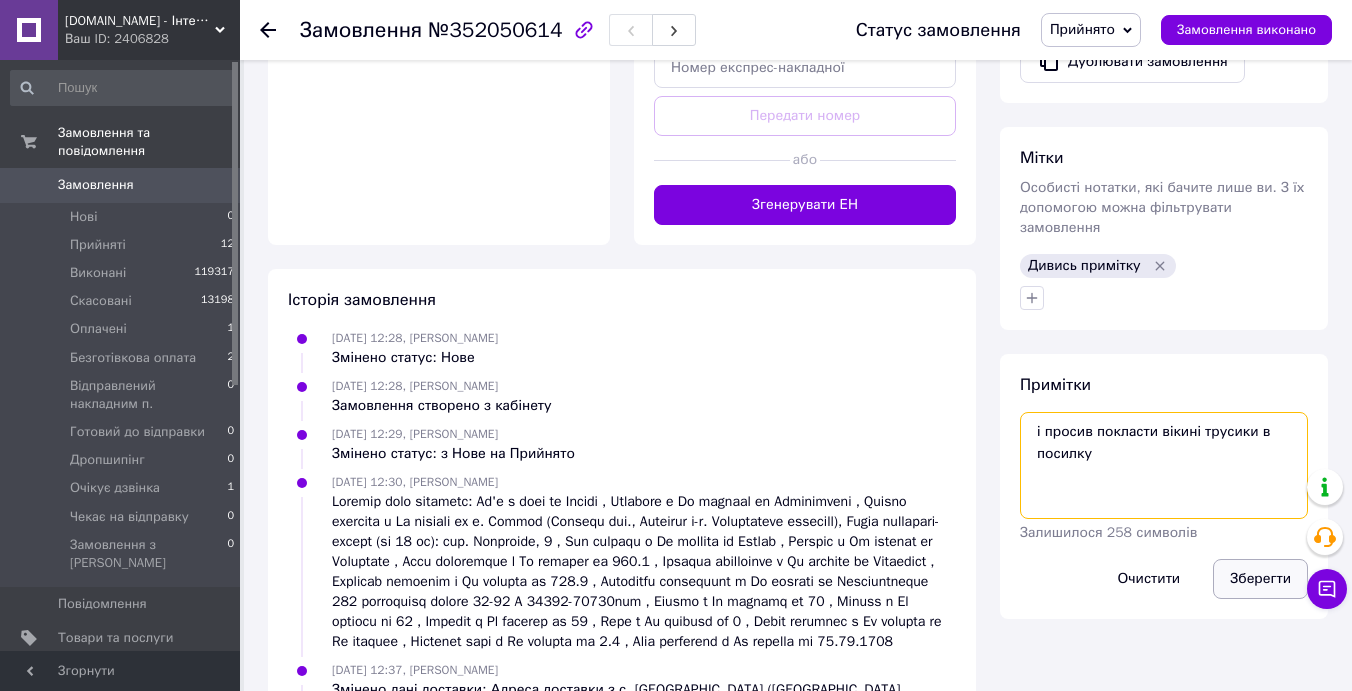 type on "і просив покласти вікині трусики в посилку" 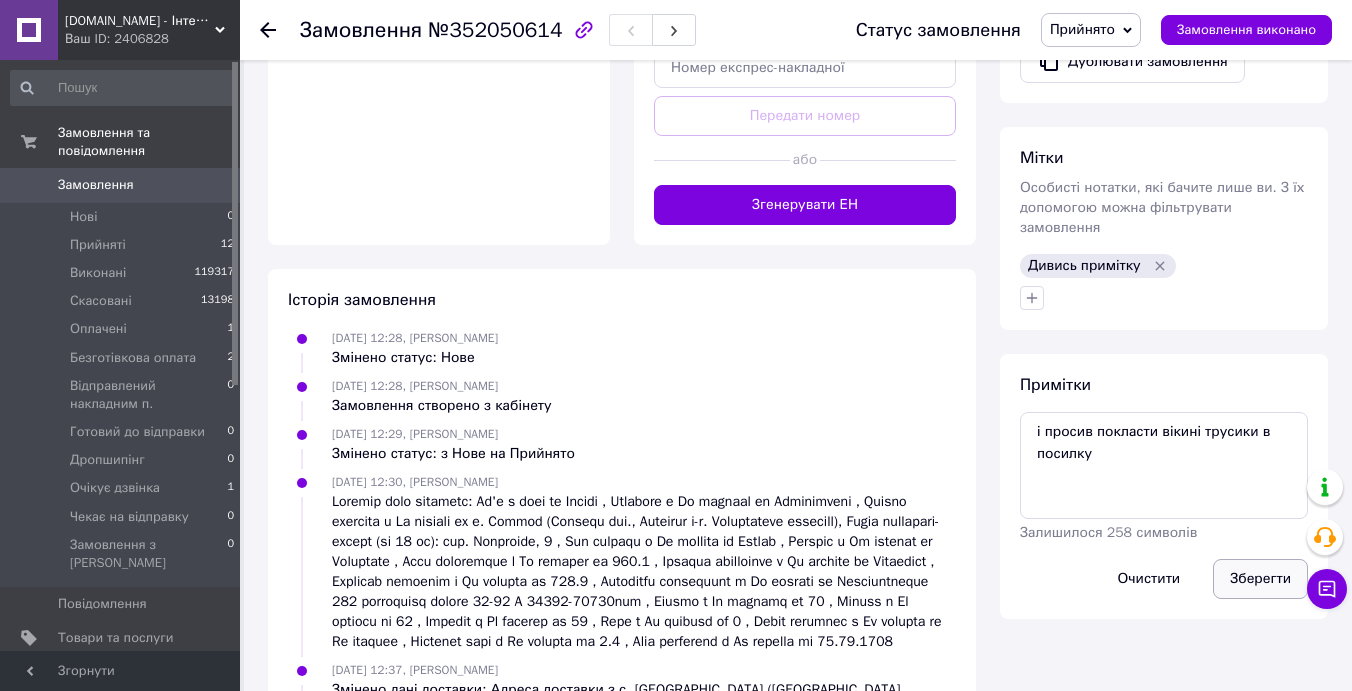 click on "Зберегти" at bounding box center (1260, 579) 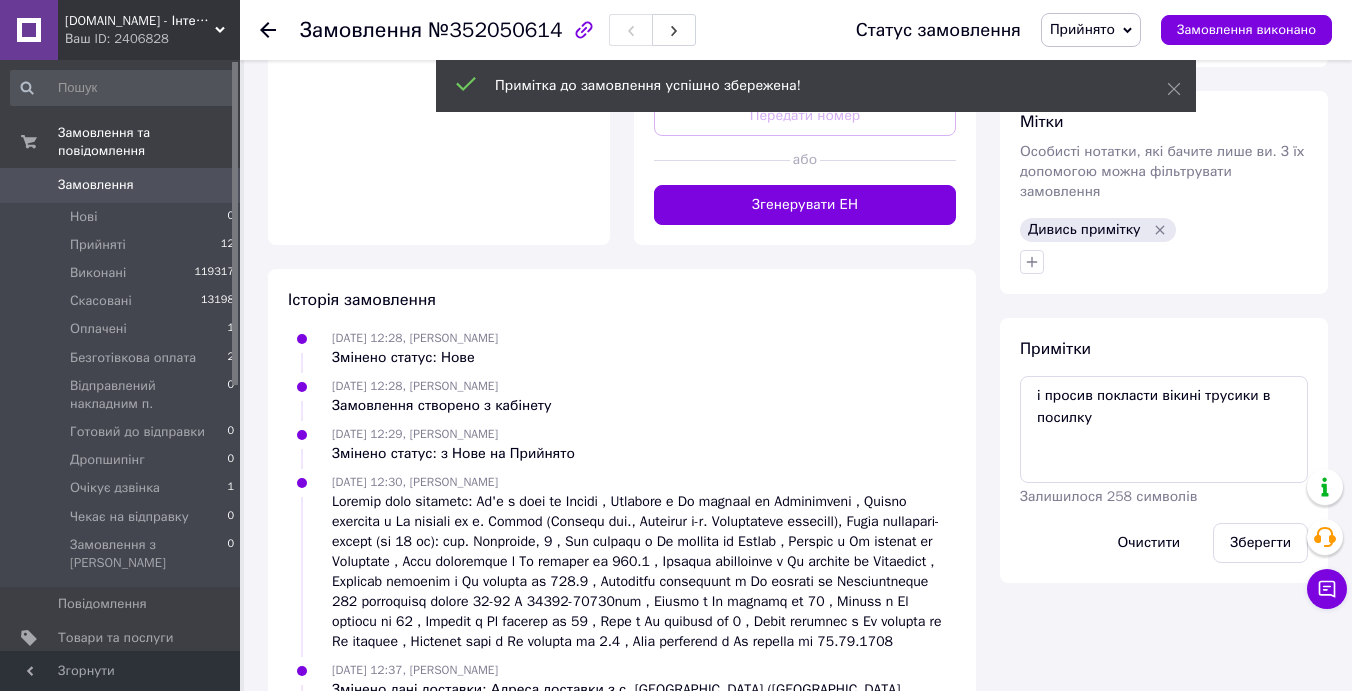 click on "Прийнято" at bounding box center (1082, 29) 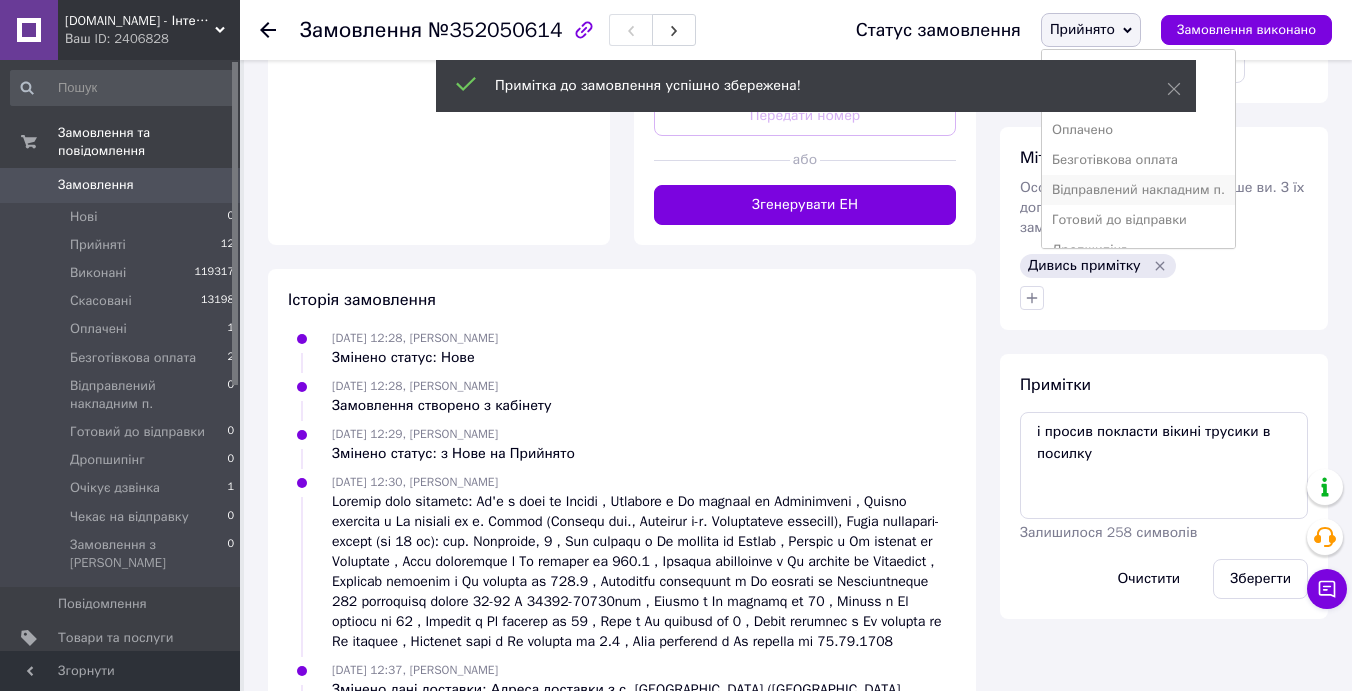 scroll, scrollTop: 82, scrollLeft: 0, axis: vertical 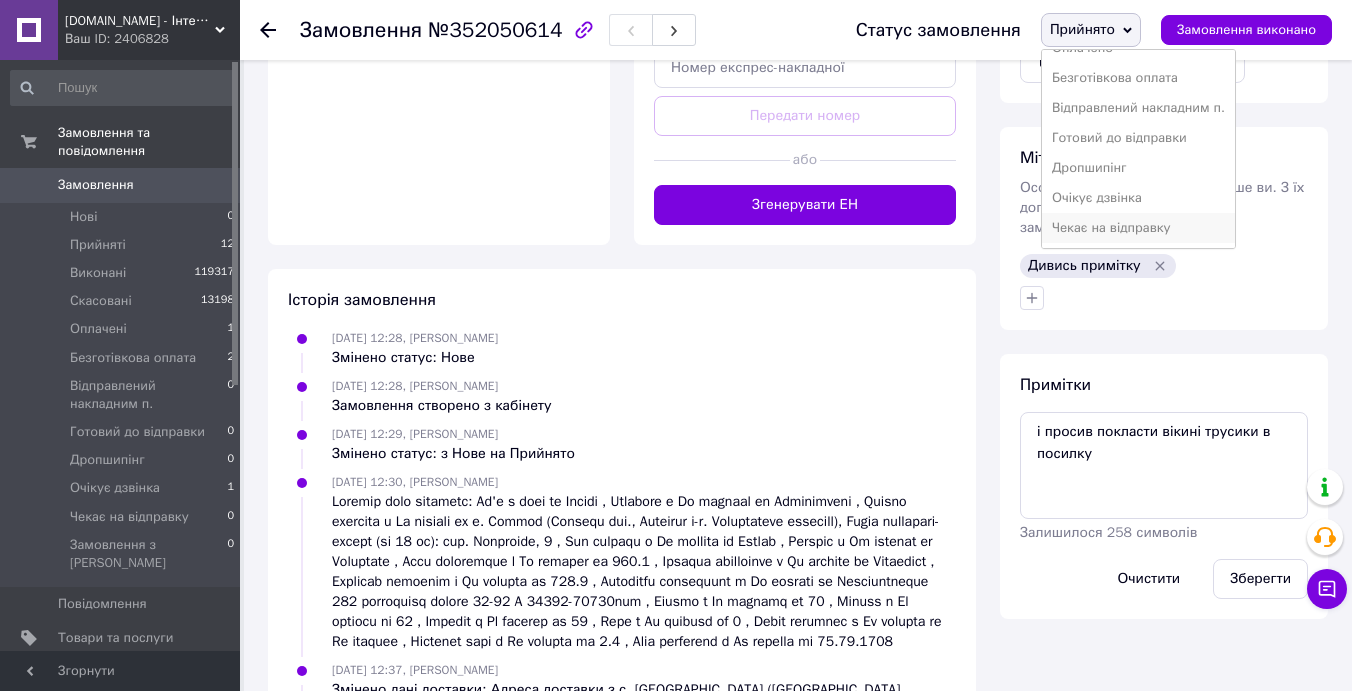 click on "Чекає на відправку" at bounding box center [1138, 228] 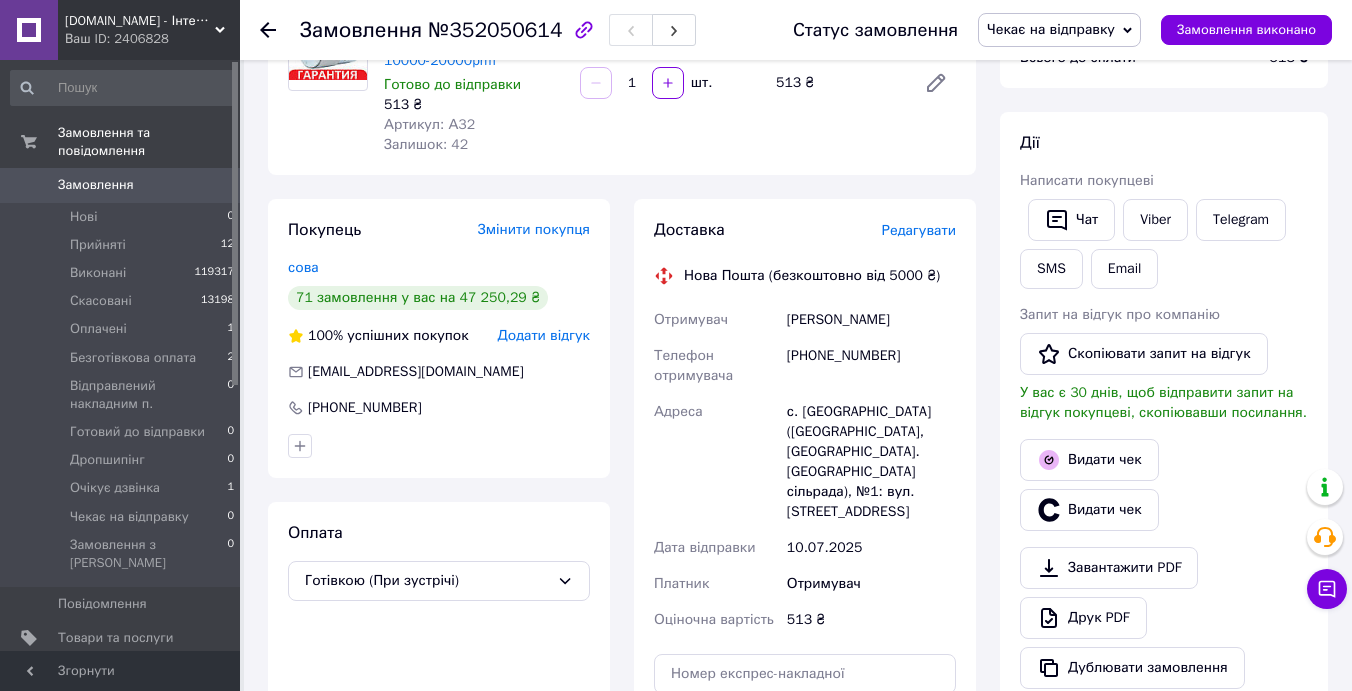 scroll, scrollTop: 0, scrollLeft: 0, axis: both 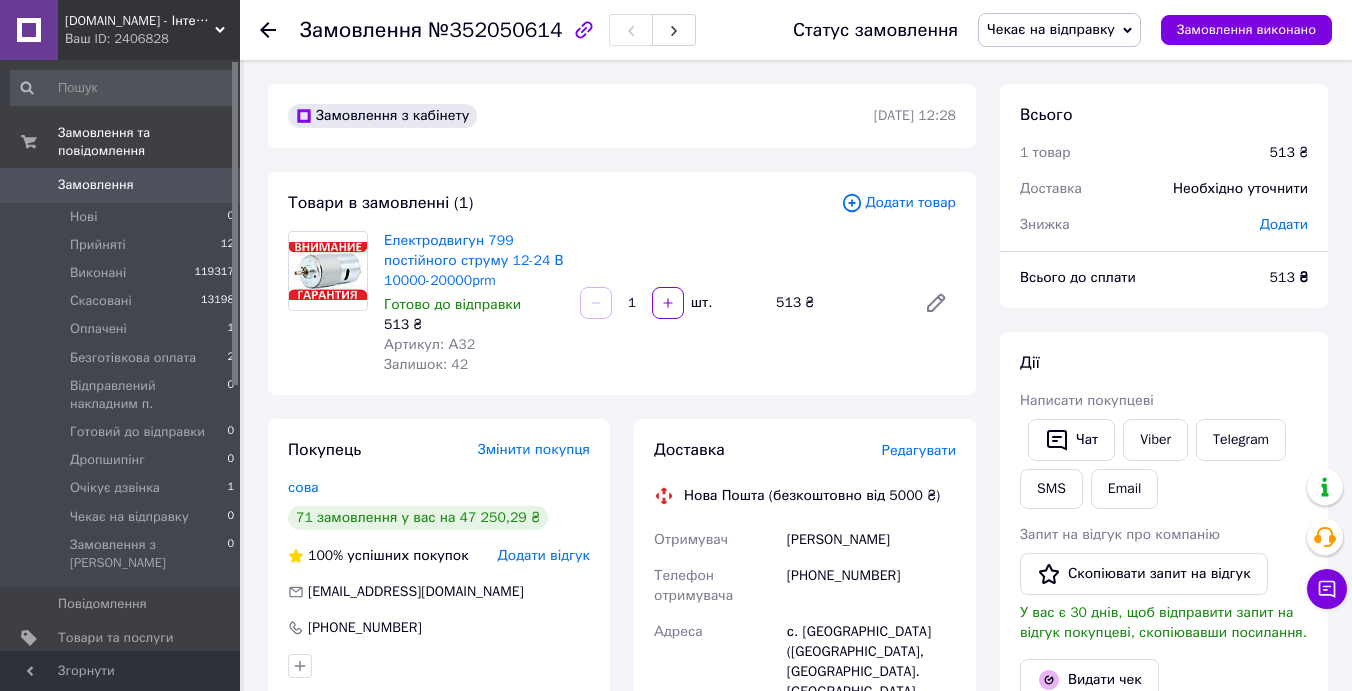 click on "Замовлення" at bounding box center (96, 185) 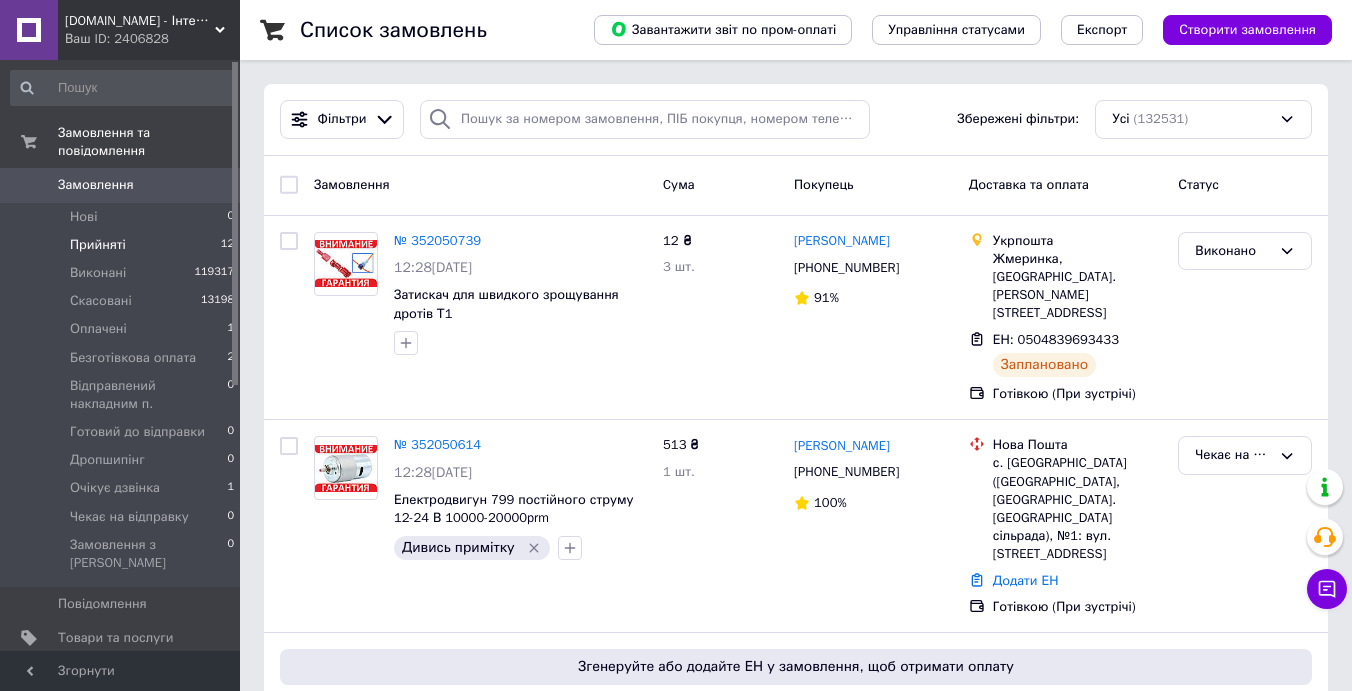 click on "Прийняті 12" at bounding box center [123, 245] 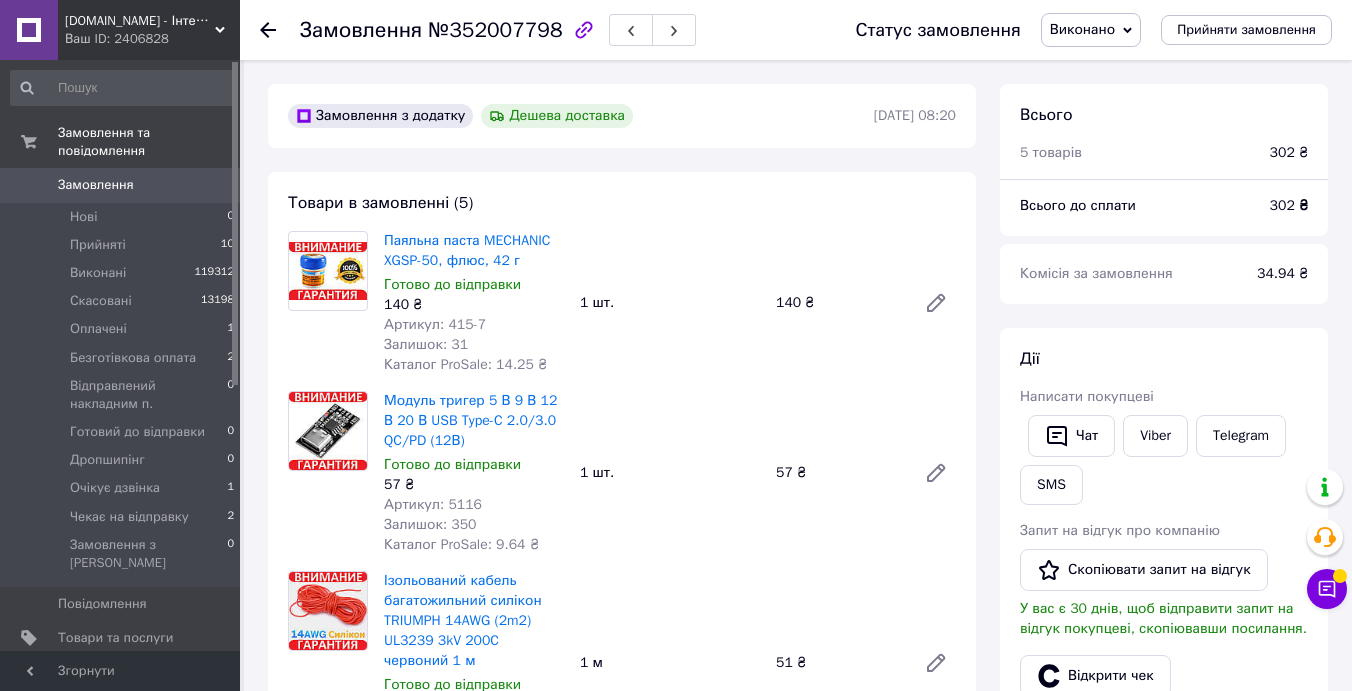 scroll, scrollTop: 0, scrollLeft: 0, axis: both 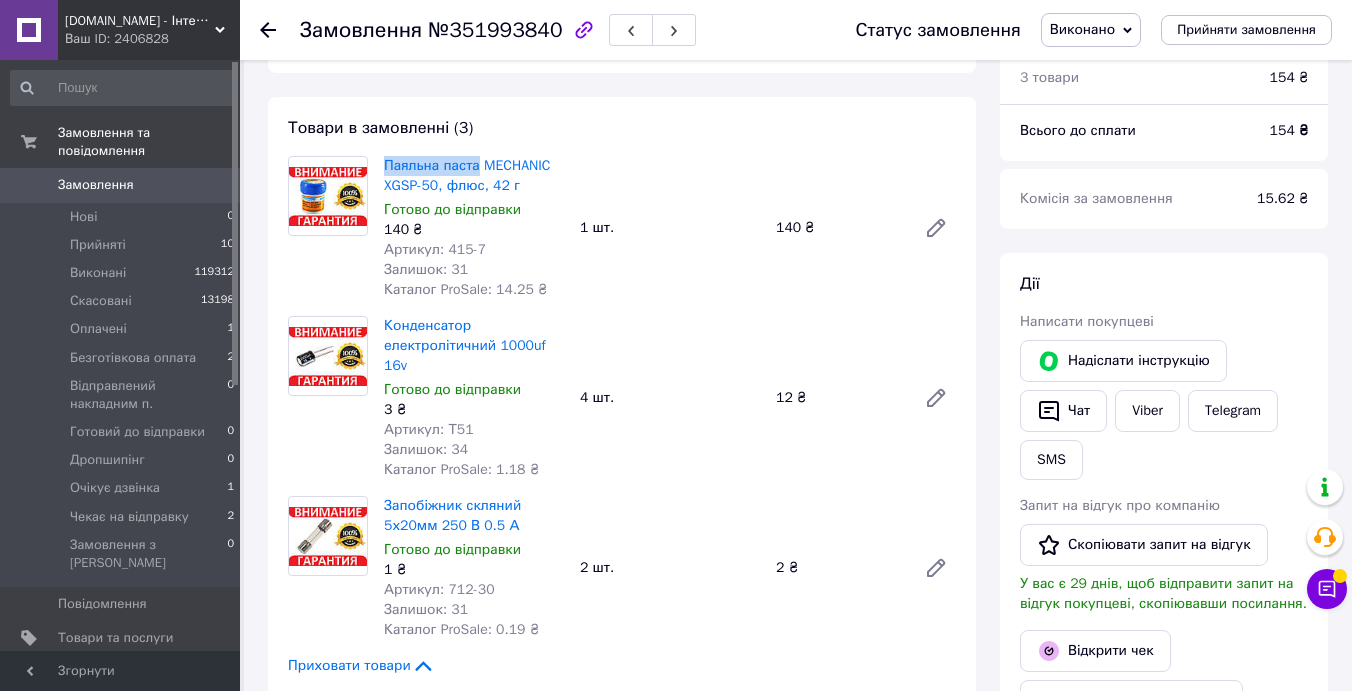 click on "Артикул: 712-30" at bounding box center [439, 589] 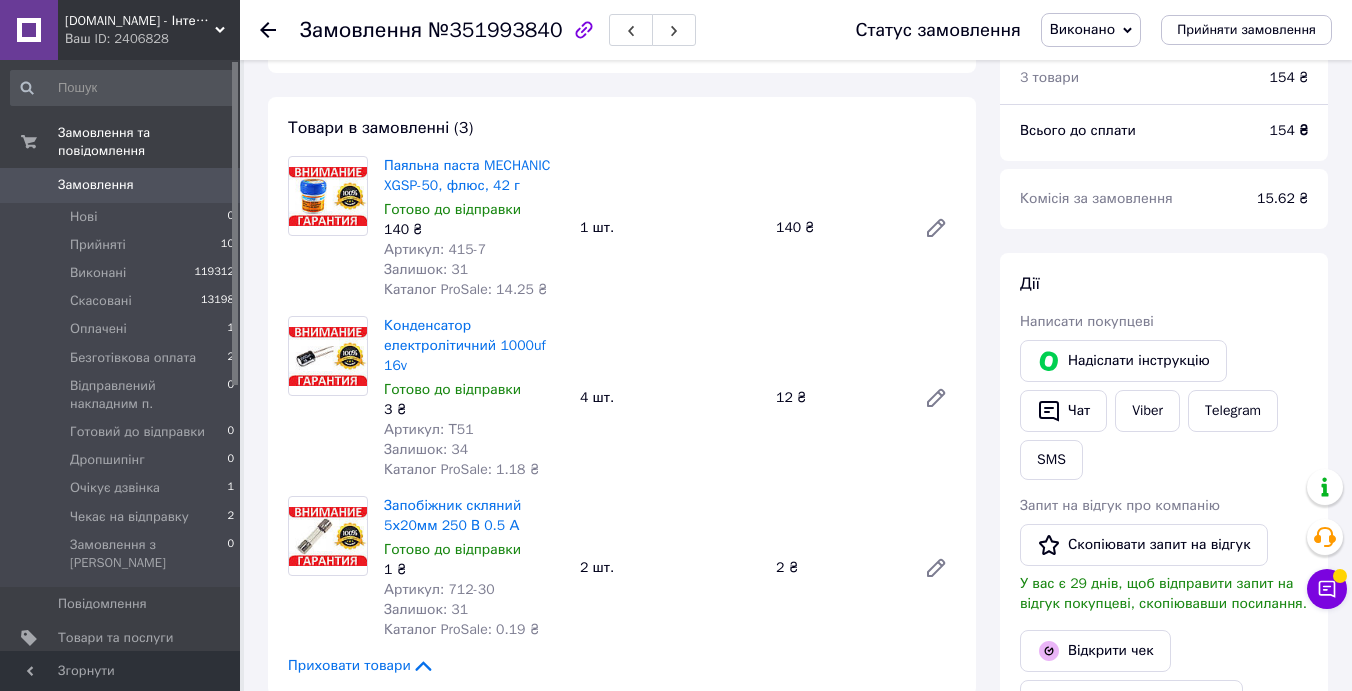 click on "Артикул: 712-30" at bounding box center [439, 589] 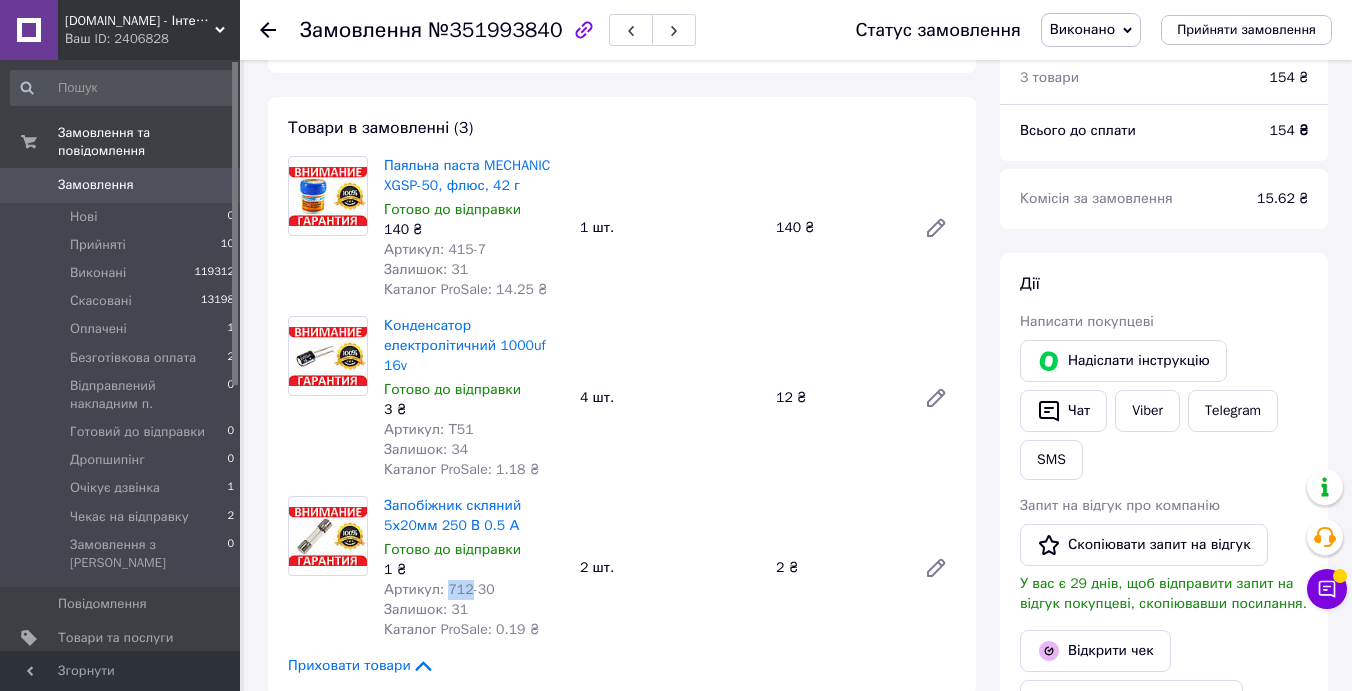 copy on "712" 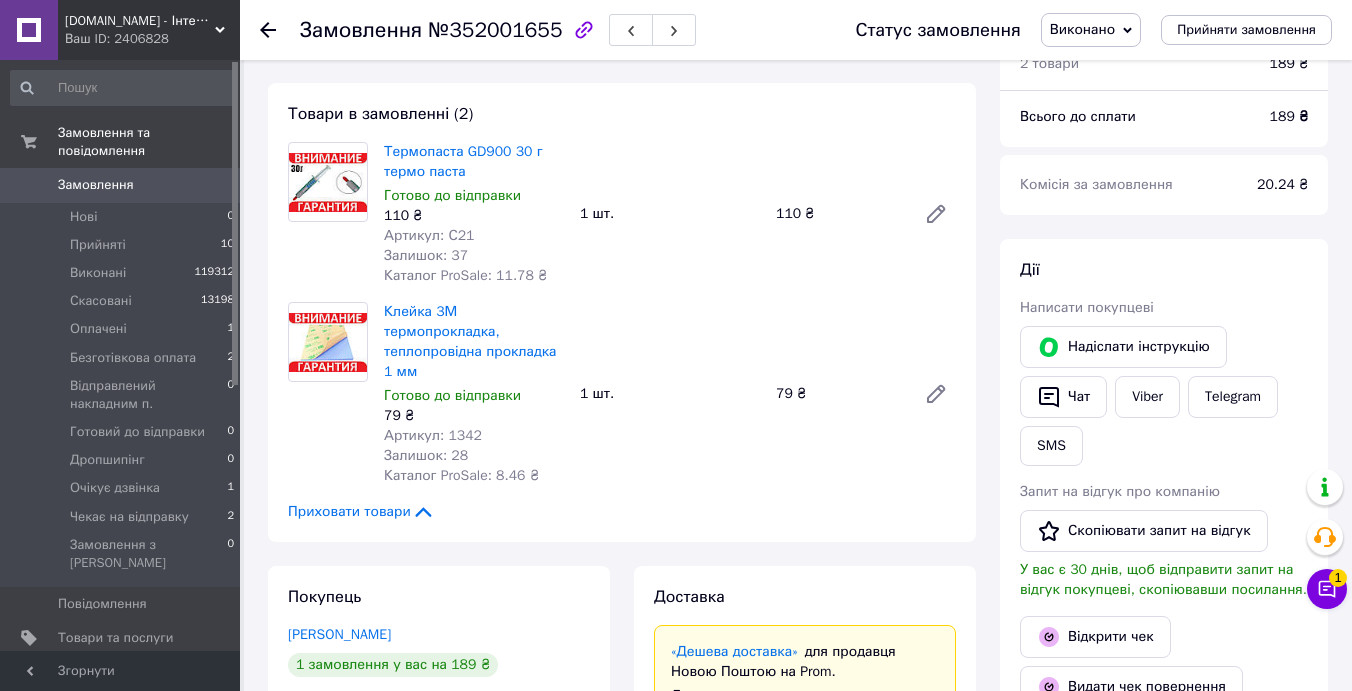 scroll, scrollTop: 683, scrollLeft: 0, axis: vertical 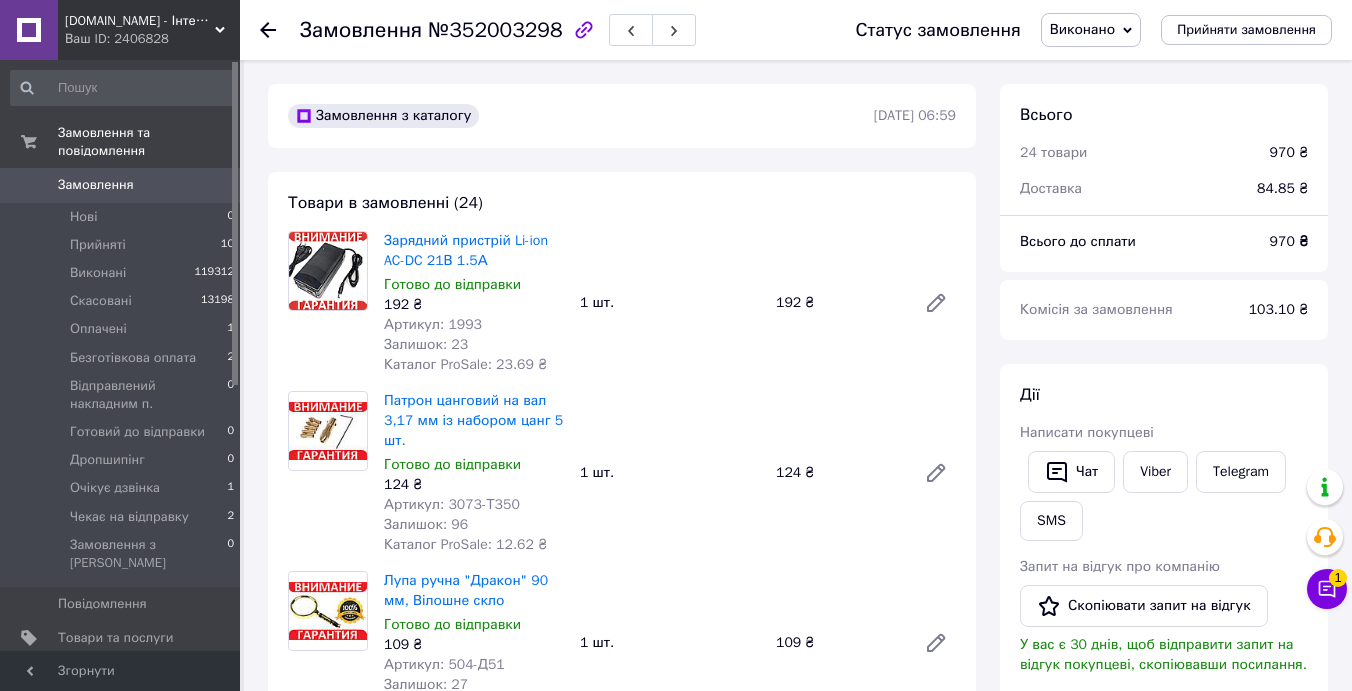 click on "Артикул: 1993" at bounding box center (433, 324) 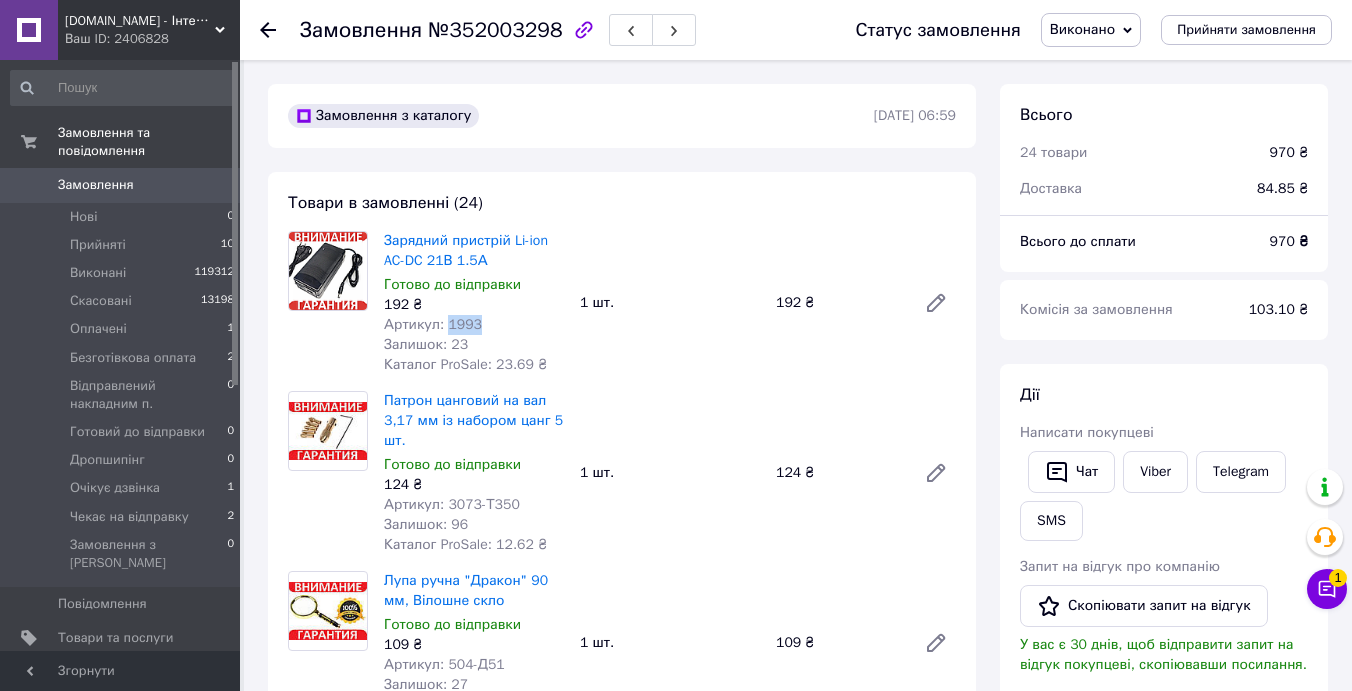 copy on "1993" 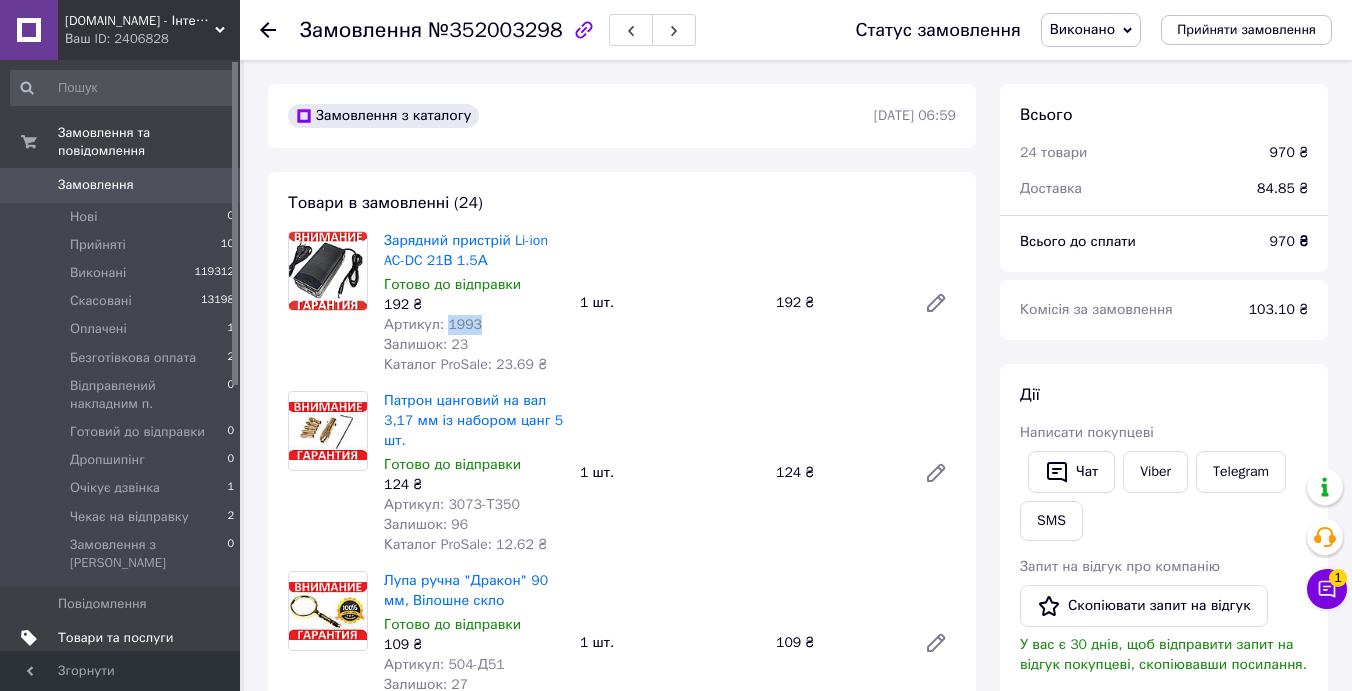 click on "Товари та послуги" at bounding box center (121, 638) 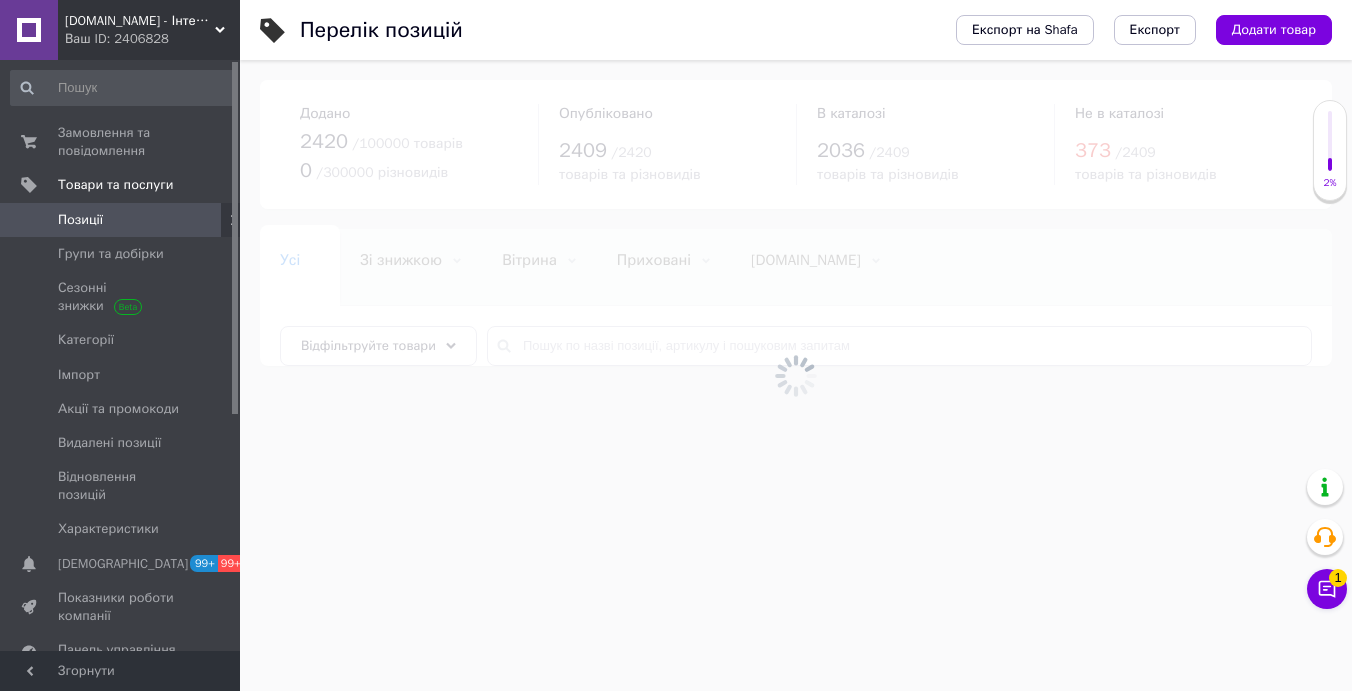 click at bounding box center [796, 375] 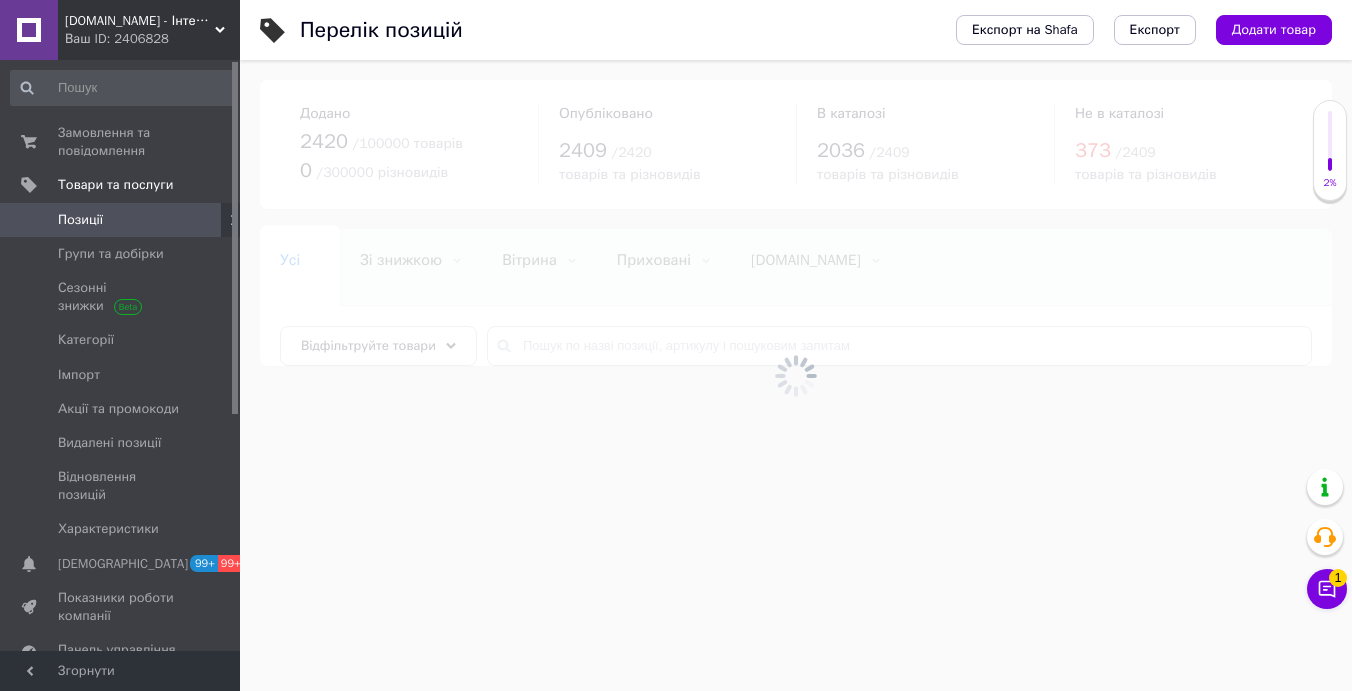 click at bounding box center [796, 375] 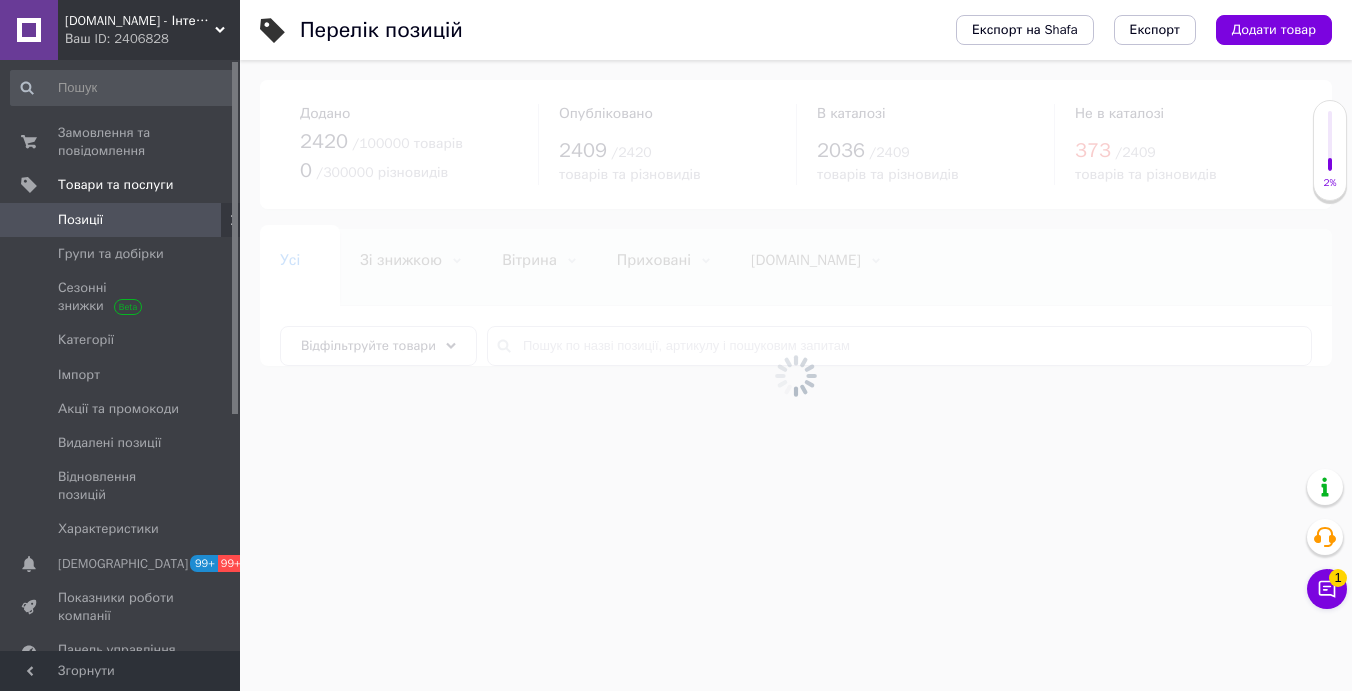 click at bounding box center [796, 375] 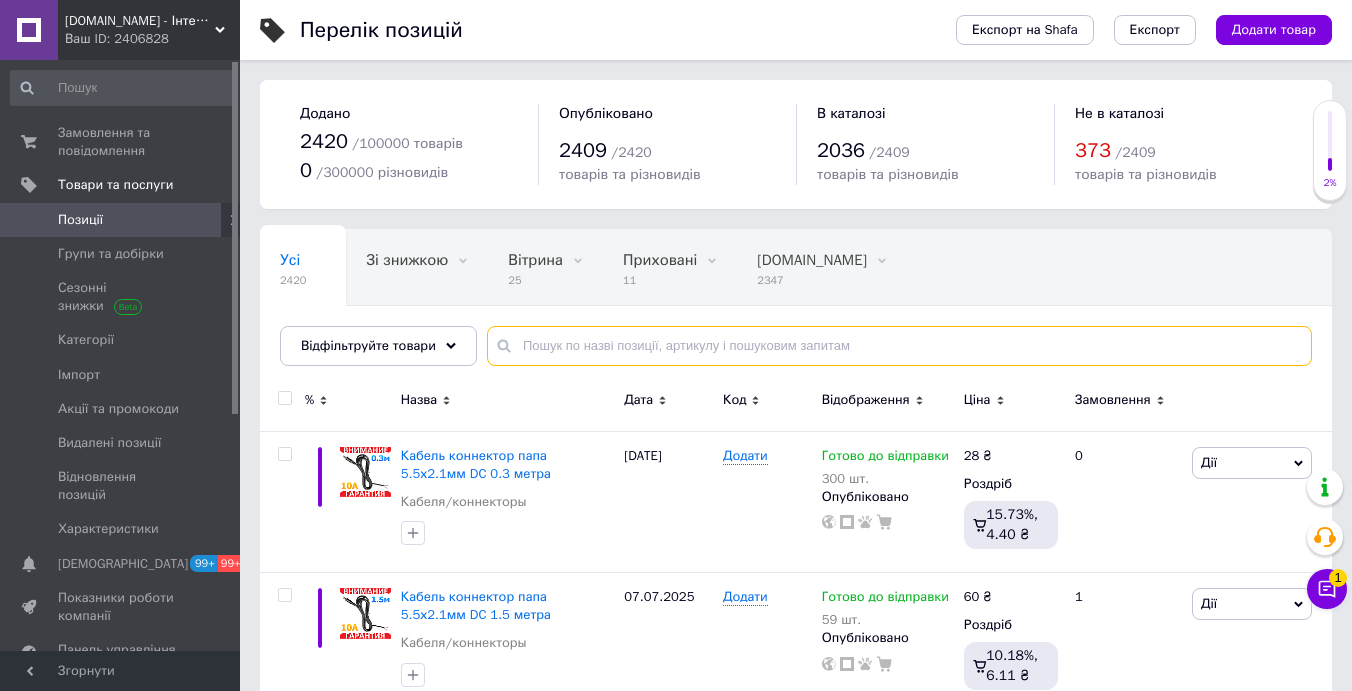click at bounding box center [899, 346] 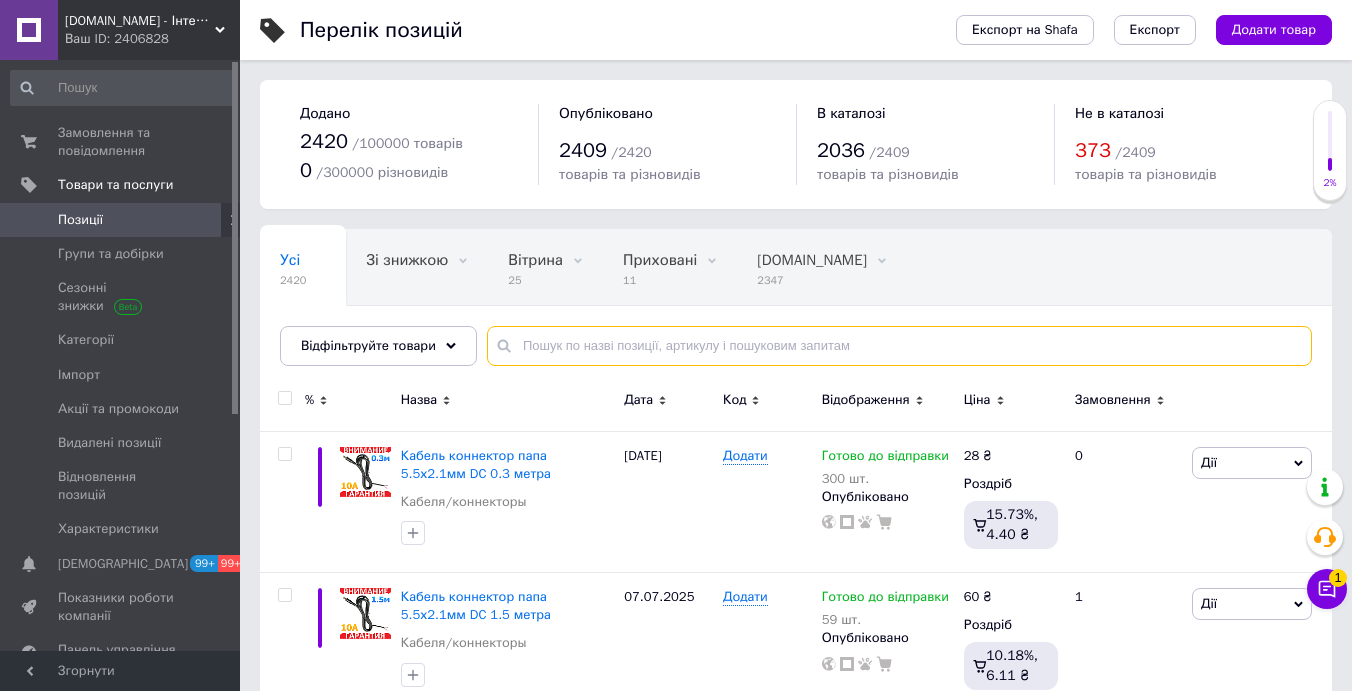 paste on "1993" 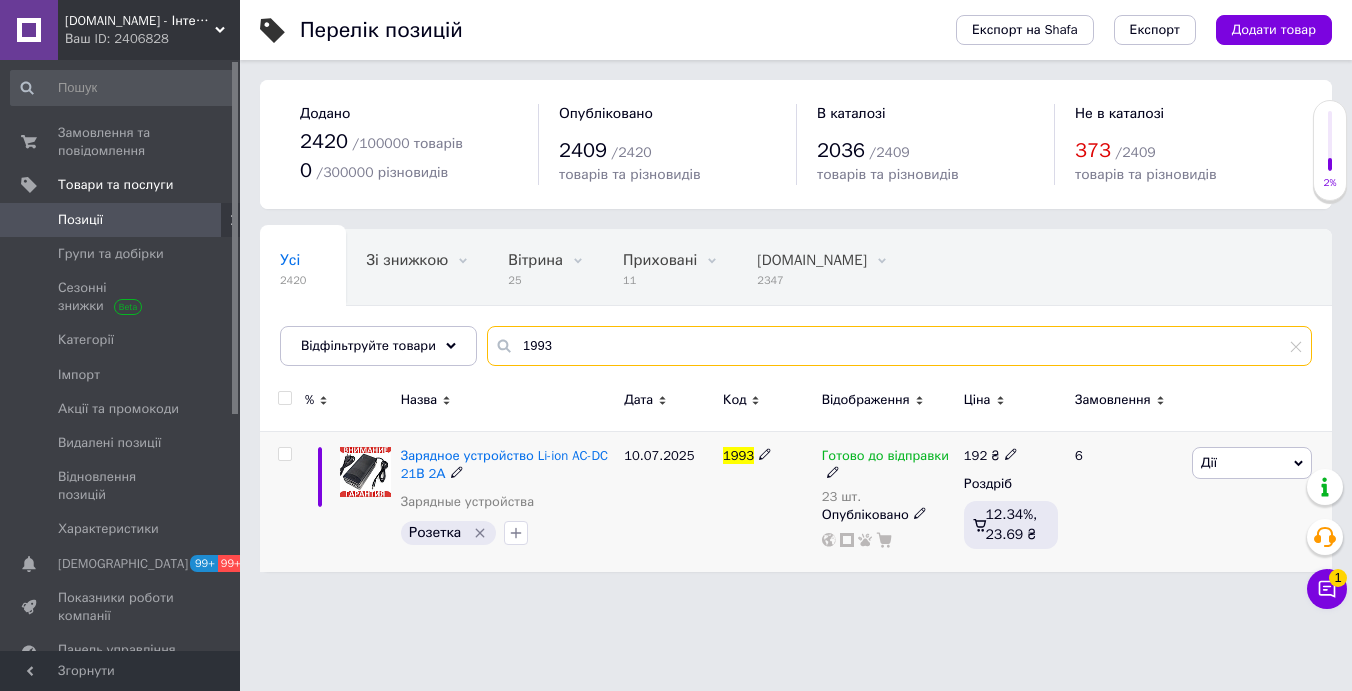 type on "1993" 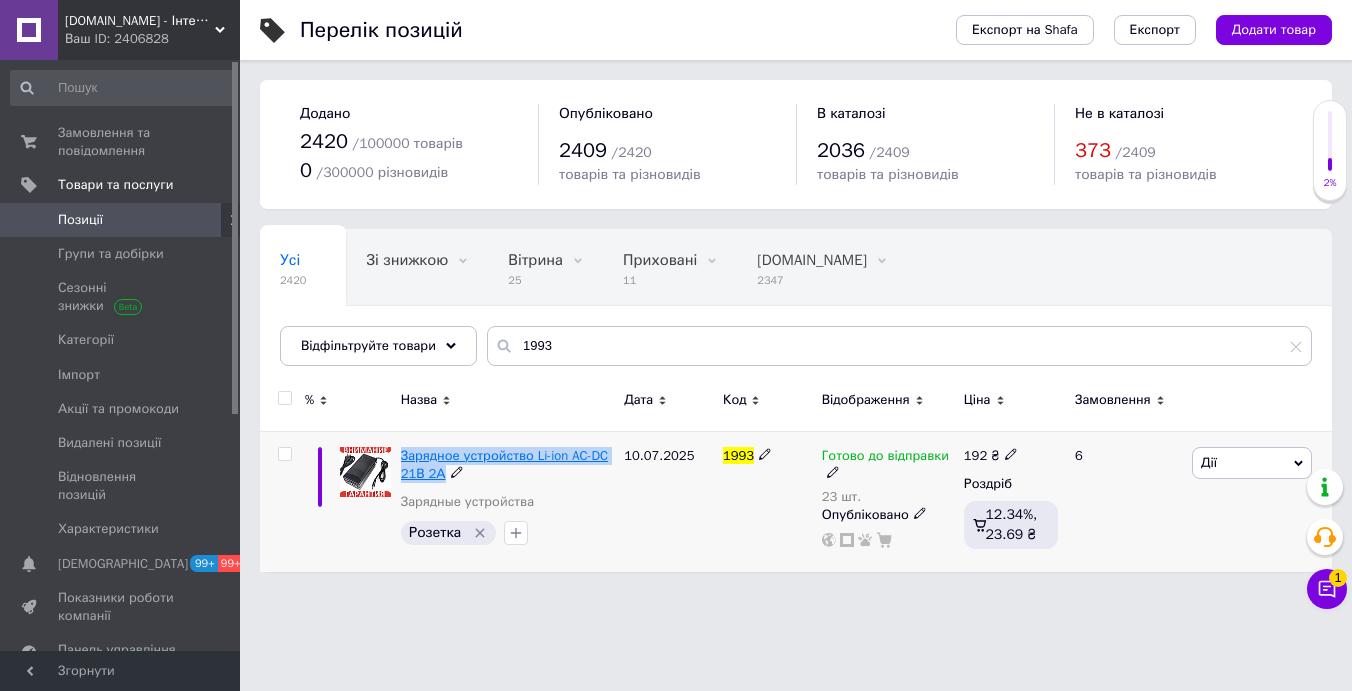 drag, startPoint x: 499, startPoint y: 474, endPoint x: 402, endPoint y: 456, distance: 98.65597 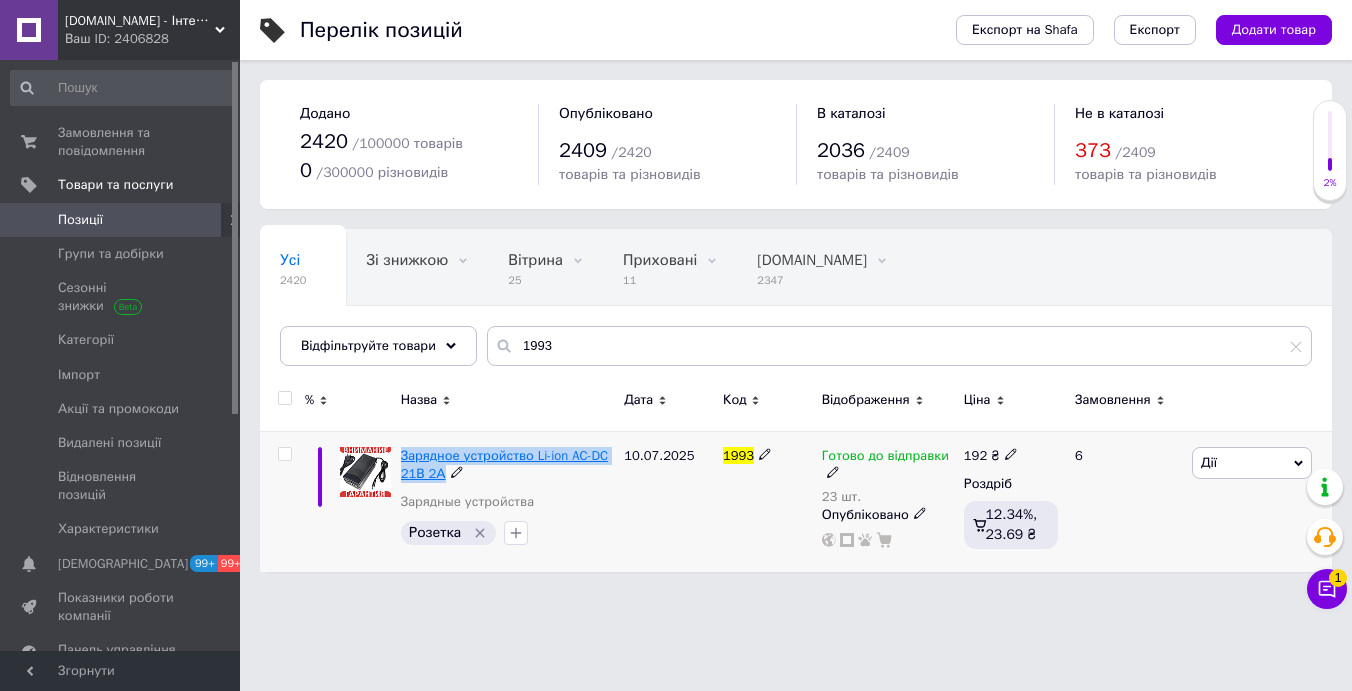 click on "Зарядное устройство  Li-ion AC-DC 21В 2А" at bounding box center (508, 465) 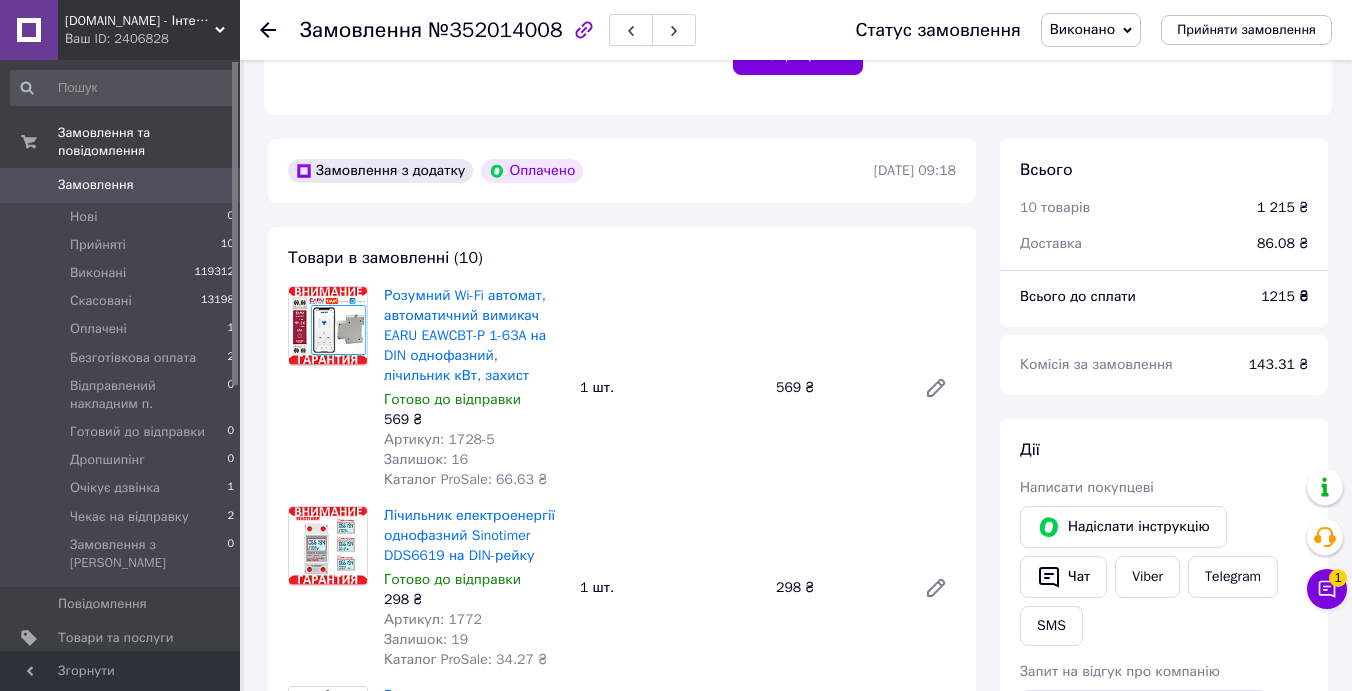 scroll, scrollTop: 543, scrollLeft: 0, axis: vertical 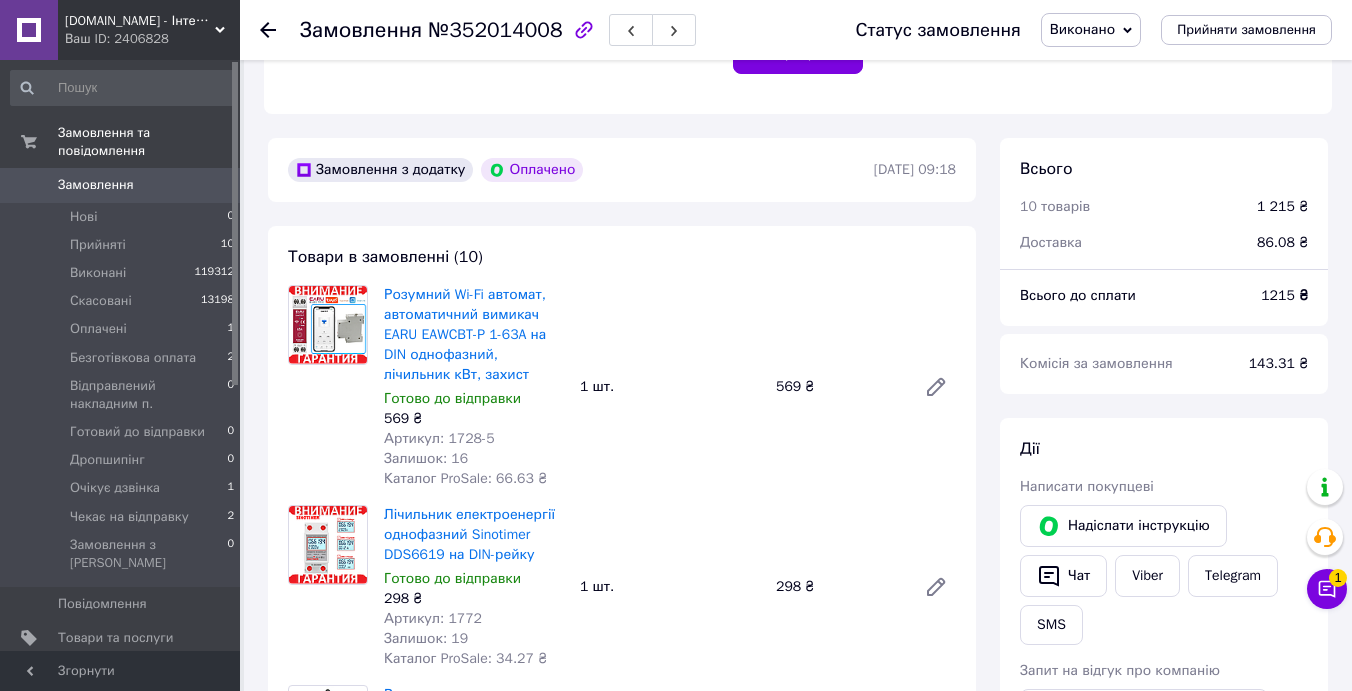click on "Артикул: 1728-5" at bounding box center [439, 438] 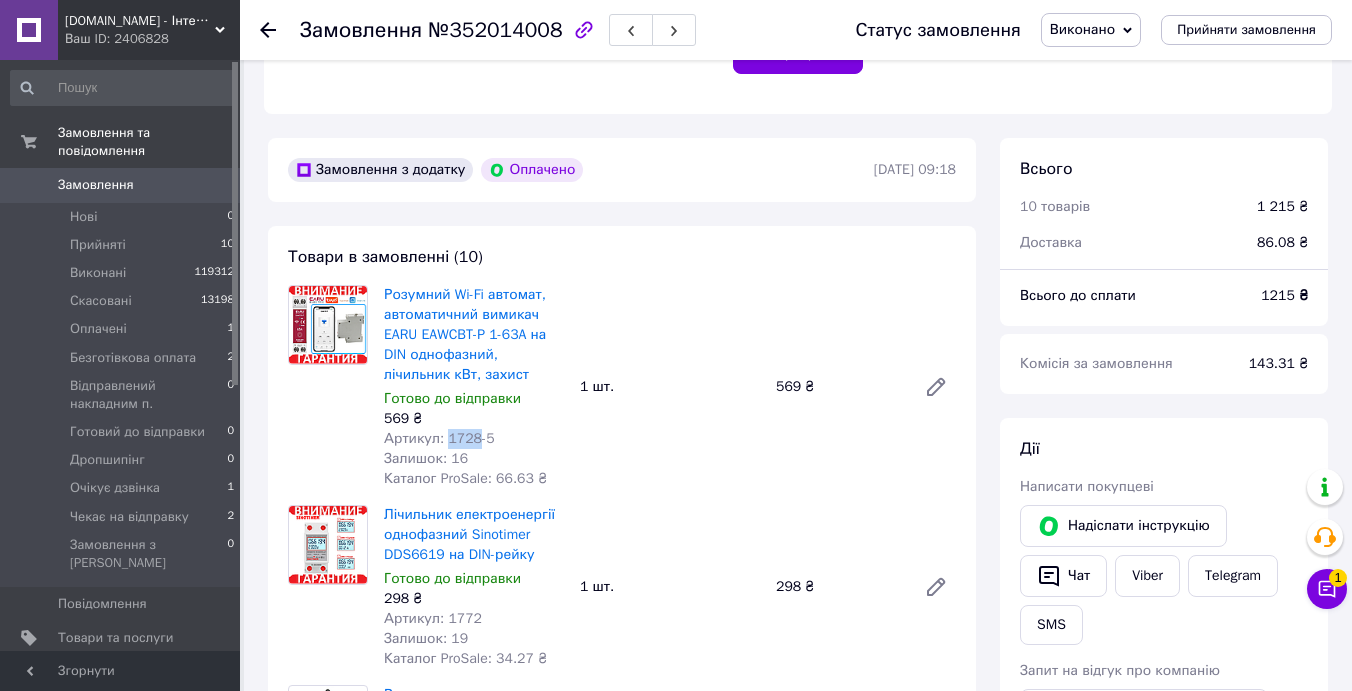 copy on "1728" 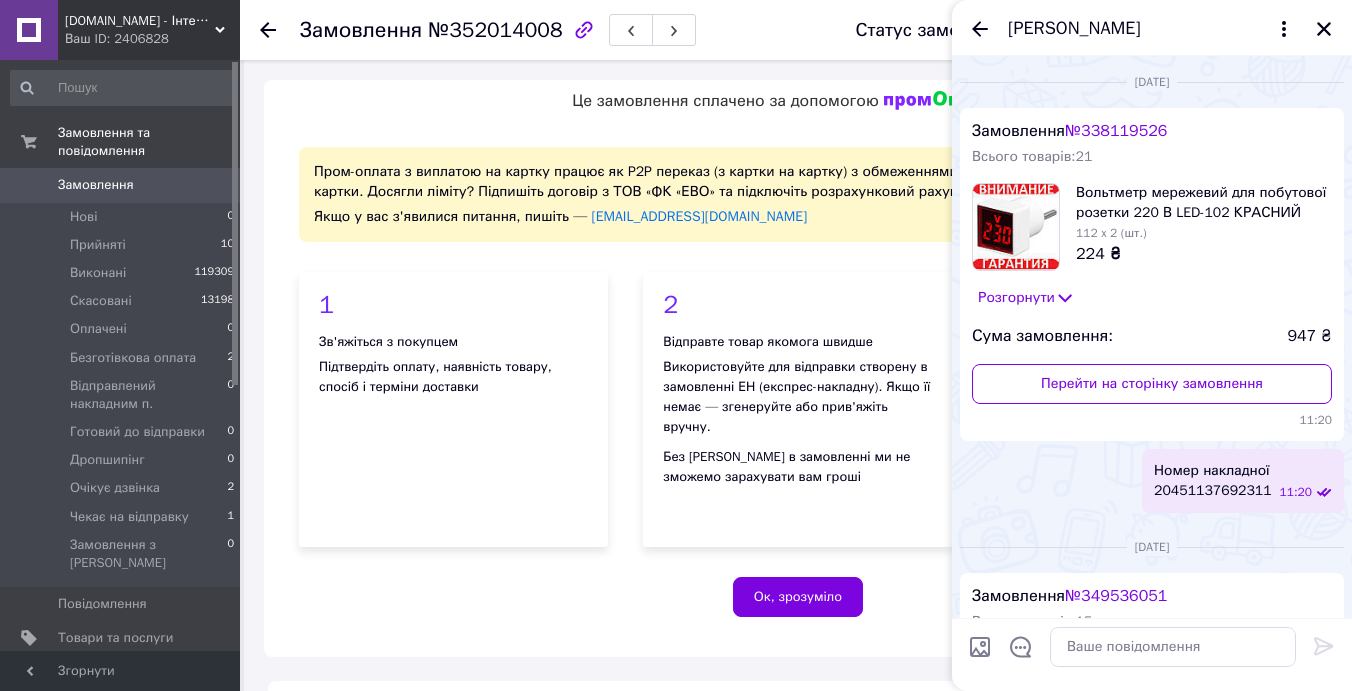 scroll, scrollTop: 757, scrollLeft: 0, axis: vertical 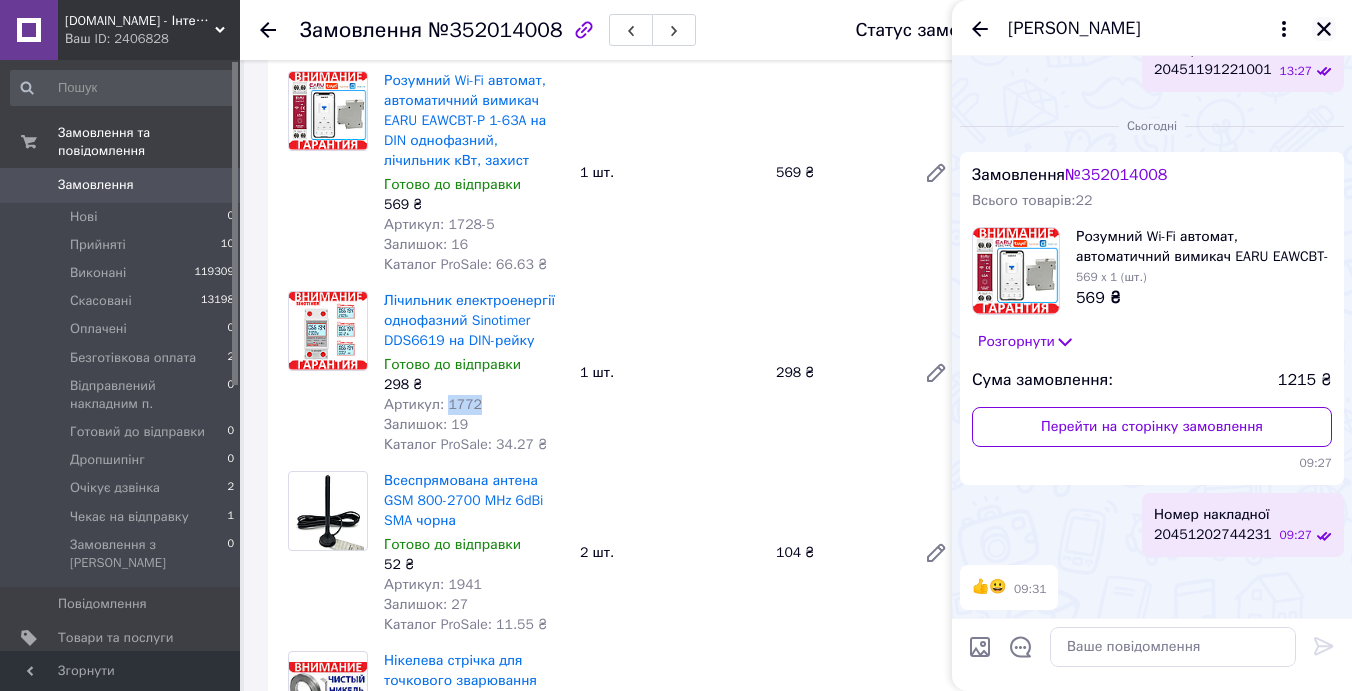 click 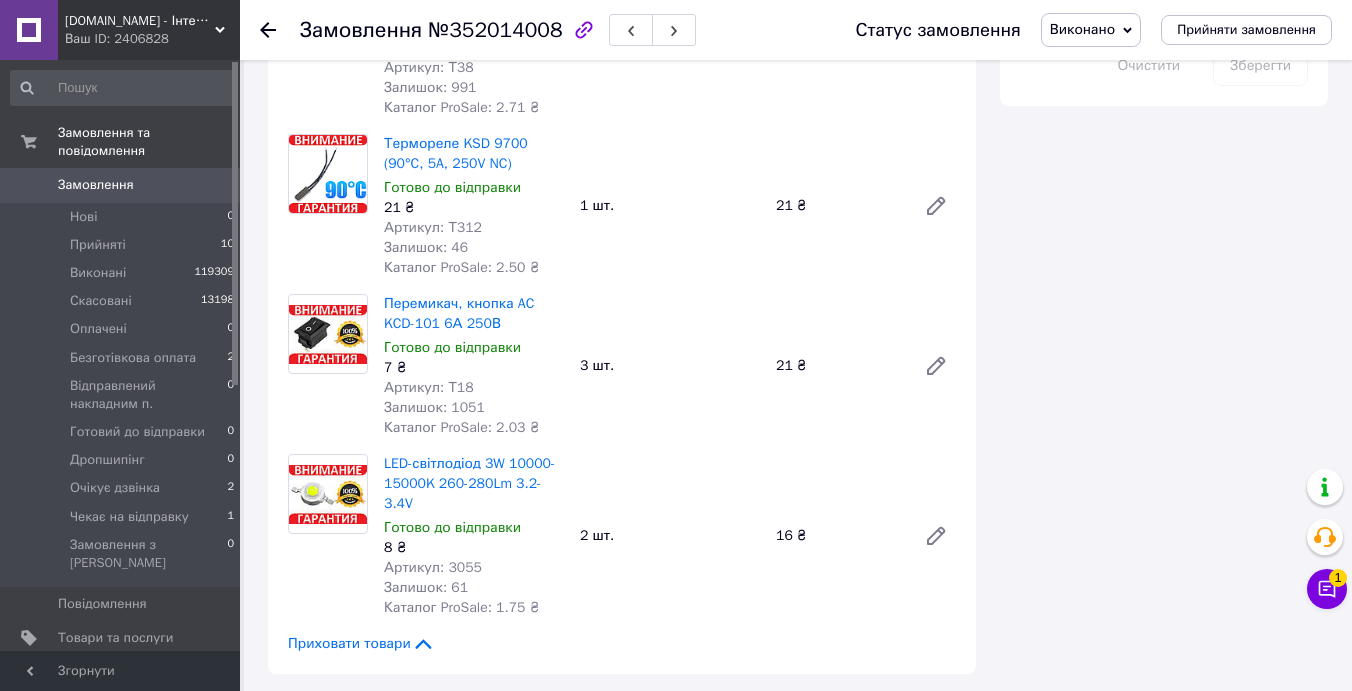 scroll, scrollTop: 2016, scrollLeft: 0, axis: vertical 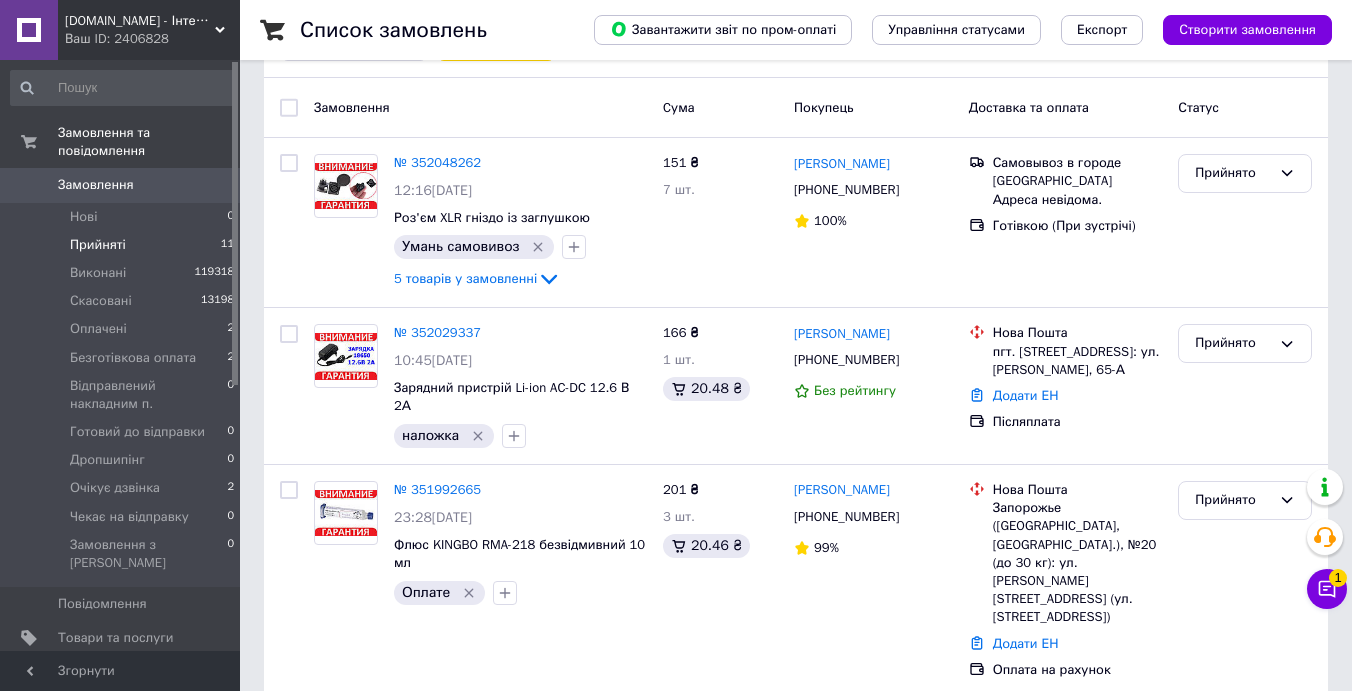 click on "Прийняті 11" at bounding box center [123, 245] 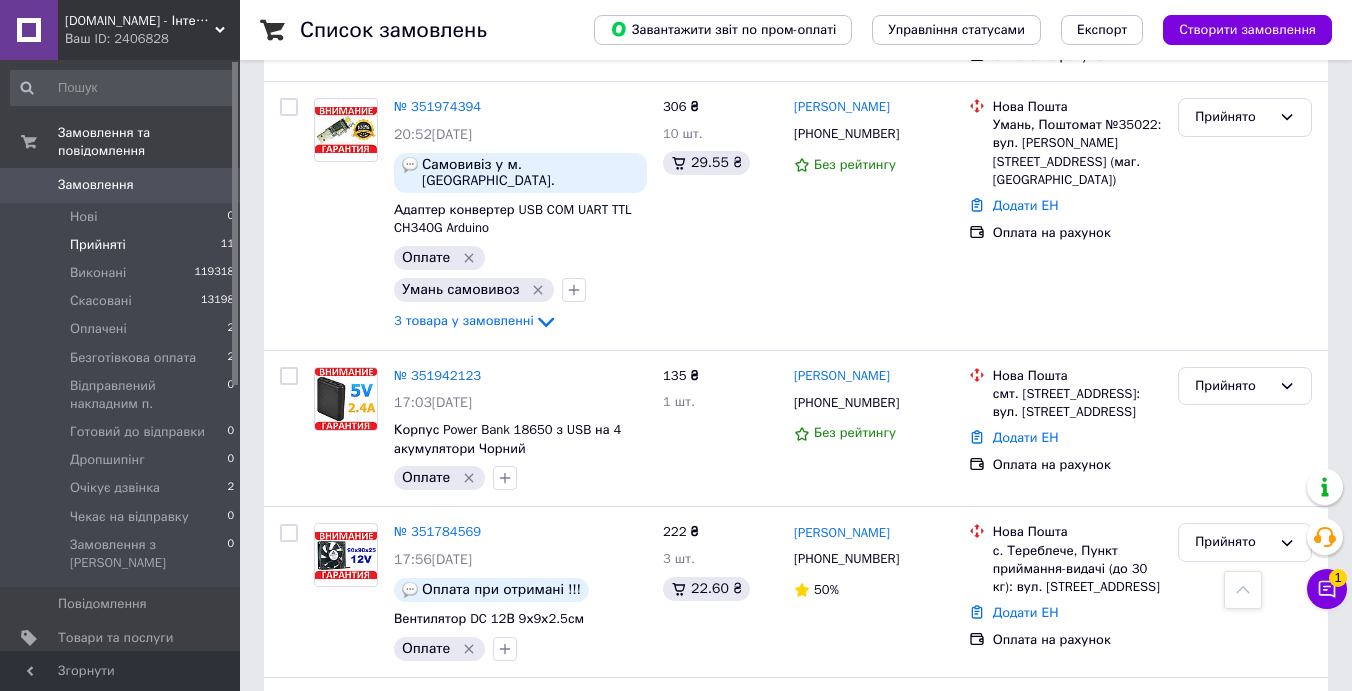 scroll, scrollTop: 981, scrollLeft: 0, axis: vertical 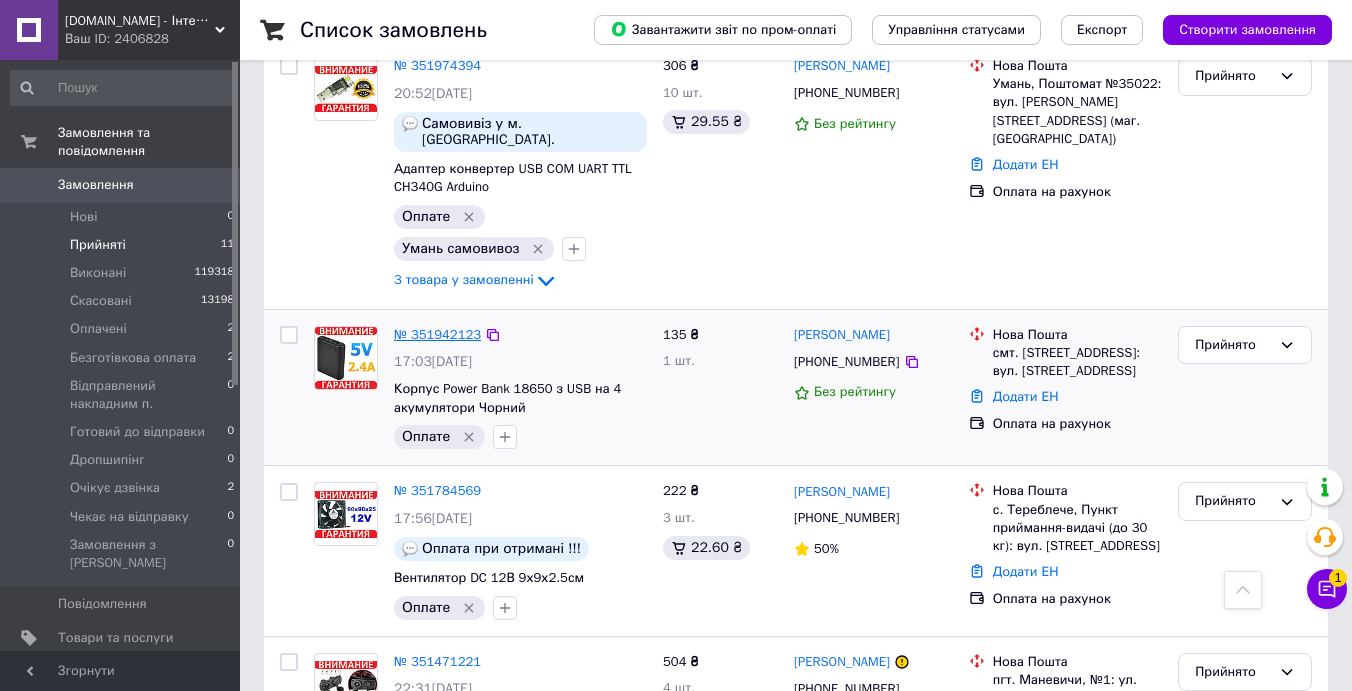click on "№ 351942123" at bounding box center (437, 334) 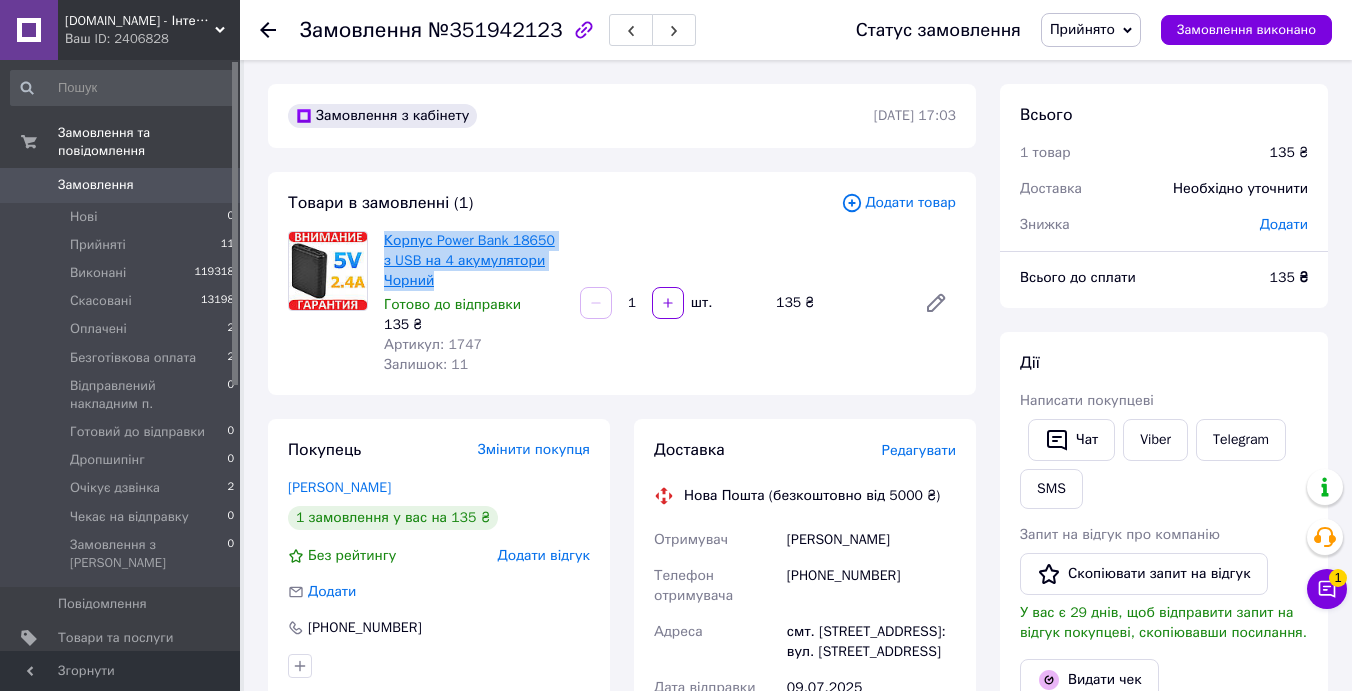 drag, startPoint x: 440, startPoint y: 279, endPoint x: 386, endPoint y: 244, distance: 64.3506 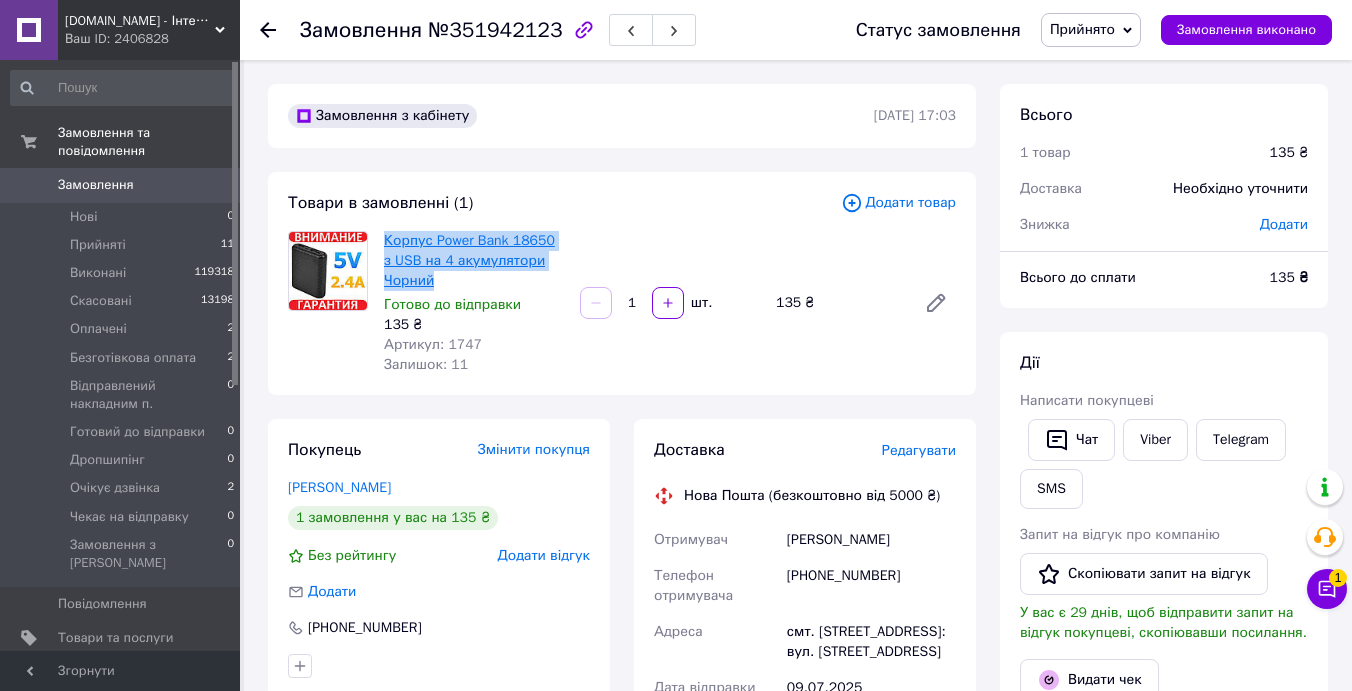 click on "Корпус Power Bank 18650 з USB на 4 акумулятори Чорний" at bounding box center [474, 261] 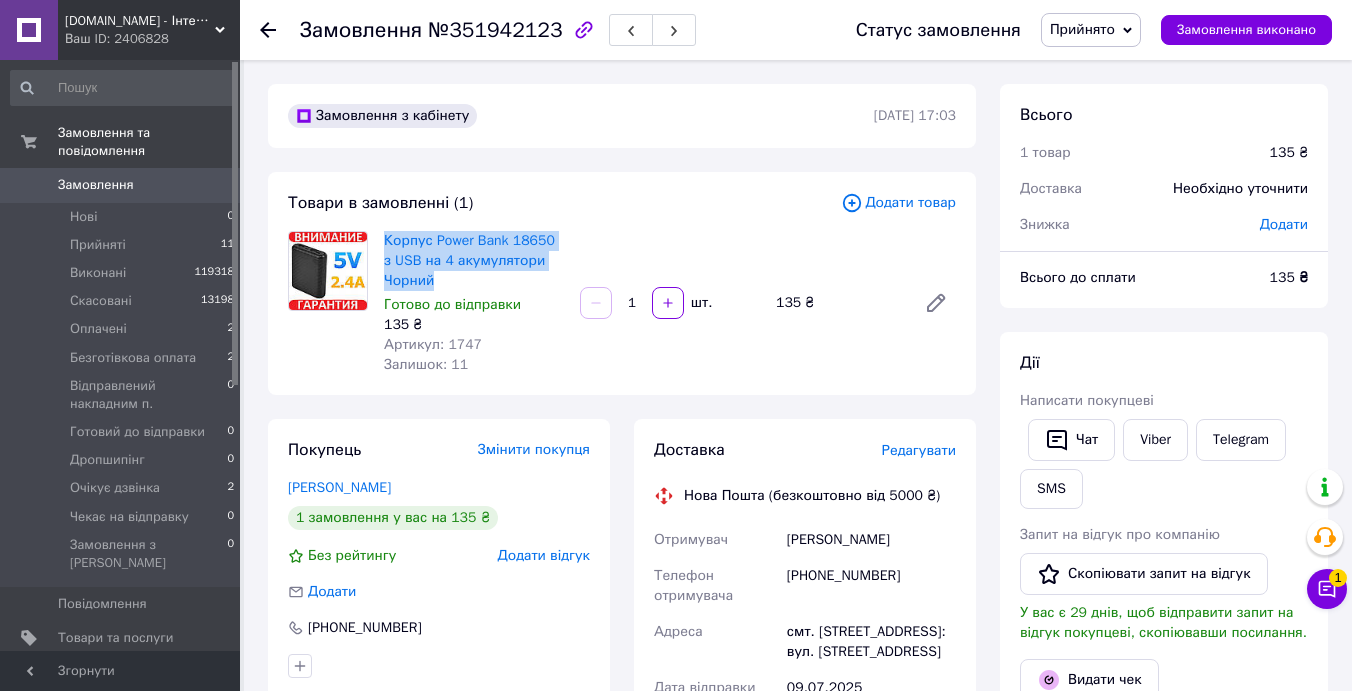 copy on "Корпус Power Bank 18650 з USB на 4 акумулятори Чорний" 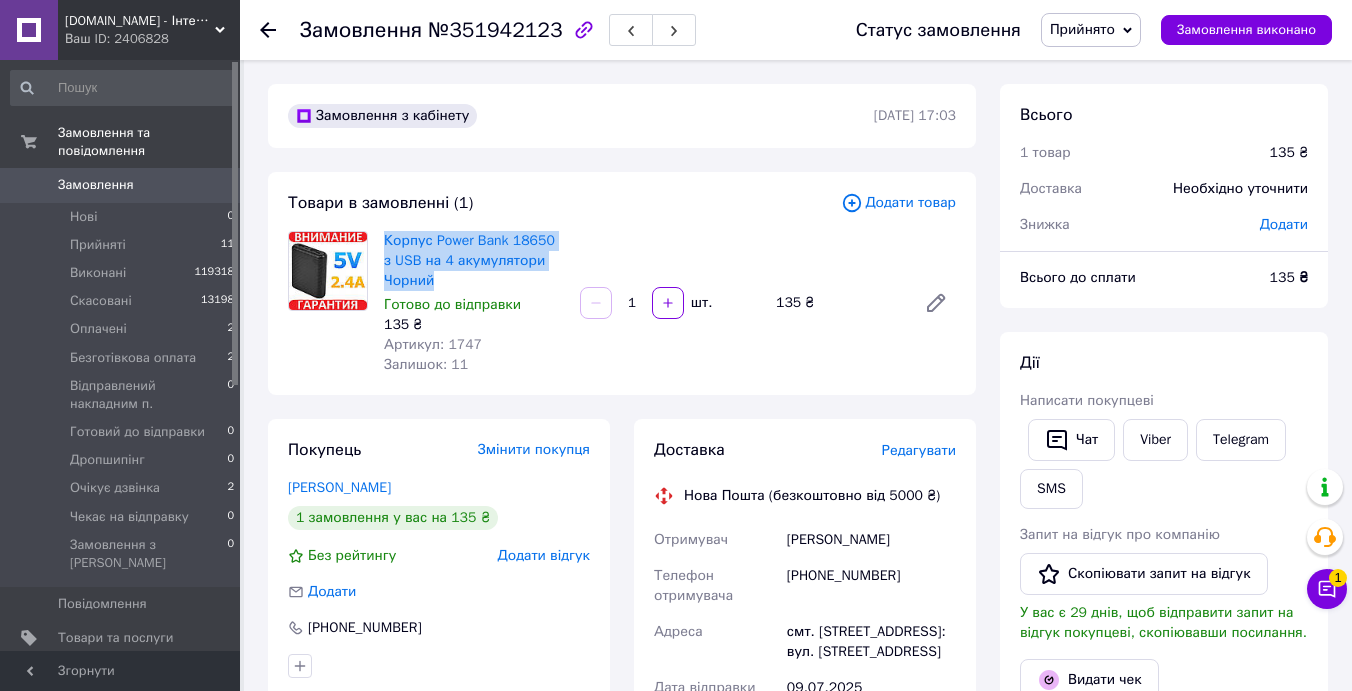 click on "Прийнято" at bounding box center [1091, 30] 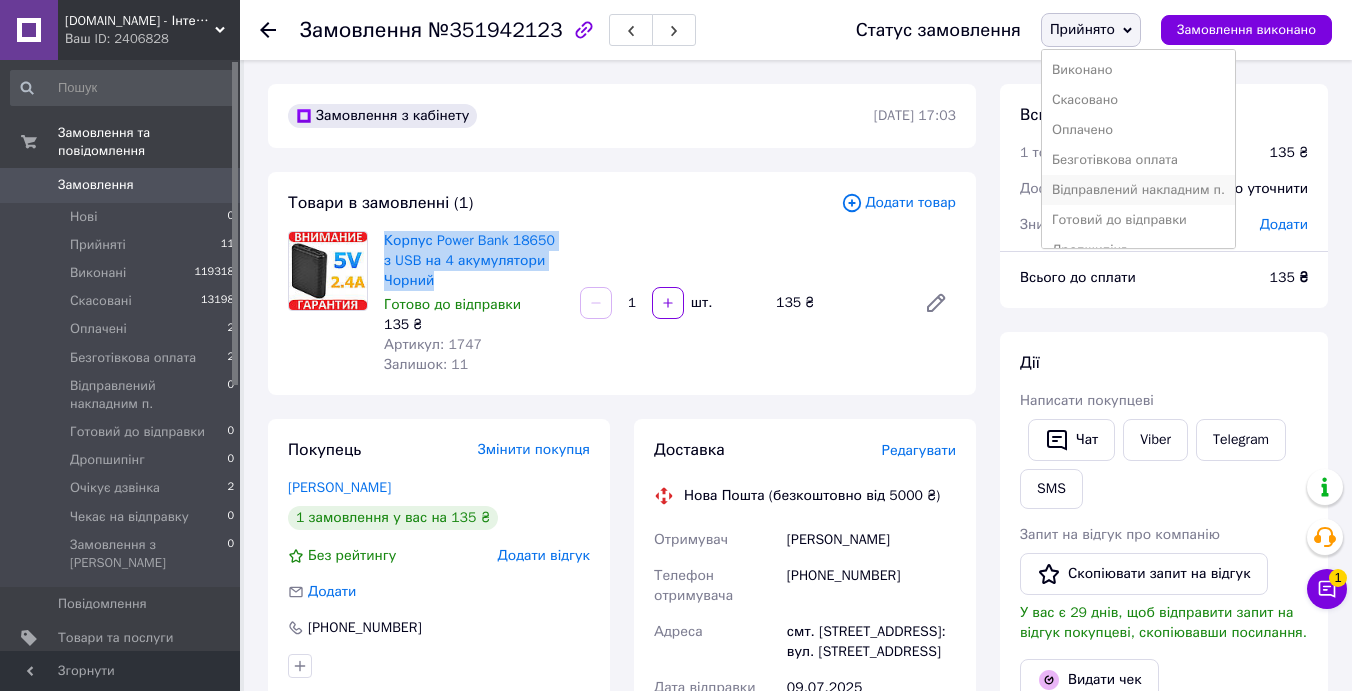 scroll, scrollTop: 82, scrollLeft: 0, axis: vertical 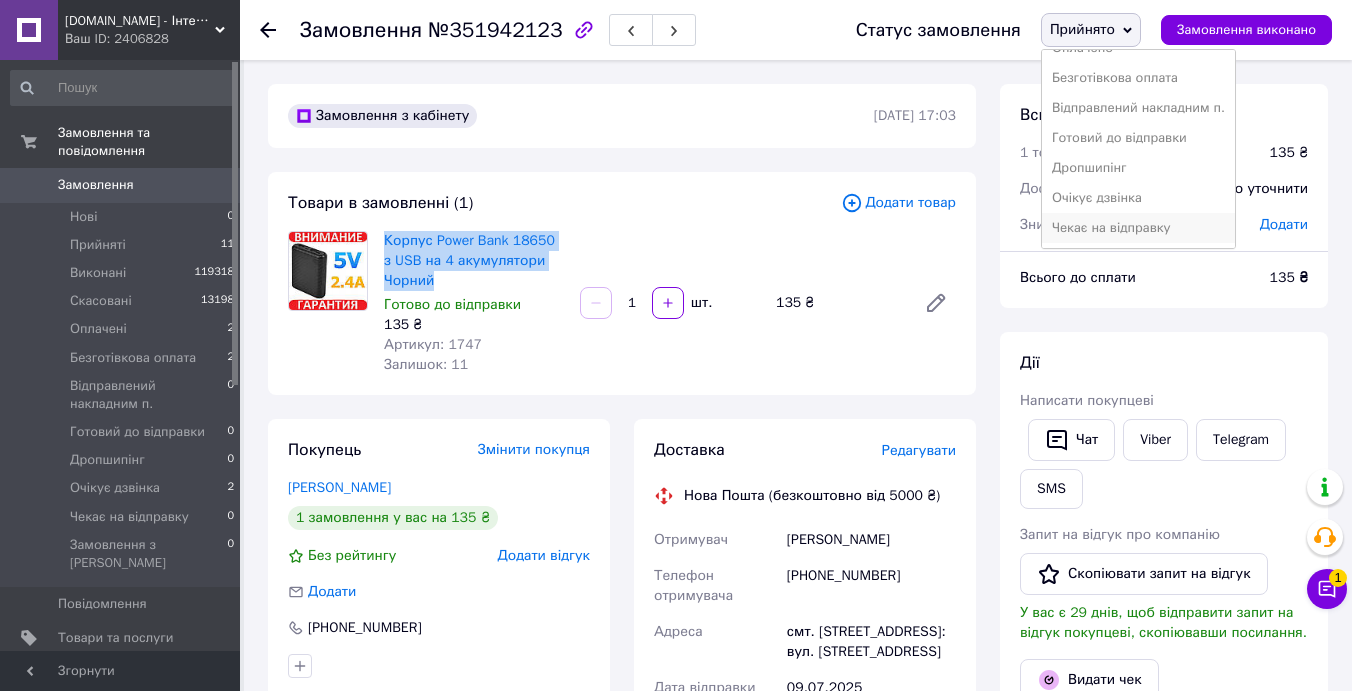 click on "Чекає на відправку" at bounding box center [1138, 228] 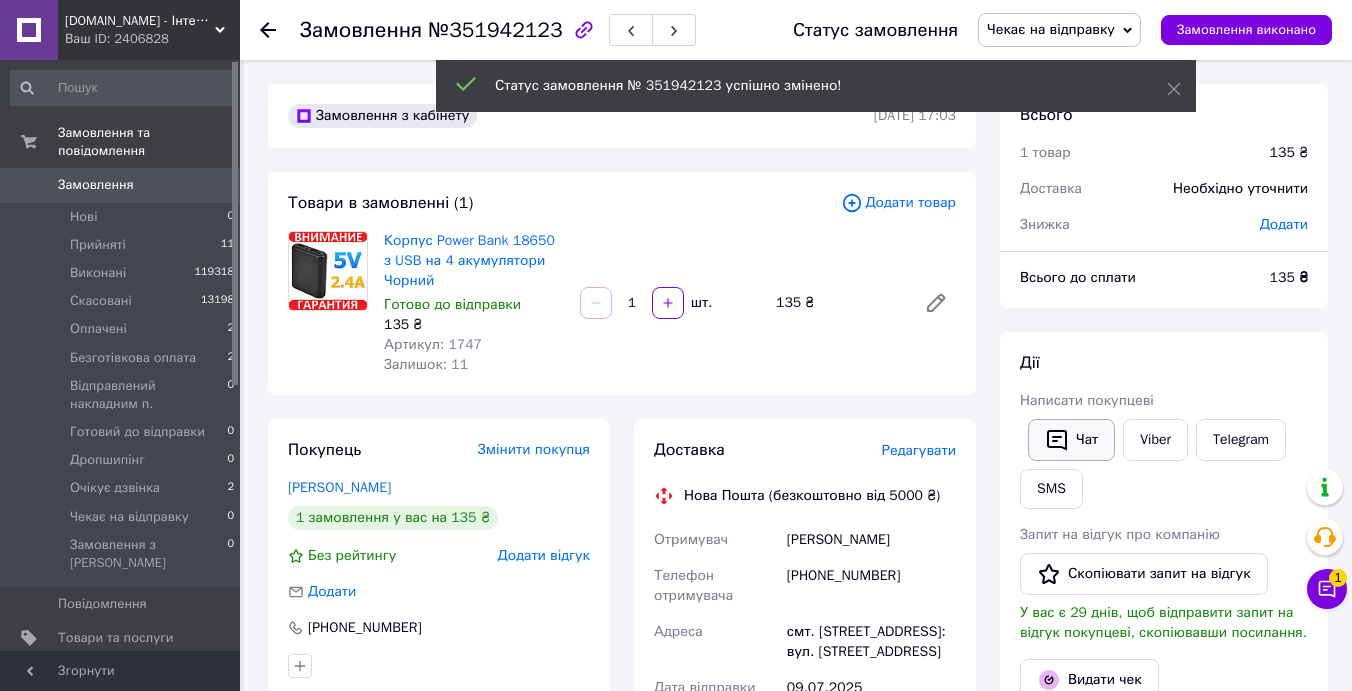 click on "Чат" at bounding box center [1071, 440] 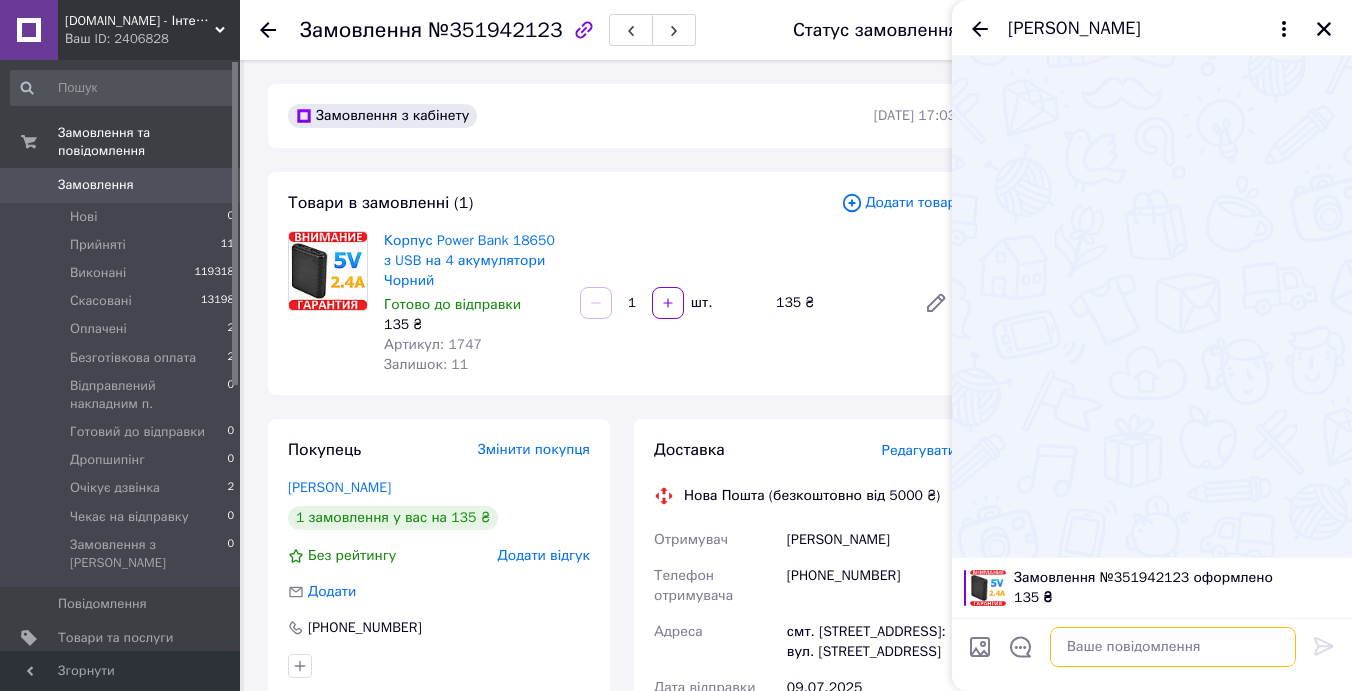 click at bounding box center [1173, 647] 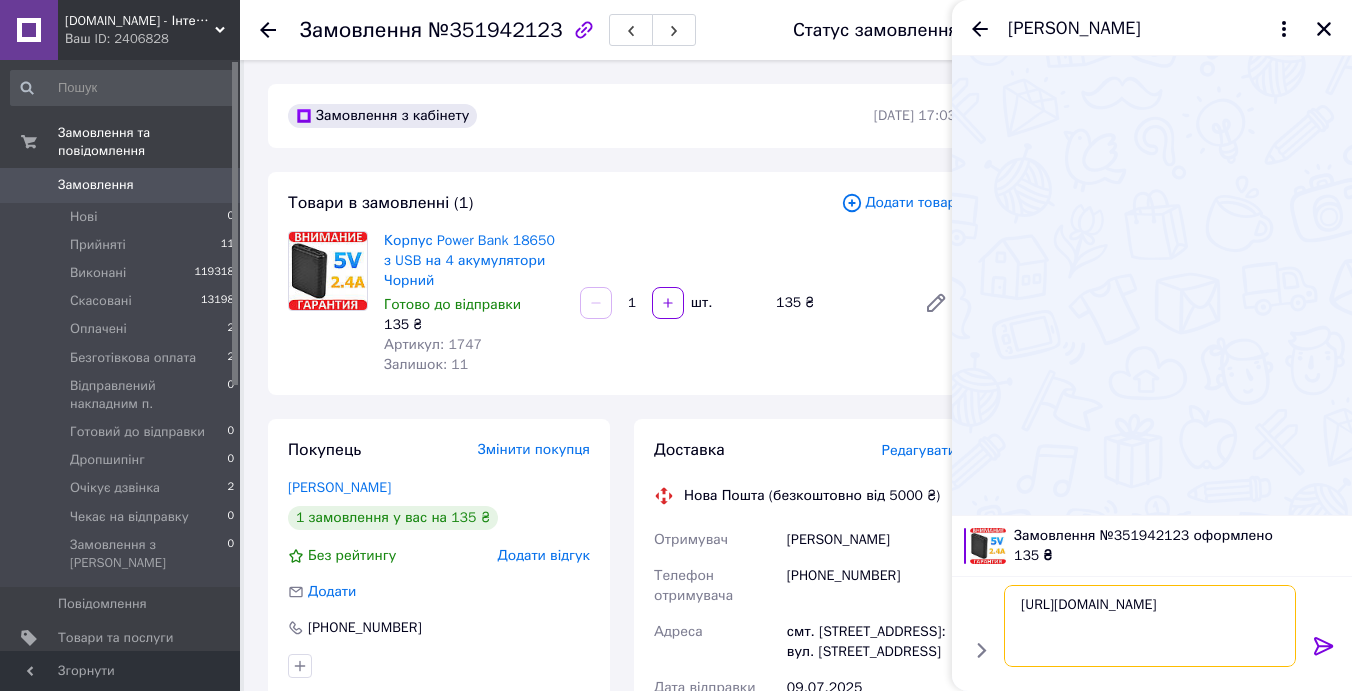 type 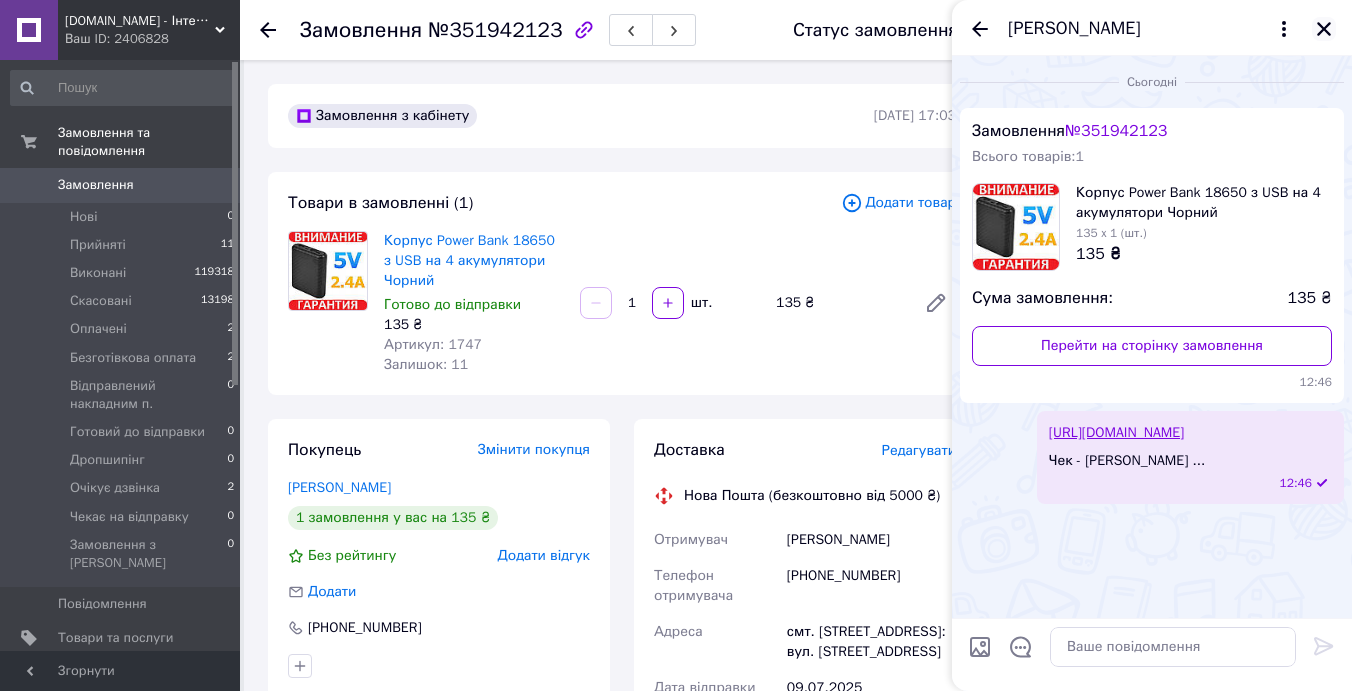 click 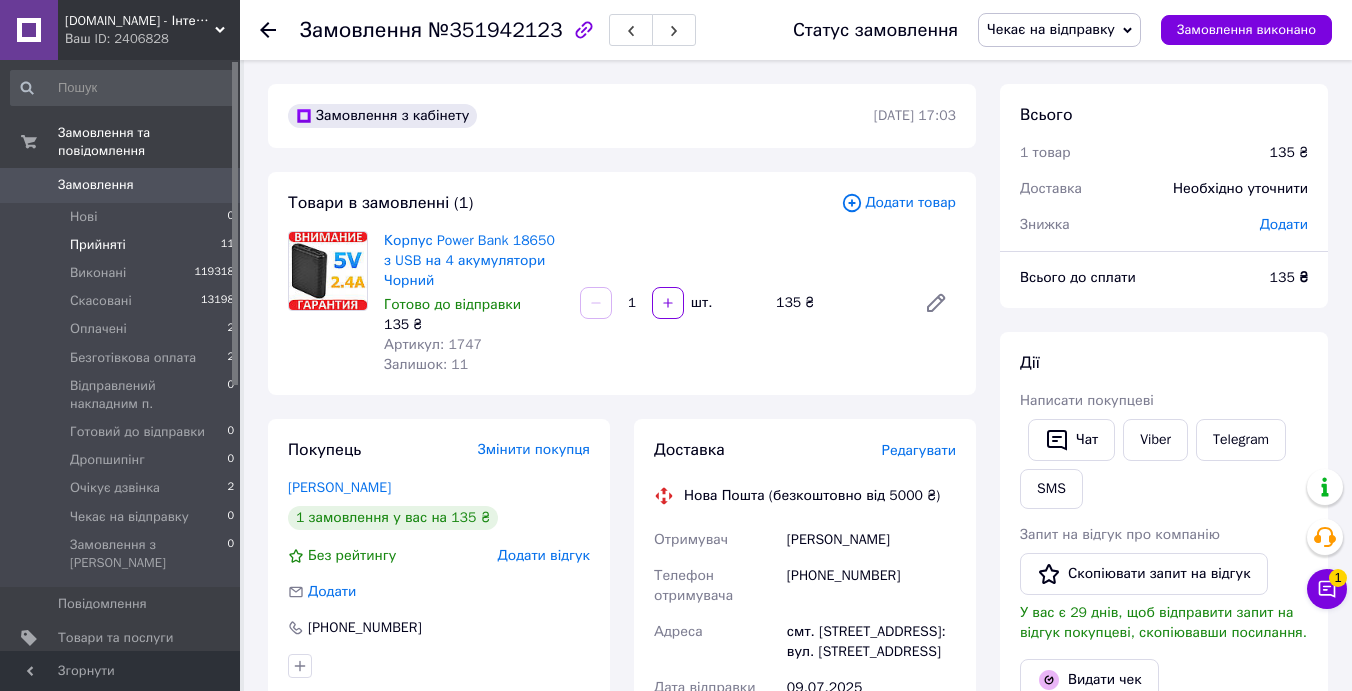 click on "Прийняті 11" at bounding box center (123, 245) 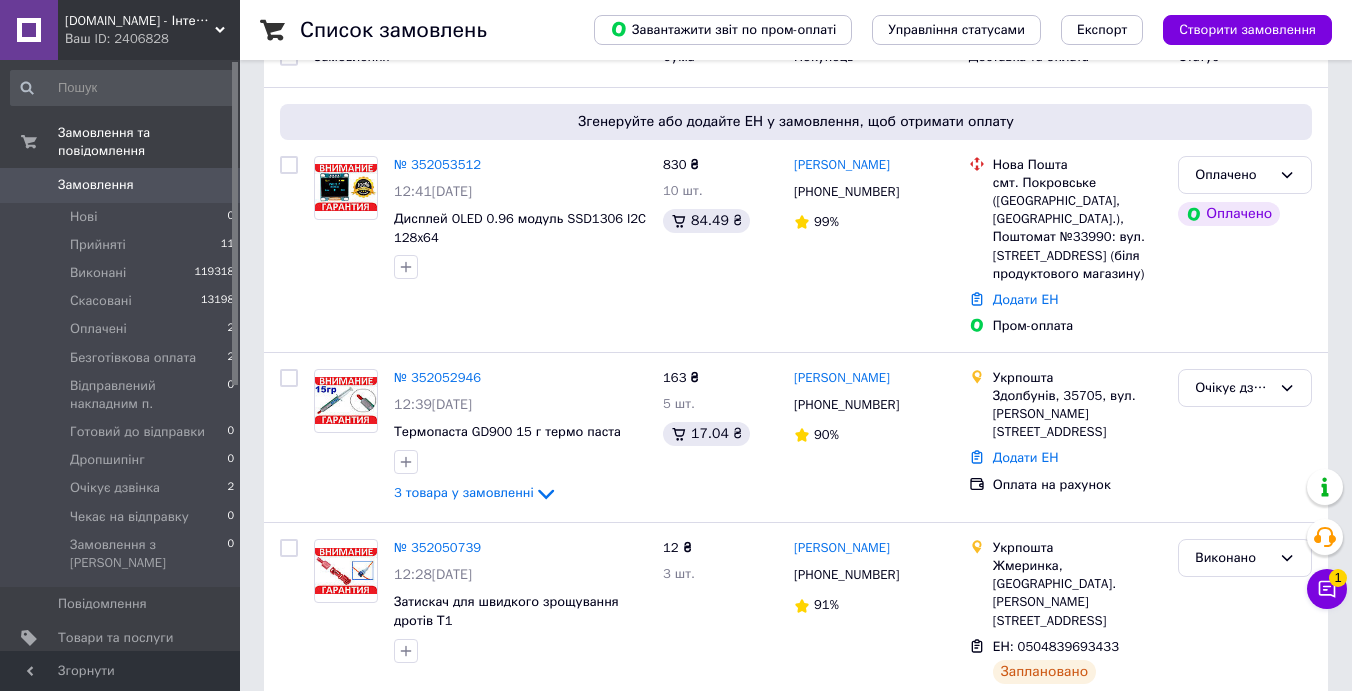 scroll, scrollTop: 149, scrollLeft: 0, axis: vertical 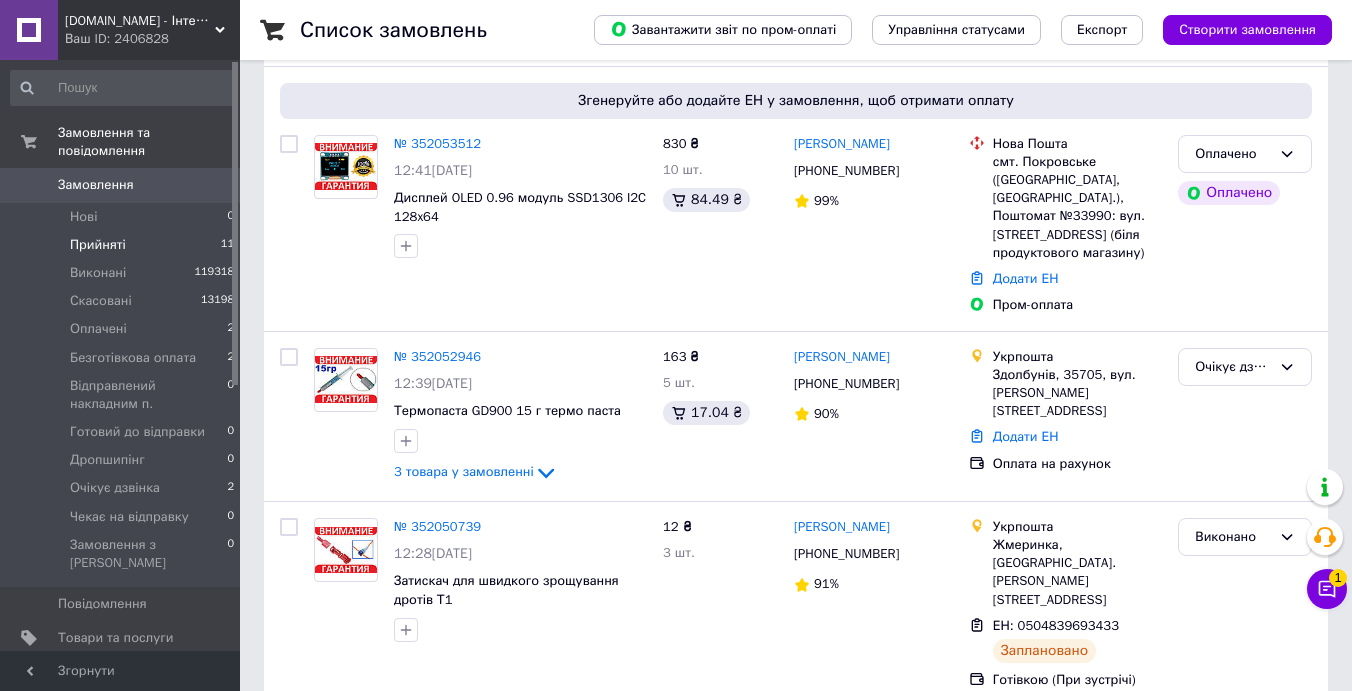 click on "Прийняті 11" at bounding box center (123, 245) 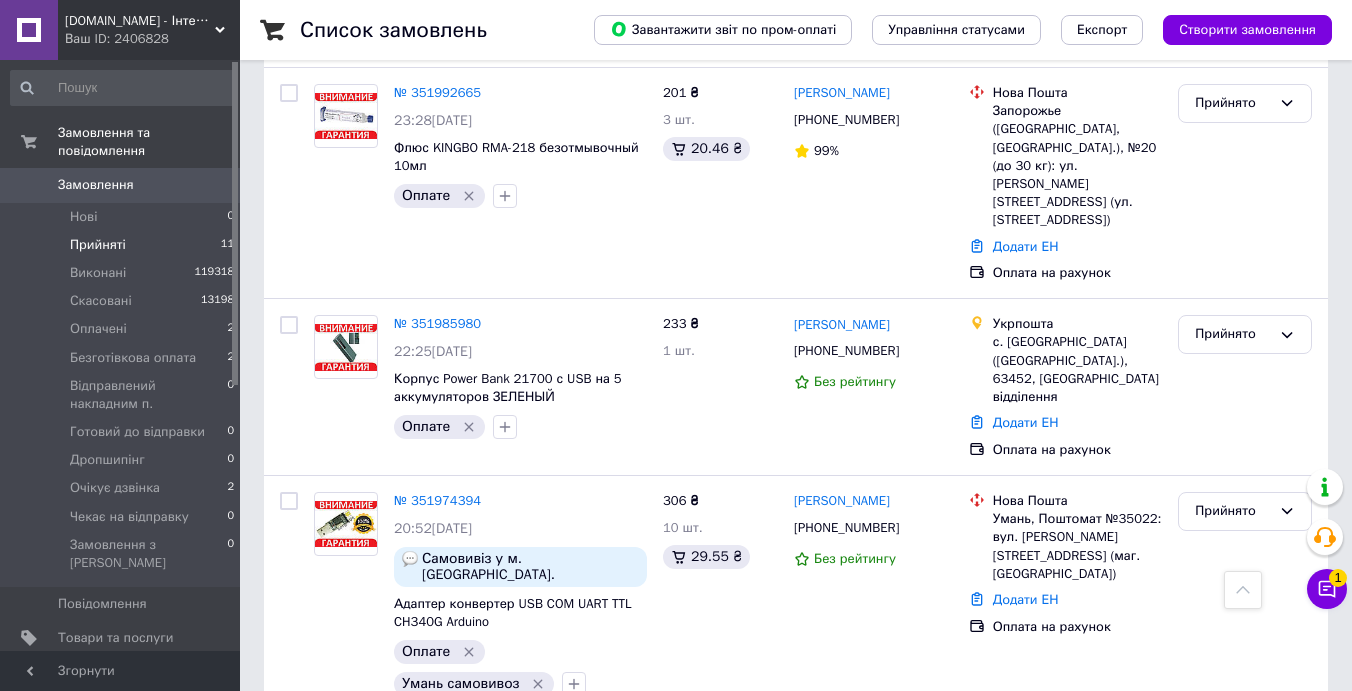 scroll, scrollTop: 541, scrollLeft: 0, axis: vertical 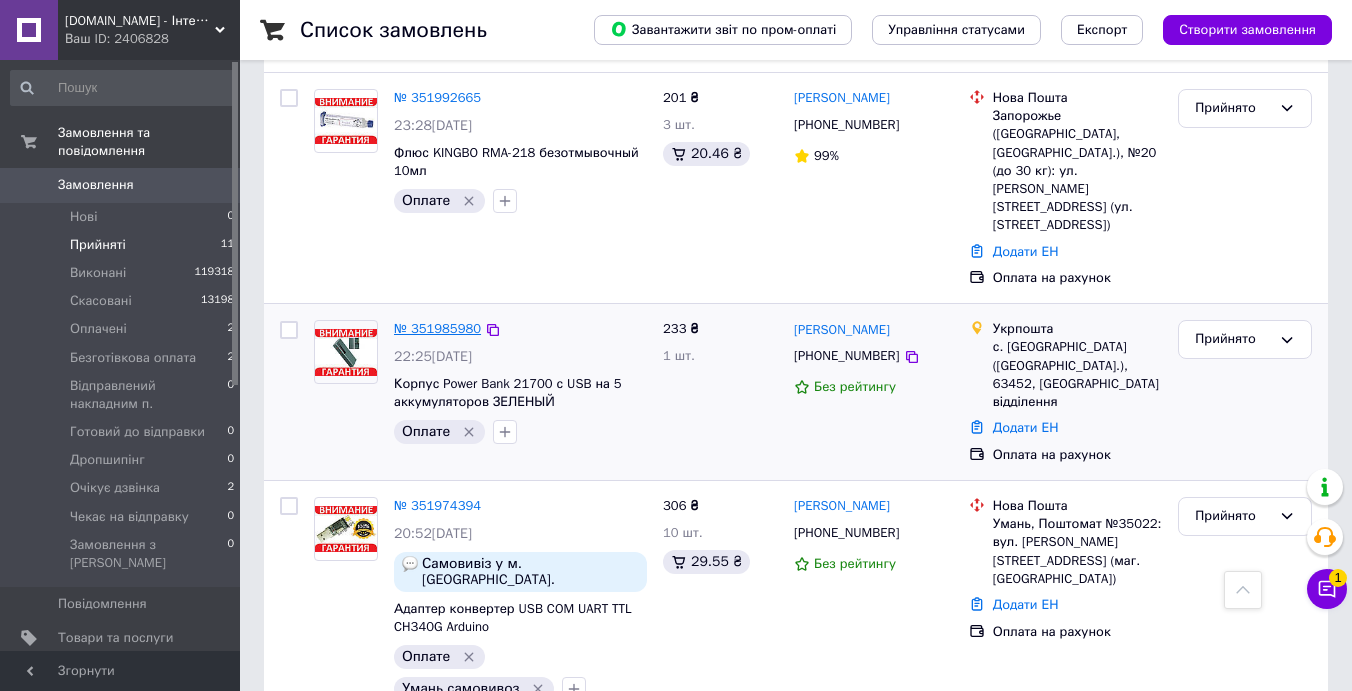 click on "№ 351985980" at bounding box center (437, 328) 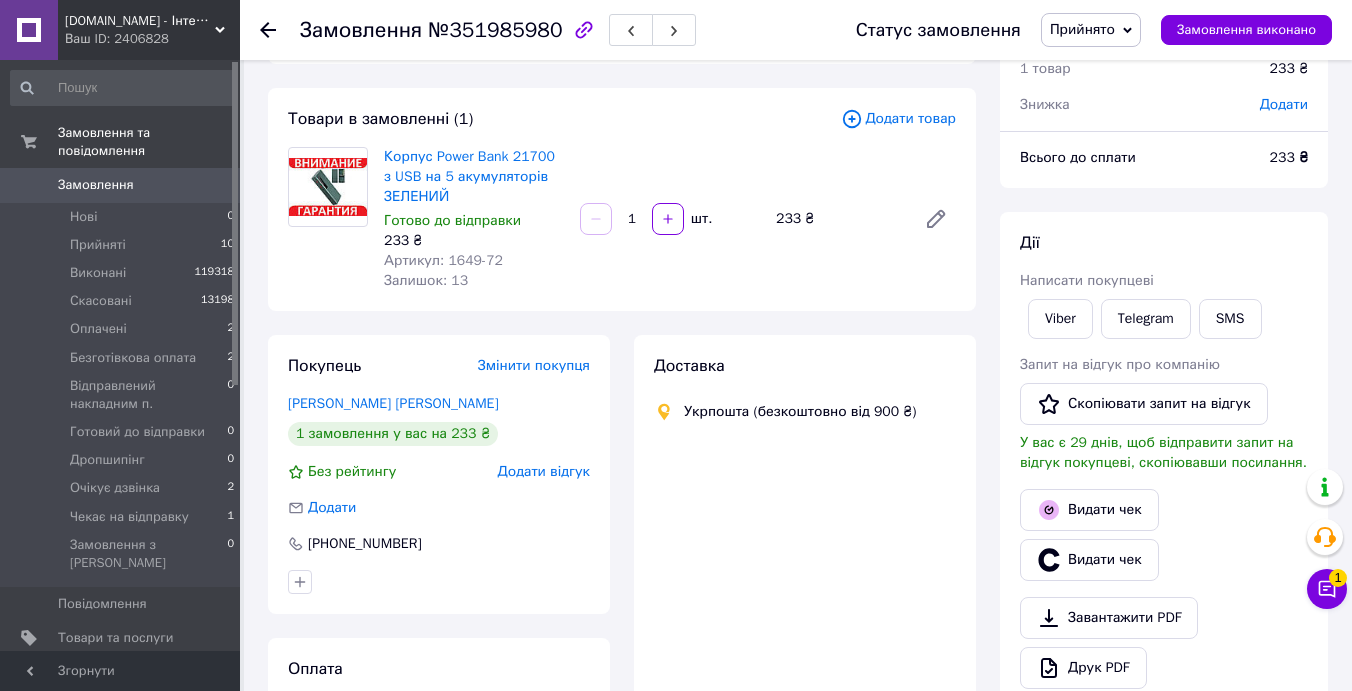 scroll, scrollTop: 69, scrollLeft: 0, axis: vertical 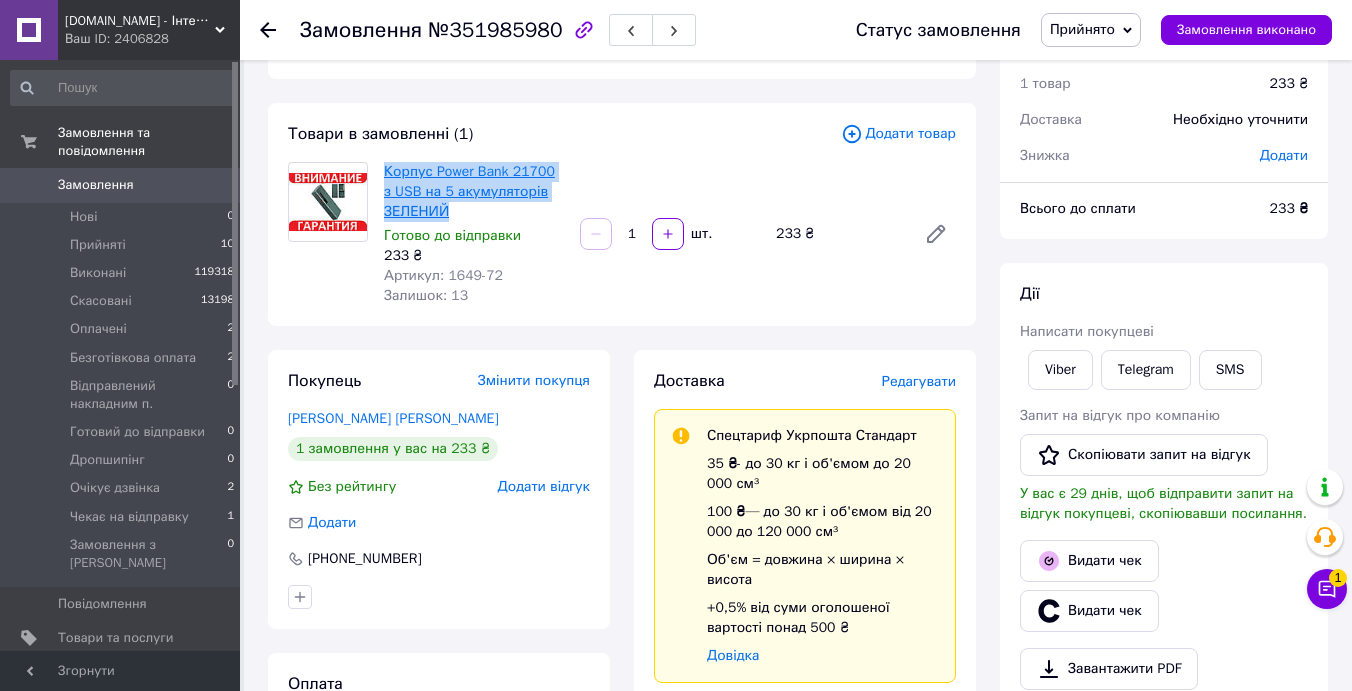 drag, startPoint x: 464, startPoint y: 212, endPoint x: 384, endPoint y: 171, distance: 89.89438 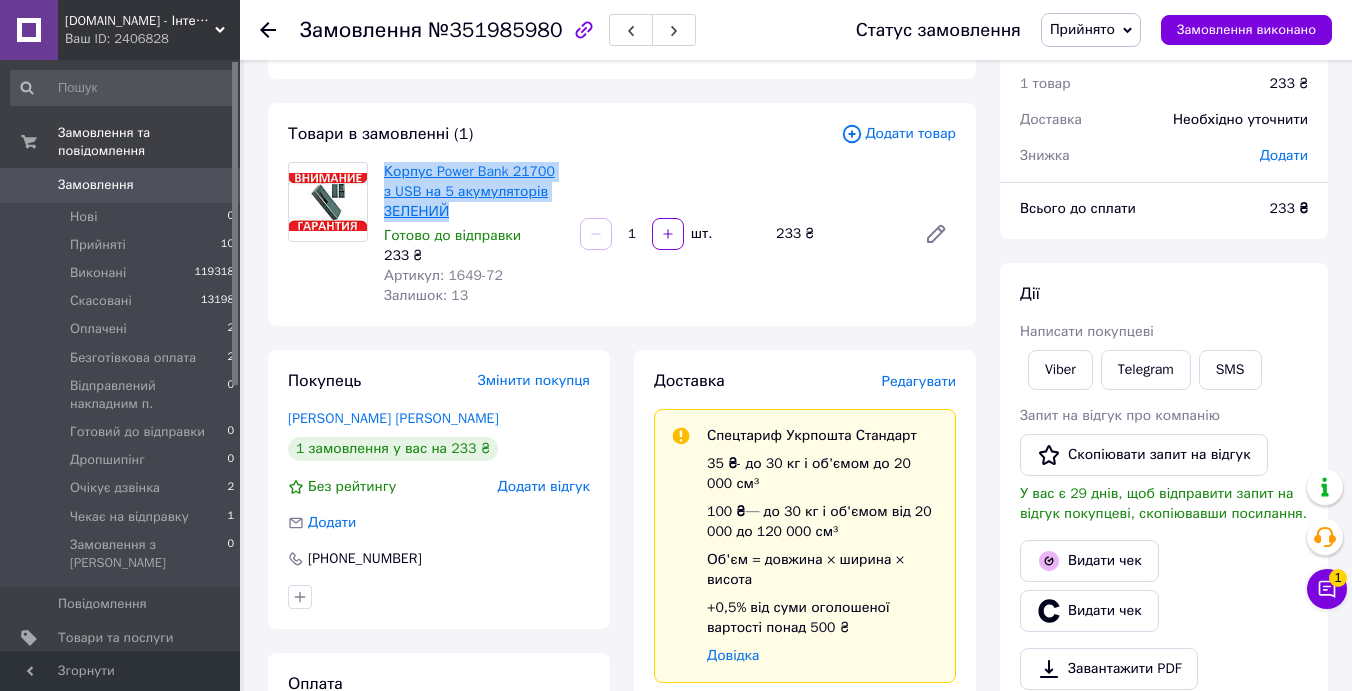 click on "Корпус Power Bank 21700 з USB на 5 акумуляторів ЗЕЛЕНИЙ" at bounding box center (474, 192) 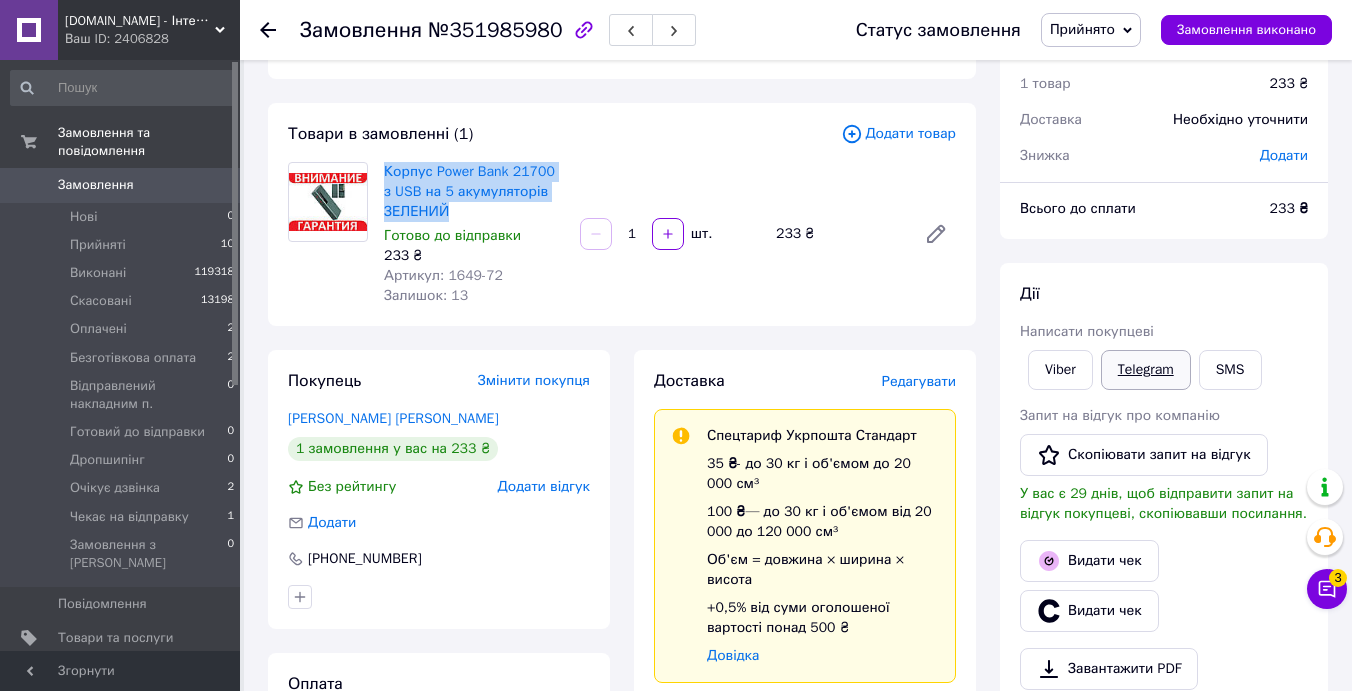 click on "Telegram" at bounding box center (1146, 370) 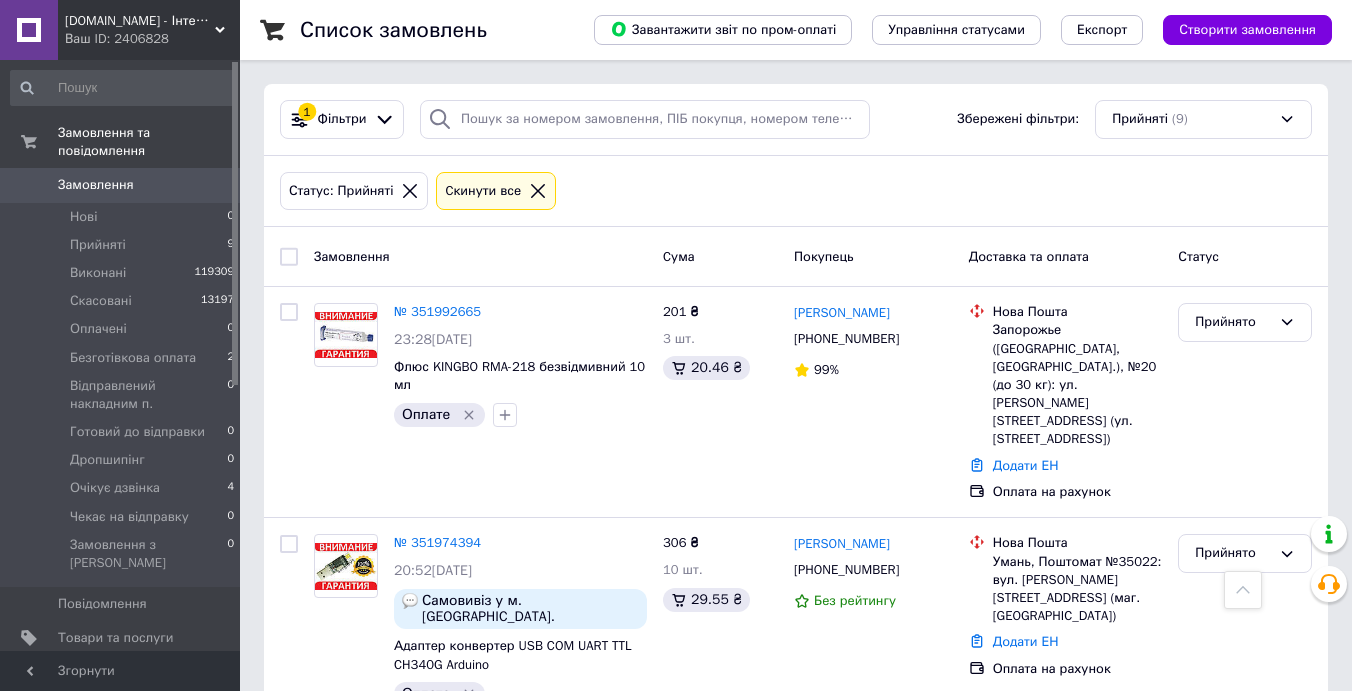scroll, scrollTop: 541, scrollLeft: 0, axis: vertical 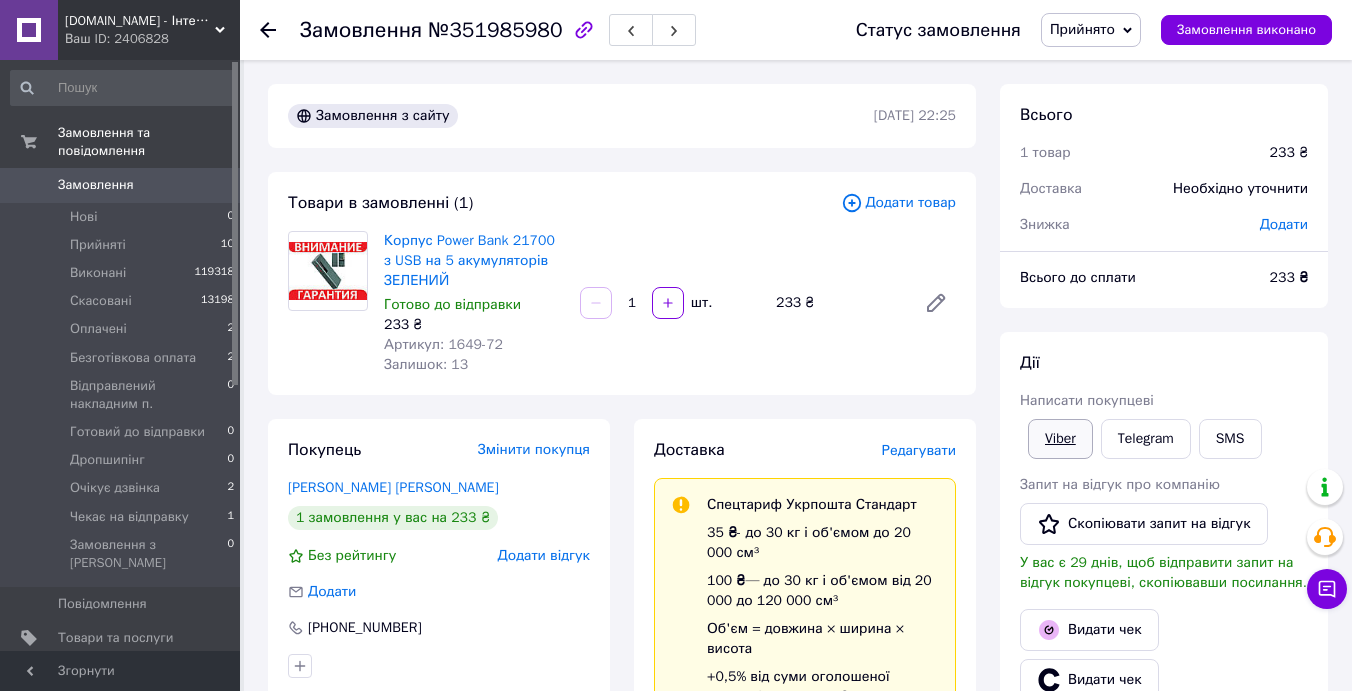 click on "Viber" at bounding box center (1060, 439) 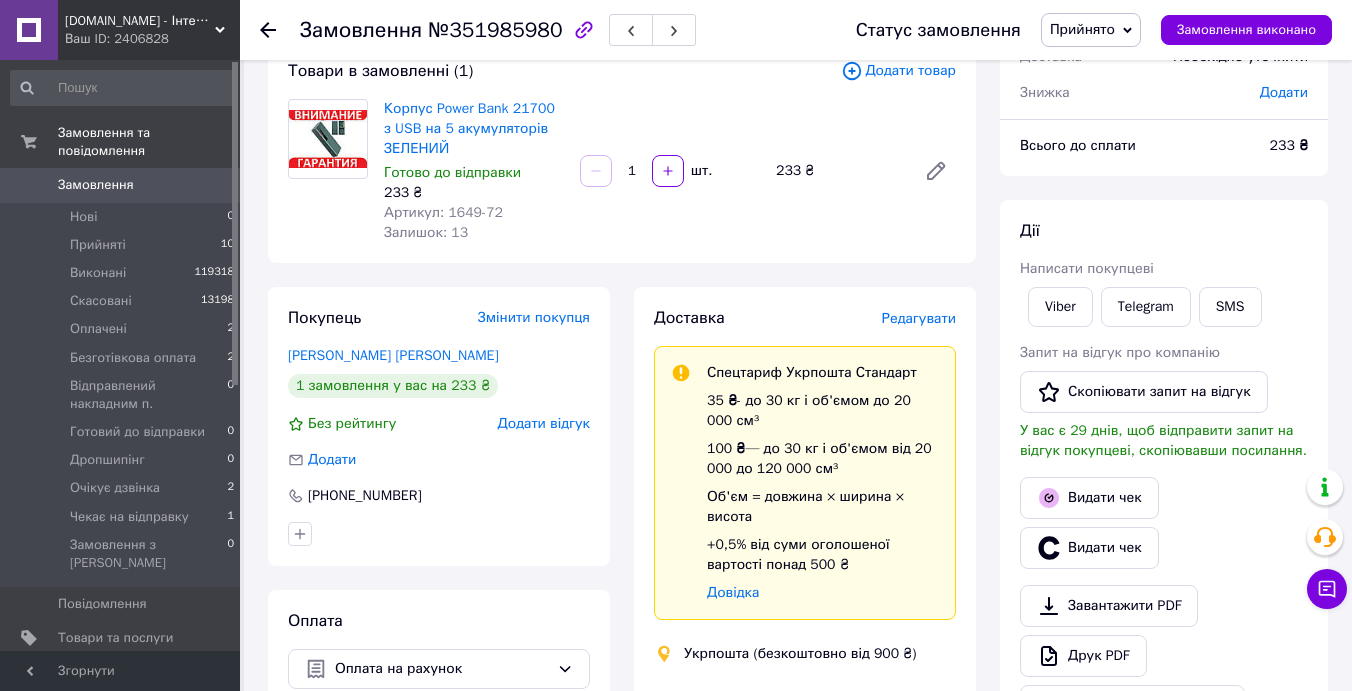 scroll, scrollTop: 18, scrollLeft: 0, axis: vertical 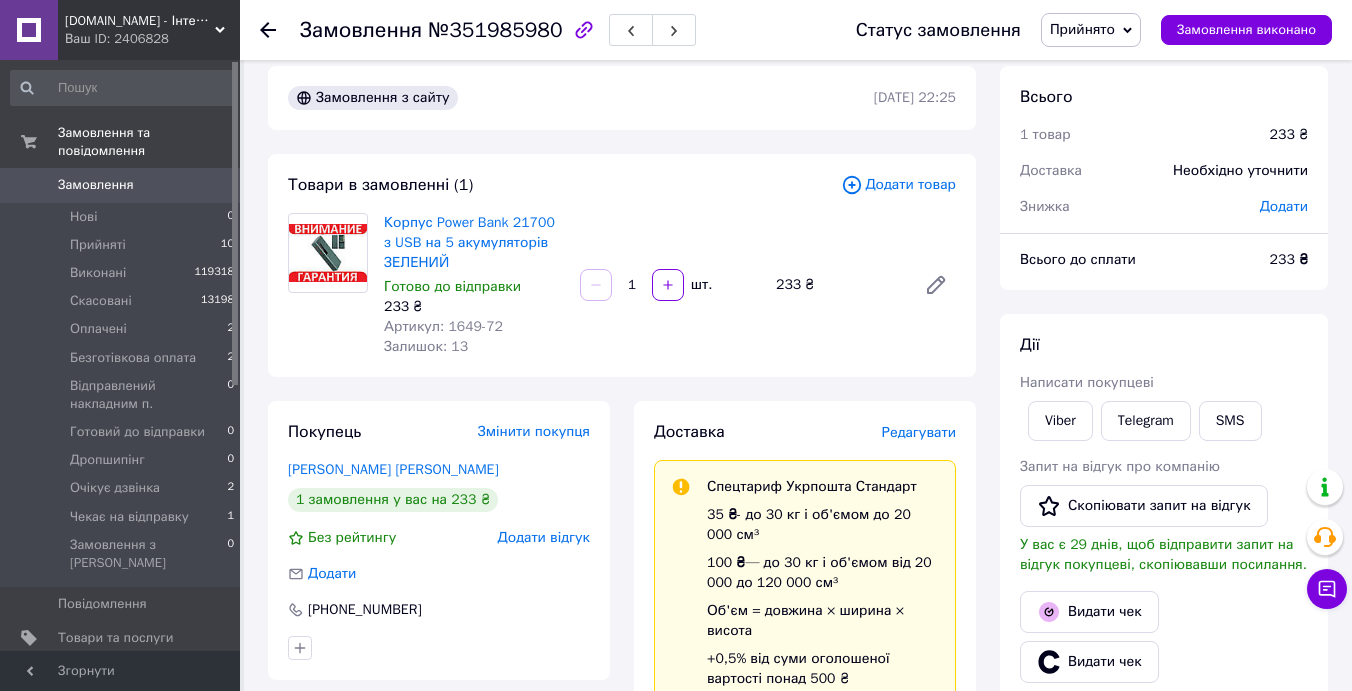 click on "Прийнято" at bounding box center [1082, 29] 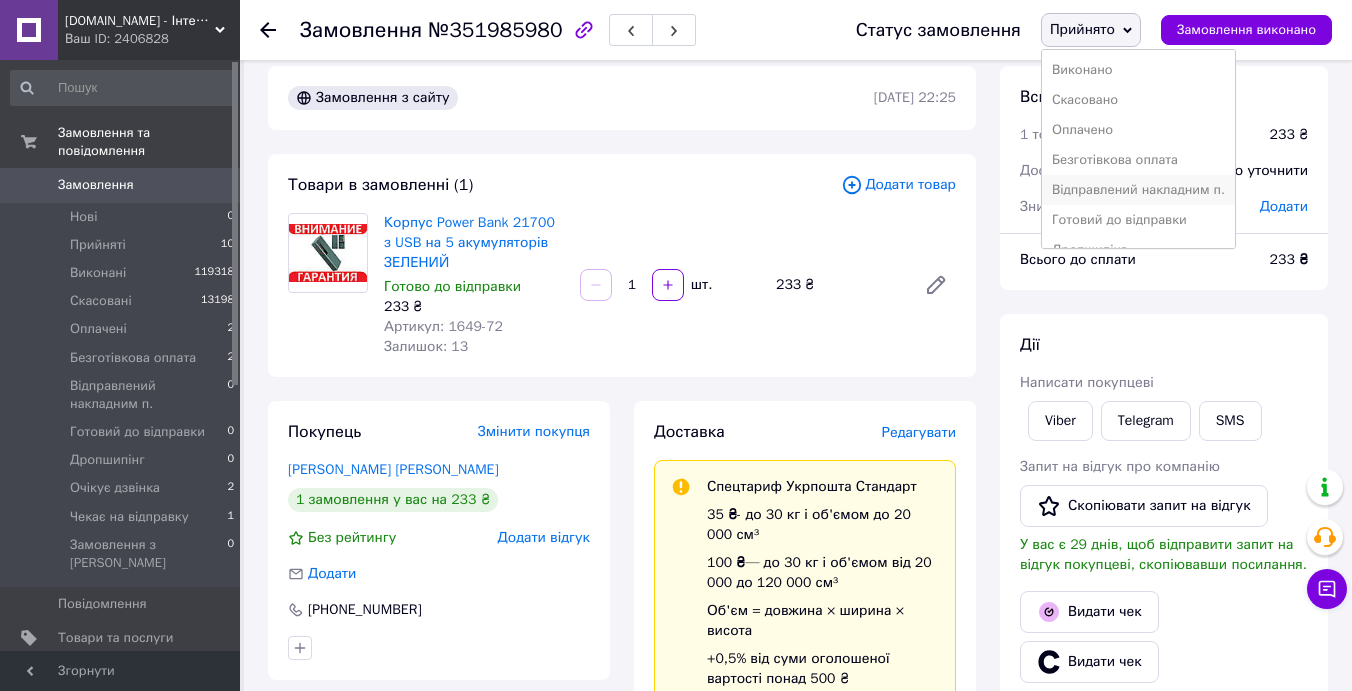 scroll, scrollTop: 82, scrollLeft: 0, axis: vertical 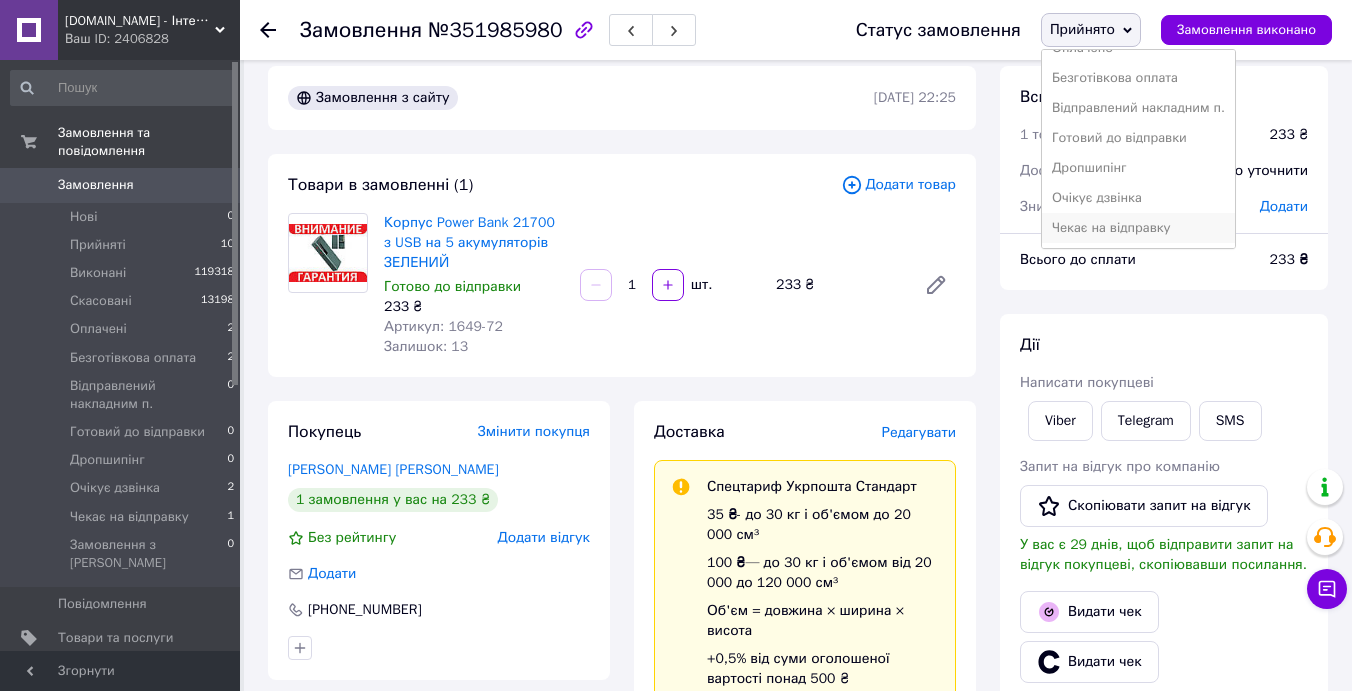 click on "Чекає на відправку" at bounding box center [1138, 228] 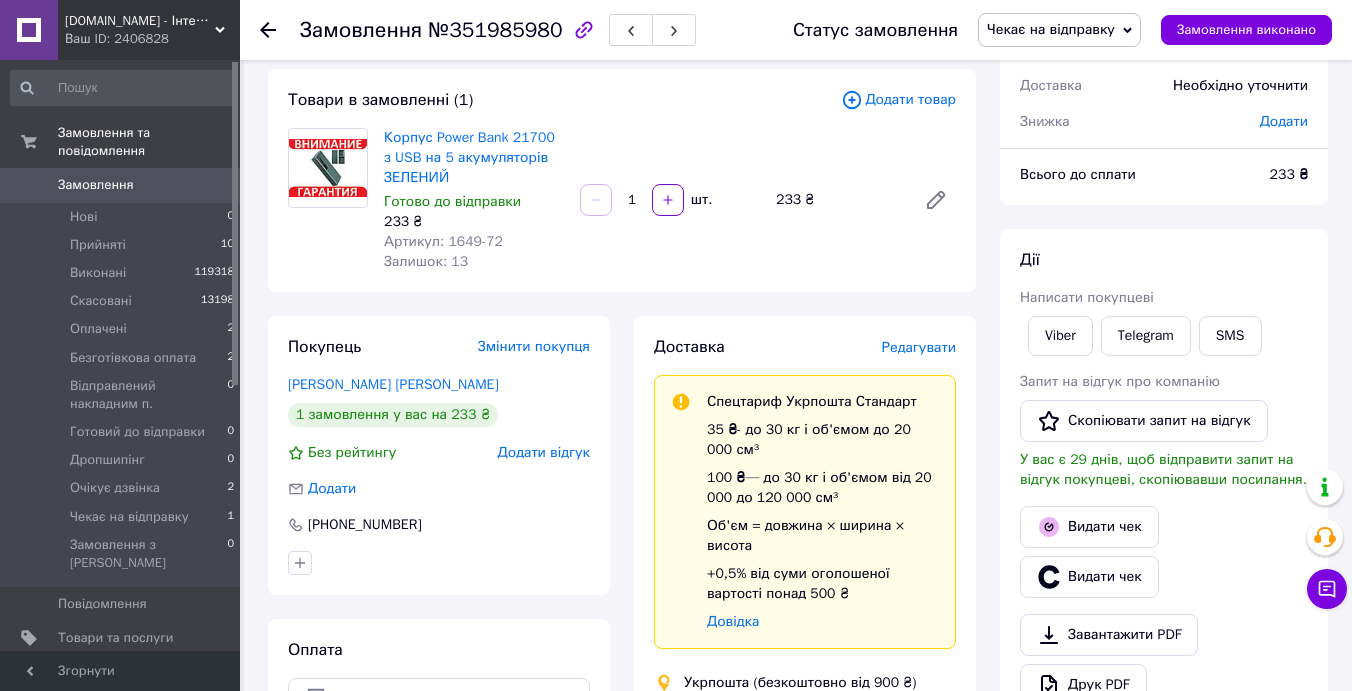 scroll, scrollTop: 0, scrollLeft: 0, axis: both 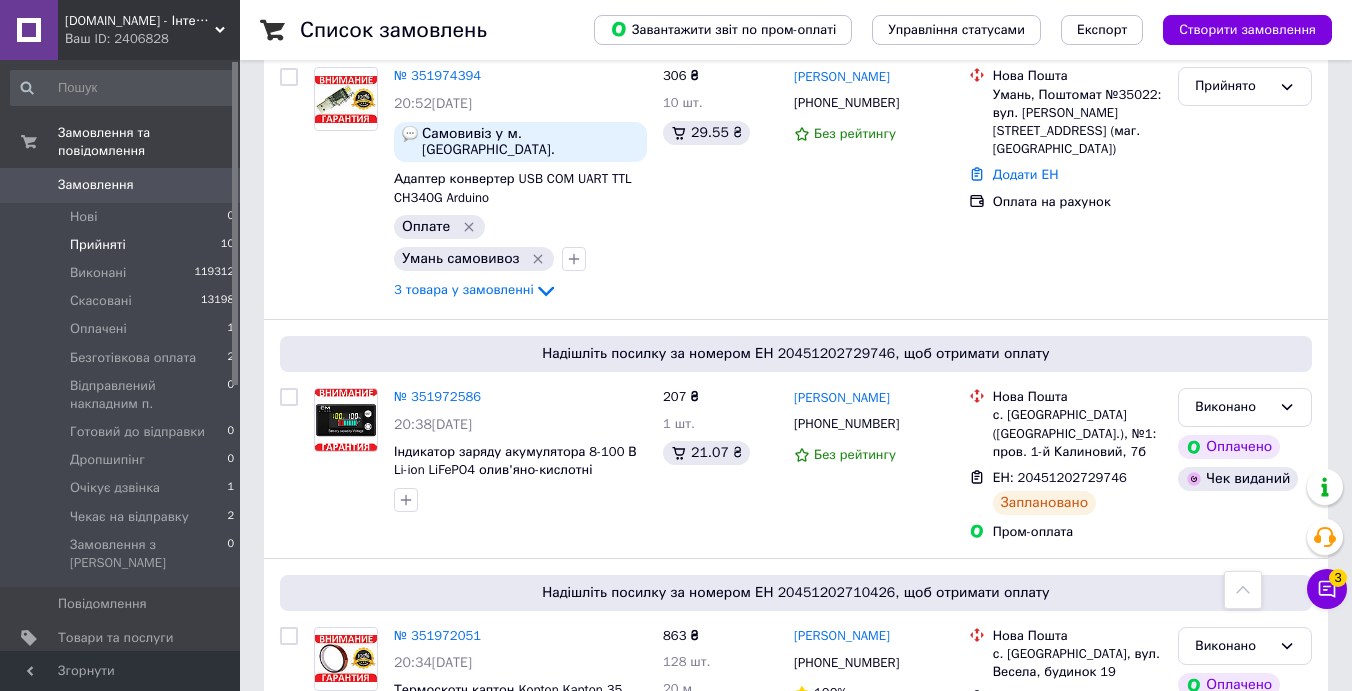 click on "Прийняті 10" at bounding box center (123, 245) 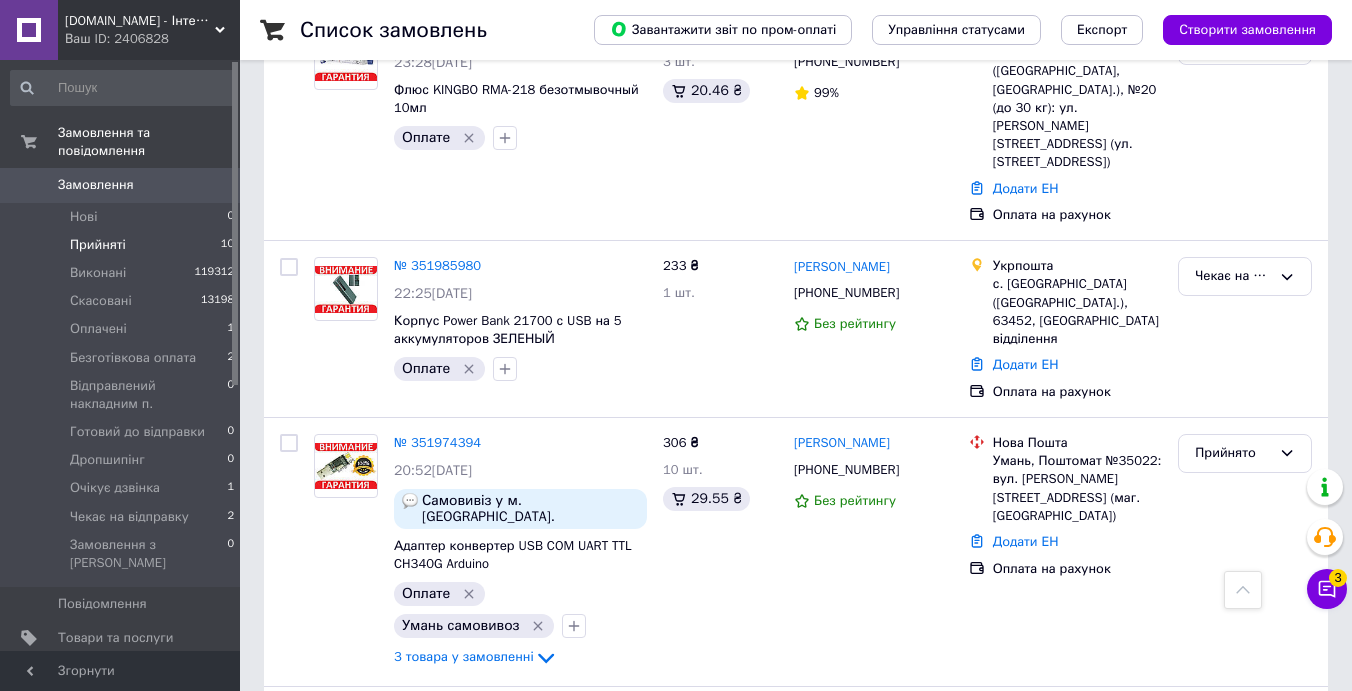 scroll, scrollTop: 619, scrollLeft: 0, axis: vertical 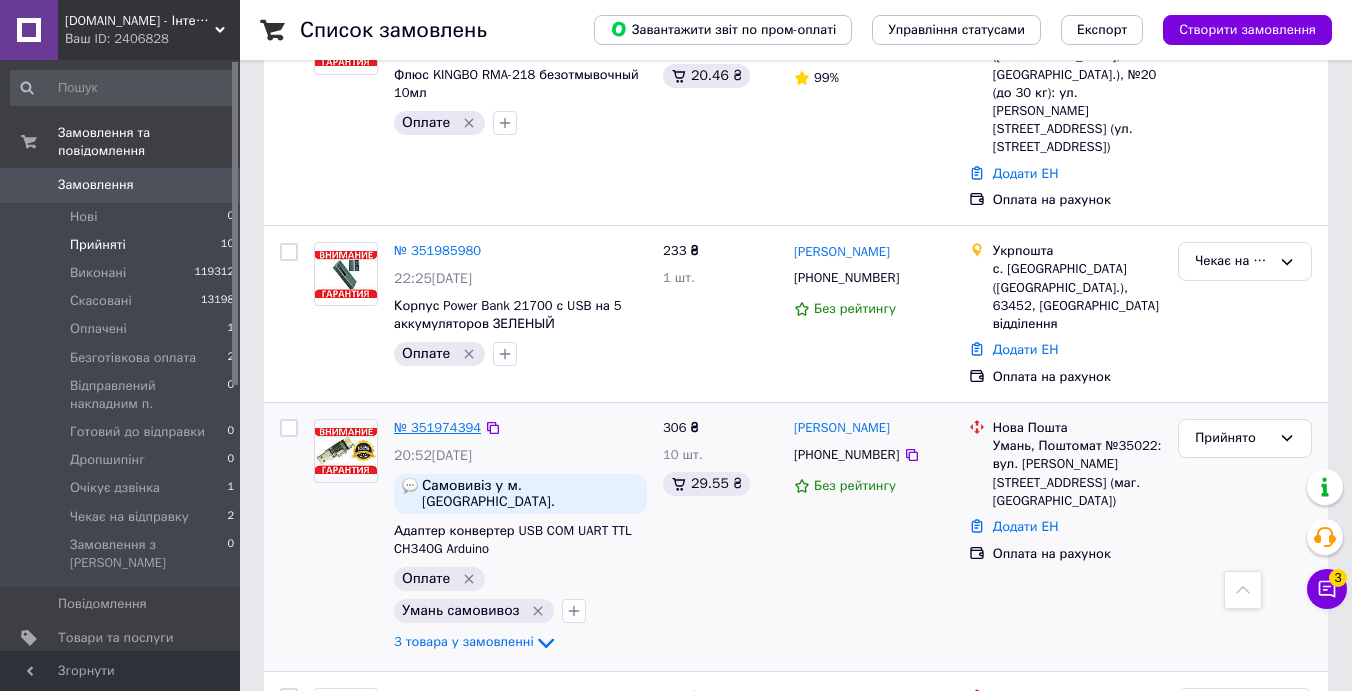 click on "№ 351974394" at bounding box center [437, 427] 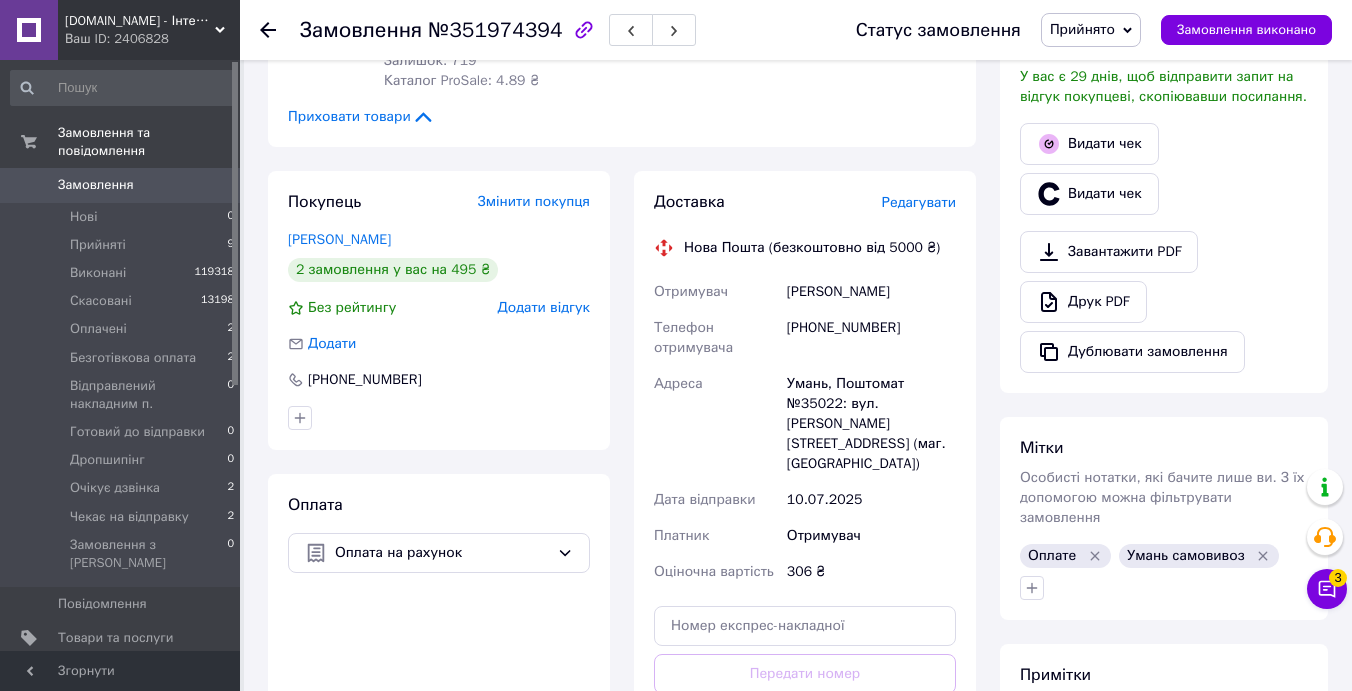 scroll, scrollTop: 607, scrollLeft: 0, axis: vertical 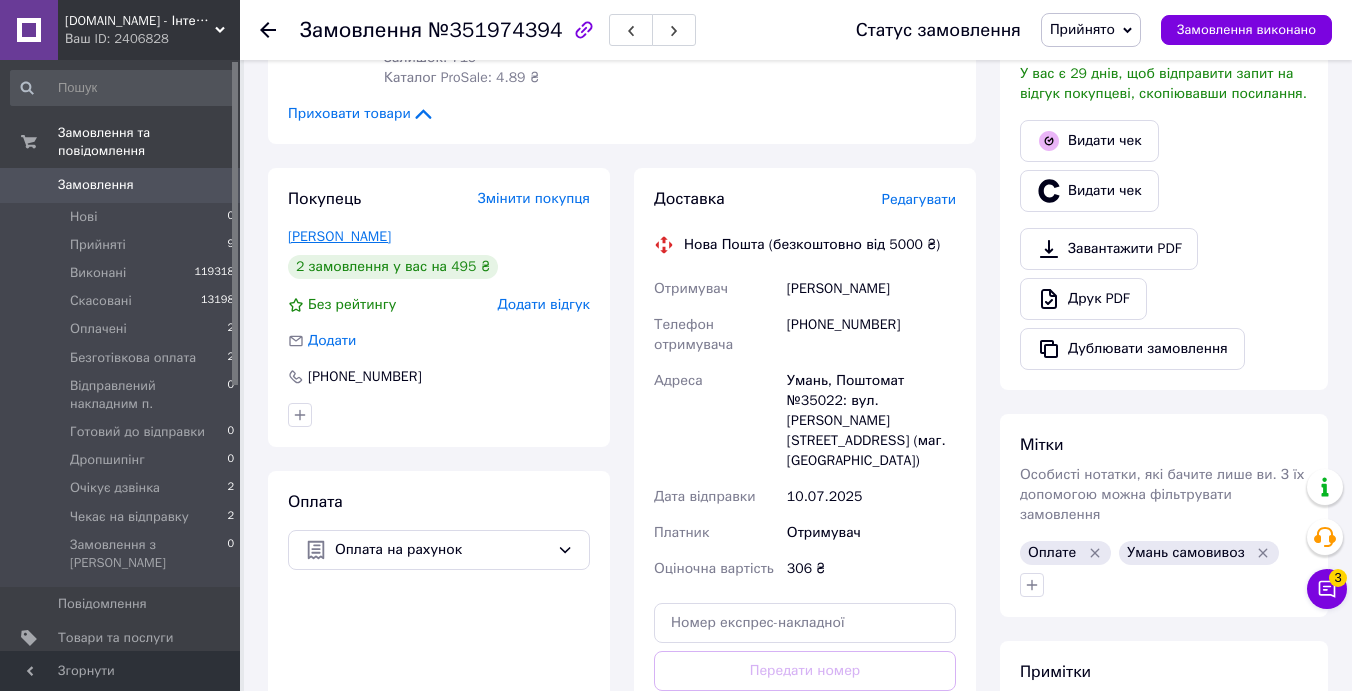 click on "Ямковенко Іван" at bounding box center [339, 236] 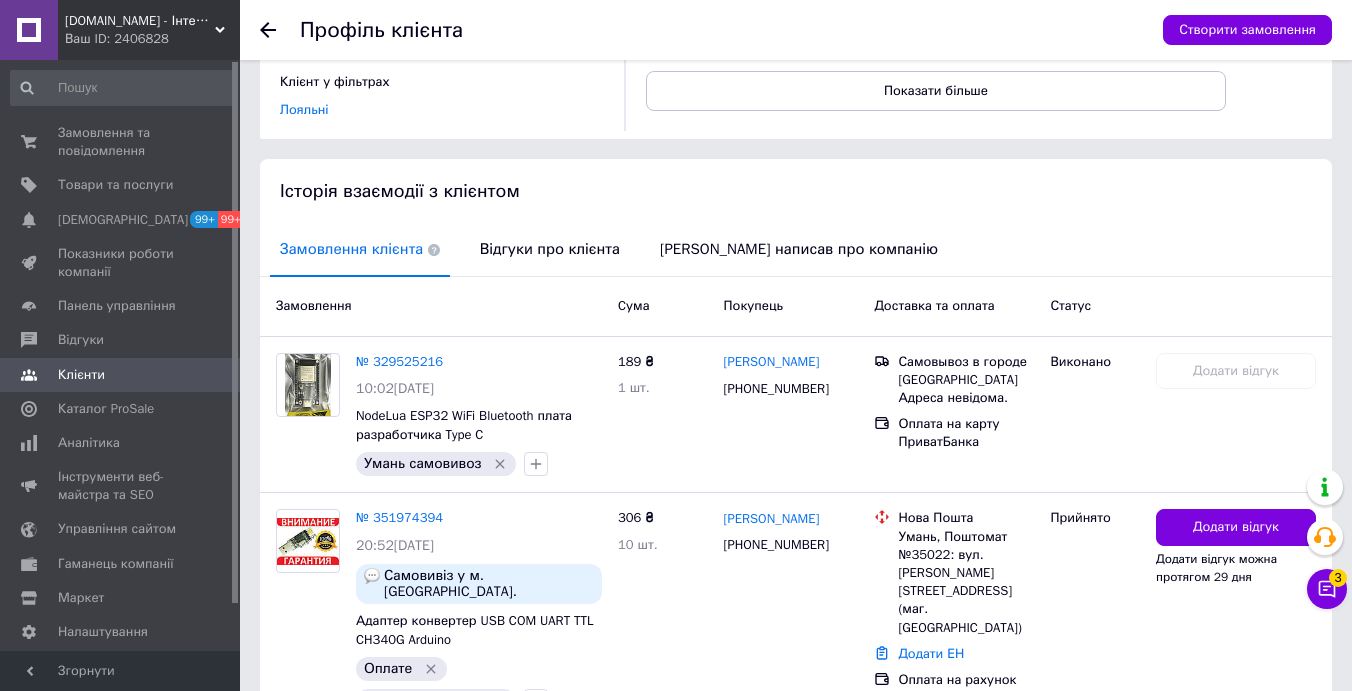 scroll, scrollTop: 438, scrollLeft: 0, axis: vertical 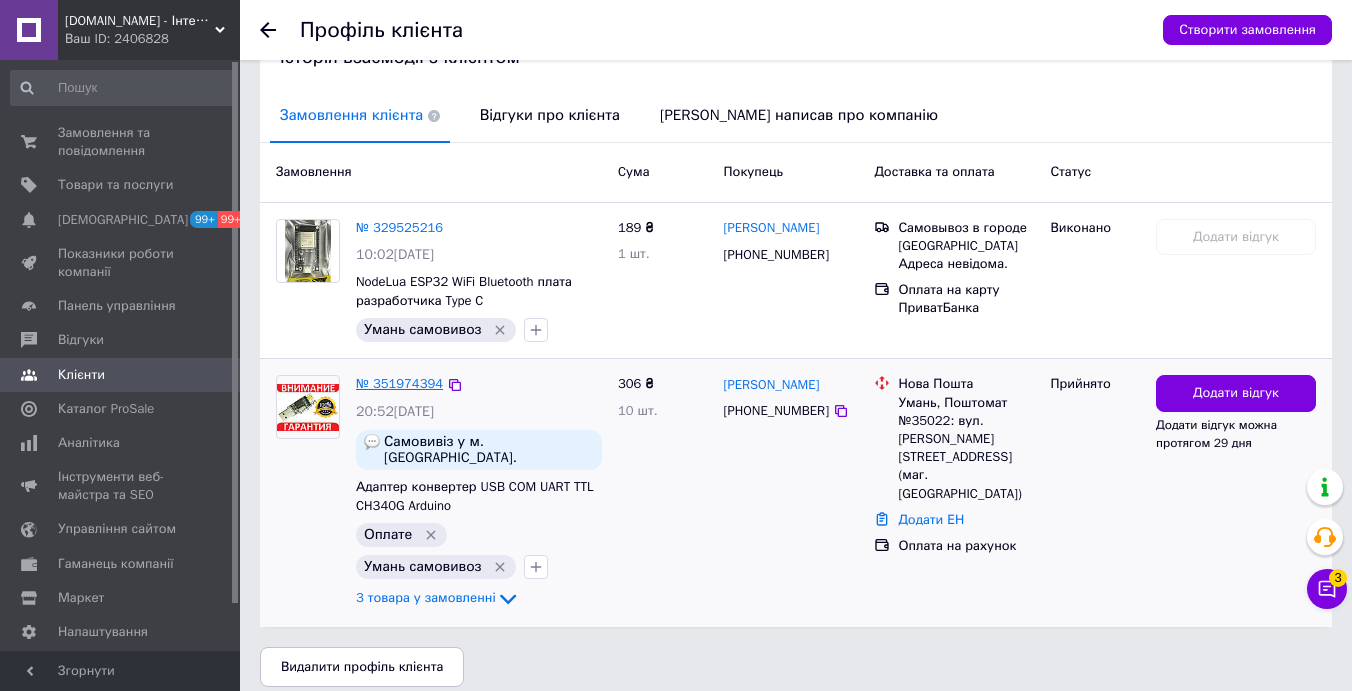 click on "№ 351974394" at bounding box center (399, 383) 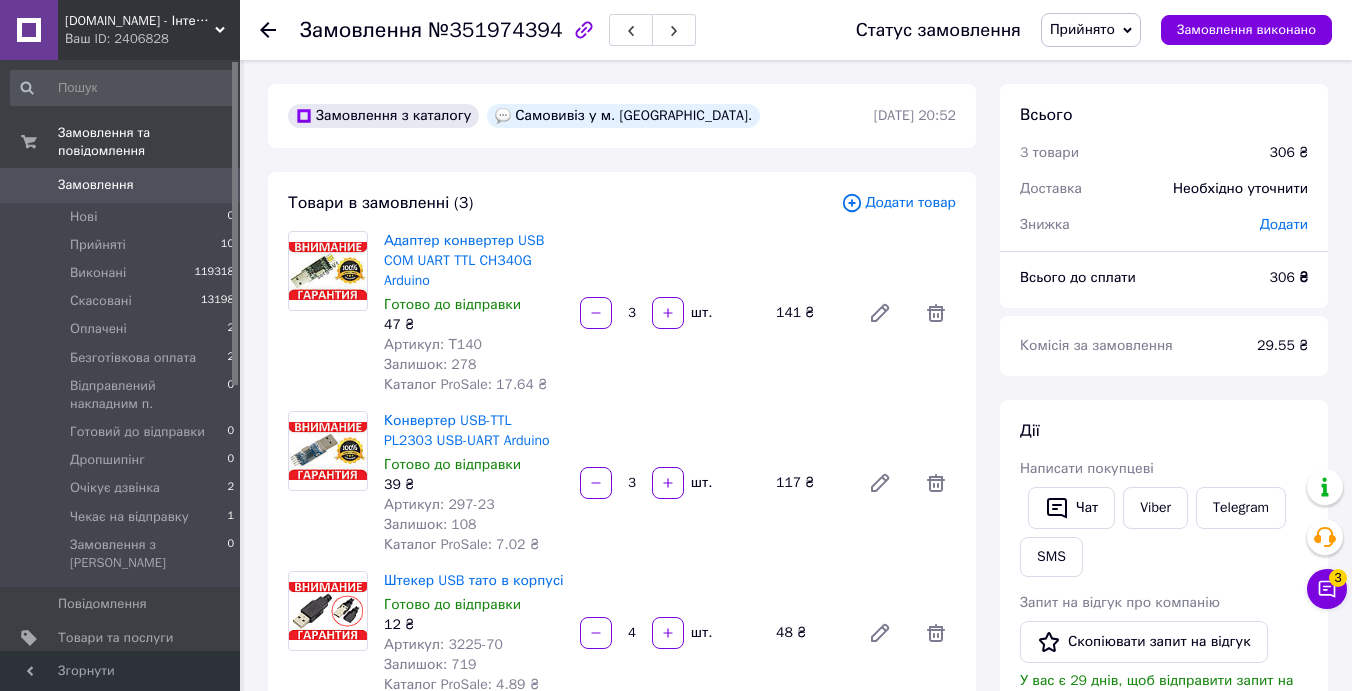 click on "Прийнято" at bounding box center [1091, 30] 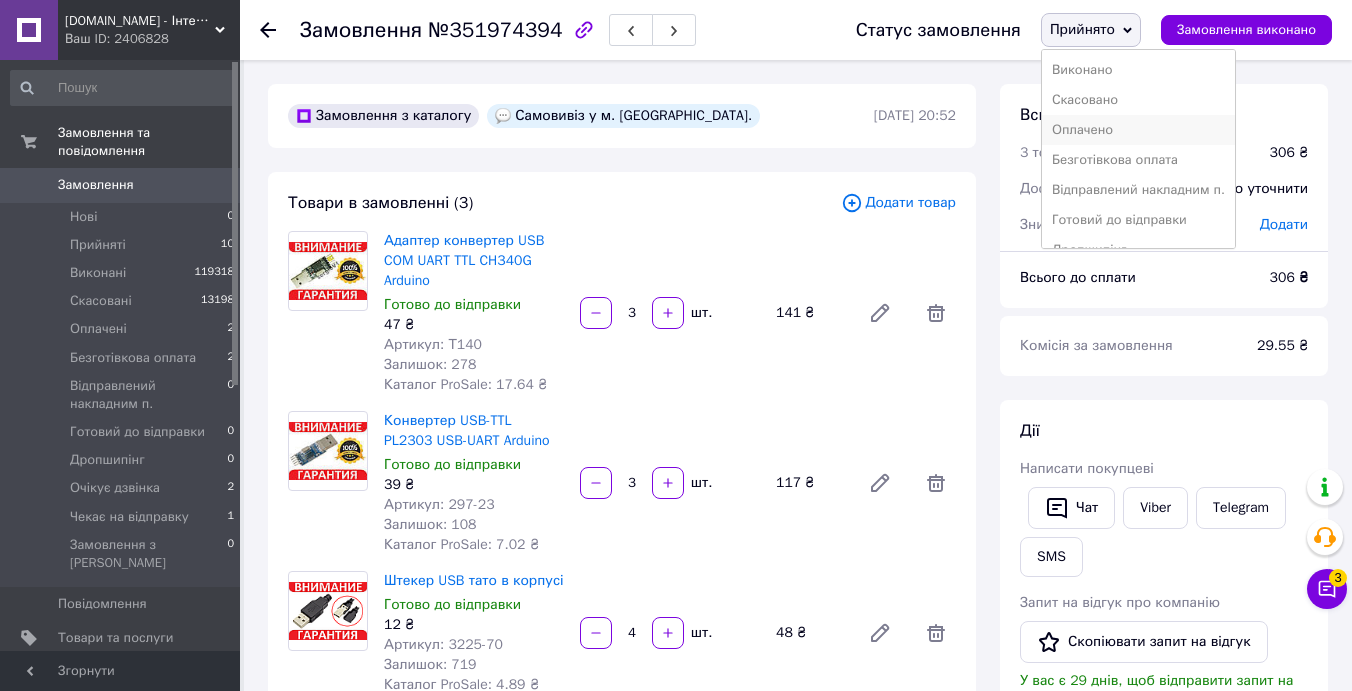 scroll, scrollTop: 82, scrollLeft: 0, axis: vertical 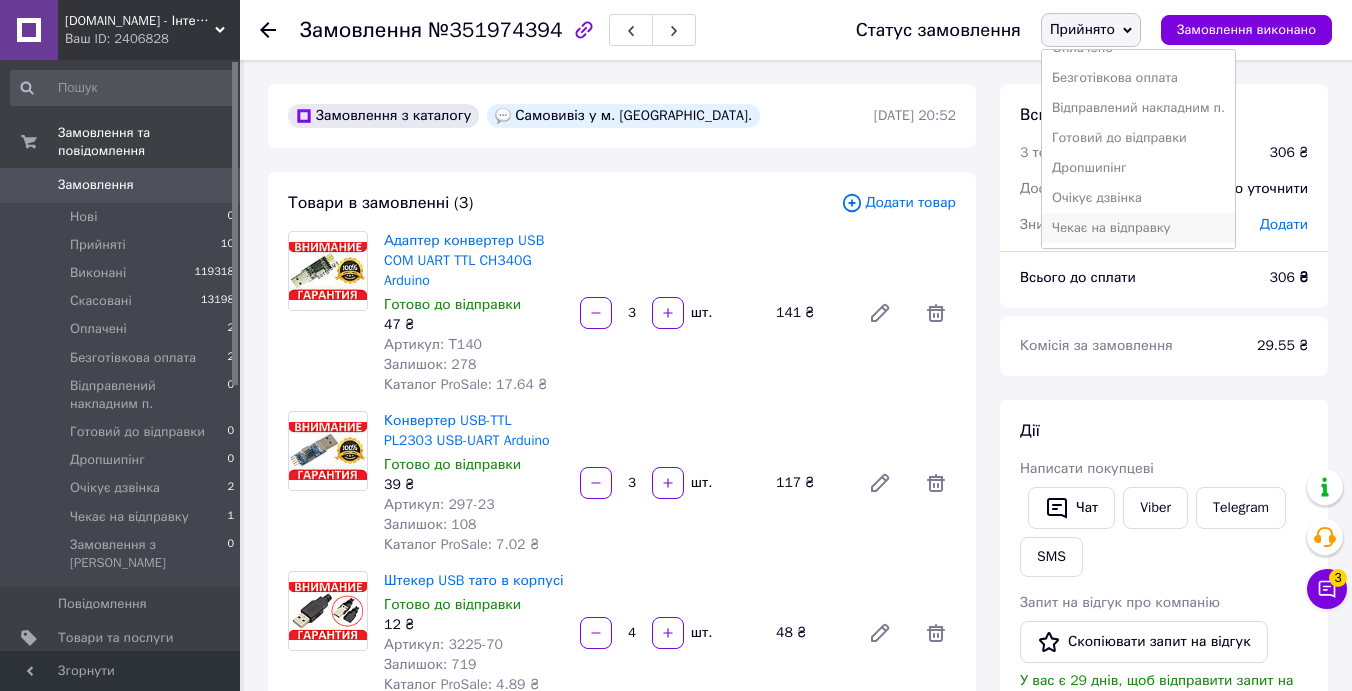 click on "Чекає на відправку" at bounding box center (1138, 228) 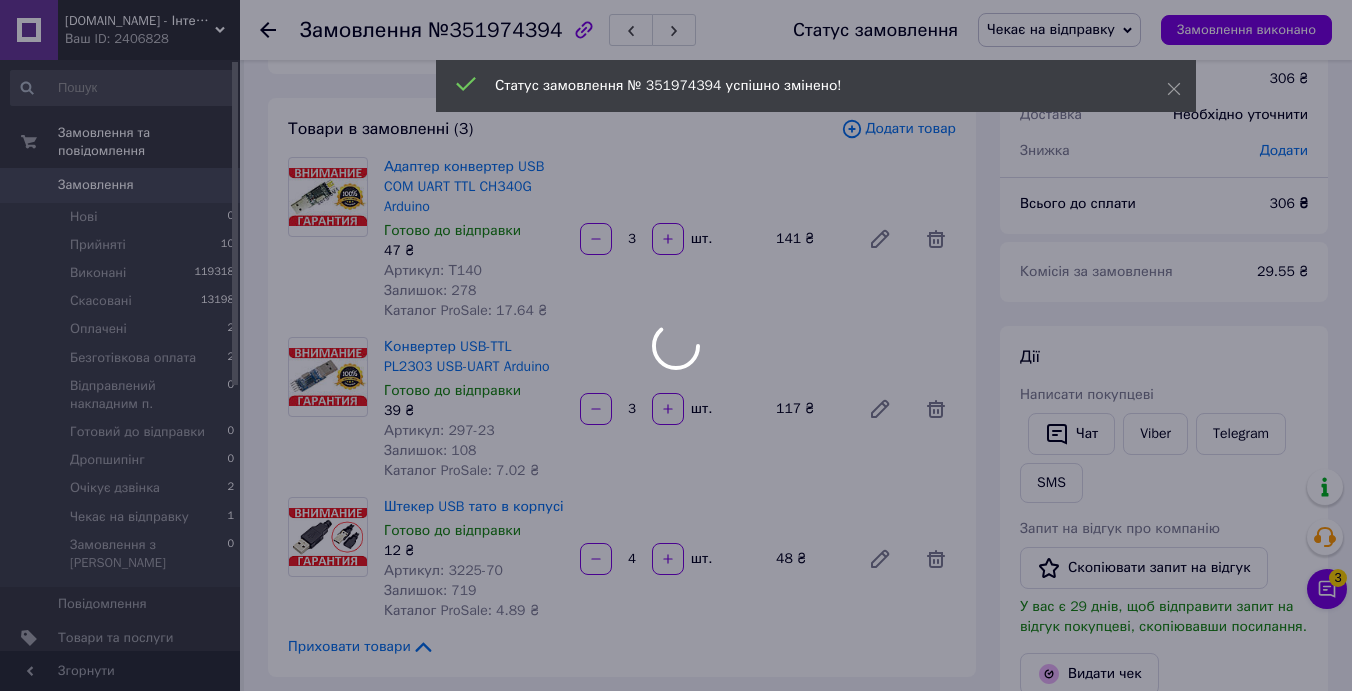 scroll, scrollTop: 77, scrollLeft: 0, axis: vertical 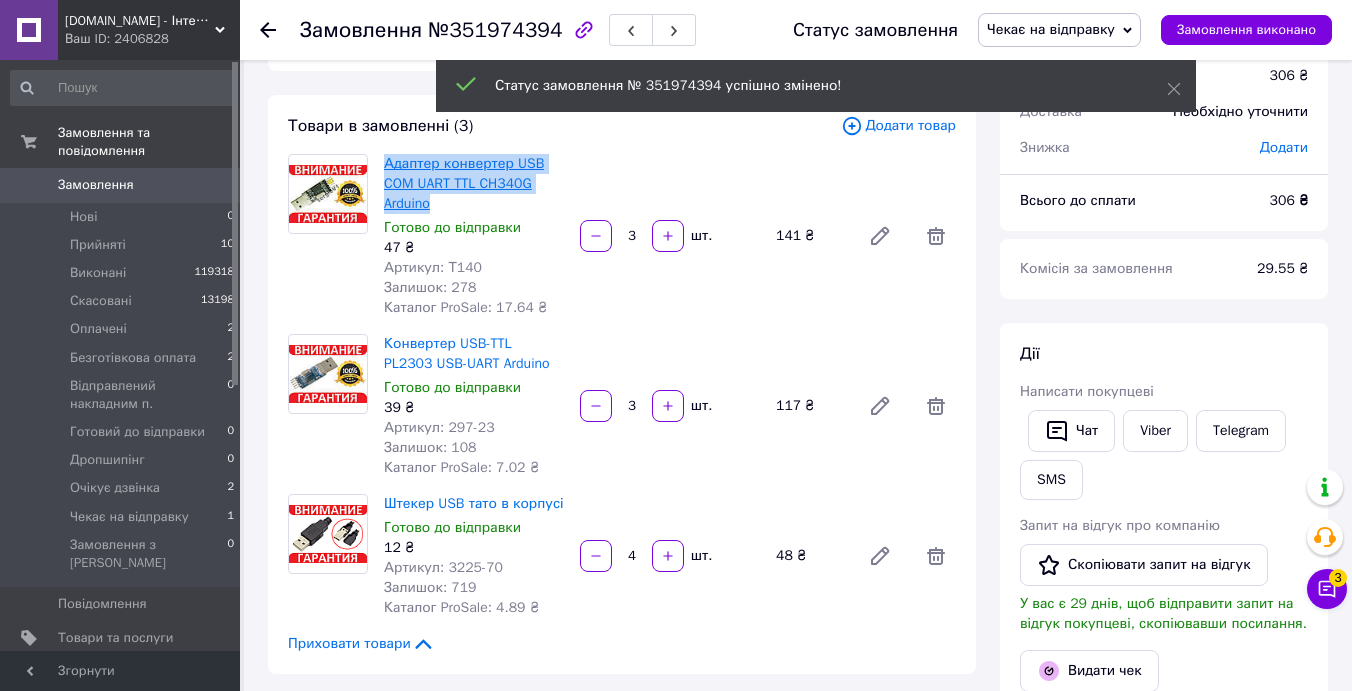 drag, startPoint x: 445, startPoint y: 198, endPoint x: 386, endPoint y: 162, distance: 69.115845 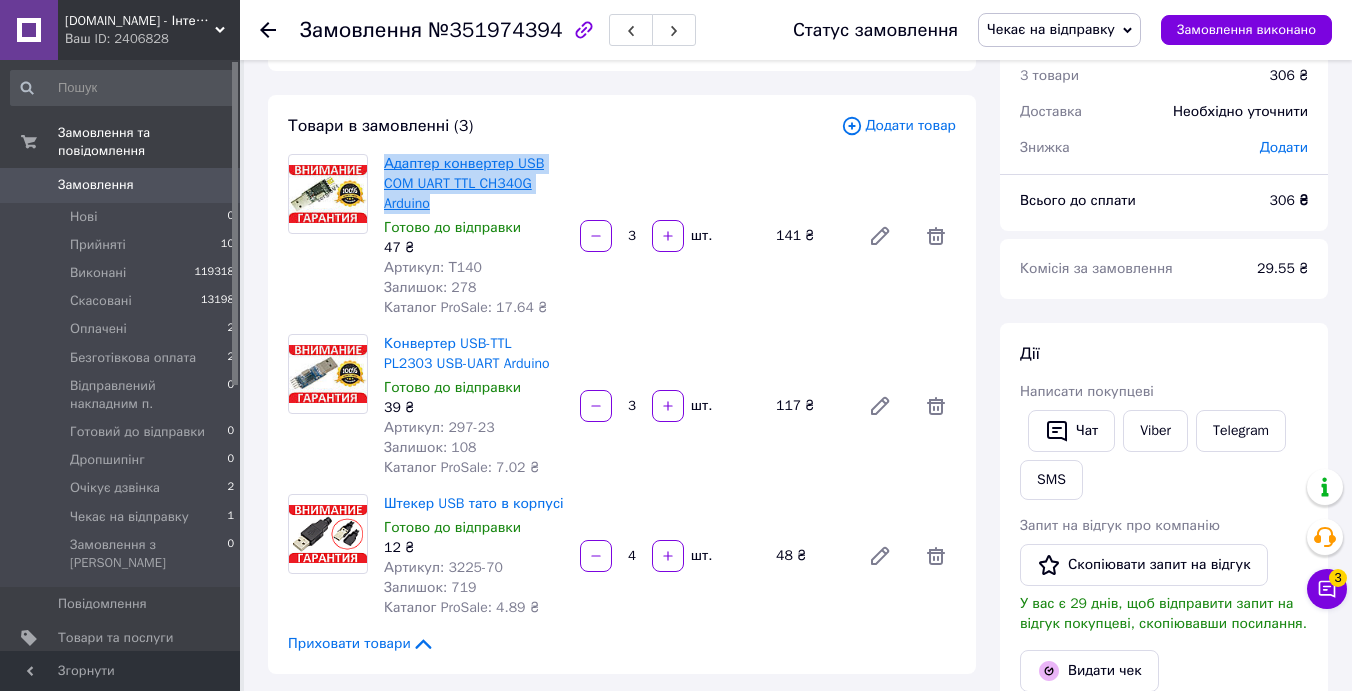 copy on "Адаптер конвертер USB COM UART TTL CH340G Arduino" 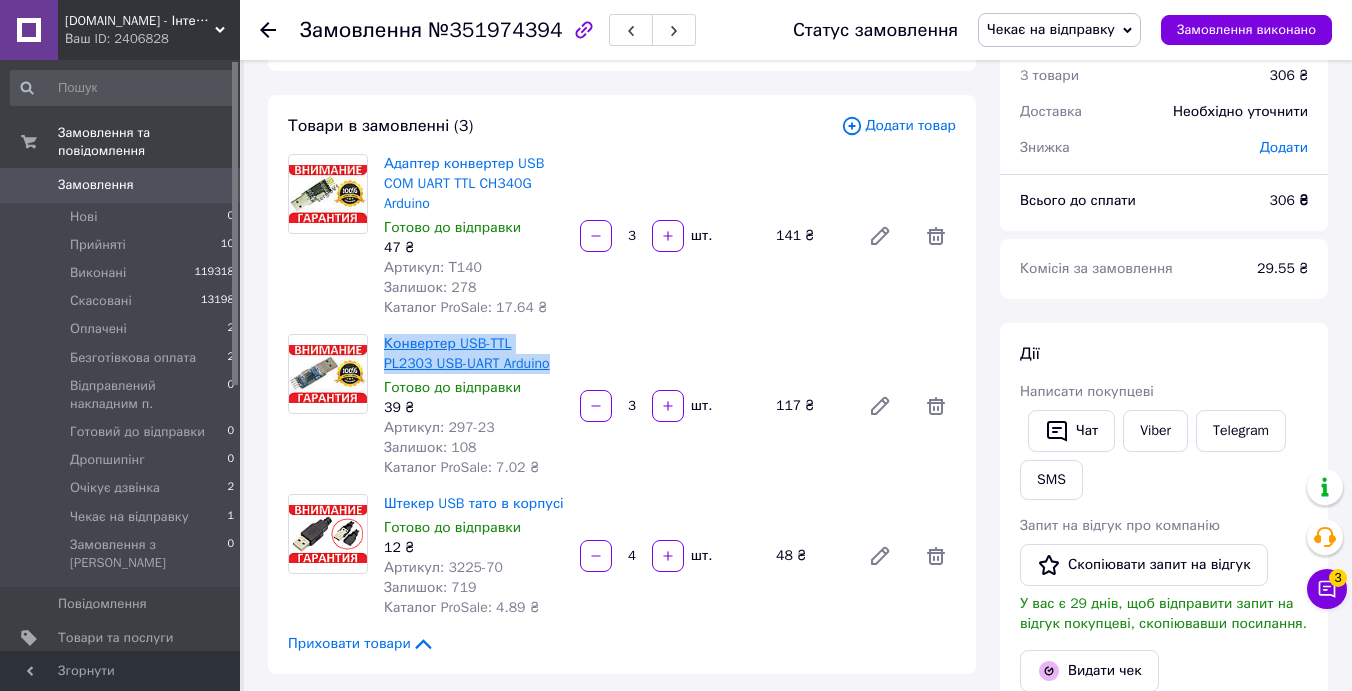 drag, startPoint x: 571, startPoint y: 360, endPoint x: 383, endPoint y: 344, distance: 188.67963 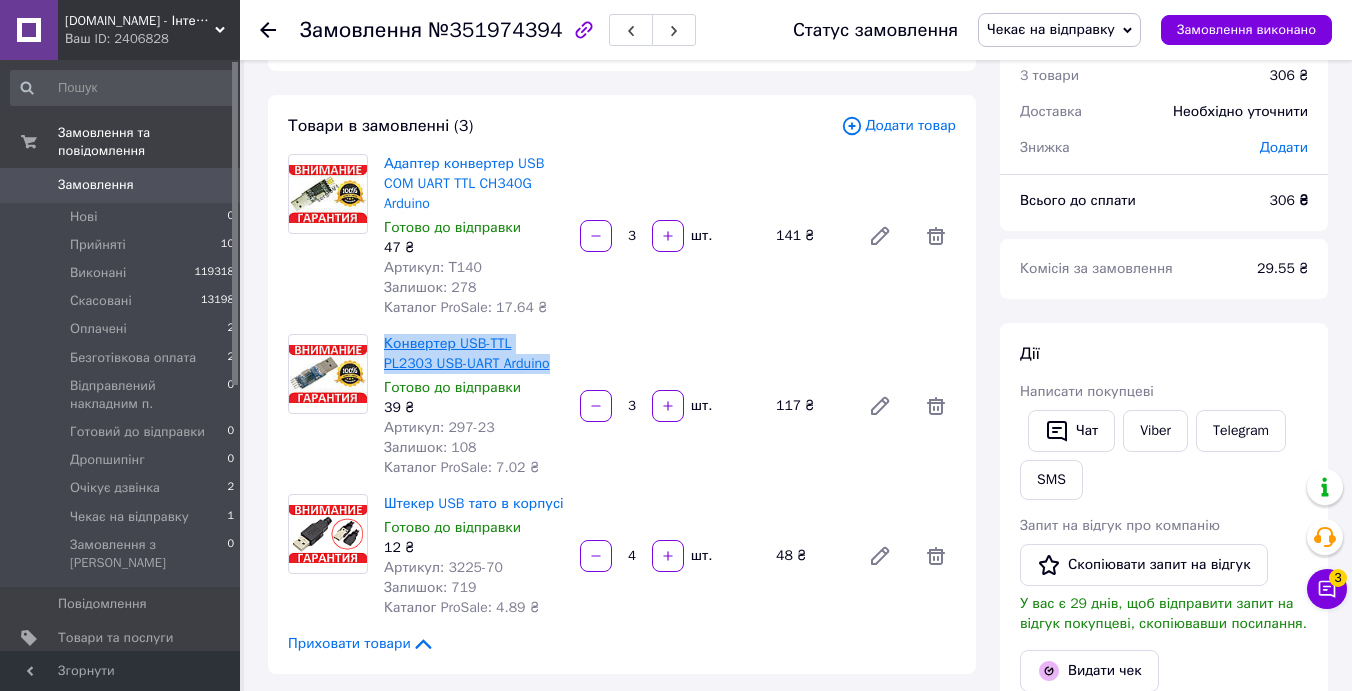 click on "Конвертер USB-TTL PL2303 USB-UART Arduino Готово до відправки 39 ₴ Артикул: 297-23 Залишок: 108 Каталог ProSale: 7.02 ₴" at bounding box center [474, 406] 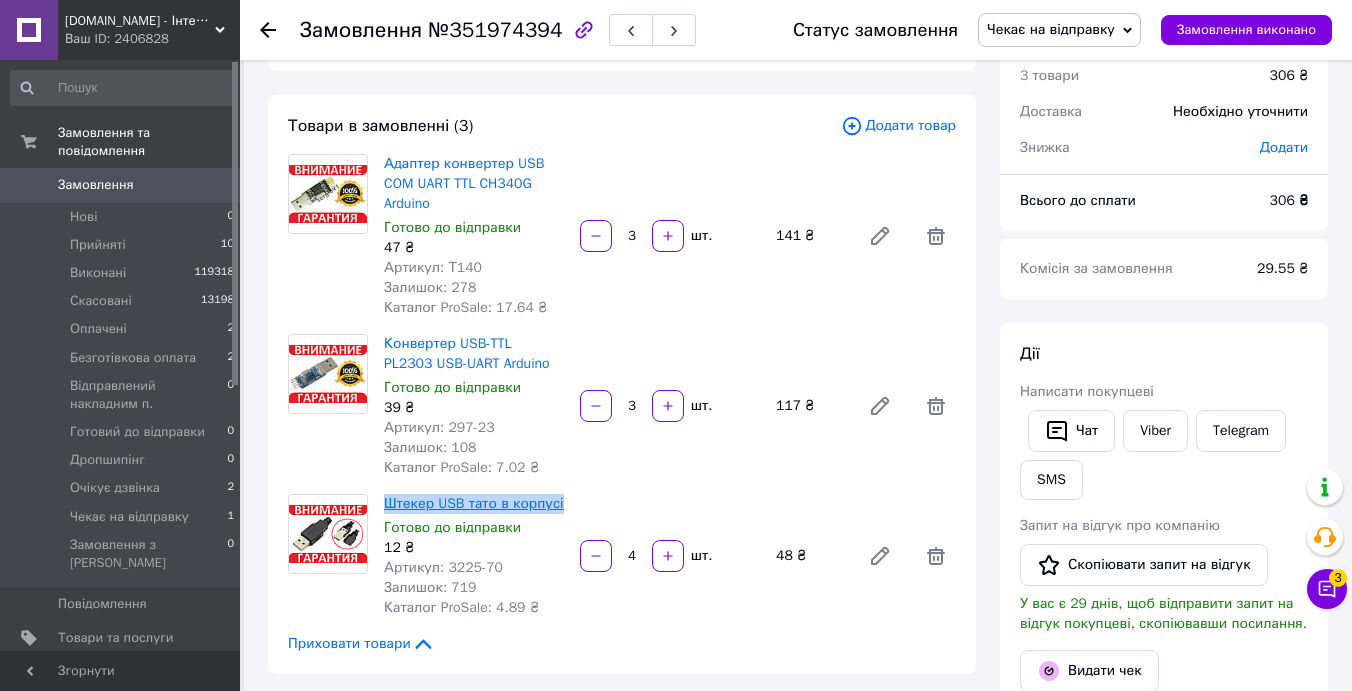 drag, startPoint x: 460, startPoint y: 523, endPoint x: 386, endPoint y: 504, distance: 76.40026 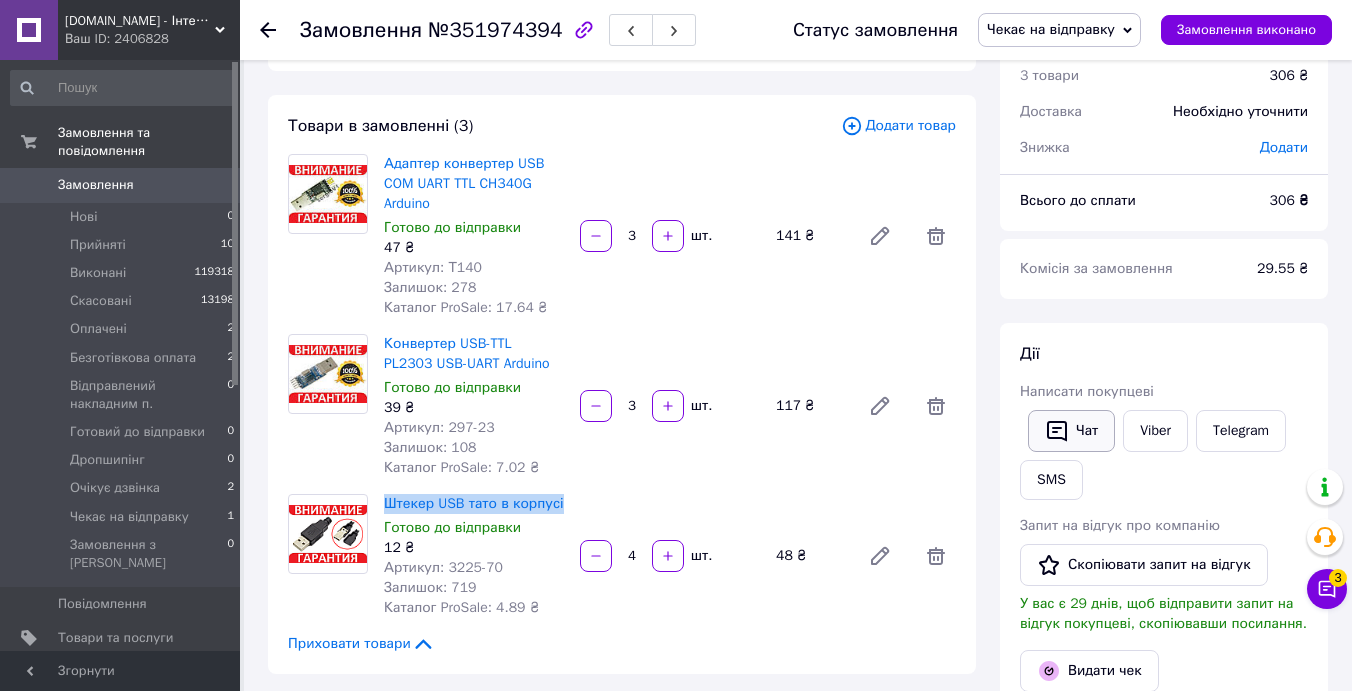 click on "Чат" at bounding box center [1071, 431] 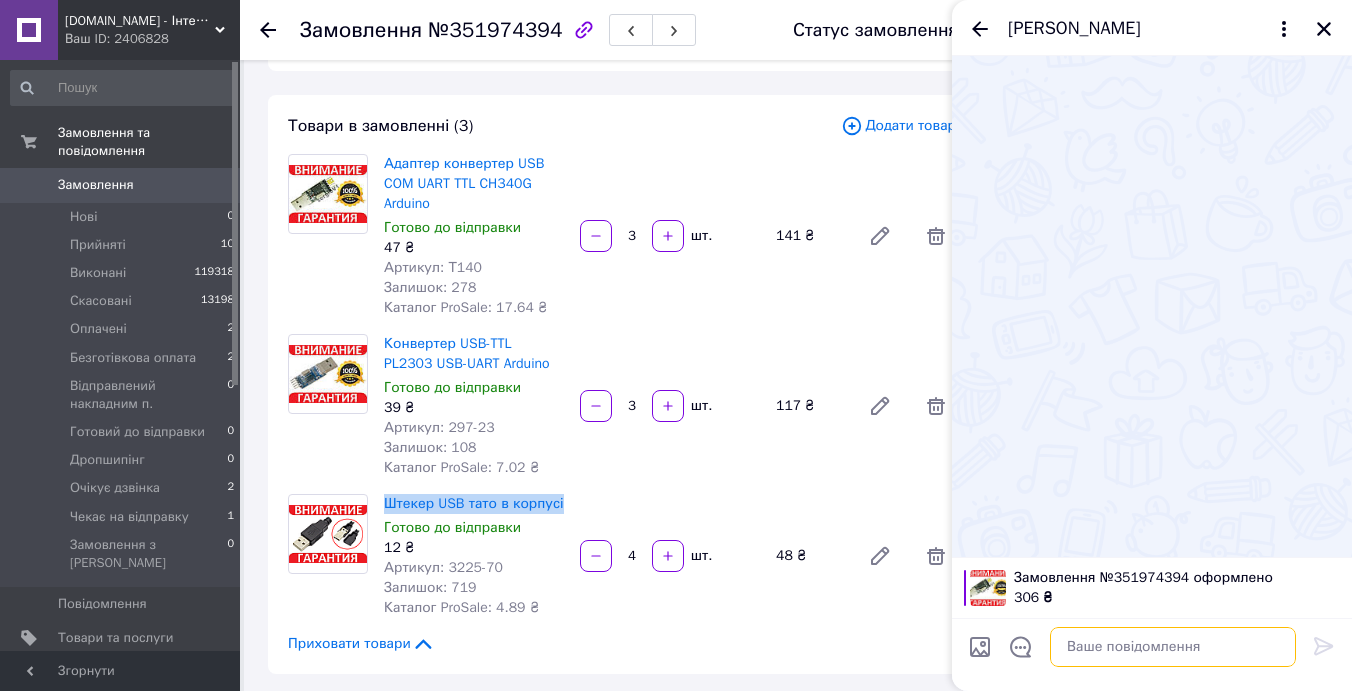 click at bounding box center [1173, 647] 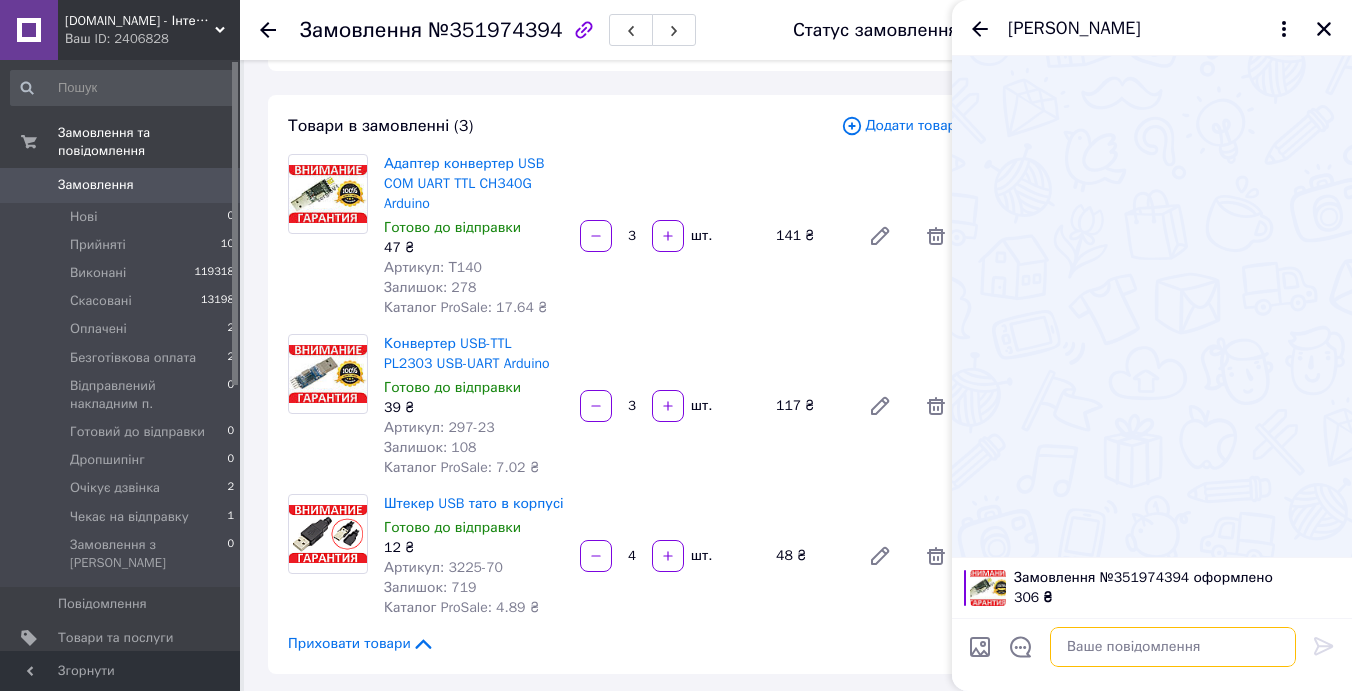 paste on "https://check.checkbox.ua/e572a4bb-a3e4-4d88-8f2a-60e4b0200fd0" 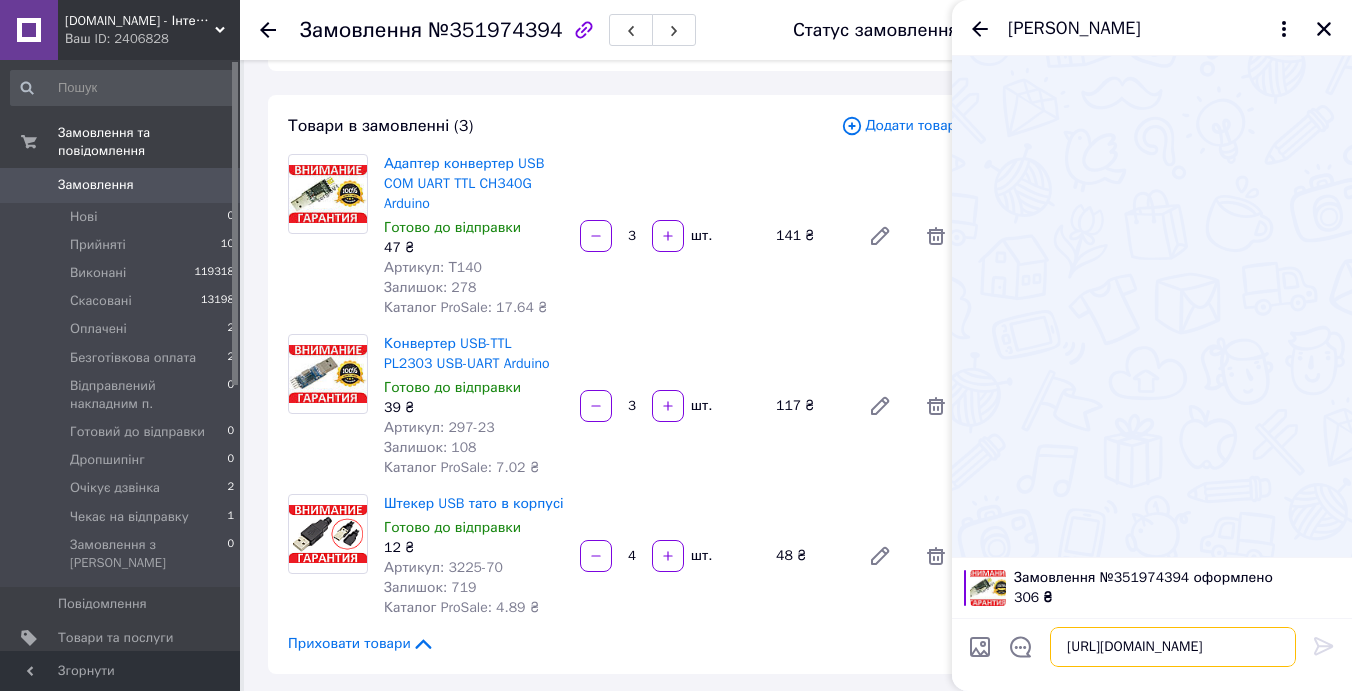 type 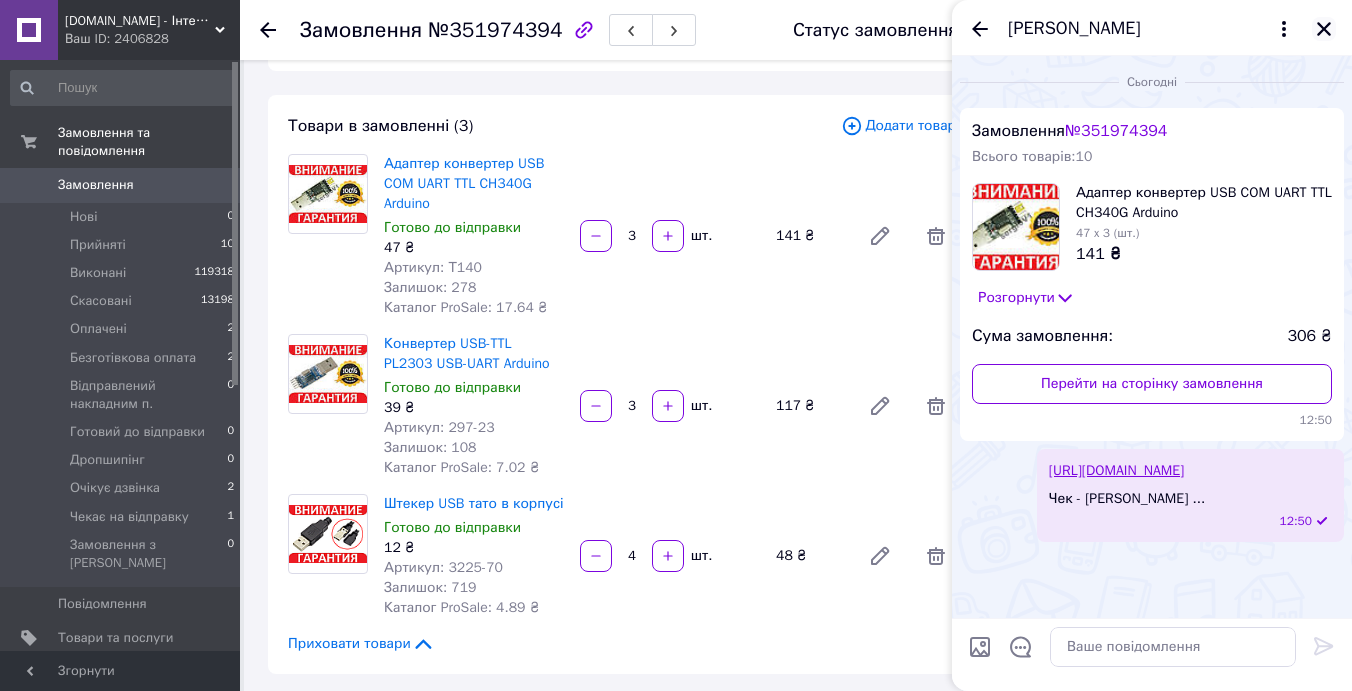 click 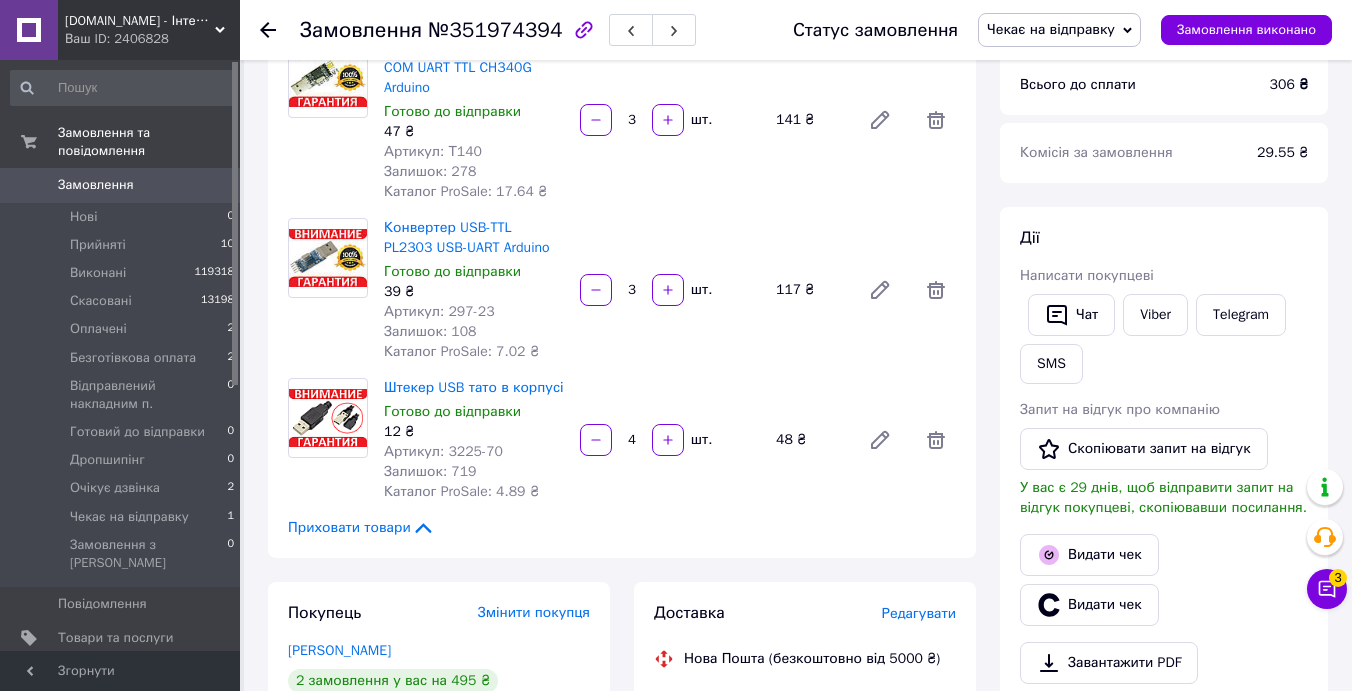 scroll, scrollTop: 195, scrollLeft: 0, axis: vertical 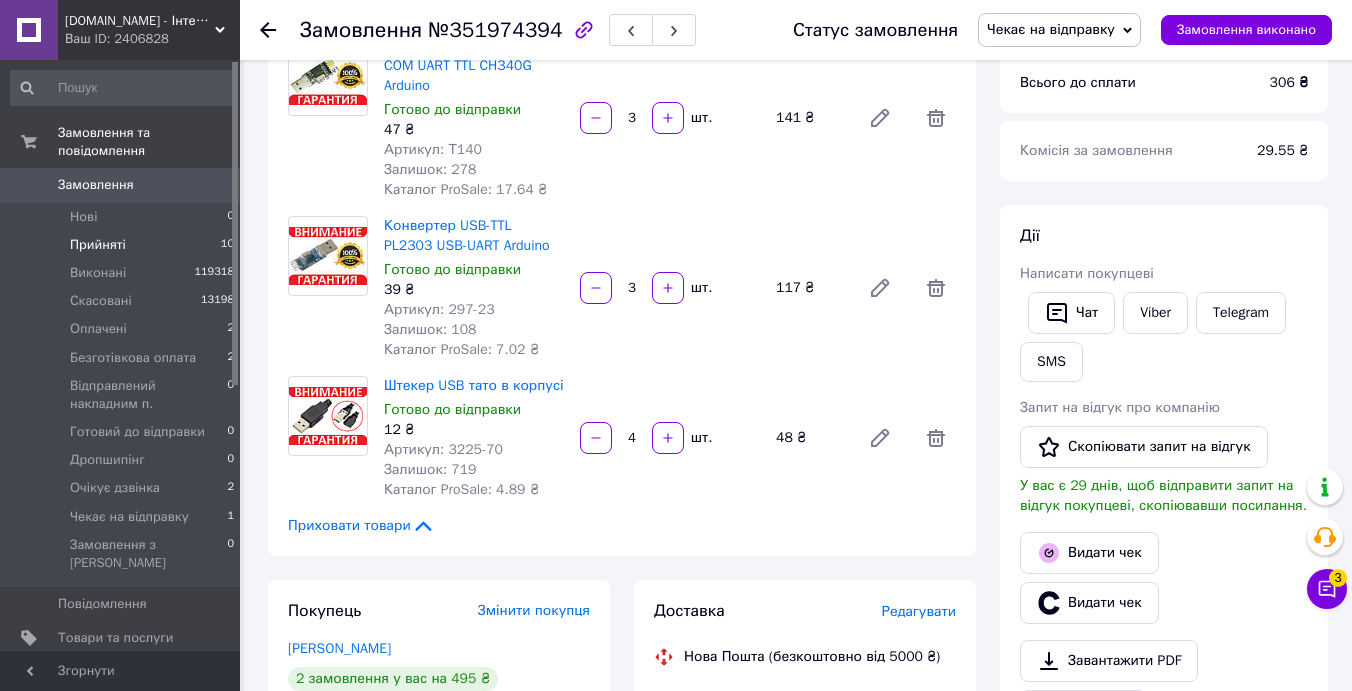 click on "Прийняті 10" at bounding box center (123, 245) 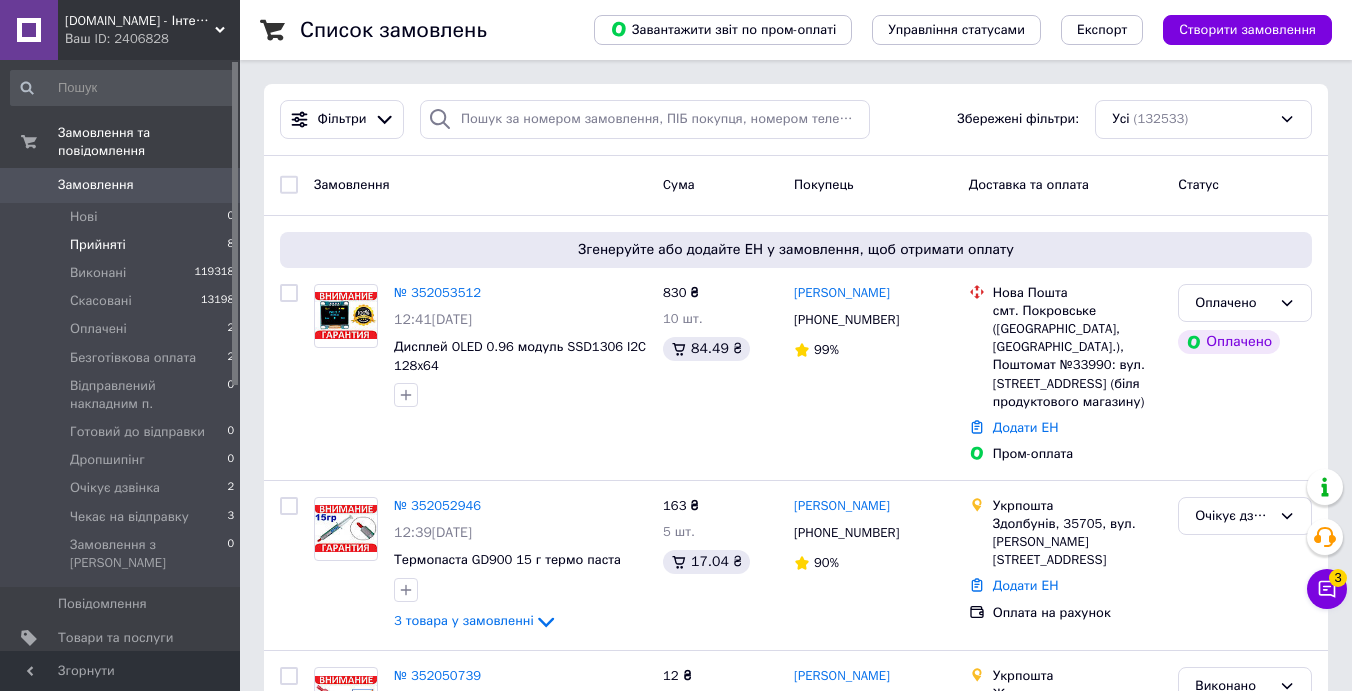 click on "Прийняті 8" at bounding box center [123, 245] 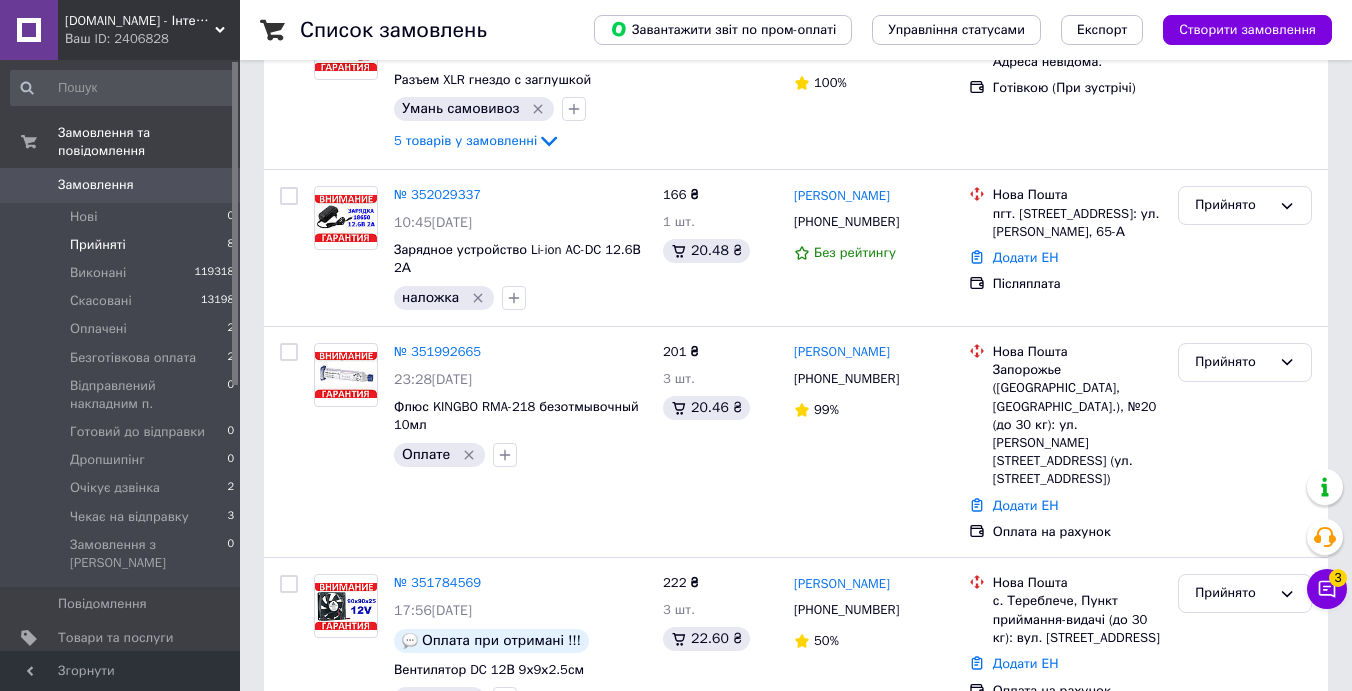 scroll, scrollTop: 296, scrollLeft: 0, axis: vertical 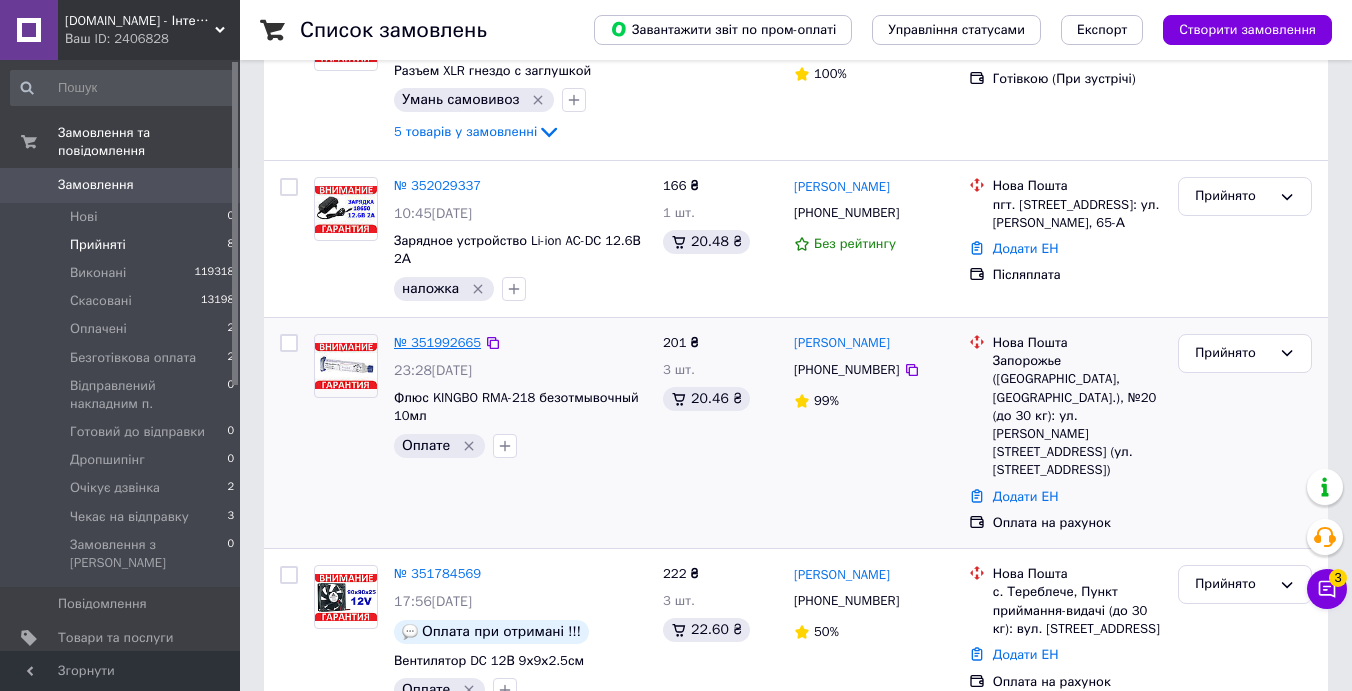 click on "№ 351992665" at bounding box center (437, 342) 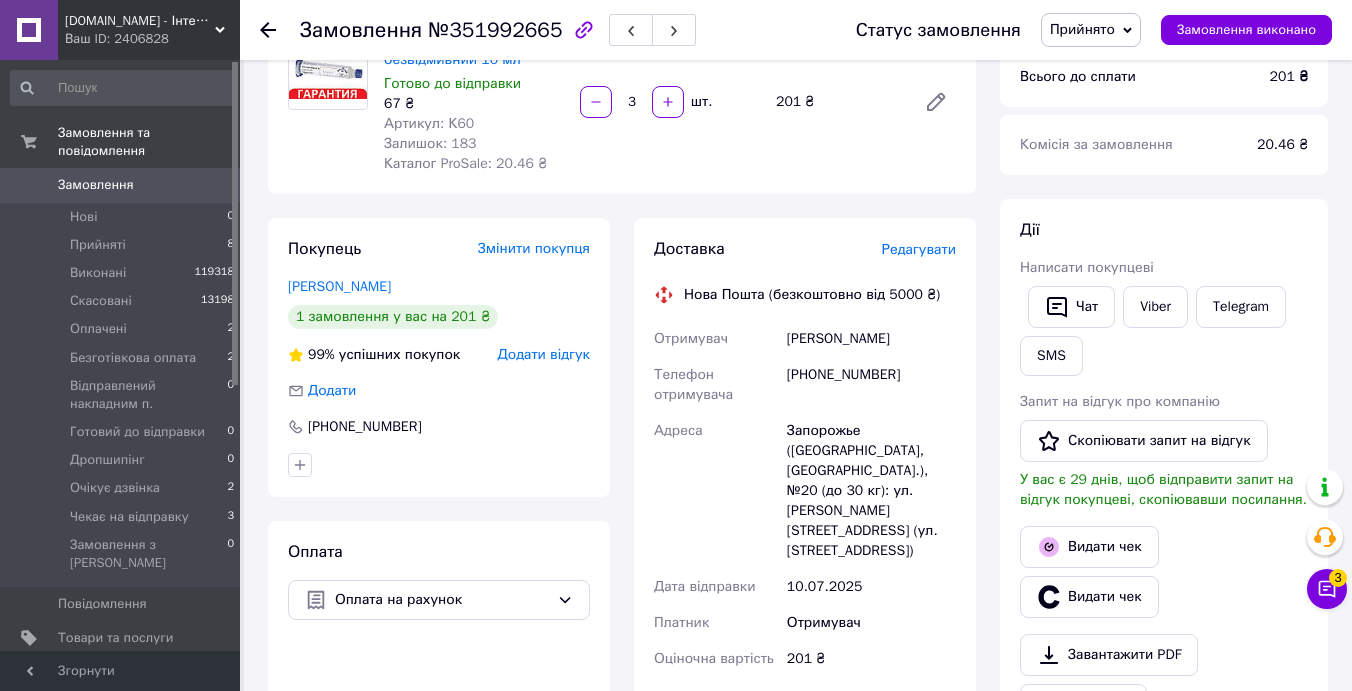 scroll, scrollTop: 296, scrollLeft: 0, axis: vertical 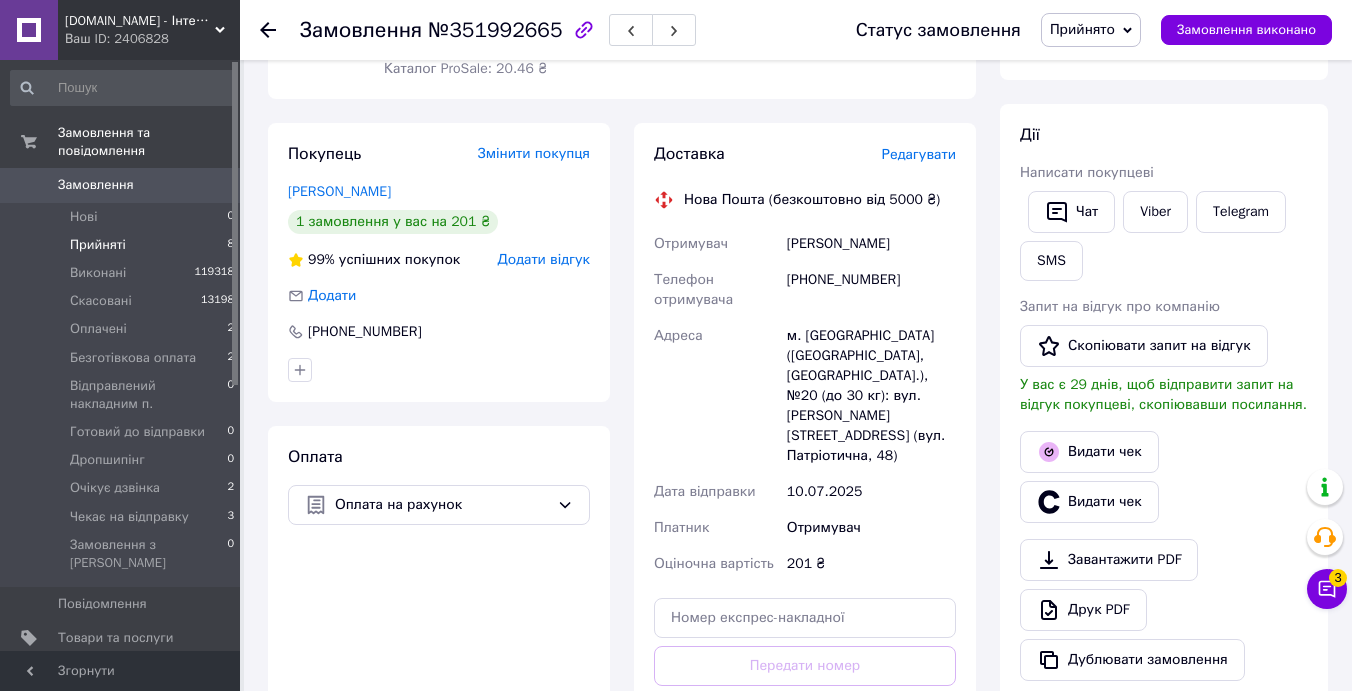 click on "Прийняті 8" at bounding box center (123, 245) 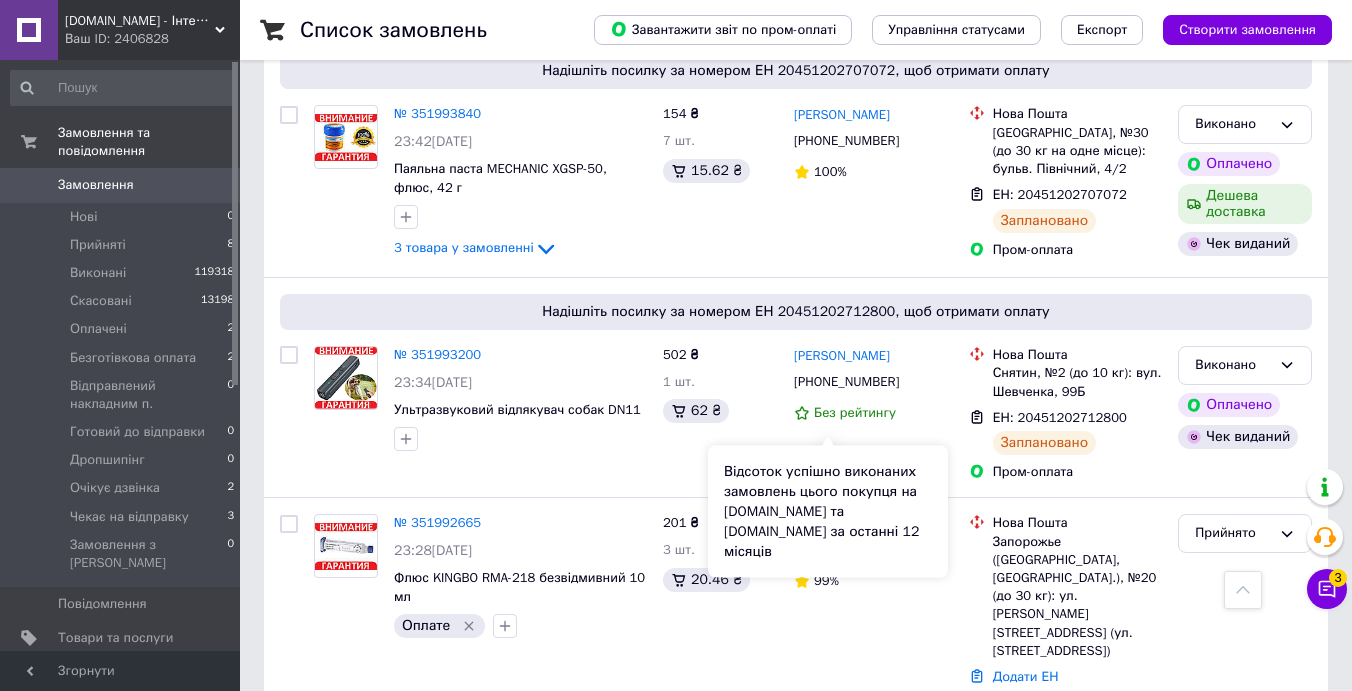 scroll, scrollTop: 6134, scrollLeft: 0, axis: vertical 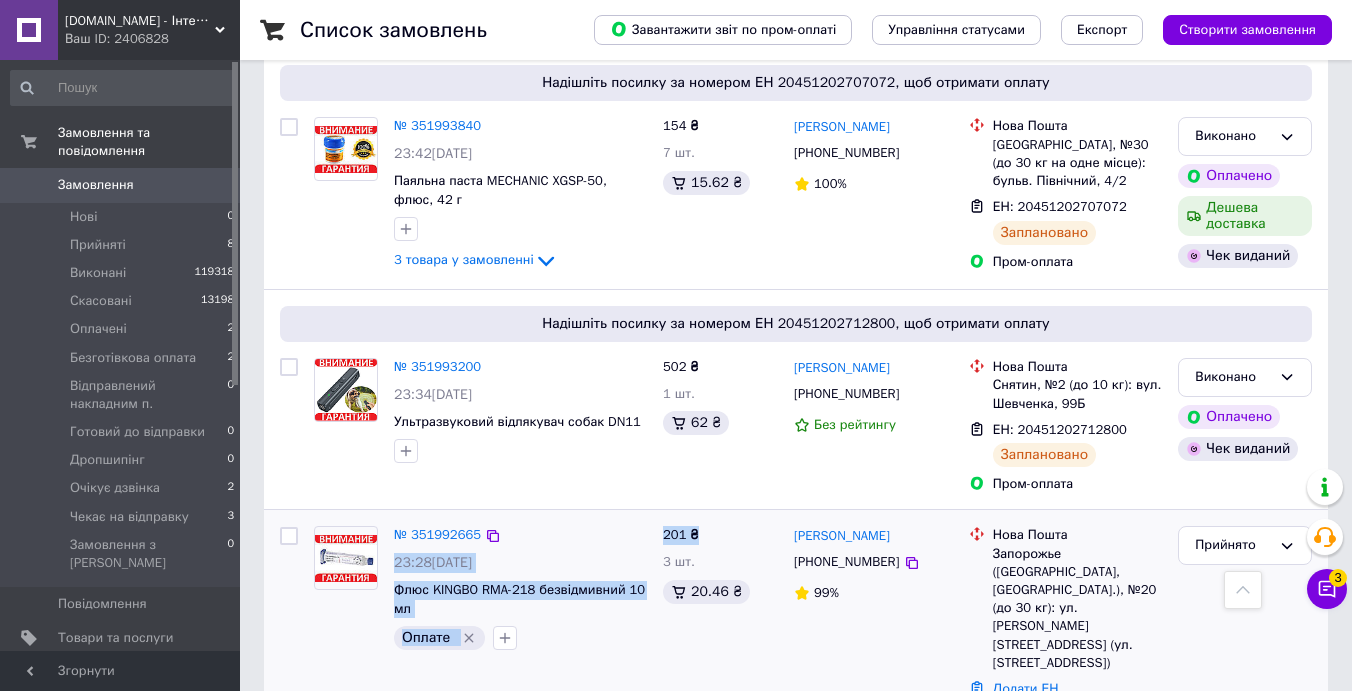 drag, startPoint x: 703, startPoint y: 386, endPoint x: 651, endPoint y: 385, distance: 52.009613 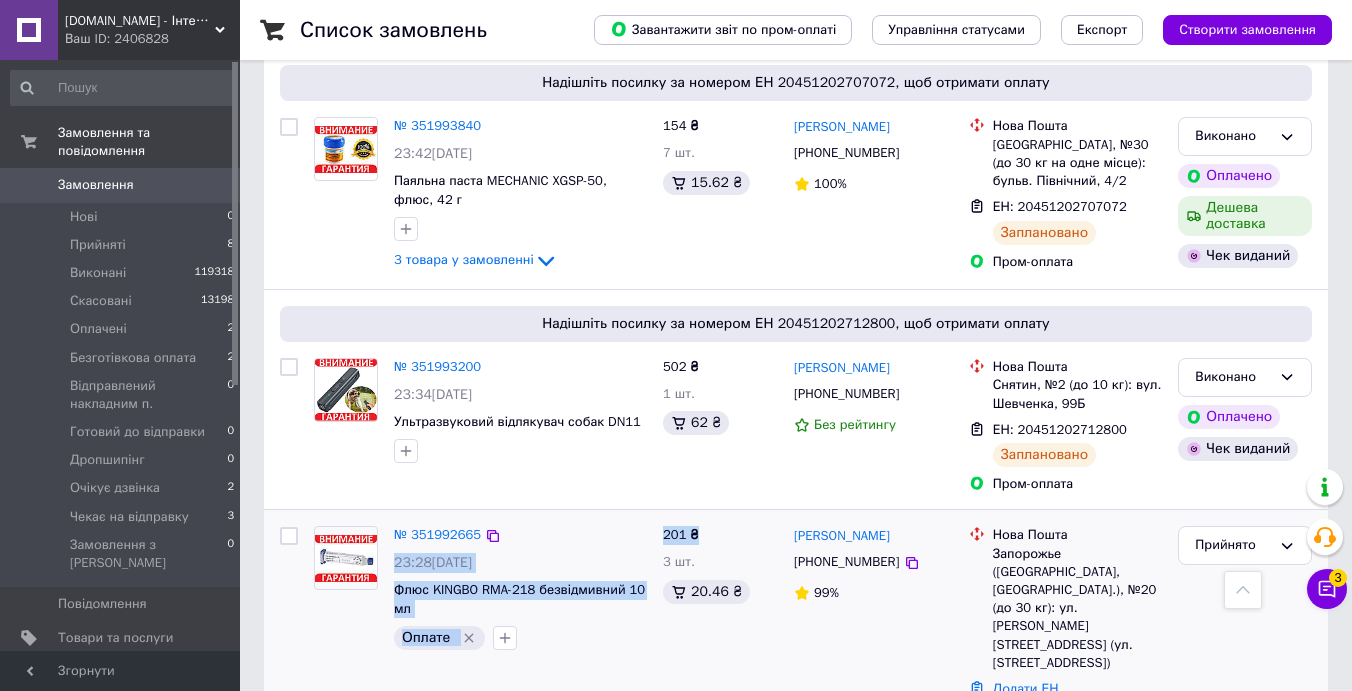 click on "№ 351992665 23:28, 09.07.2025 Флюс KINGBO RMA-218 безвідмивний 10 мл Оплате   201 ₴ 3 шт. 20.46 ₴ Раиса тупчий +380504548443 99% Нова Пошта Запорожье (Запорожская обл., Запорожский р-н.), №20 (до 30 кг): ул. В'ячеслава Зайцева, 15 (ул. Патриотическая, 48) Додати ЕН Оплата на рахунок Прийнято" at bounding box center (796, 625) 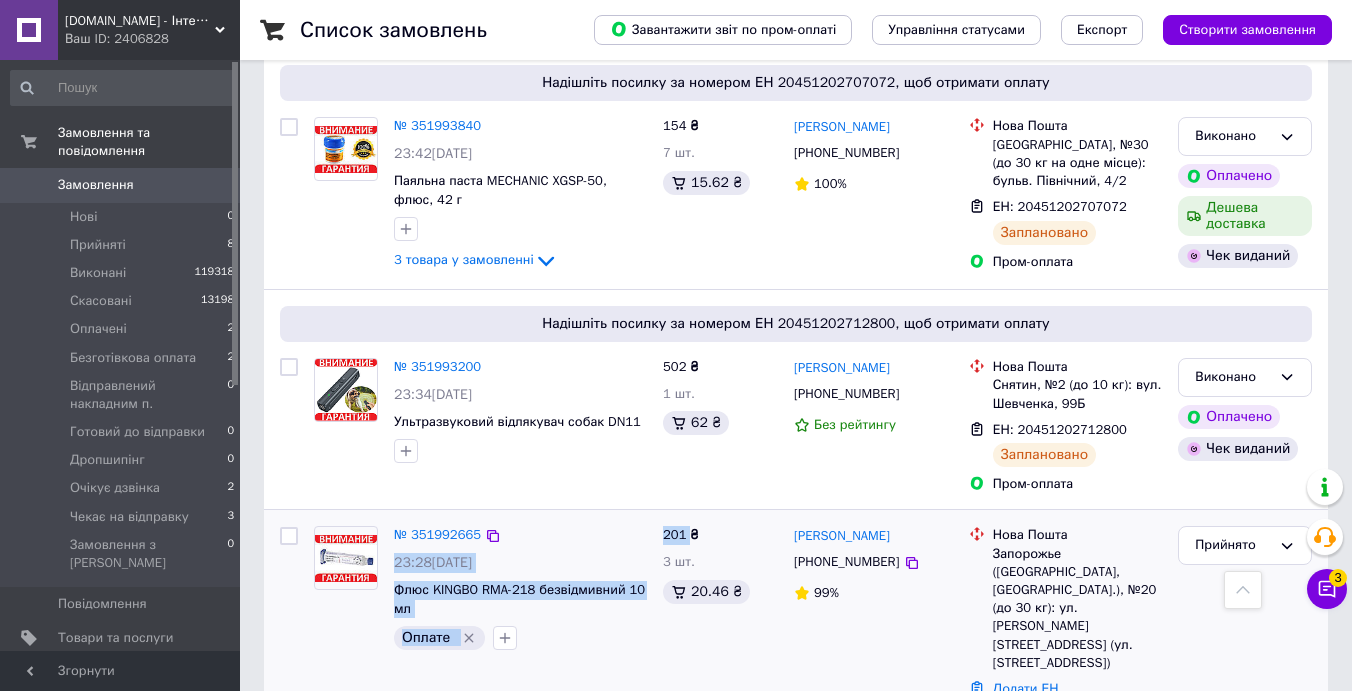 drag, startPoint x: 651, startPoint y: 385, endPoint x: 690, endPoint y: 378, distance: 39.623226 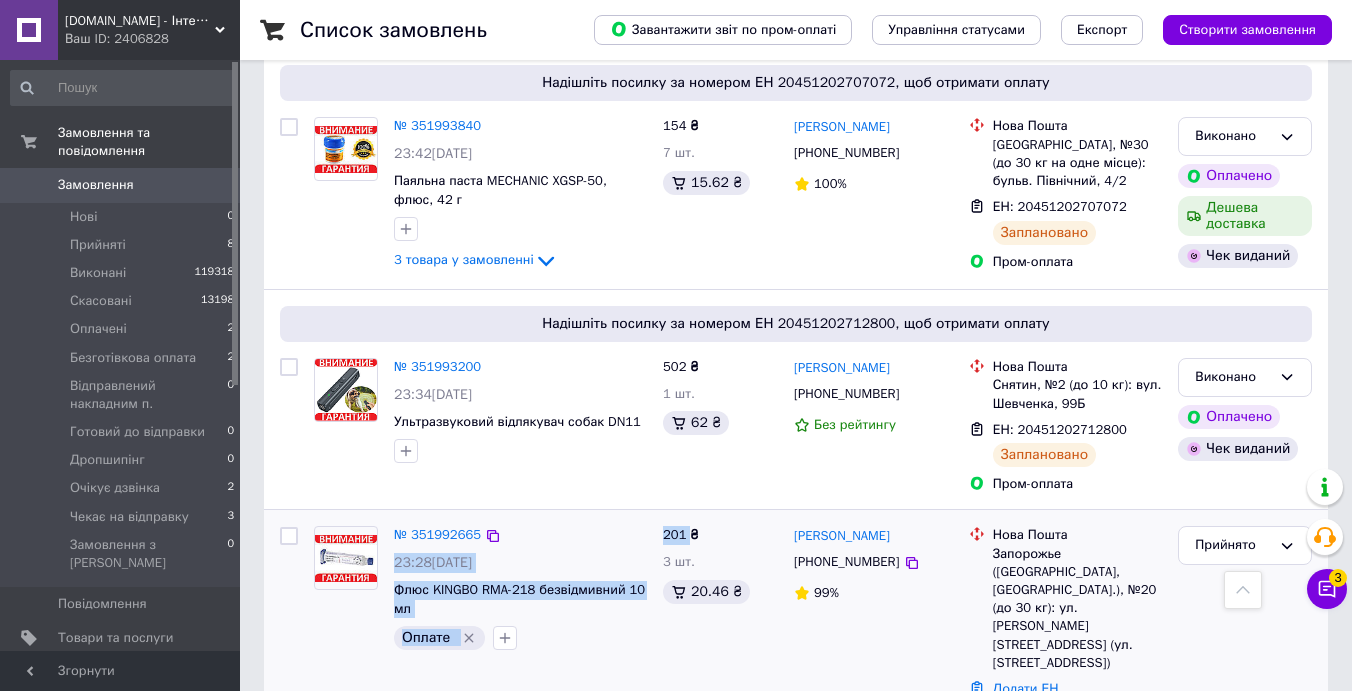 click on "201 ₴ 3 шт. 20.46 ₴" at bounding box center [720, 625] 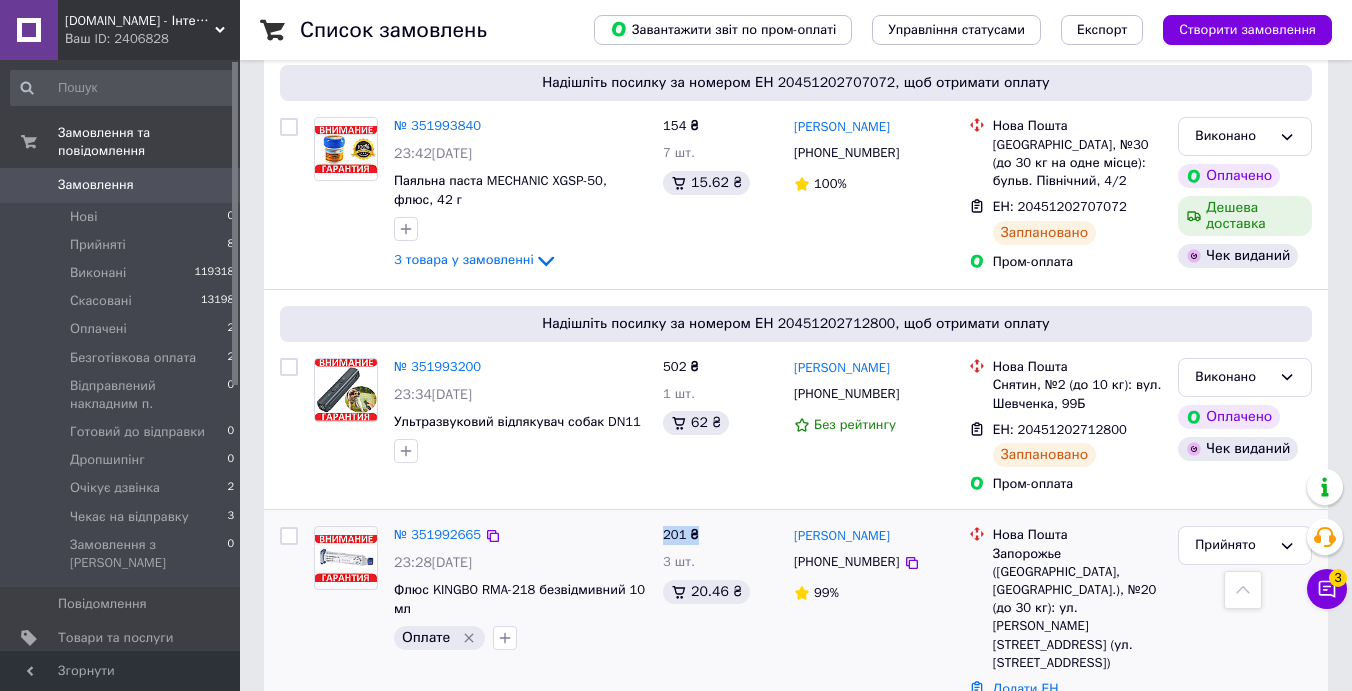 drag, startPoint x: 705, startPoint y: 380, endPoint x: 666, endPoint y: 379, distance: 39.012817 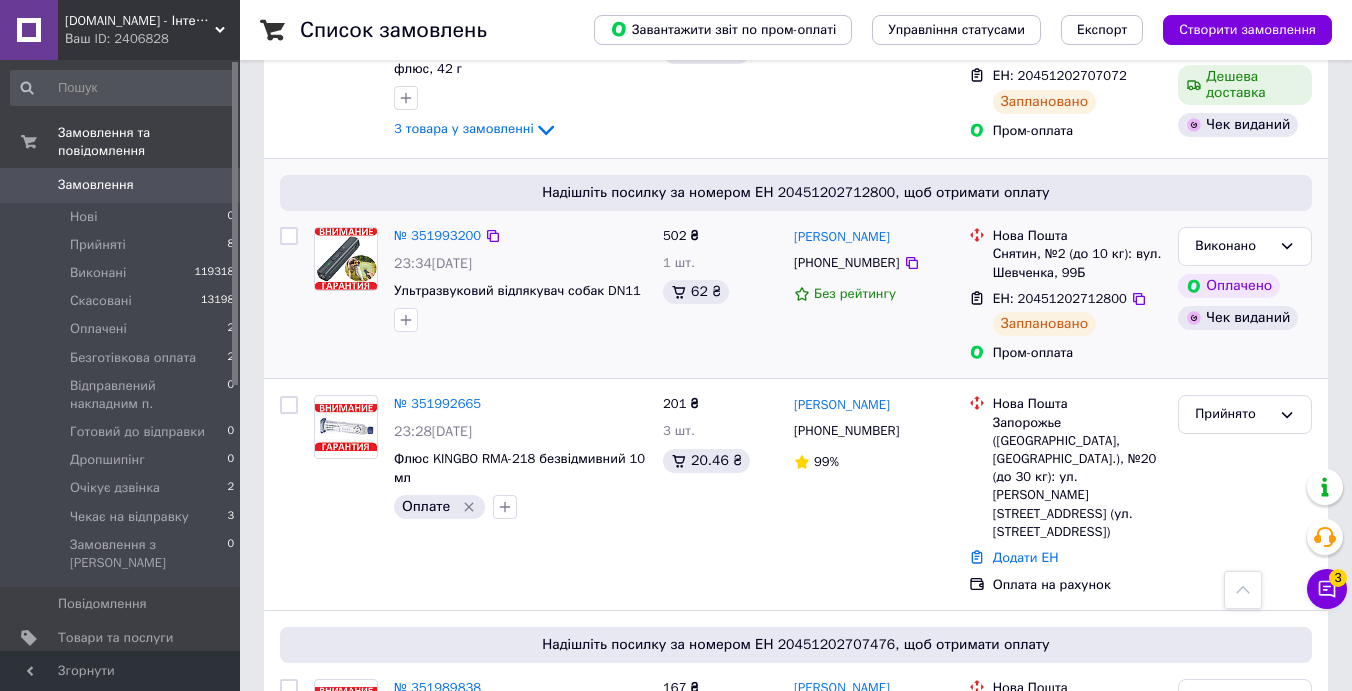 scroll, scrollTop: 6228, scrollLeft: 0, axis: vertical 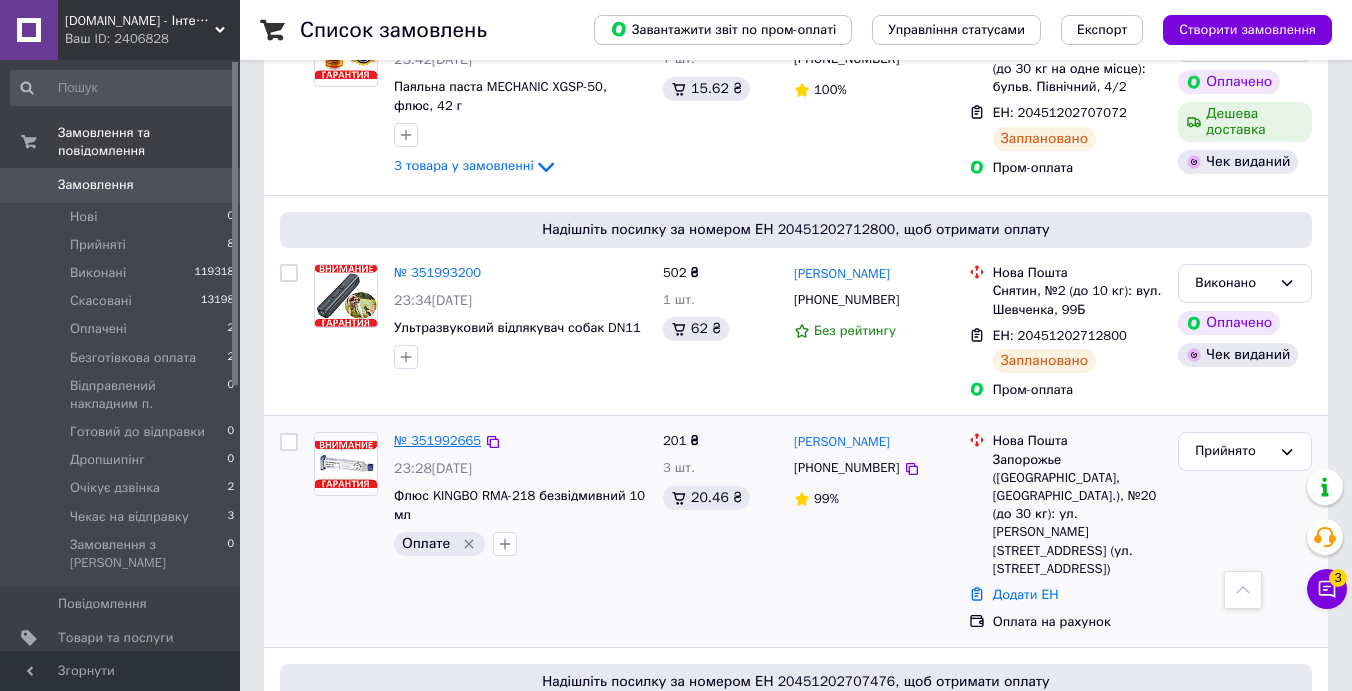 click on "№ 351992665" at bounding box center (437, 440) 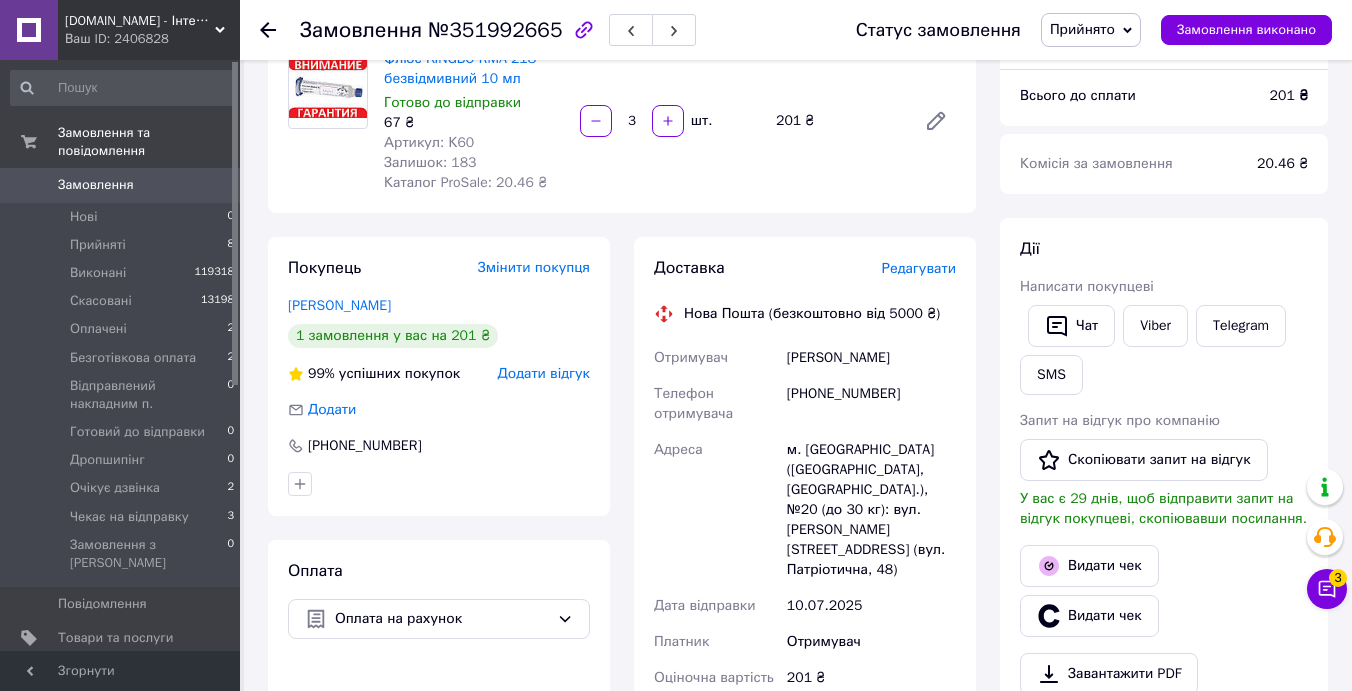 scroll, scrollTop: 0, scrollLeft: 0, axis: both 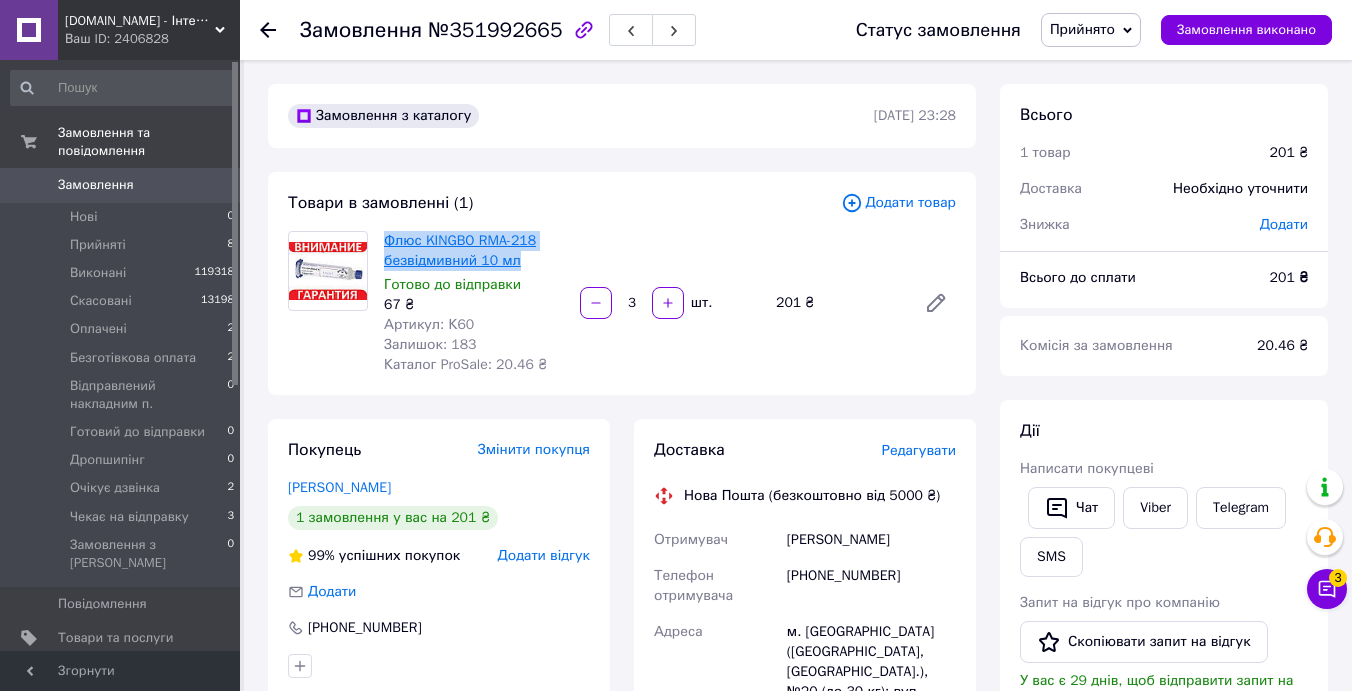 drag, startPoint x: 556, startPoint y: 264, endPoint x: 387, endPoint y: 240, distance: 170.69563 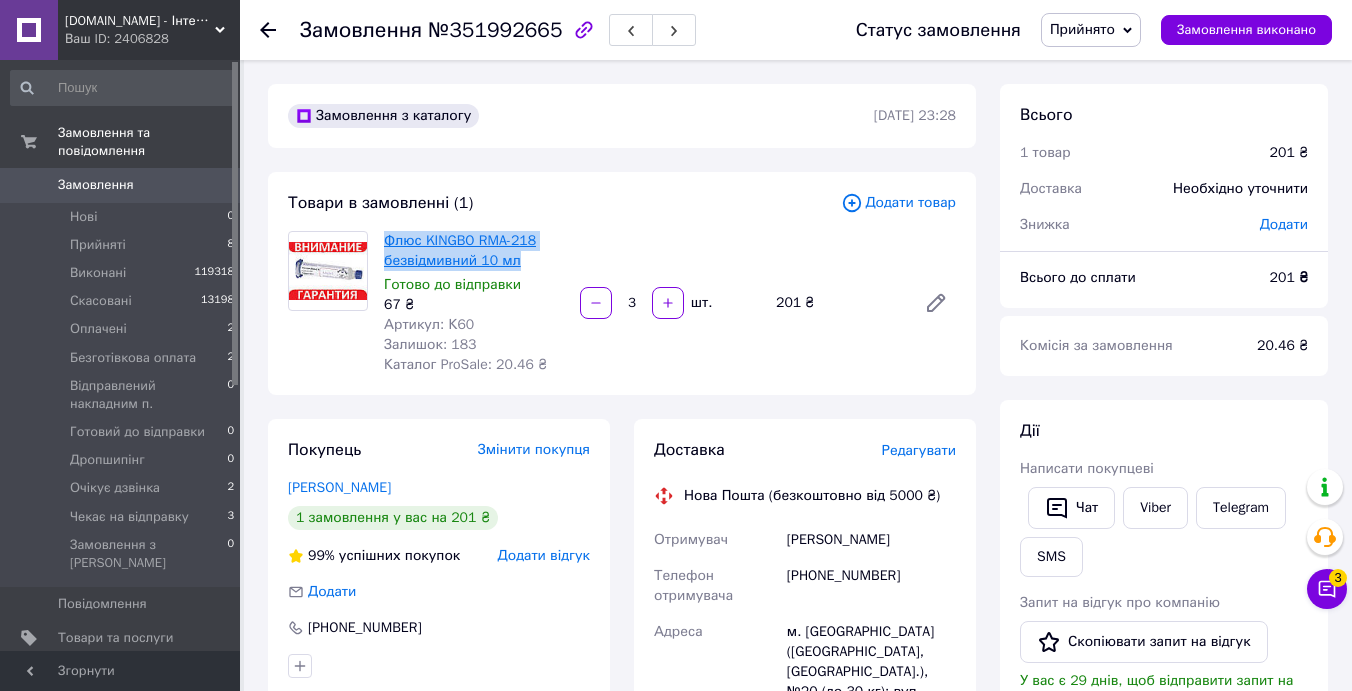click on "Флюс KINGBO RMA-218 безвідмивний 10 мл" at bounding box center (474, 251) 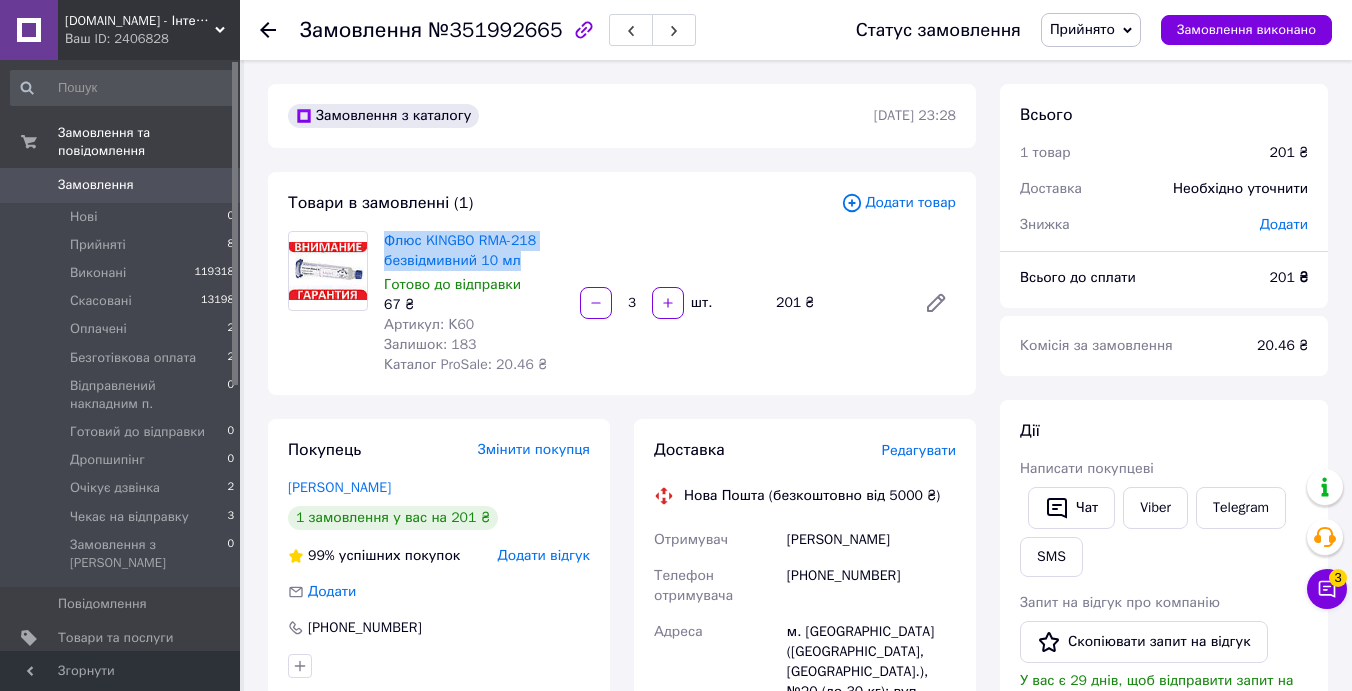 click on "Прийнято" at bounding box center (1082, 29) 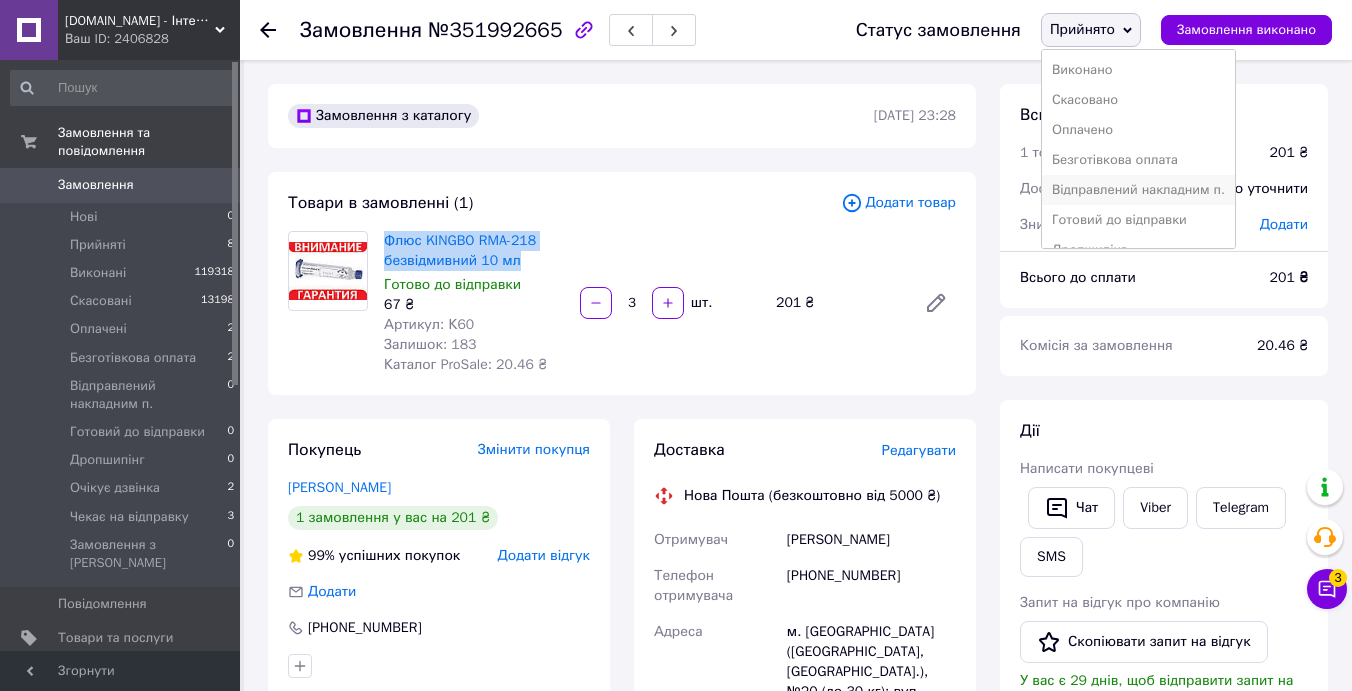 scroll, scrollTop: 82, scrollLeft: 0, axis: vertical 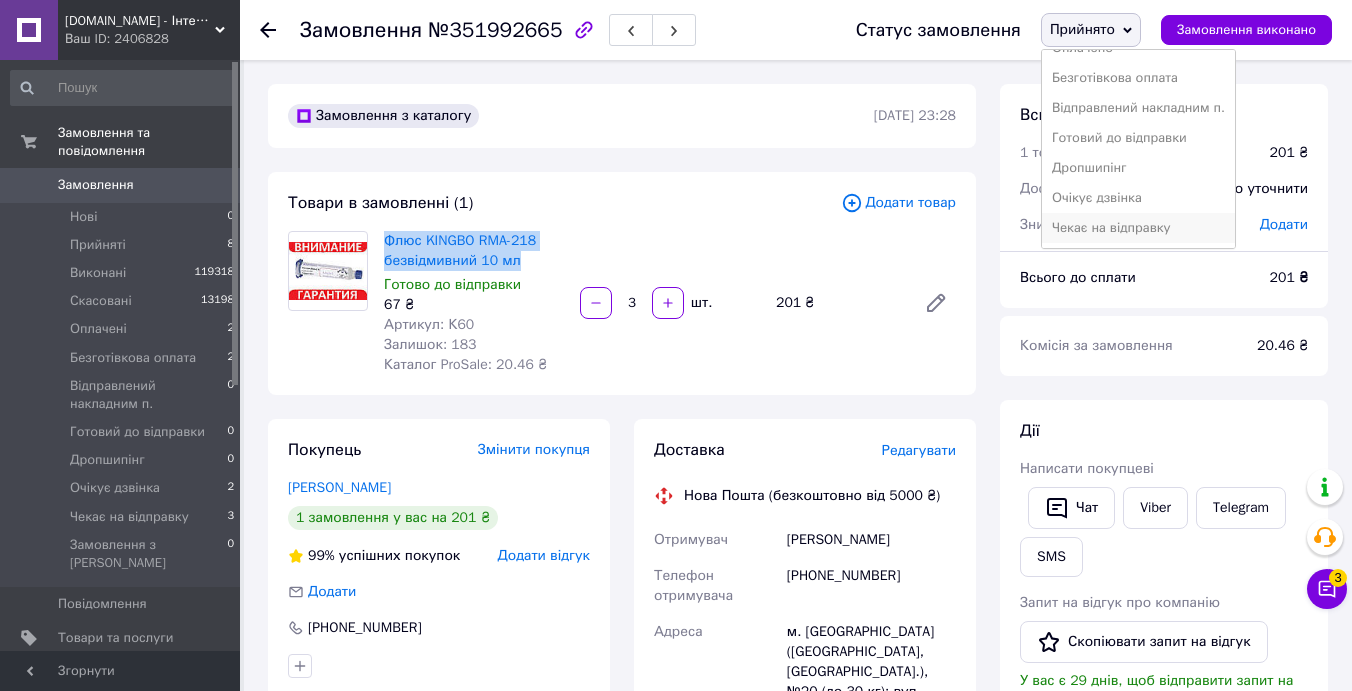 click on "Чекає на відправку" at bounding box center [1138, 228] 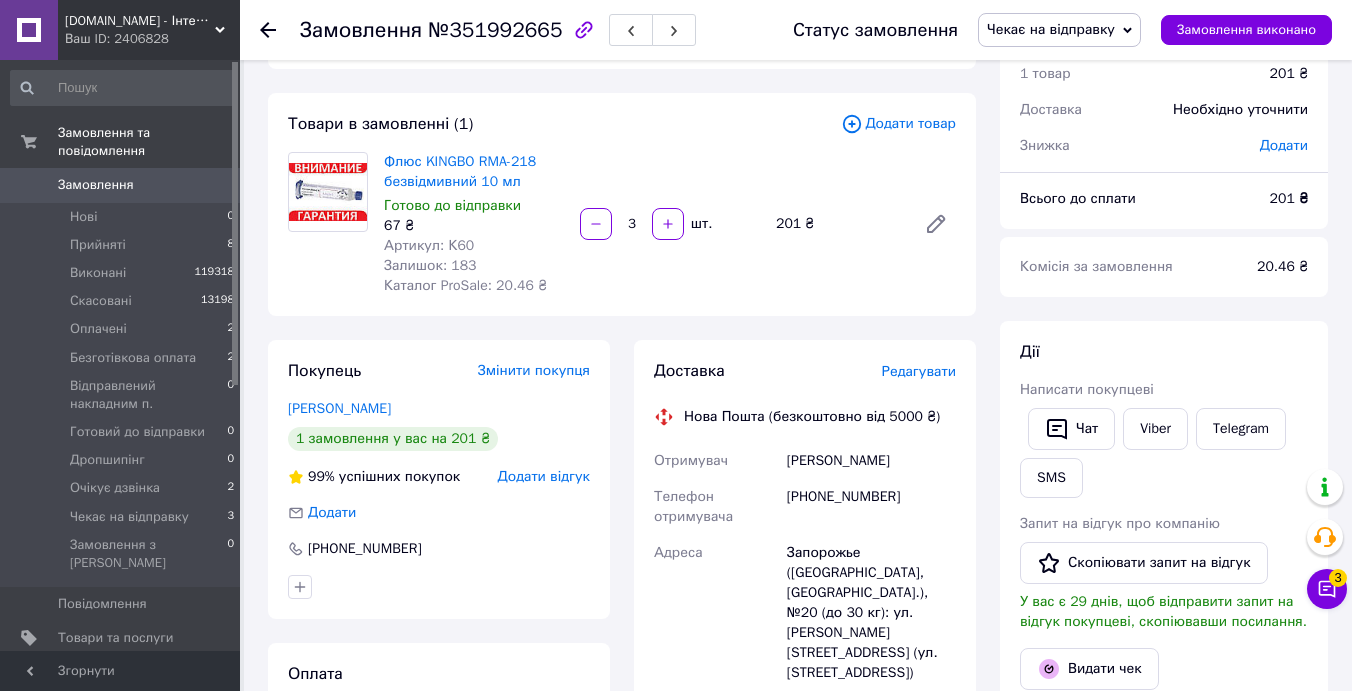 scroll, scrollTop: 95, scrollLeft: 0, axis: vertical 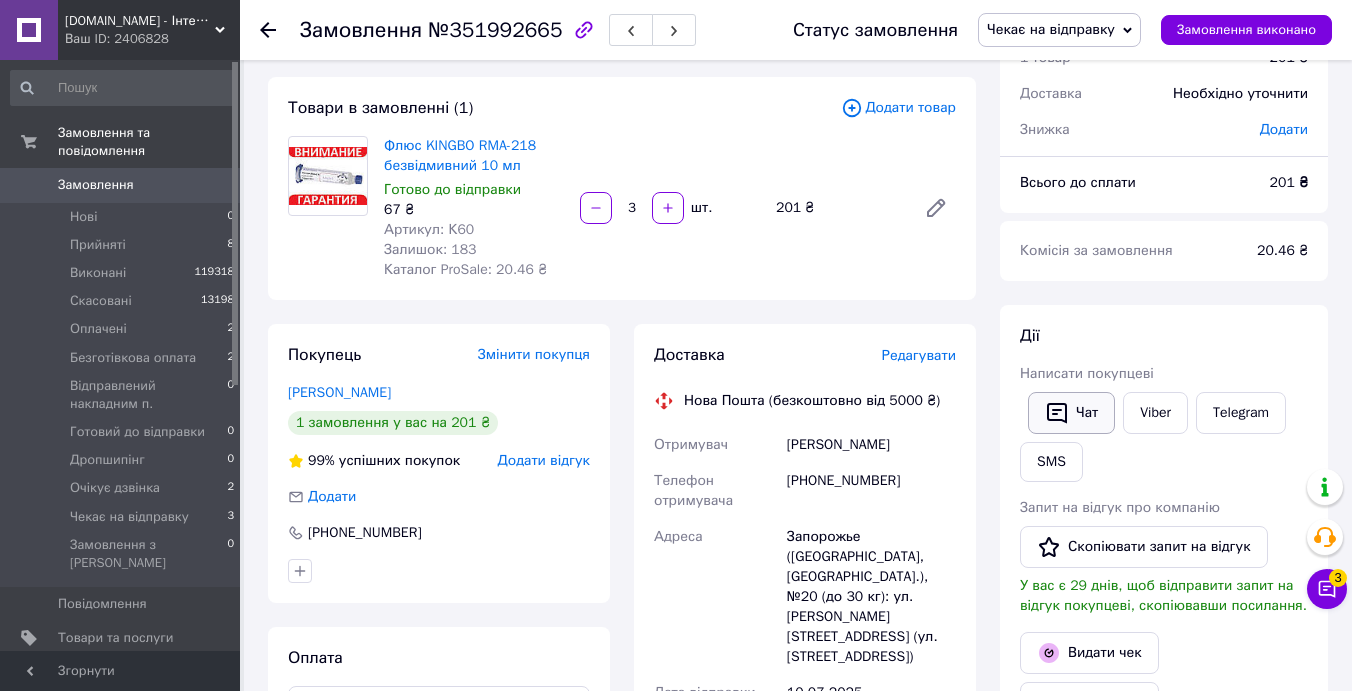 click on "Чат" at bounding box center [1071, 413] 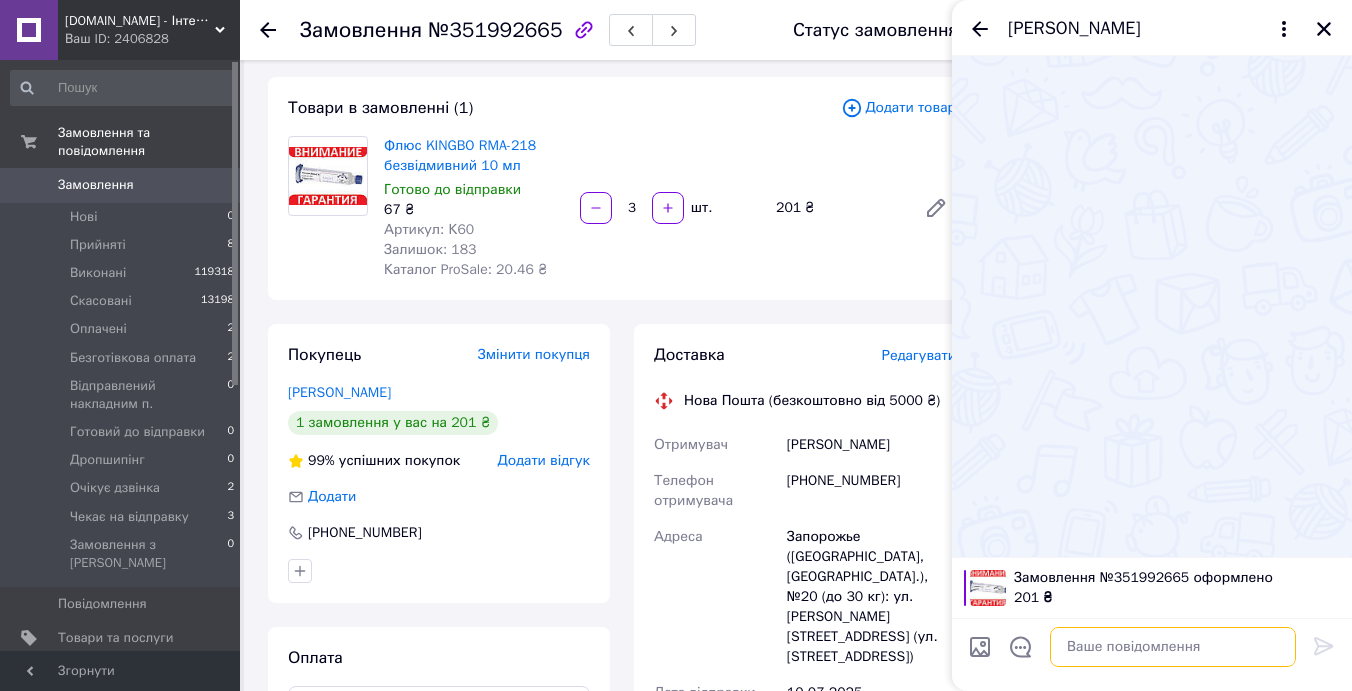 click at bounding box center (1173, 647) 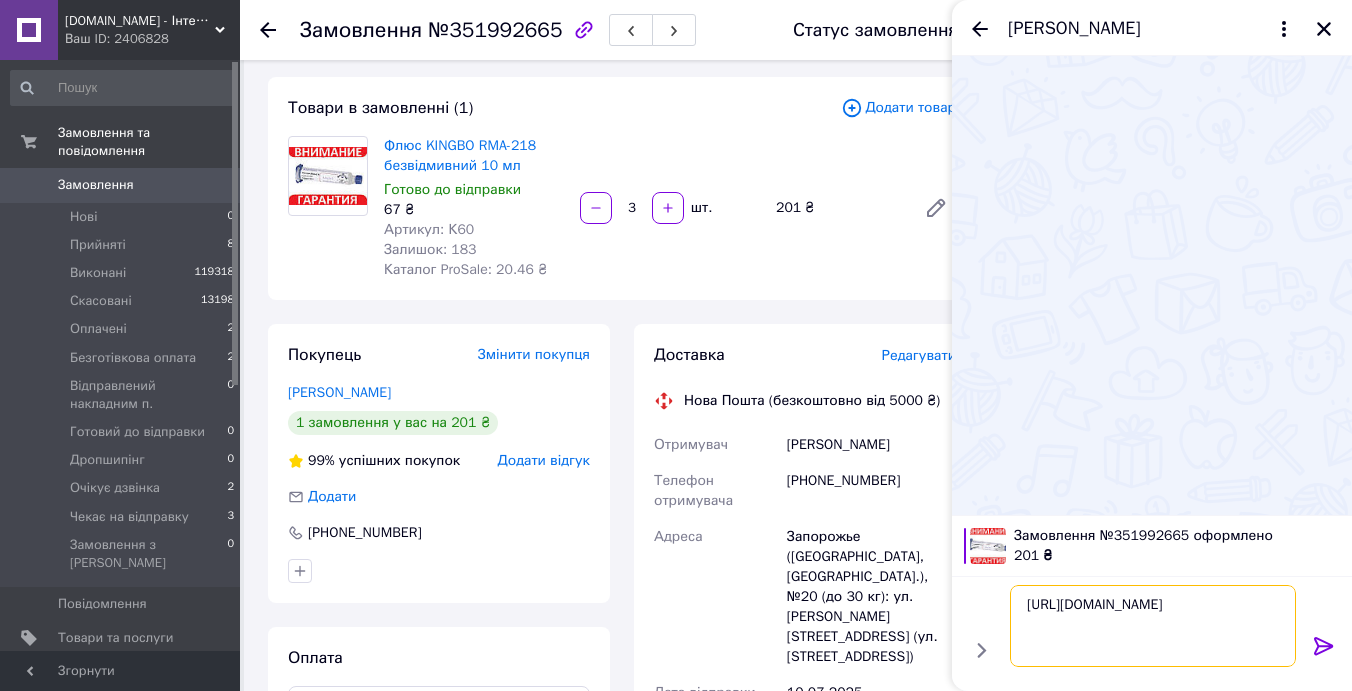 type on "https://check.checkbox.ua/53cc4ce9-62c5-4579-a2eb-95c1c03fff89" 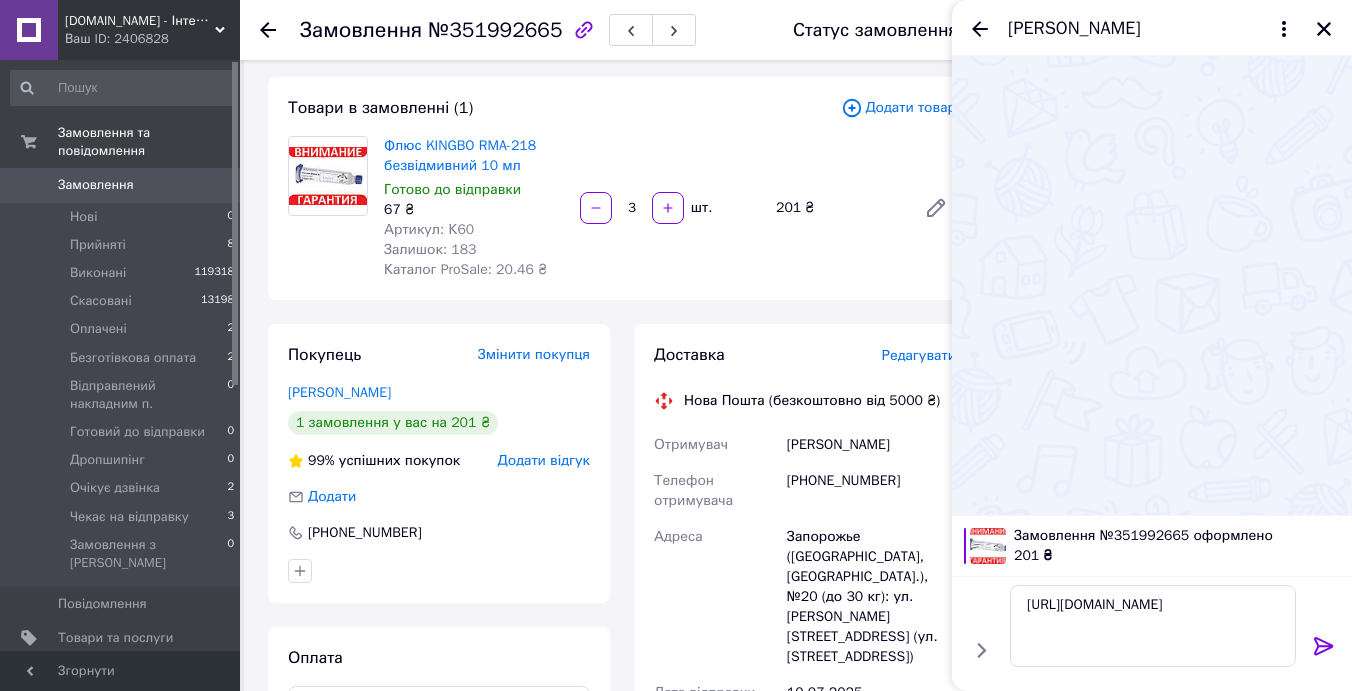 click 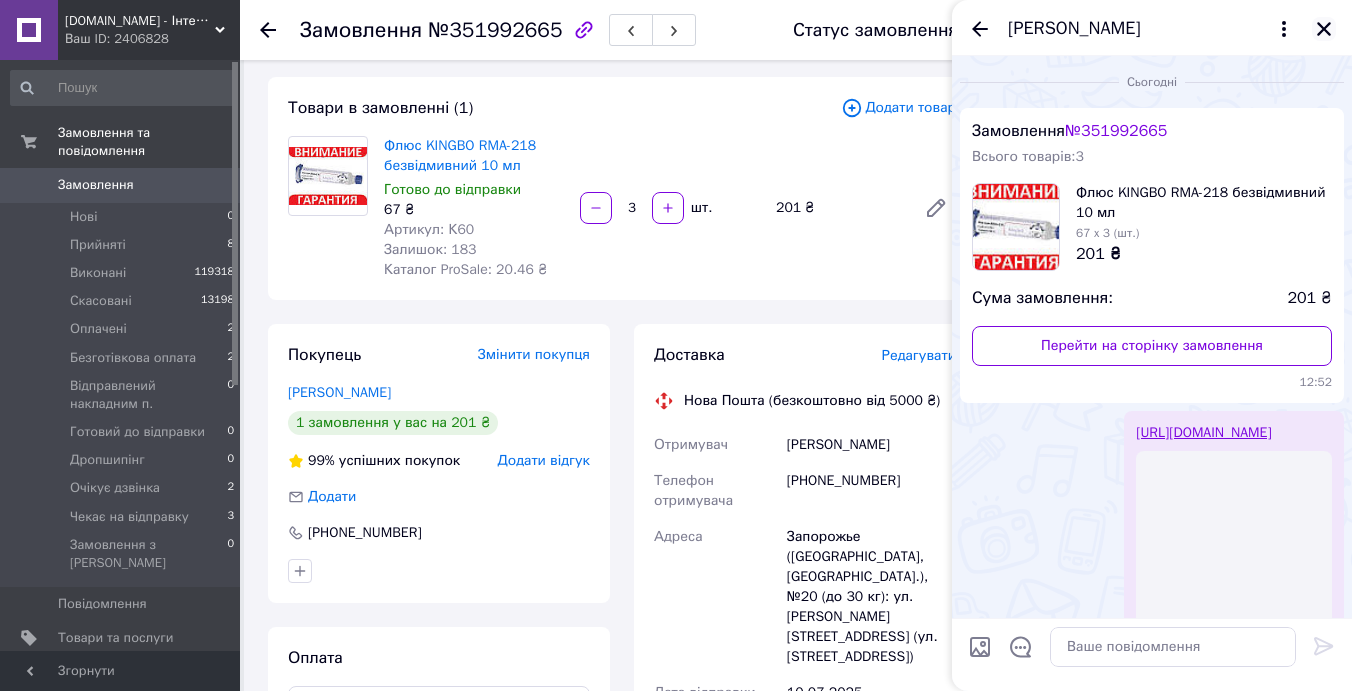 click 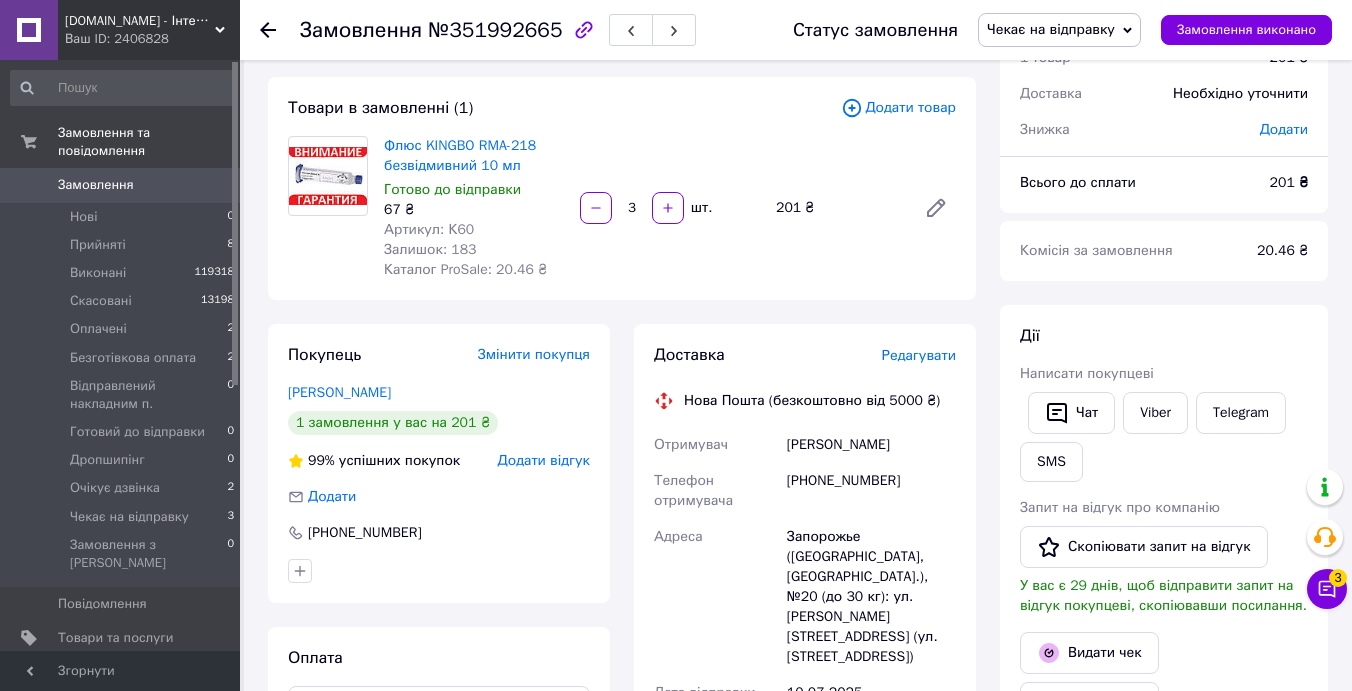 click on "Замовлення" at bounding box center (96, 185) 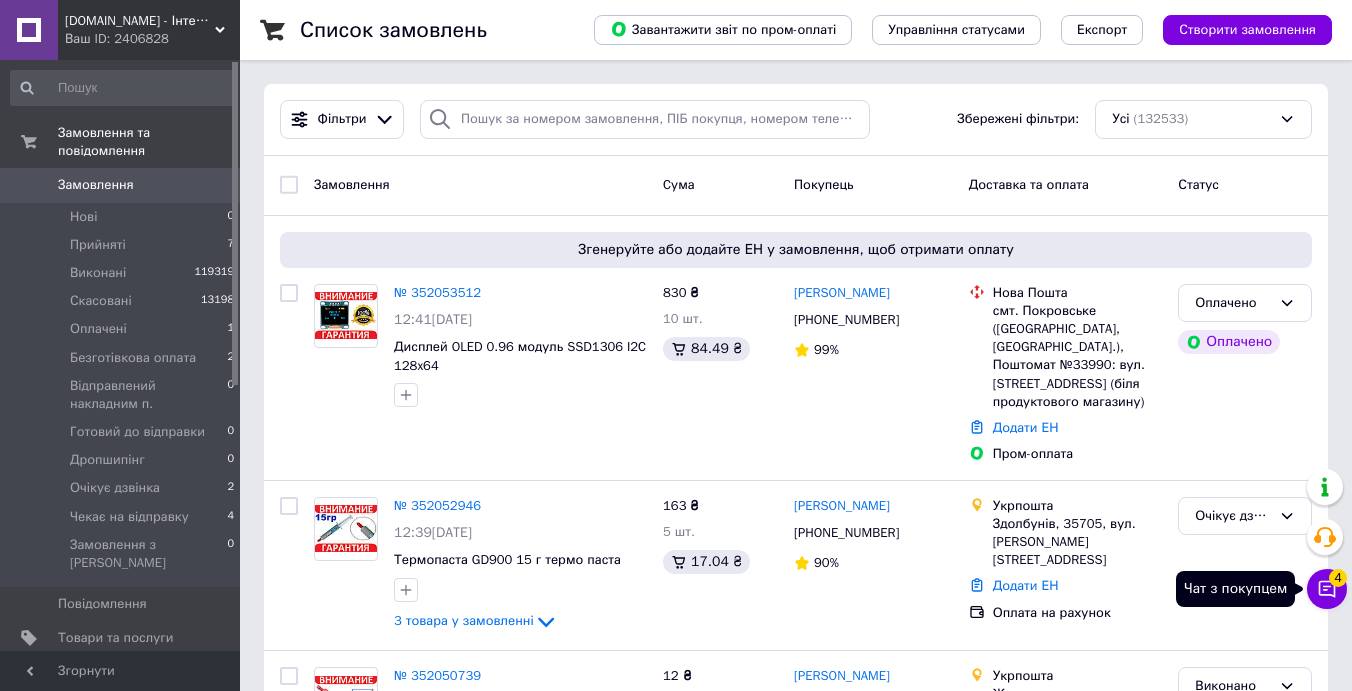 click 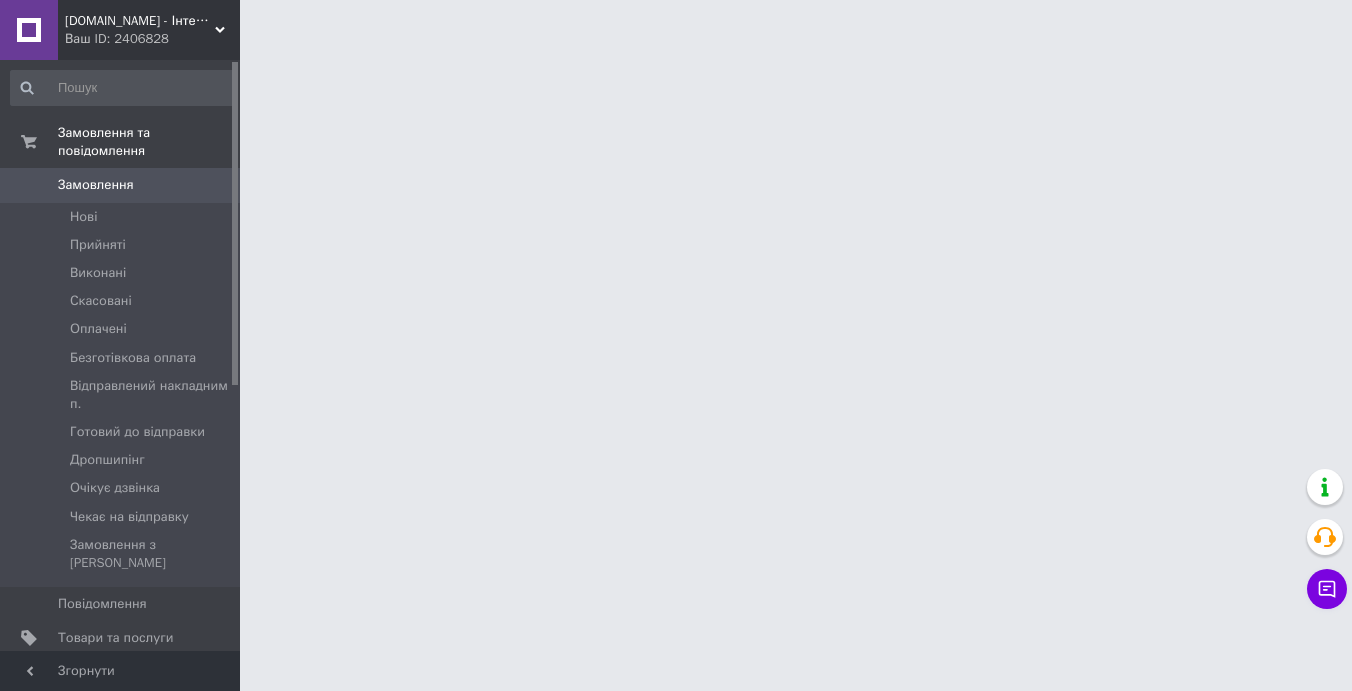 scroll, scrollTop: 0, scrollLeft: 0, axis: both 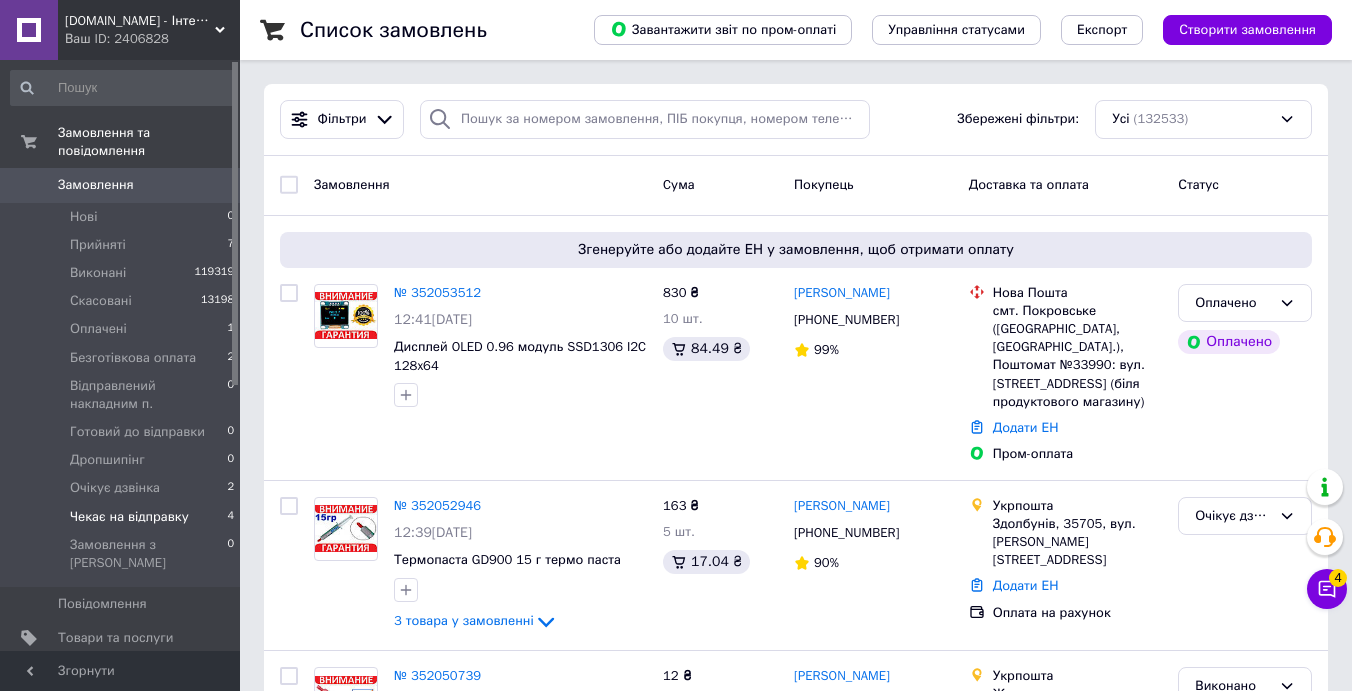 click on "Чекає на відправку 4" at bounding box center (123, 517) 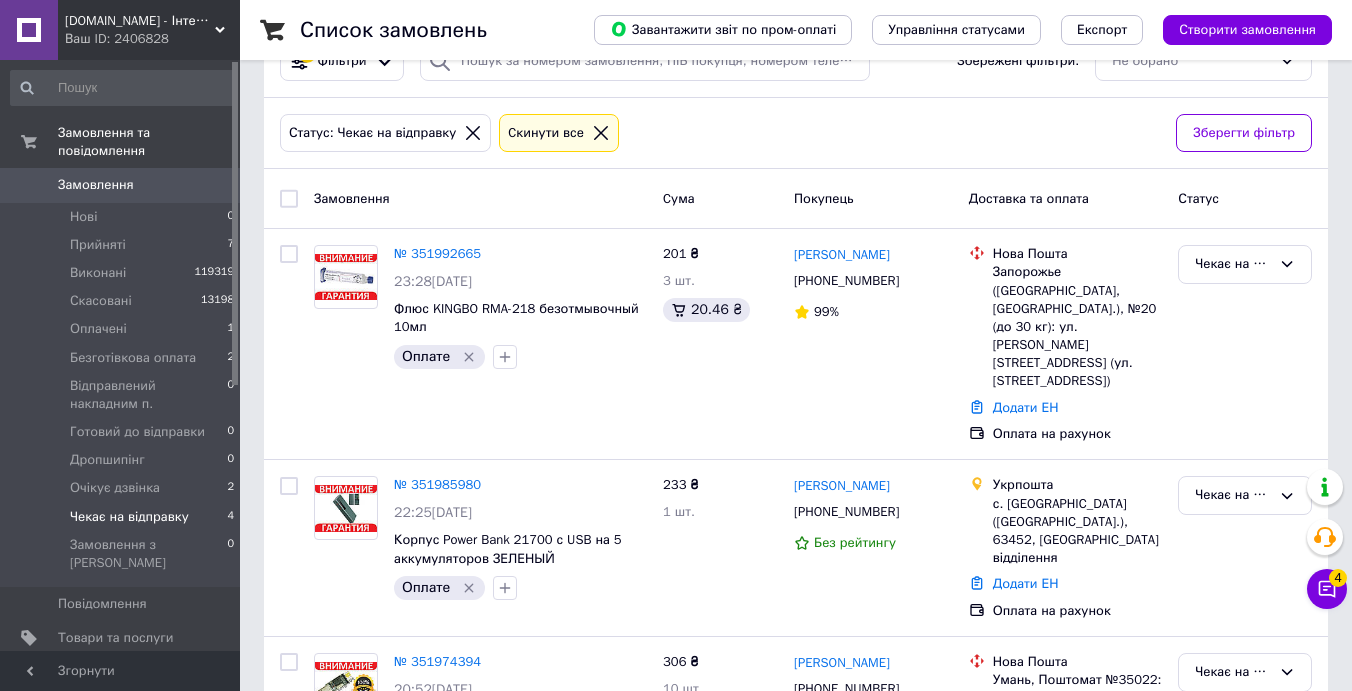 scroll, scrollTop: 57, scrollLeft: 0, axis: vertical 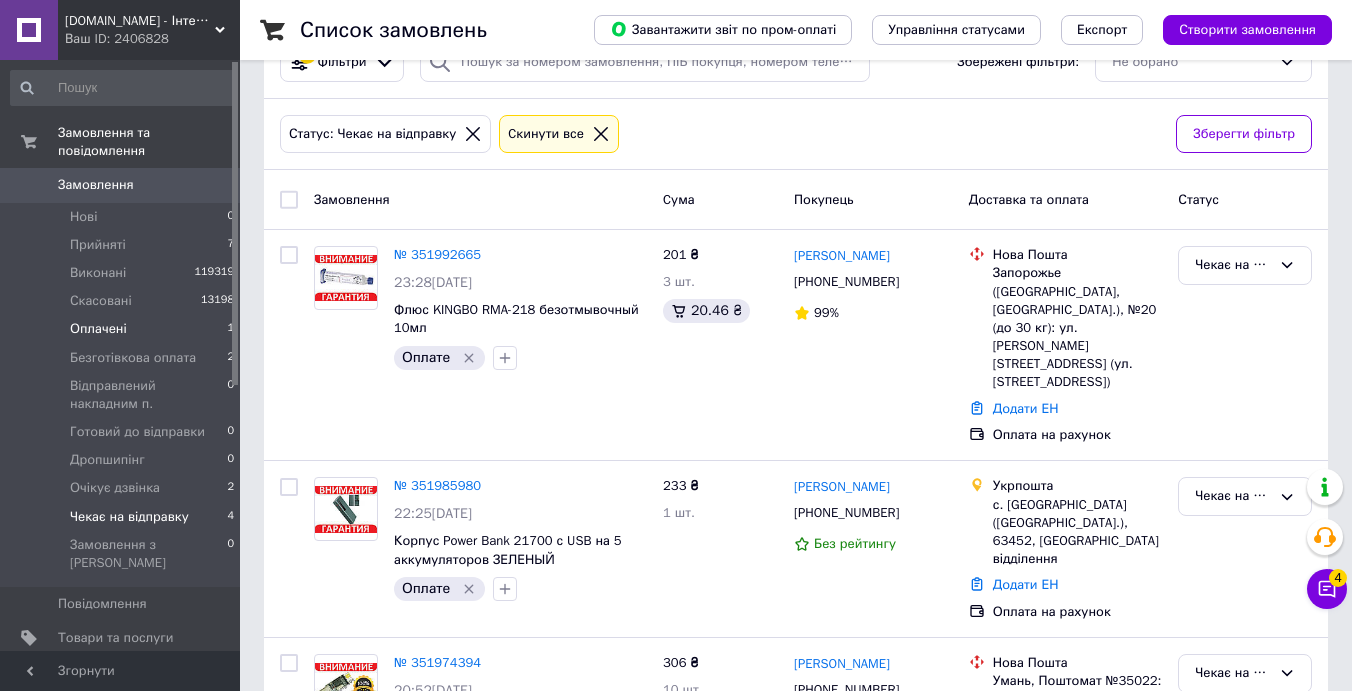 click on "Оплачені 1" at bounding box center (123, 329) 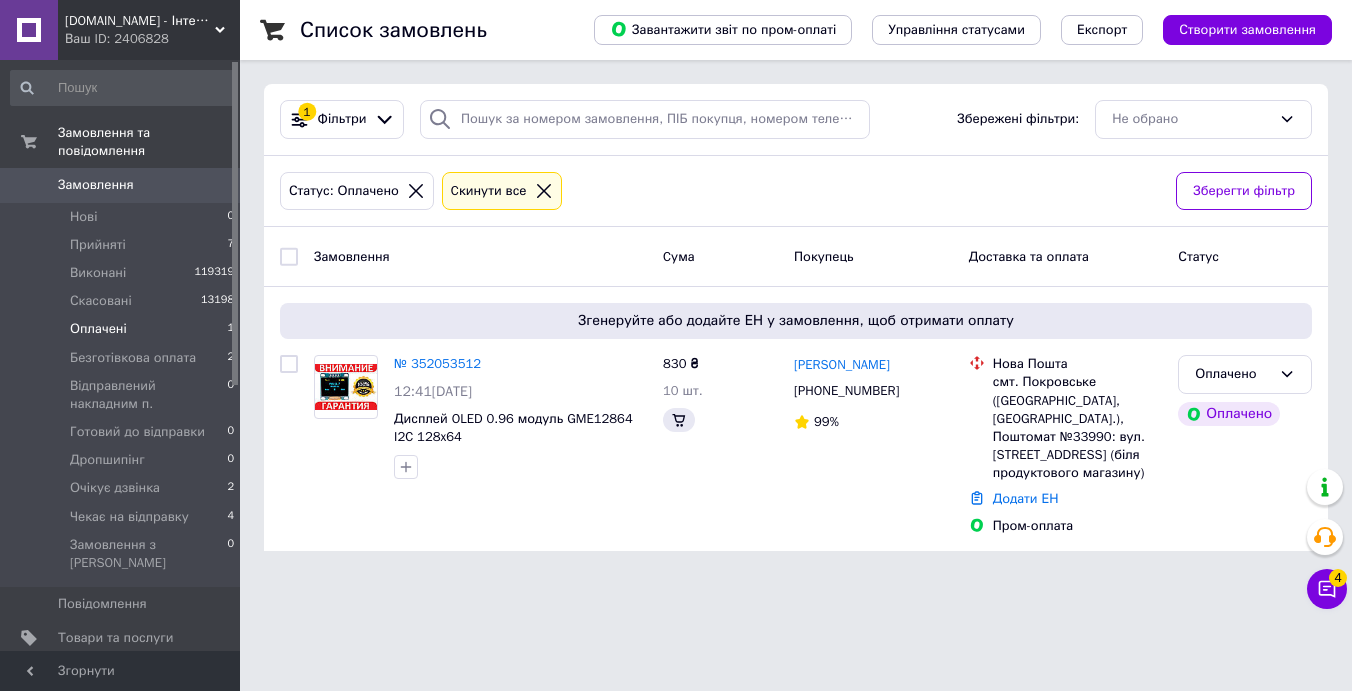 scroll, scrollTop: 0, scrollLeft: 0, axis: both 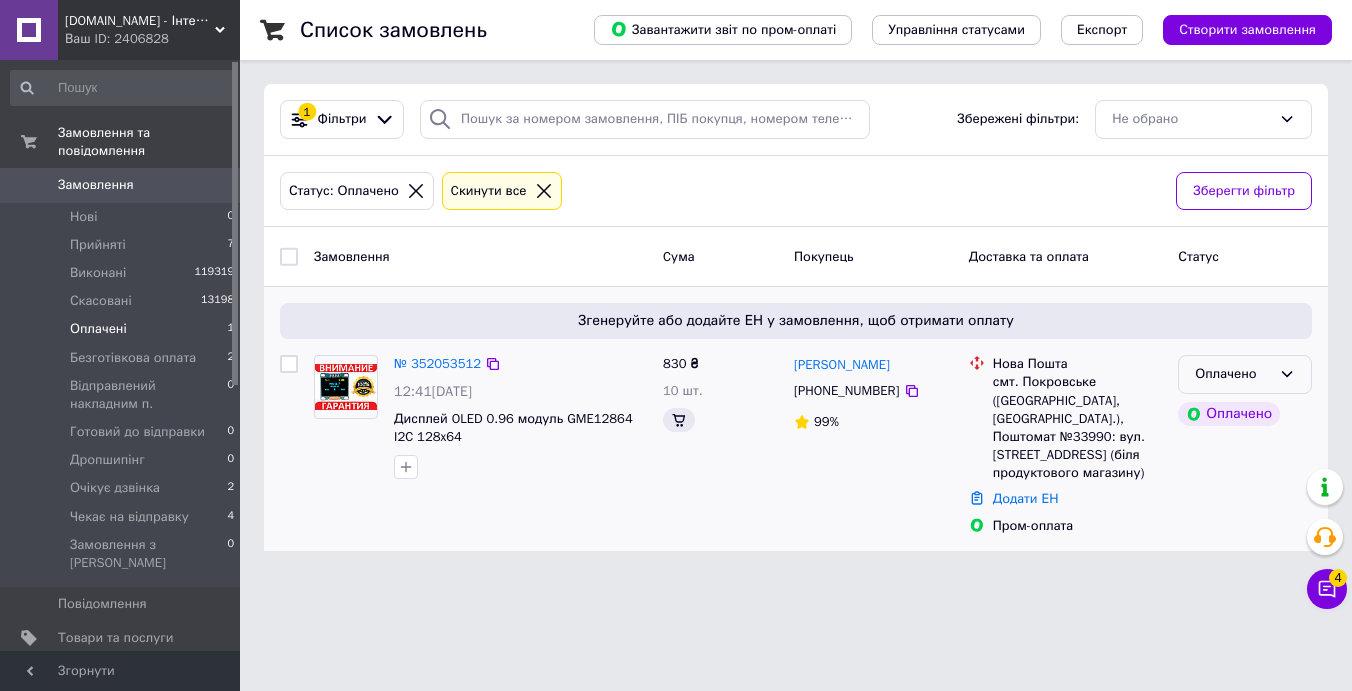 click on "Оплачено" at bounding box center [1245, 374] 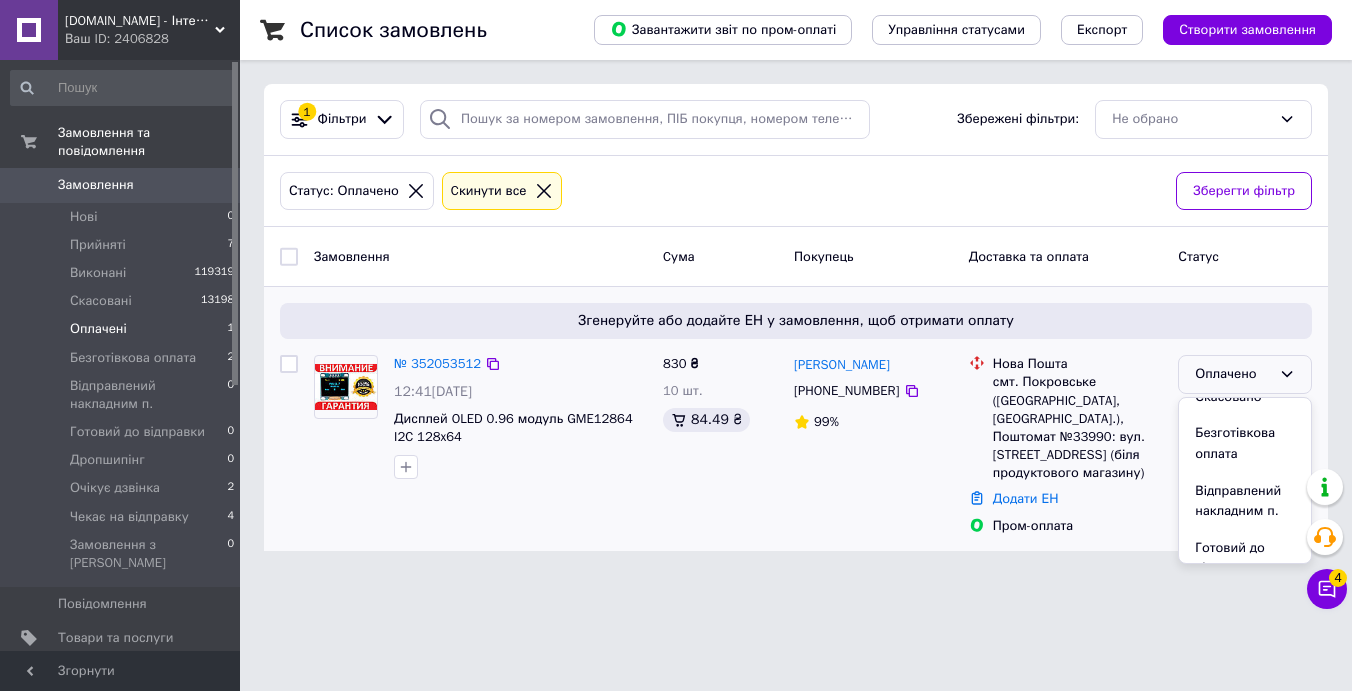 scroll, scrollTop: 246, scrollLeft: 0, axis: vertical 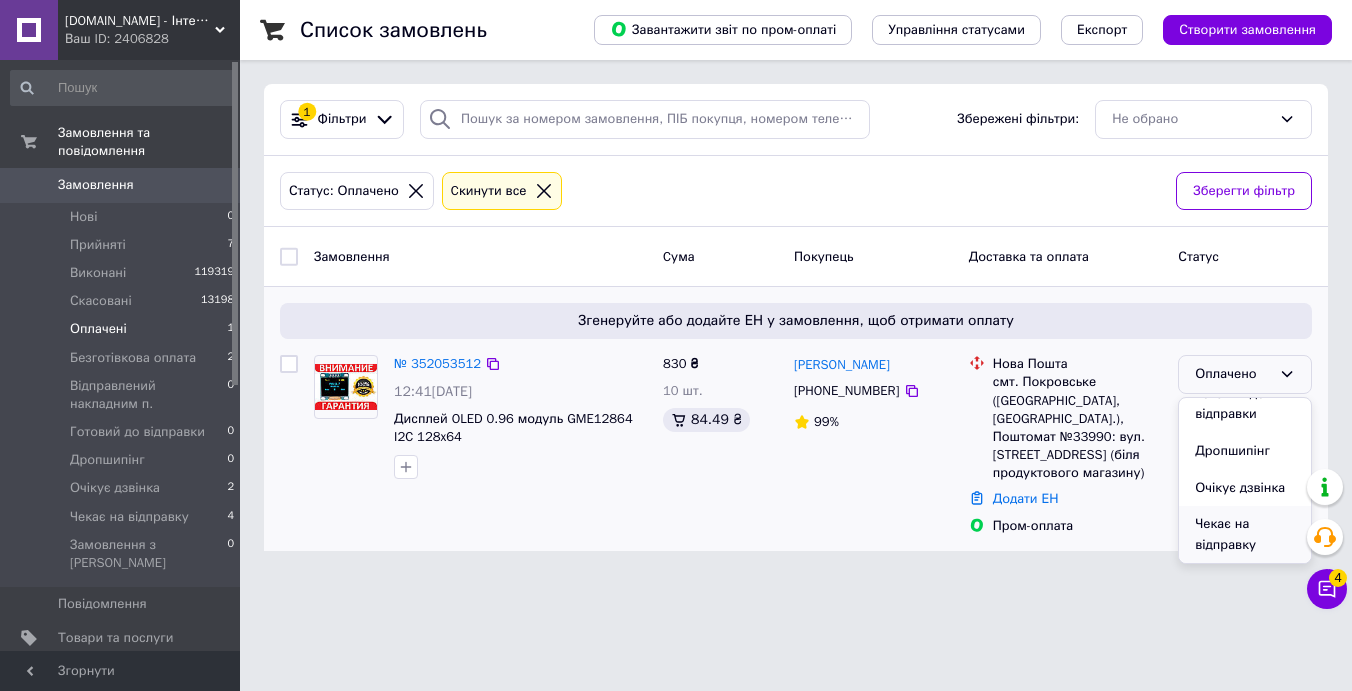 click on "Чекає на відправку" at bounding box center (1245, 534) 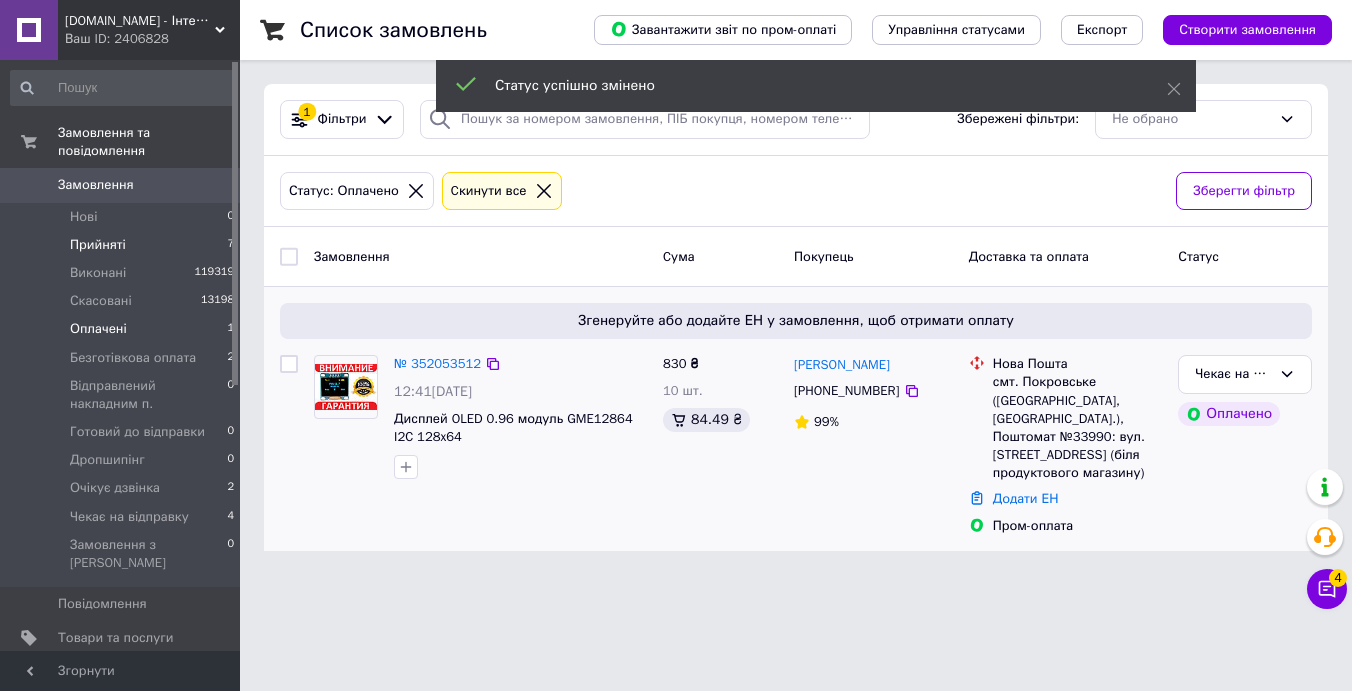 click on "Прийняті 7" at bounding box center [123, 245] 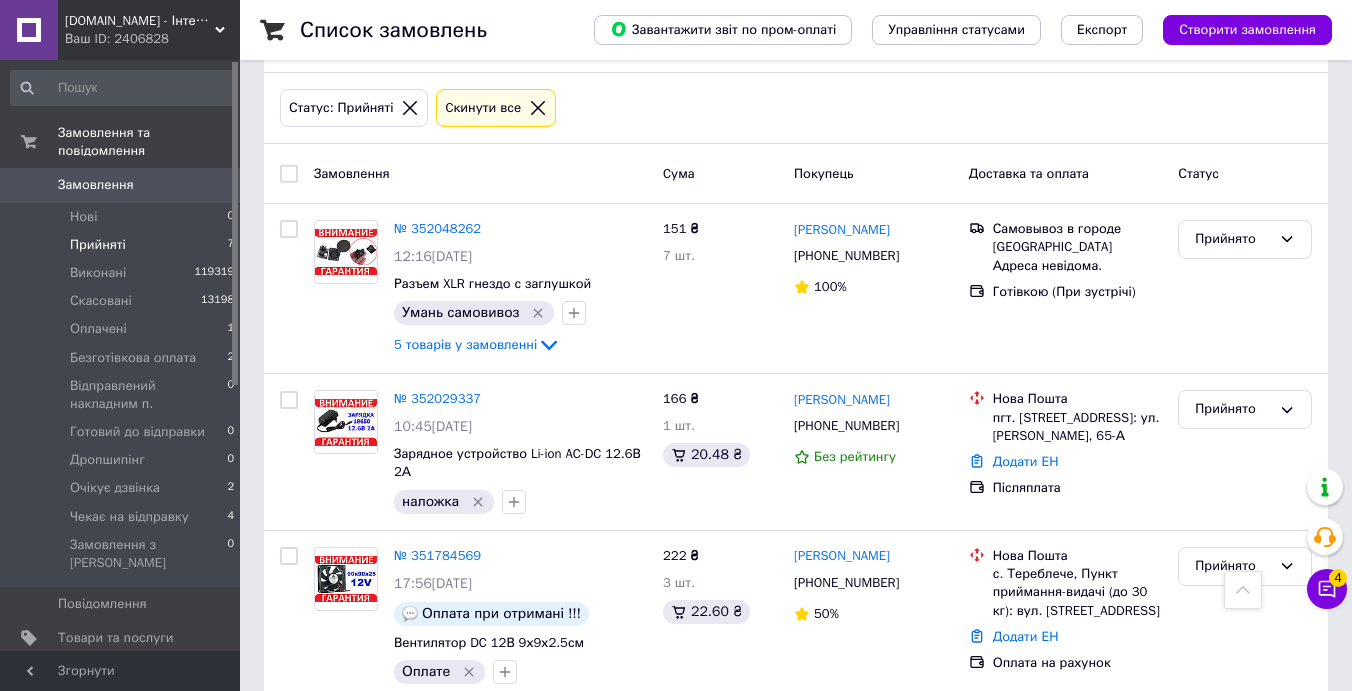 scroll, scrollTop: 0, scrollLeft: 0, axis: both 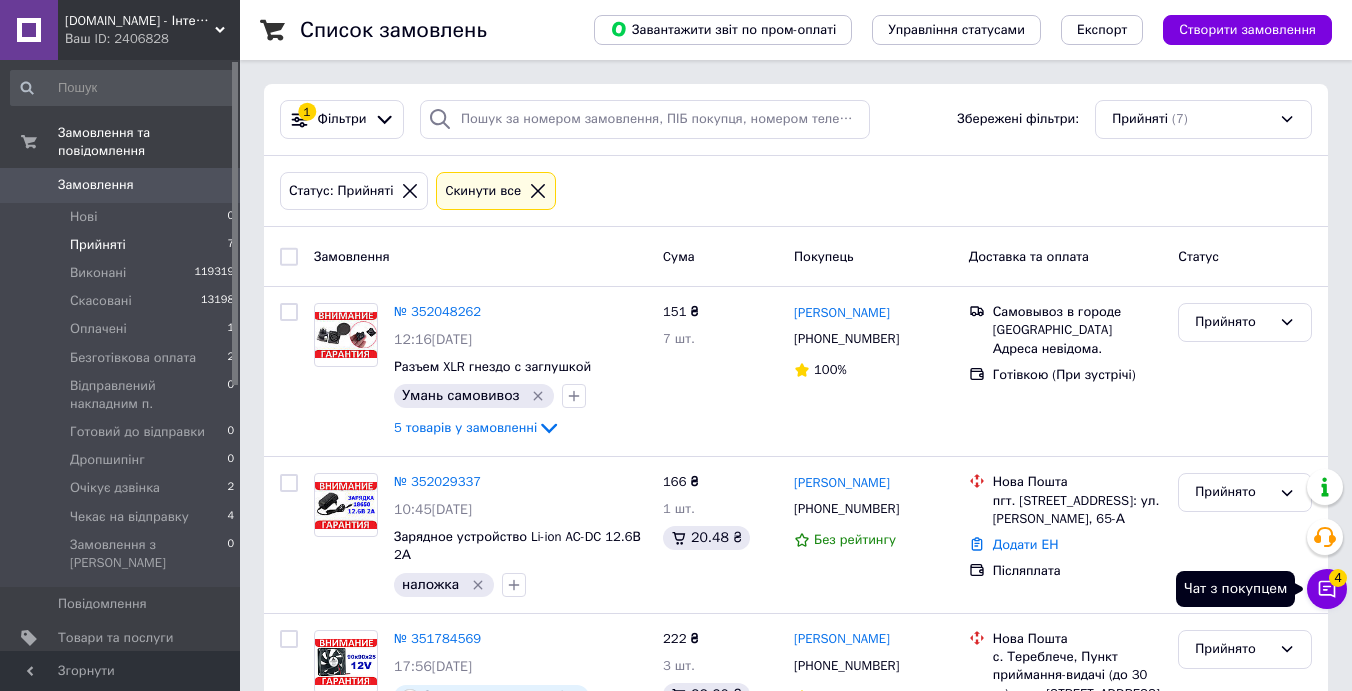 click on "4" at bounding box center (1338, 578) 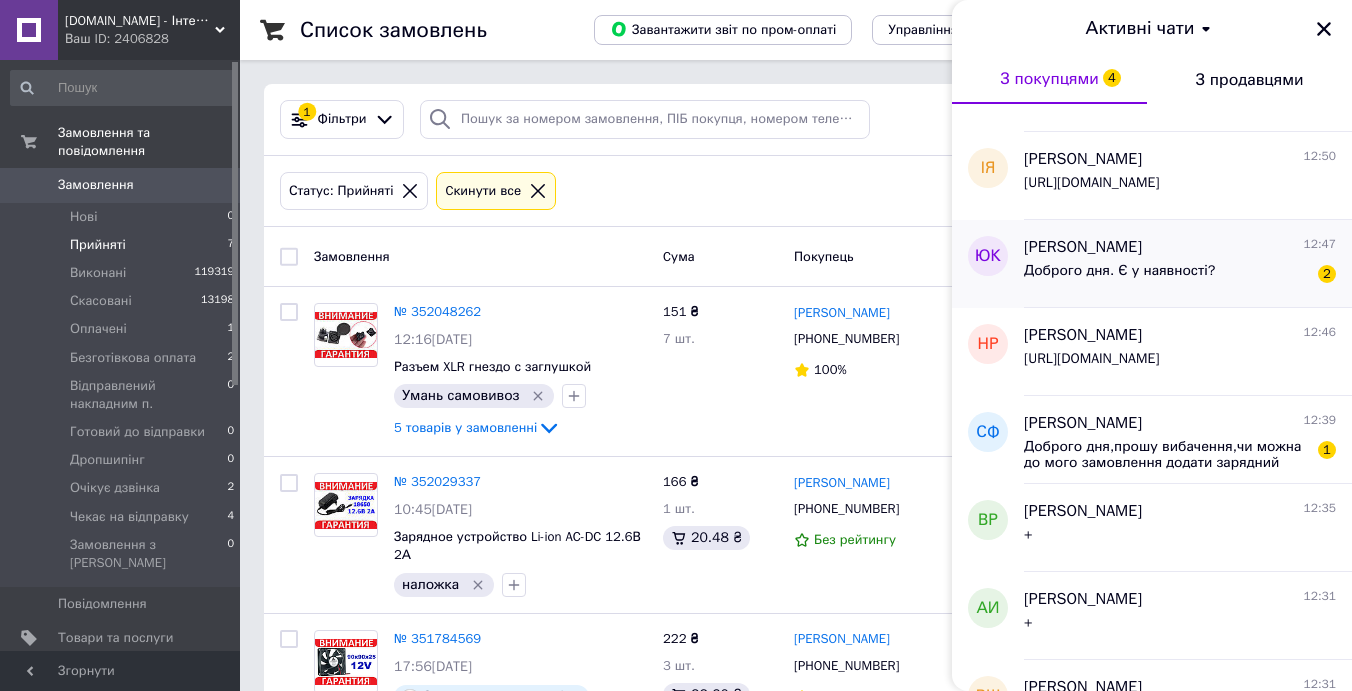 scroll, scrollTop: 156, scrollLeft: 0, axis: vertical 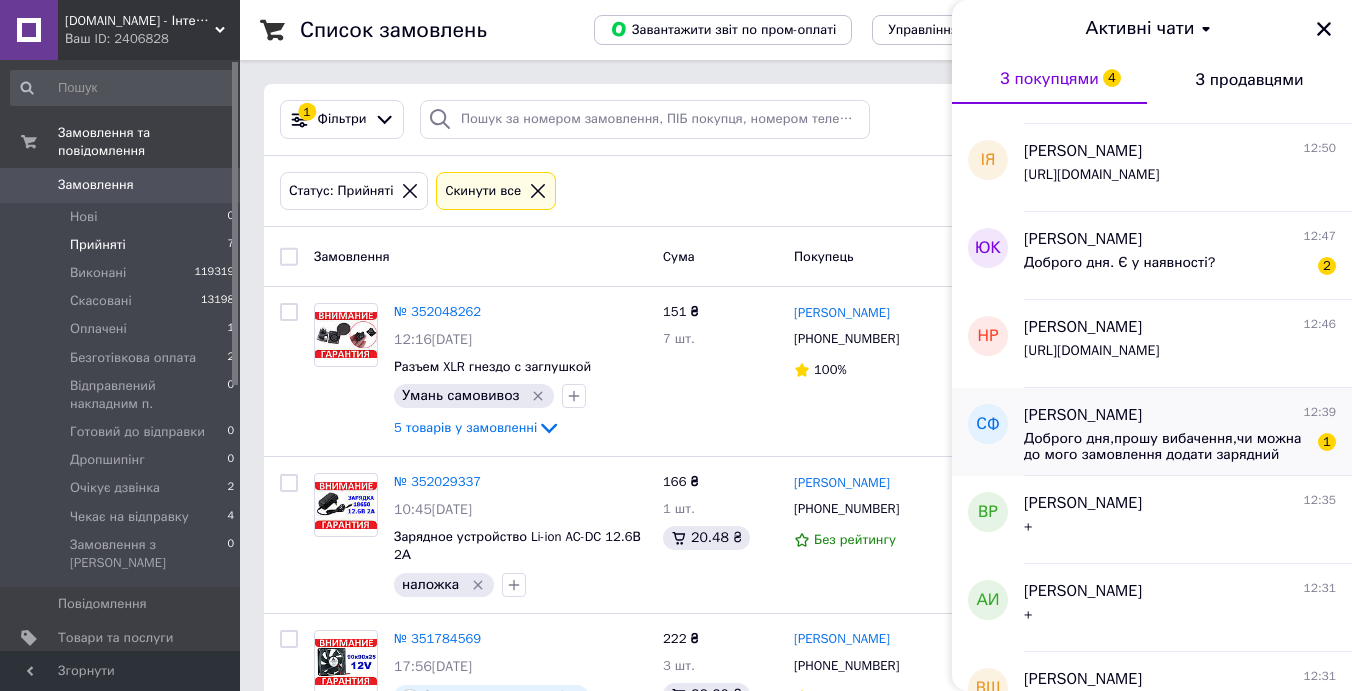 click on "Доброго дня,прошу вибачення,чи можна до мого замовлення додати зарядний пристрій 4s2A,заплачу за нього на карту?" at bounding box center (1166, 447) 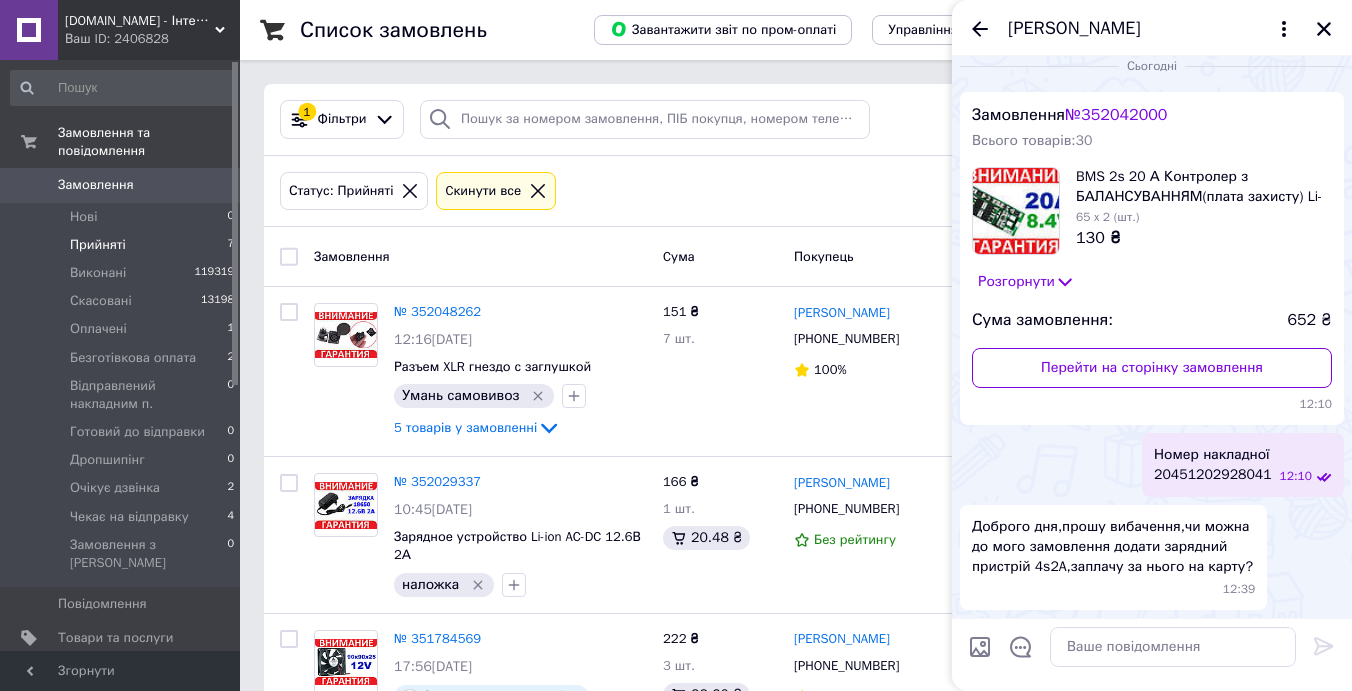 scroll, scrollTop: 3970, scrollLeft: 0, axis: vertical 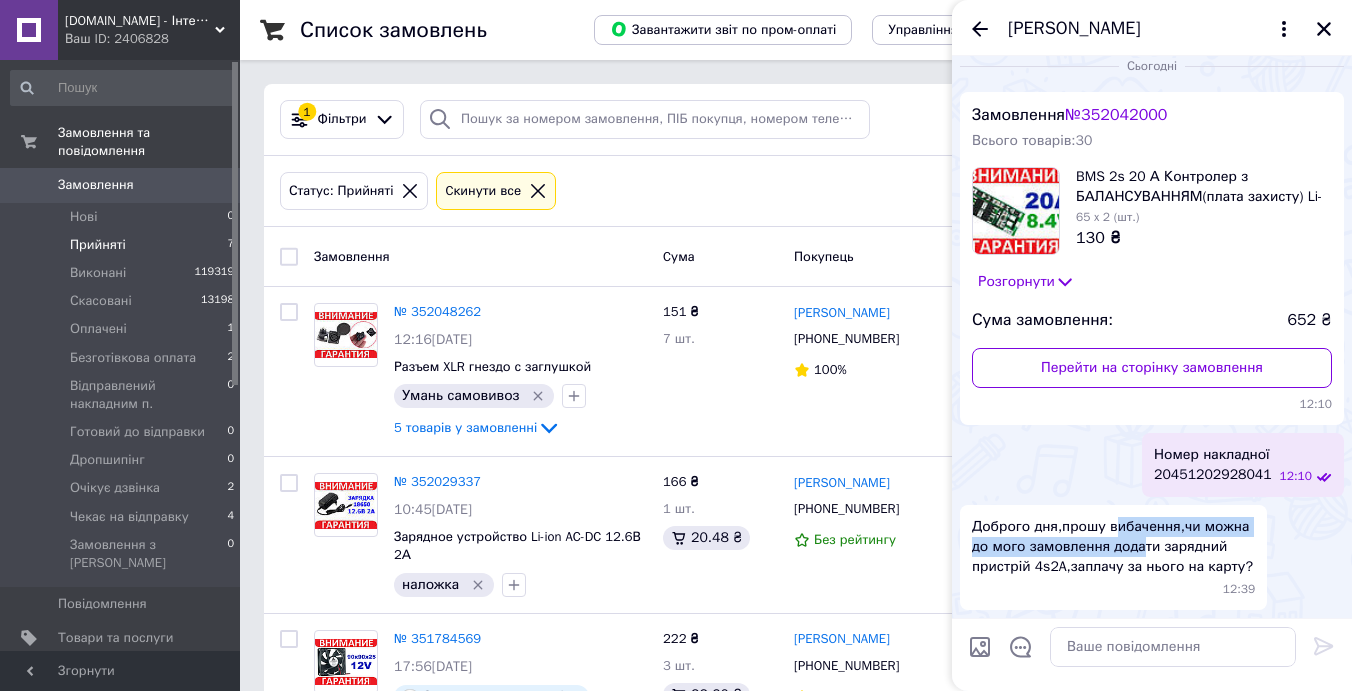 drag, startPoint x: 1119, startPoint y: 500, endPoint x: 1143, endPoint y: 537, distance: 44.102154 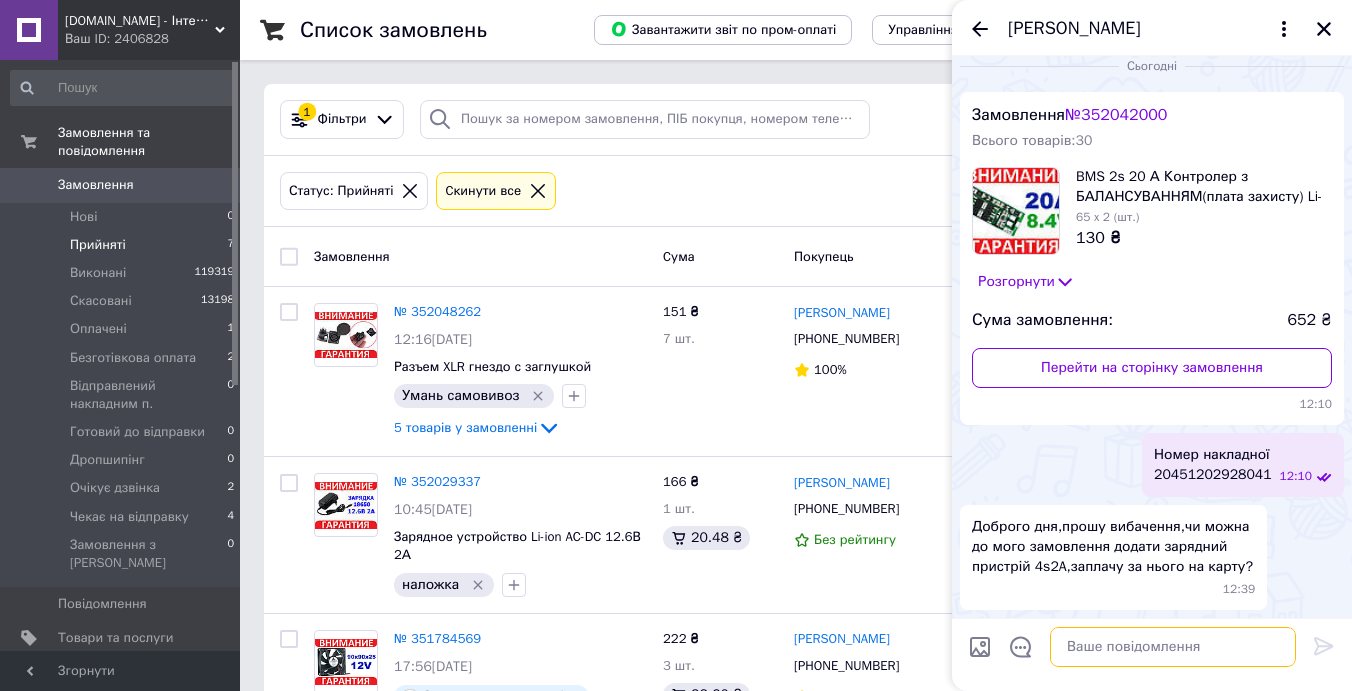 click at bounding box center (1173, 647) 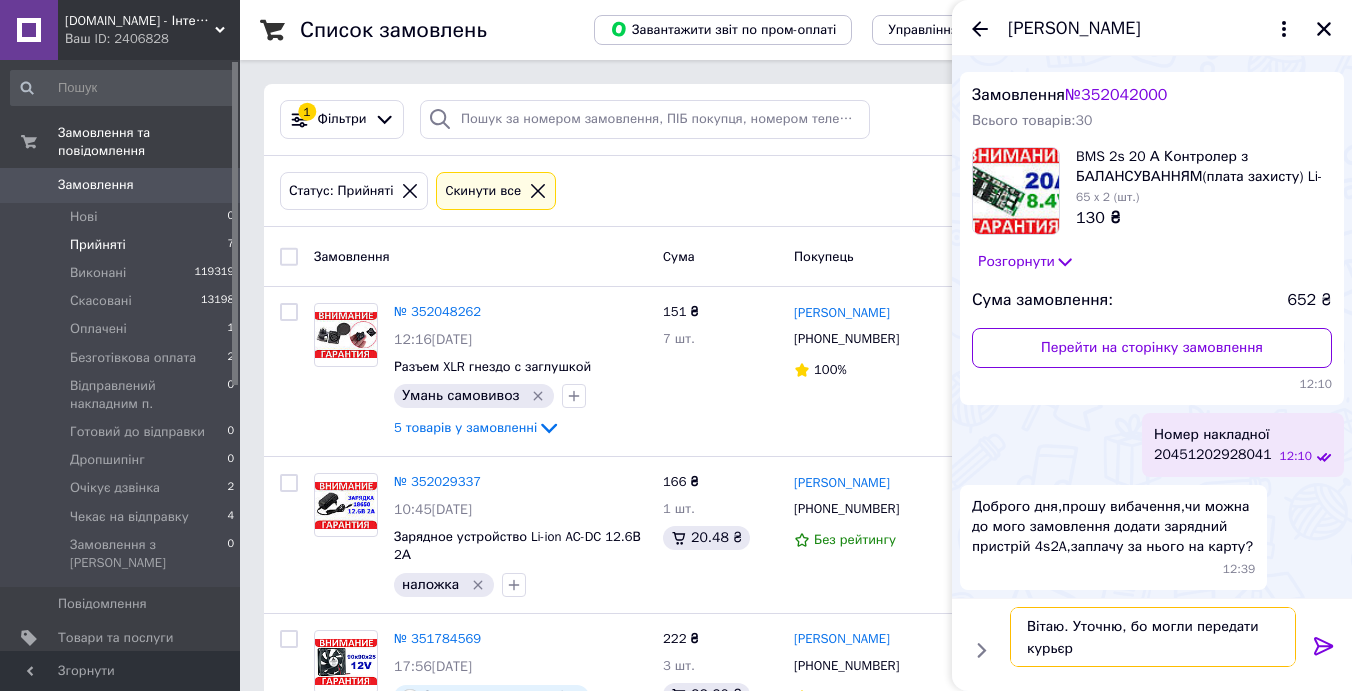 type on "Вітаю. Уточню, бо могли передати курьєру" 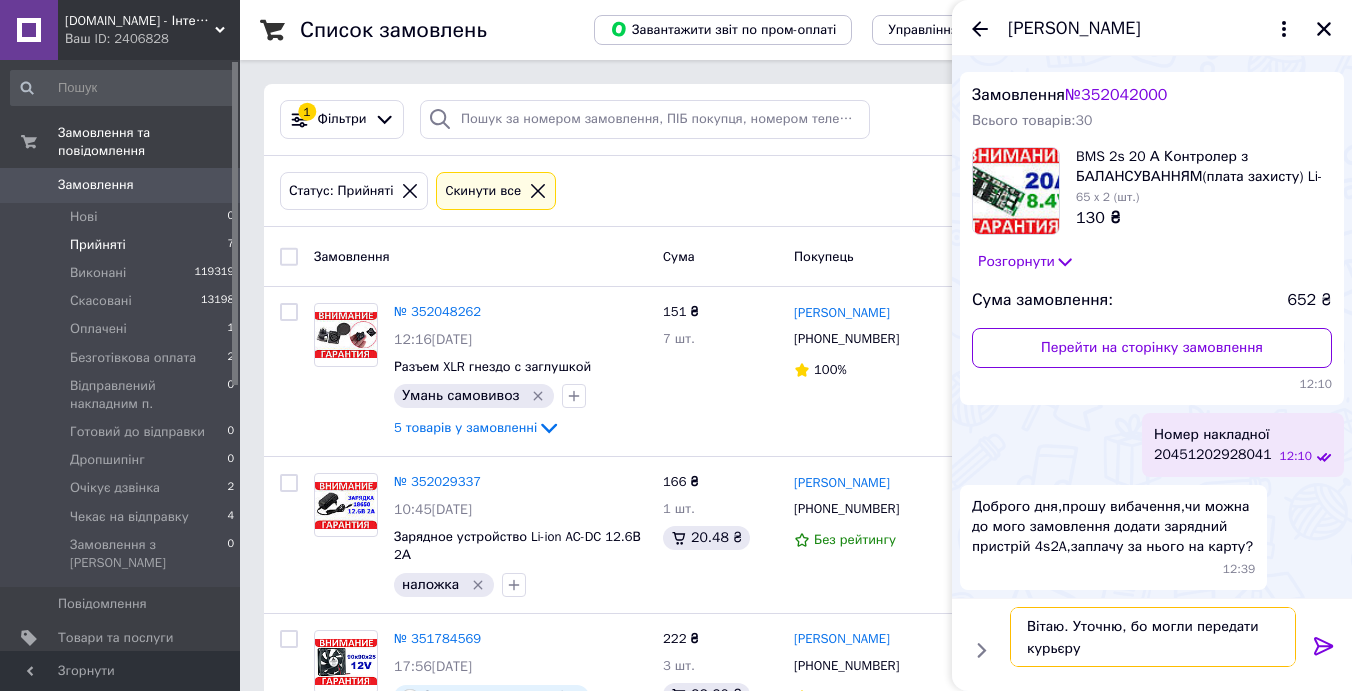 type 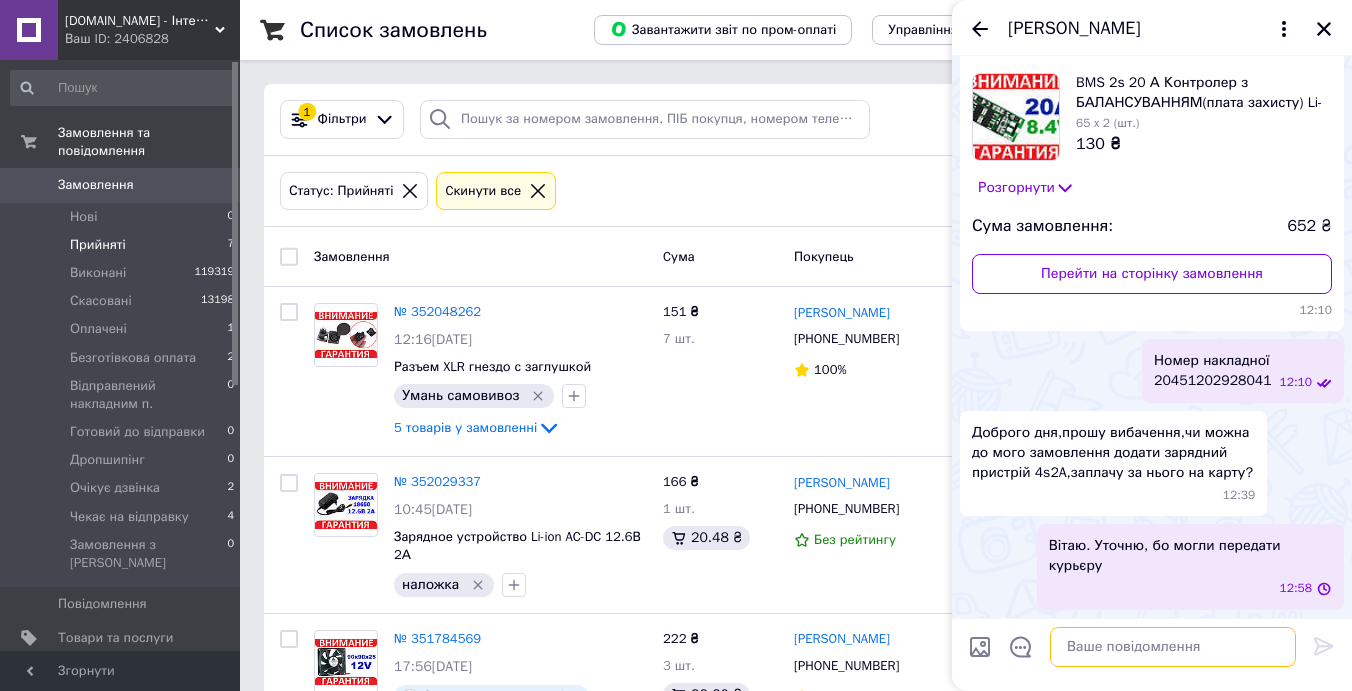 scroll, scrollTop: 4063, scrollLeft: 0, axis: vertical 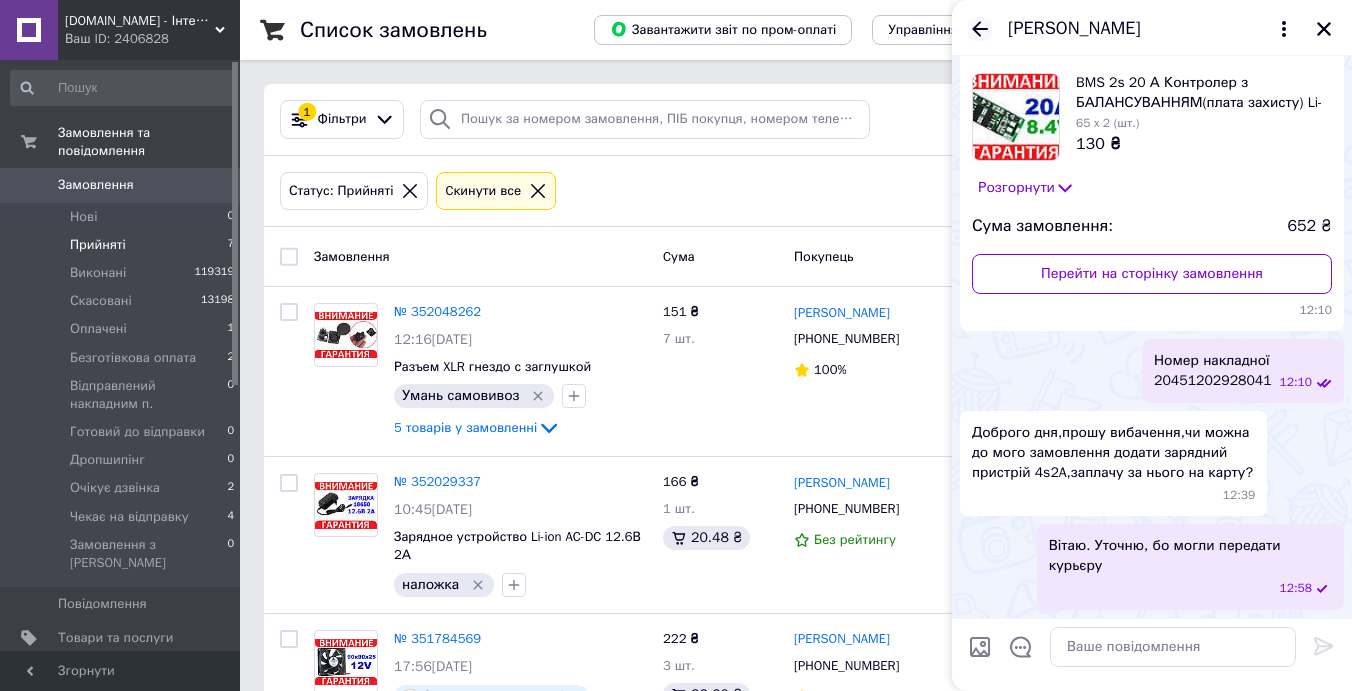 click 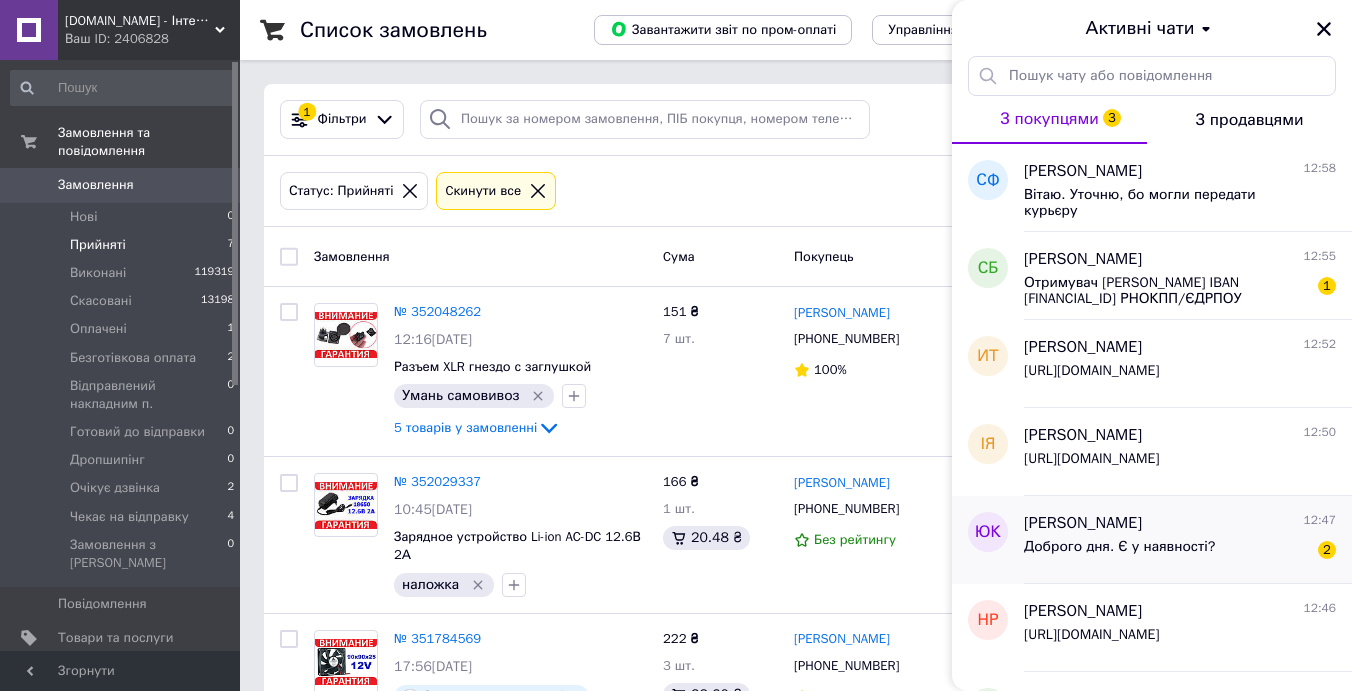 click on "Доброго дня. Є у наявності?" at bounding box center [1119, 547] 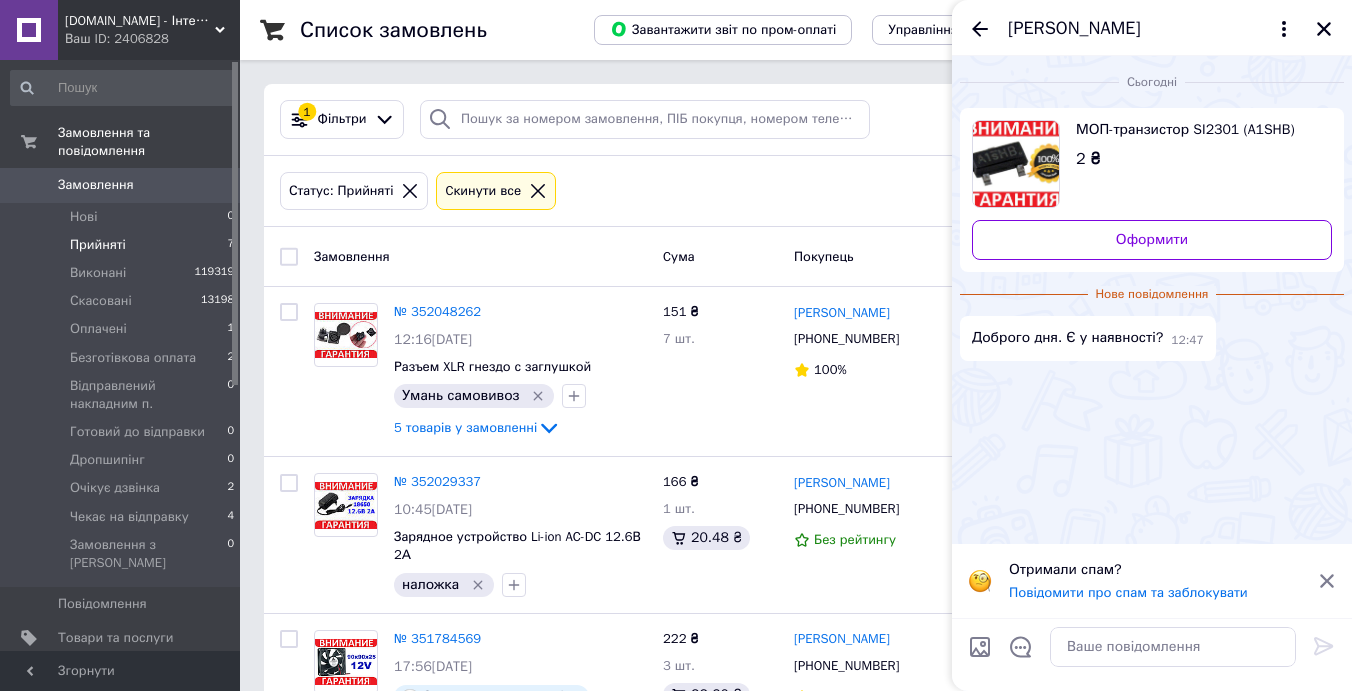 click on "МОП-транзистор SI2301 (A1SHB)" at bounding box center (1196, 130) 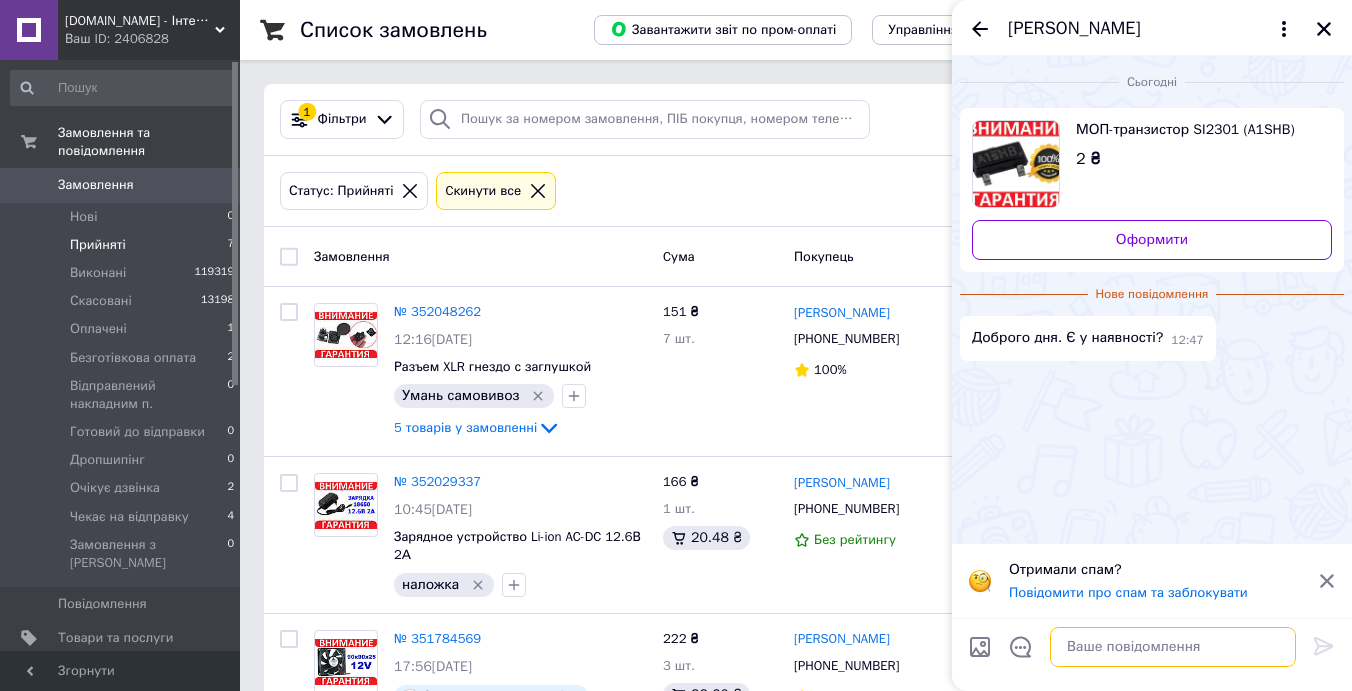 click at bounding box center (1173, 647) 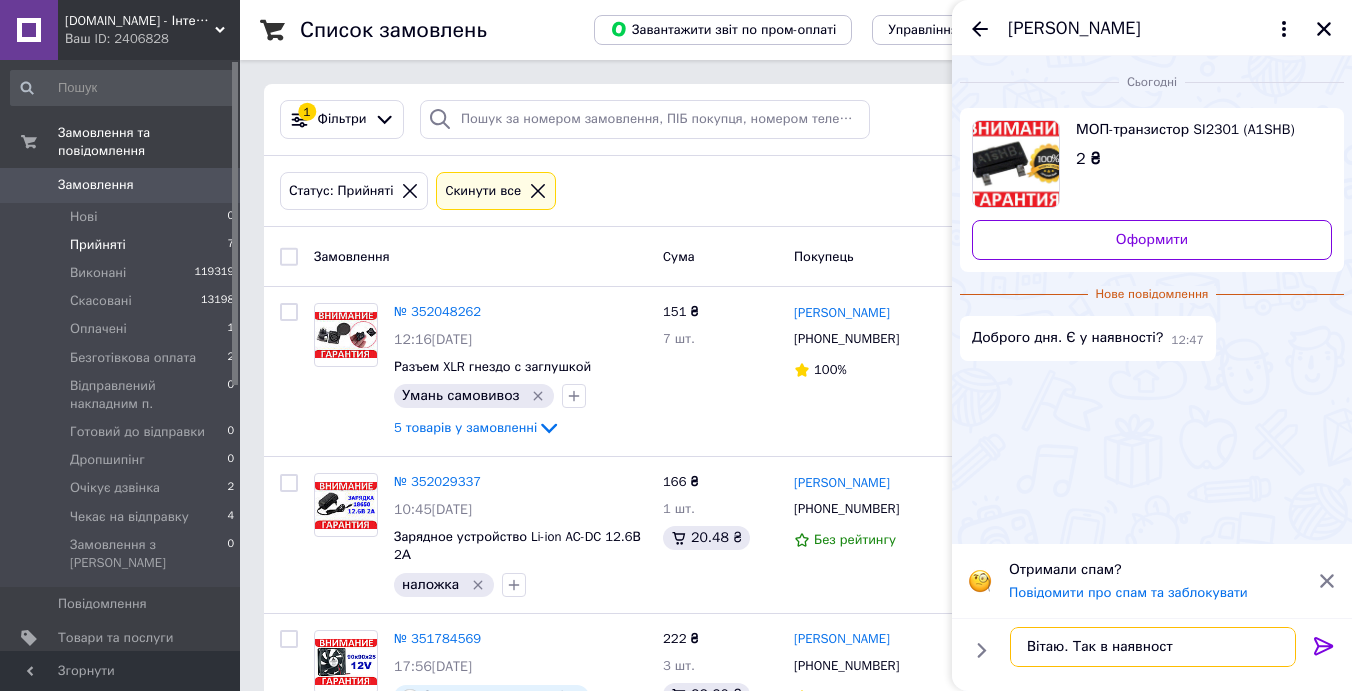 type on "Вітаю. Так в наявності" 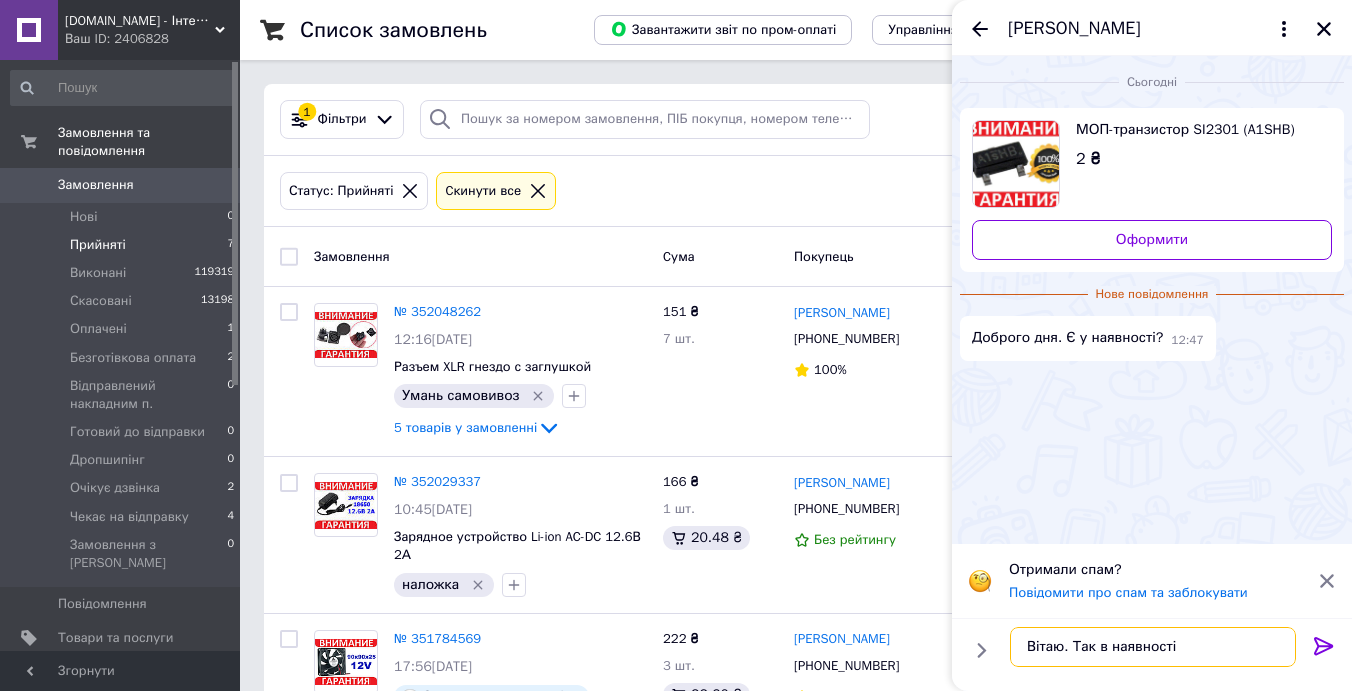 type 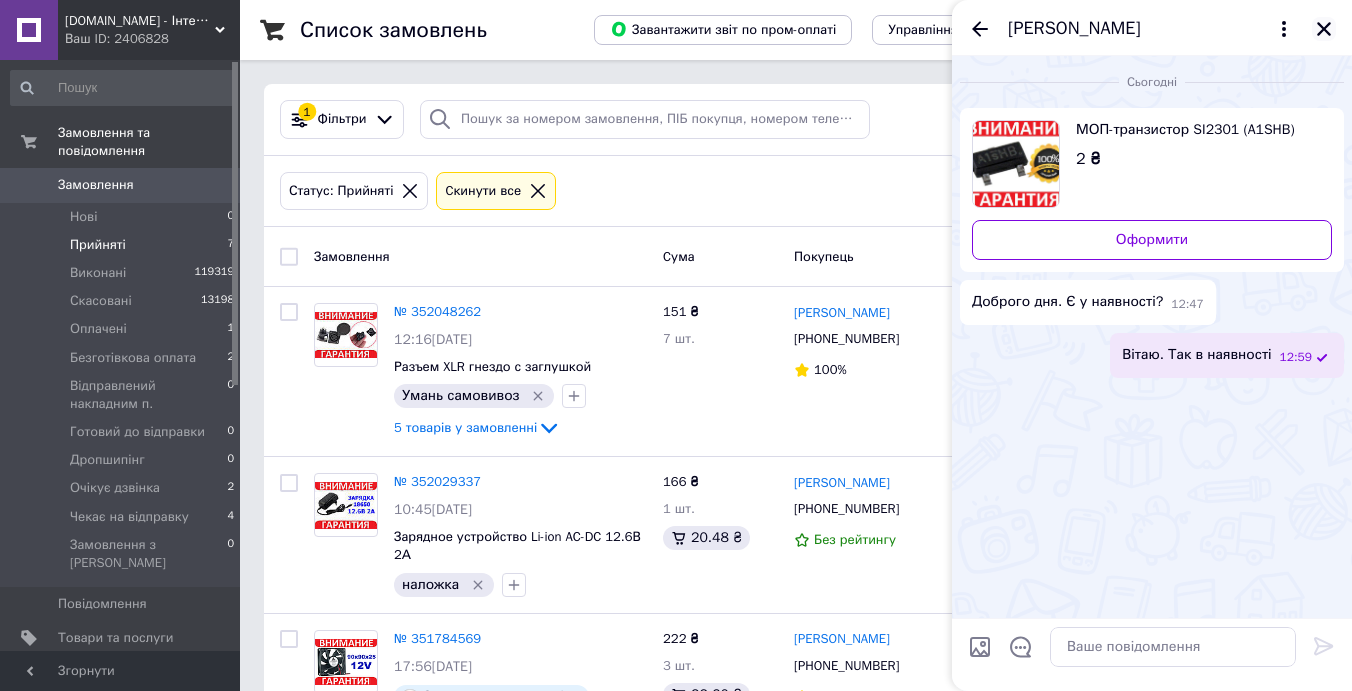 click 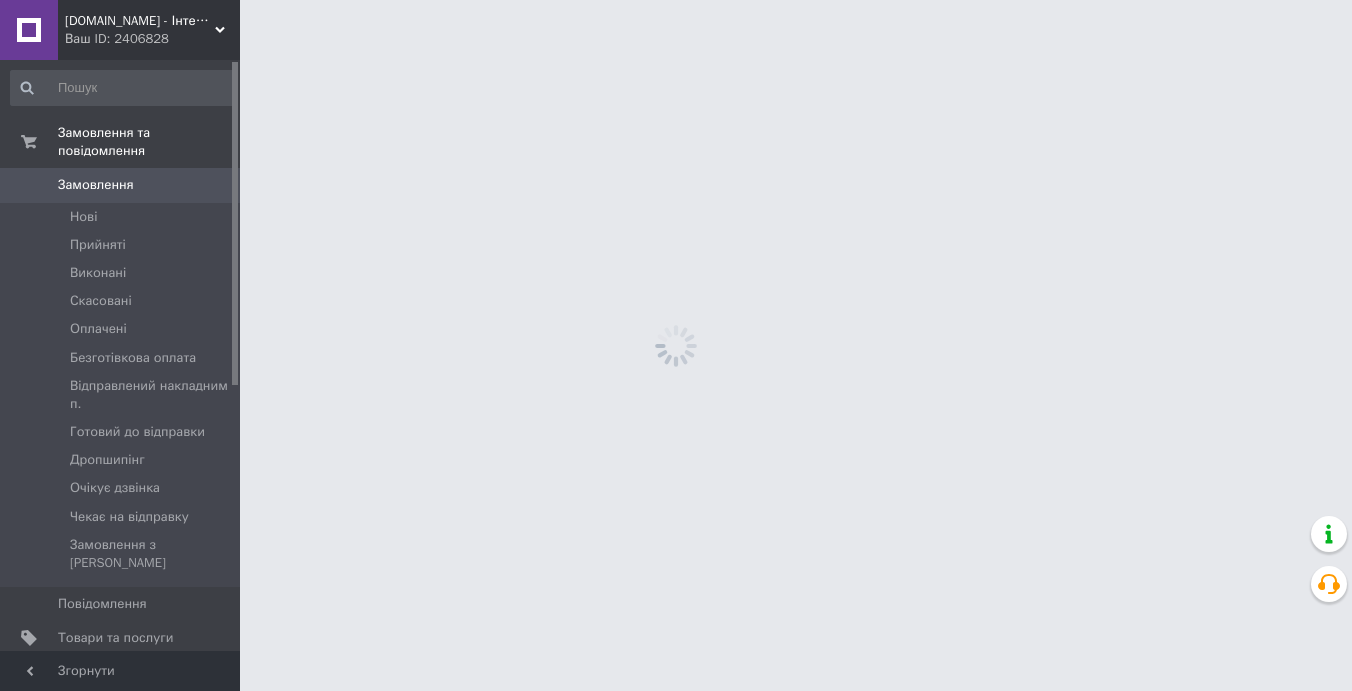 scroll, scrollTop: 0, scrollLeft: 0, axis: both 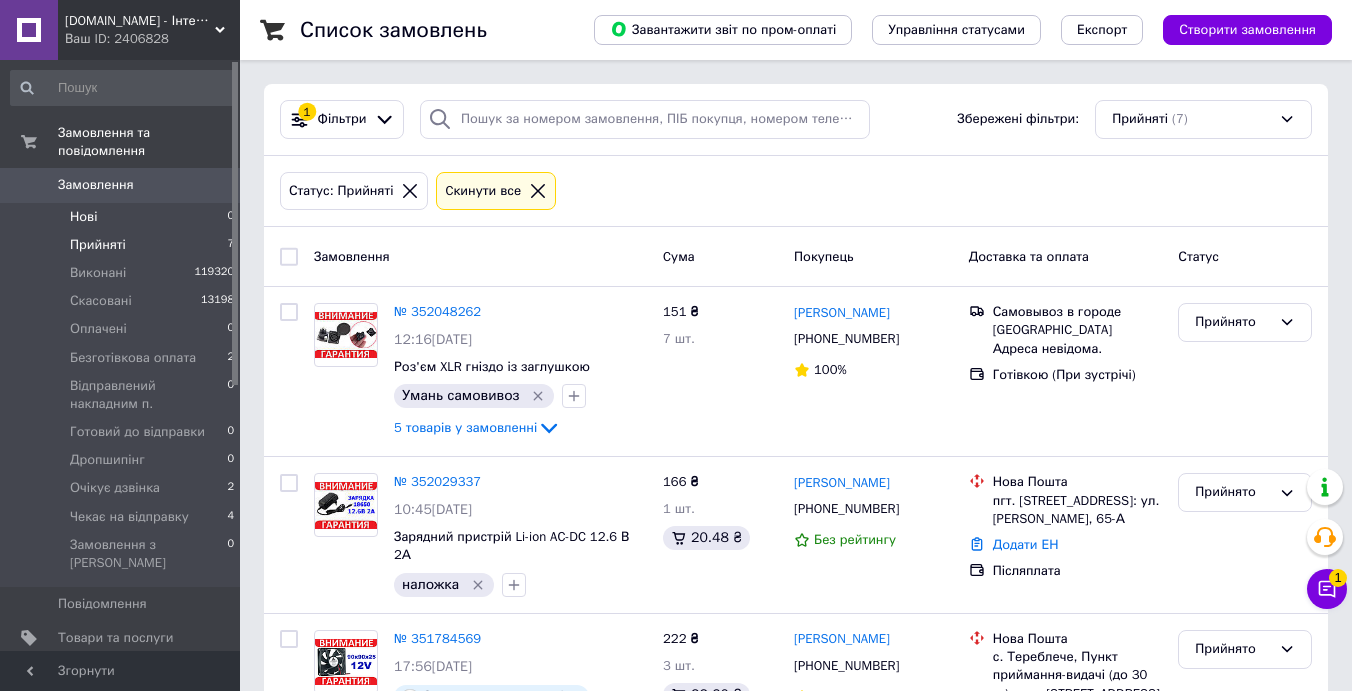 click on "Нові 0" at bounding box center [123, 217] 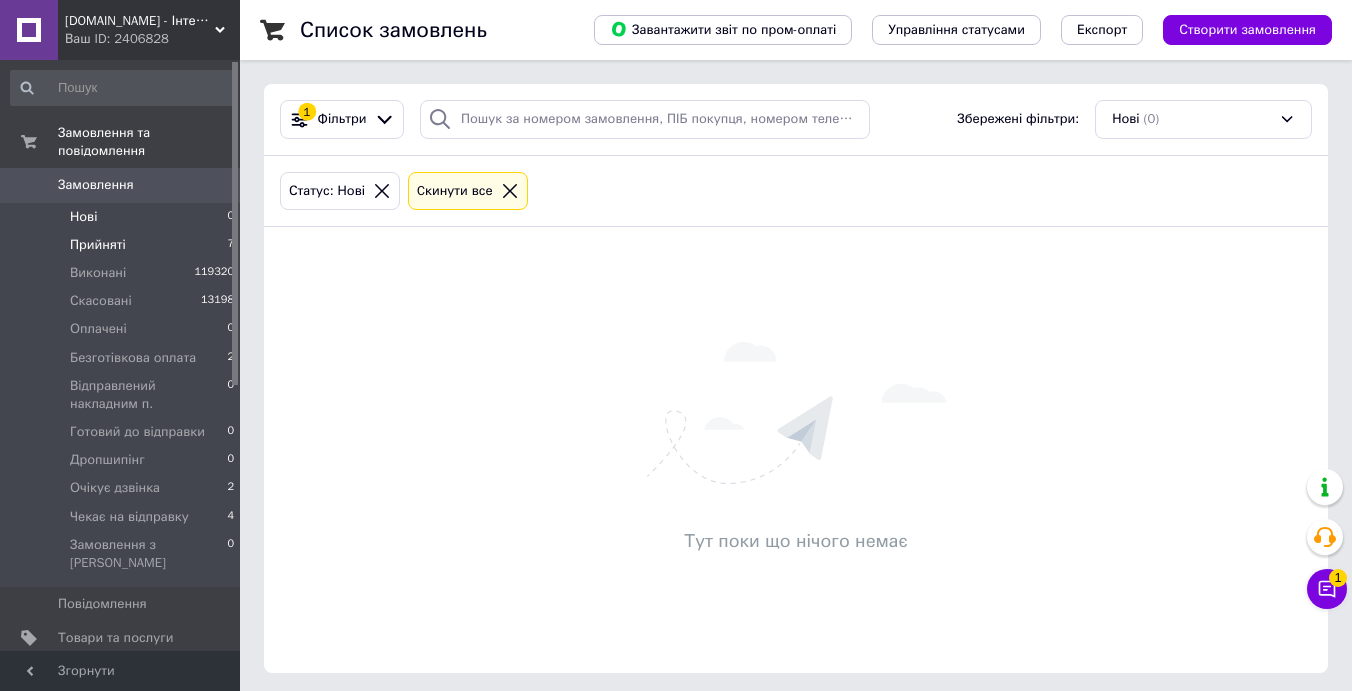 click on "Прийняті" at bounding box center (98, 245) 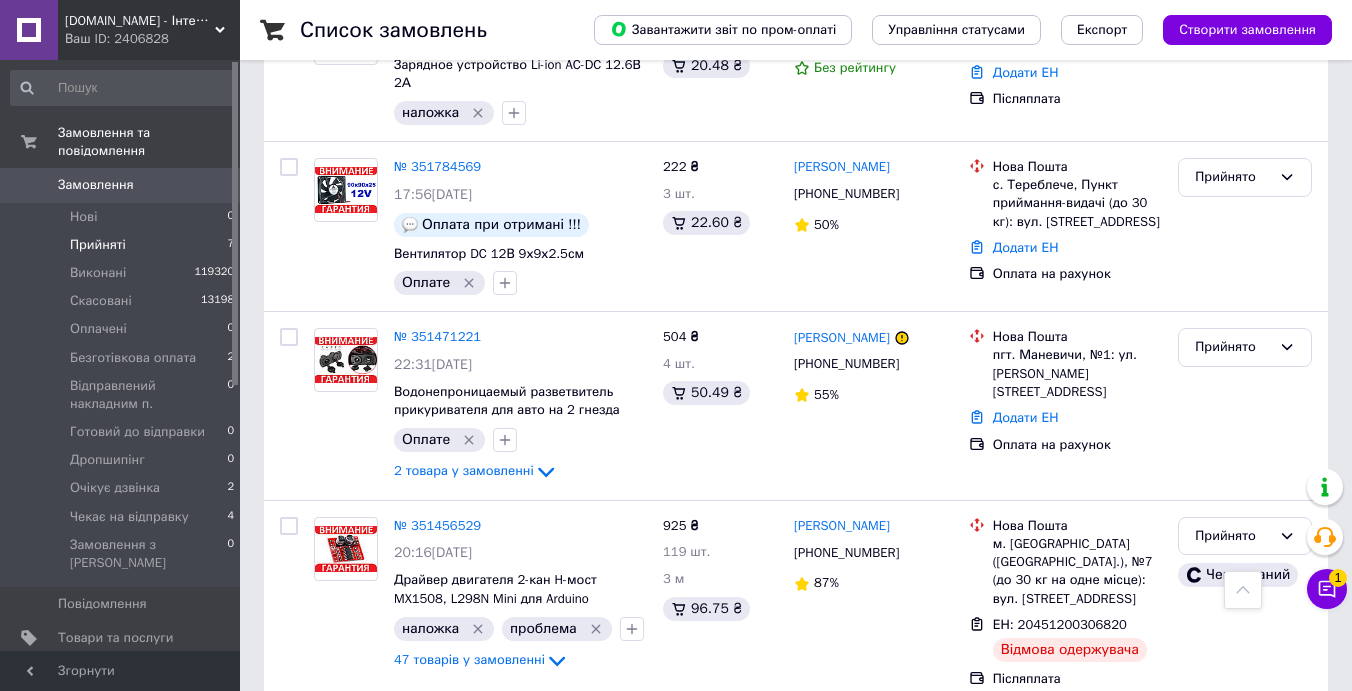 scroll, scrollTop: 473, scrollLeft: 0, axis: vertical 